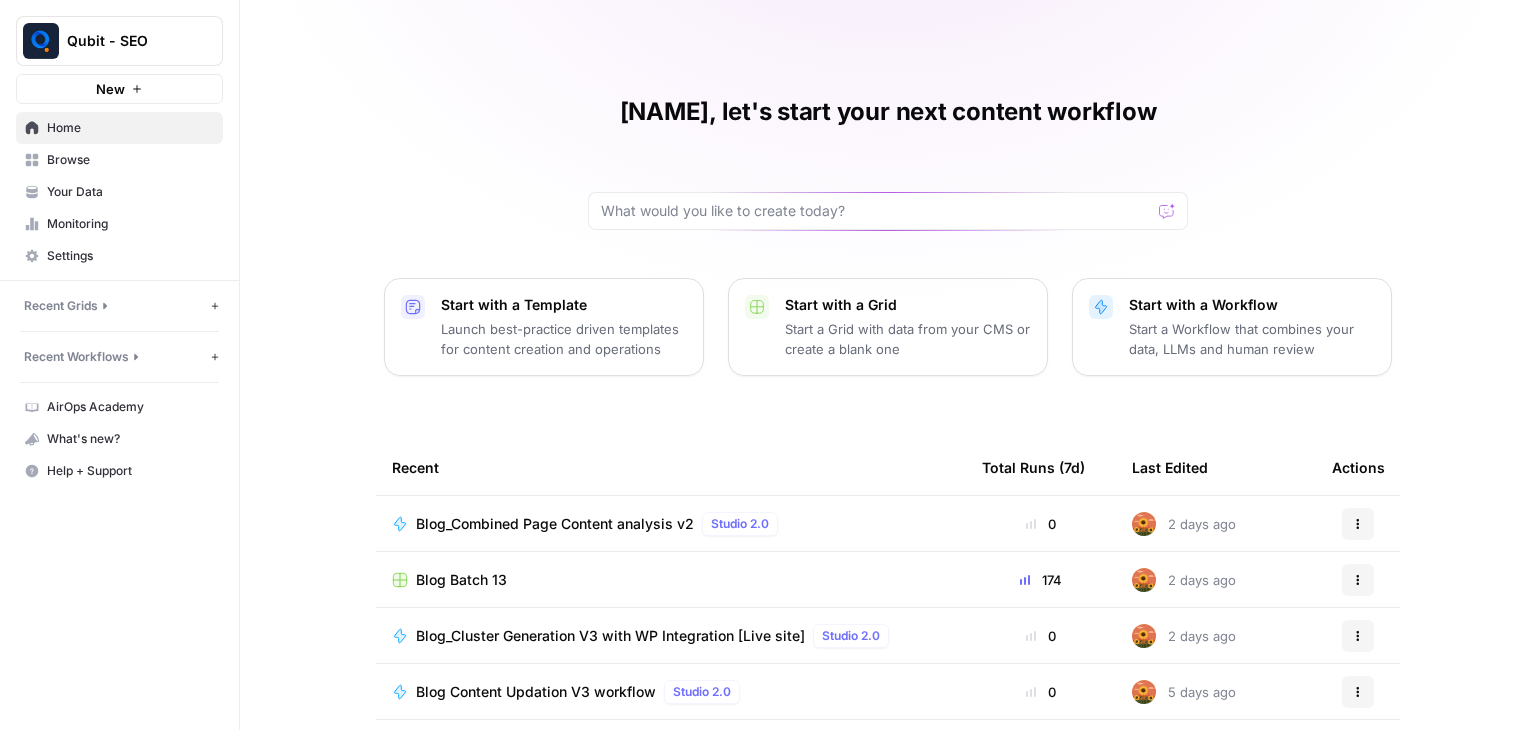 scroll, scrollTop: 0, scrollLeft: 0, axis: both 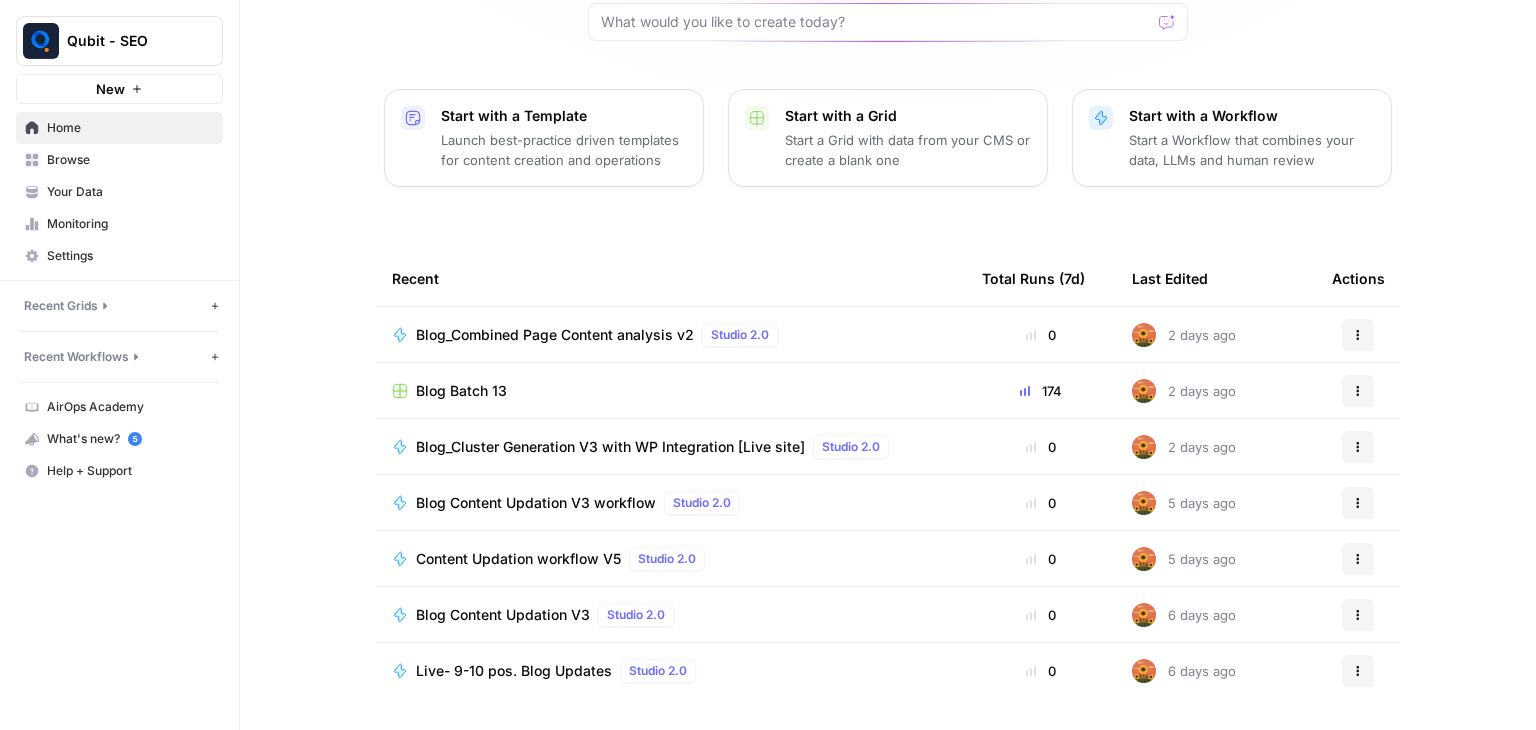 click on "Browse" at bounding box center (130, 160) 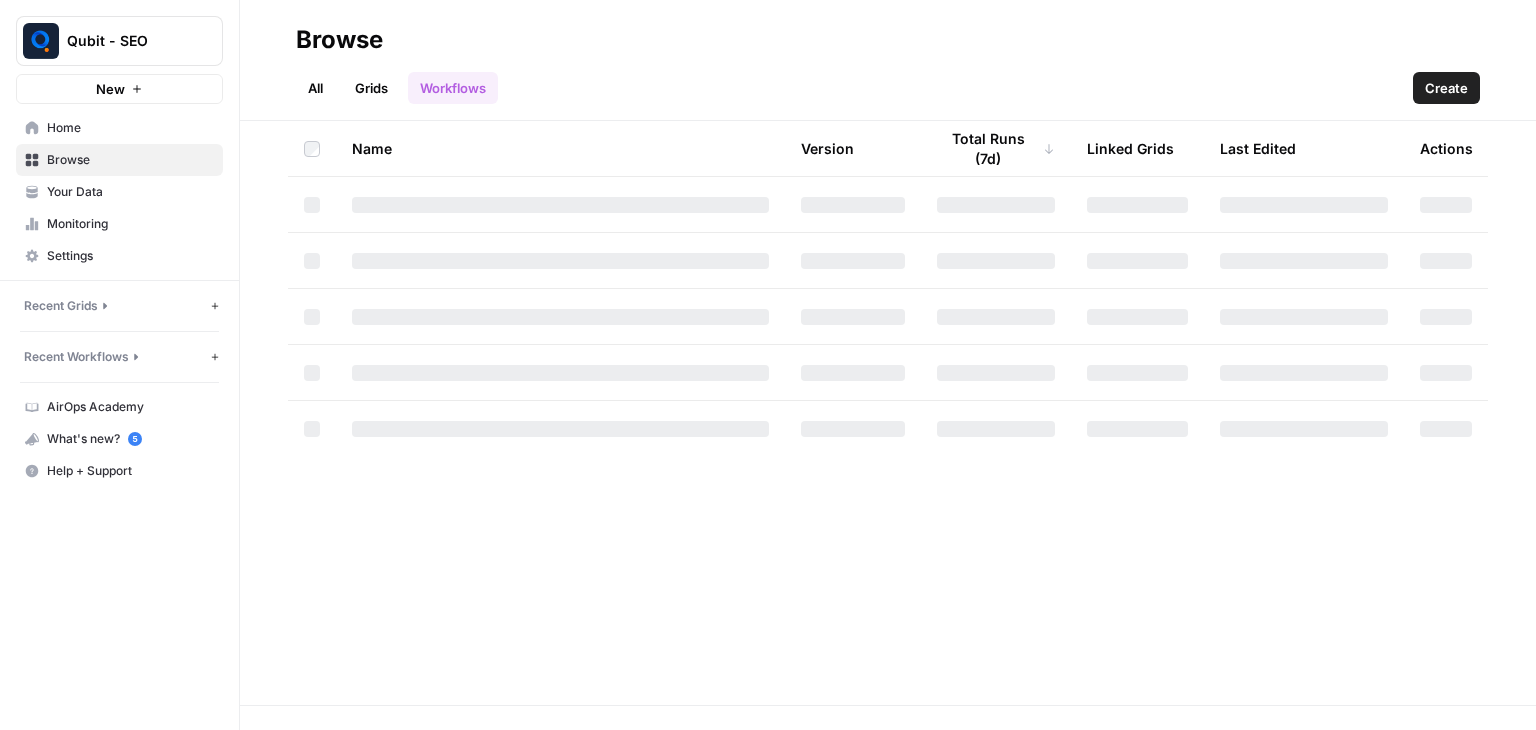 scroll, scrollTop: 0, scrollLeft: 0, axis: both 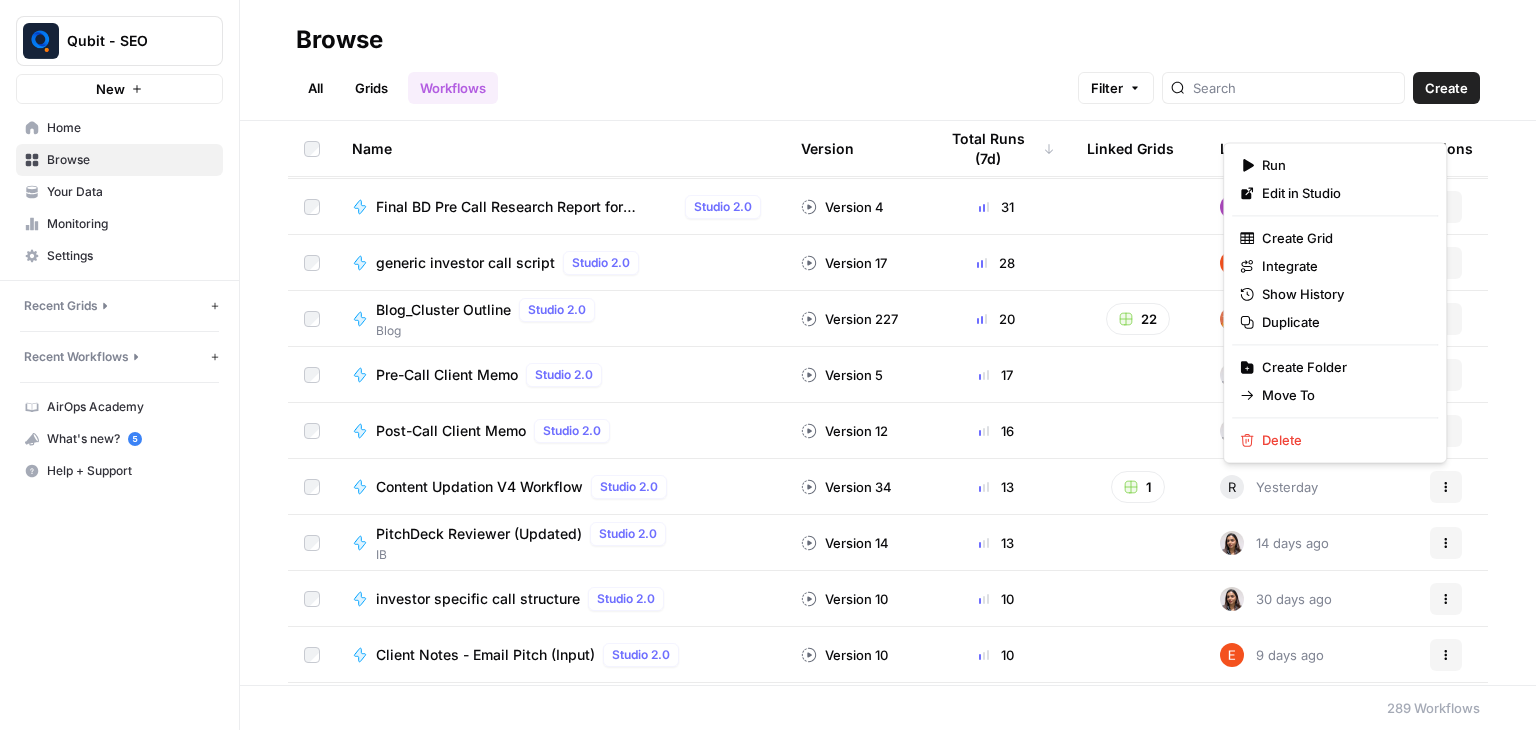 click on "Actions" at bounding box center (1446, 487) 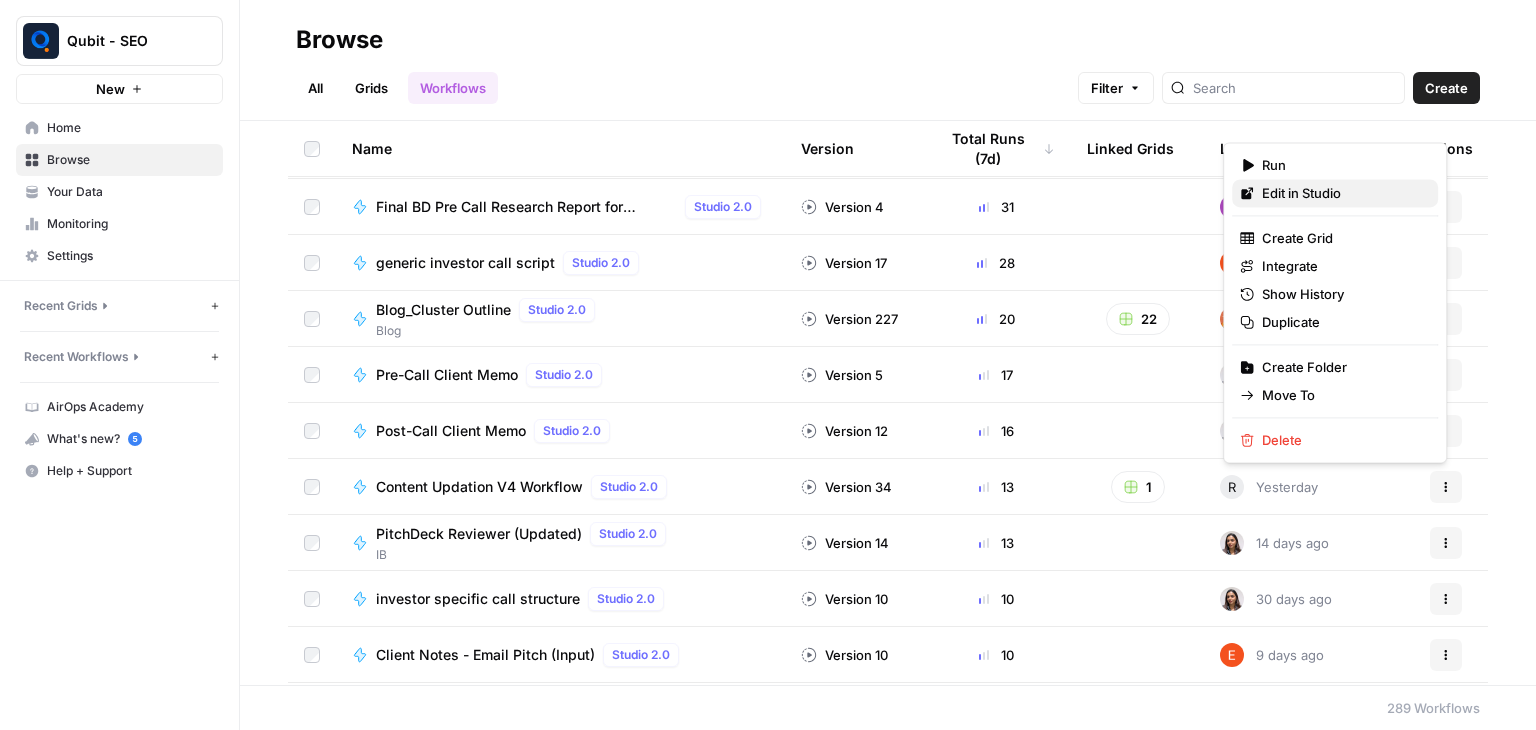 click on "Edit in Studio" at bounding box center [1335, 193] 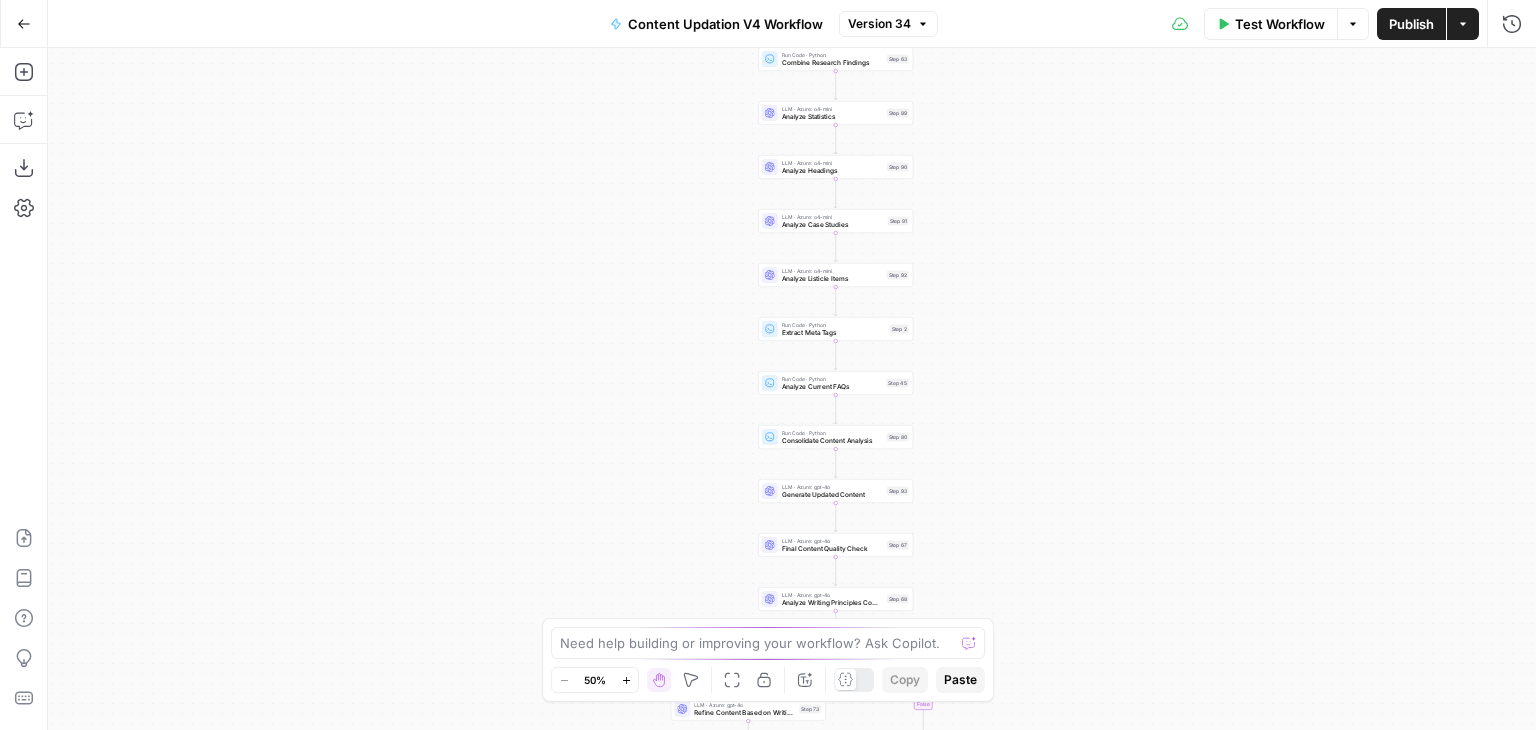drag, startPoint x: 572, startPoint y: 208, endPoint x: 553, endPoint y: 114, distance: 95.90099 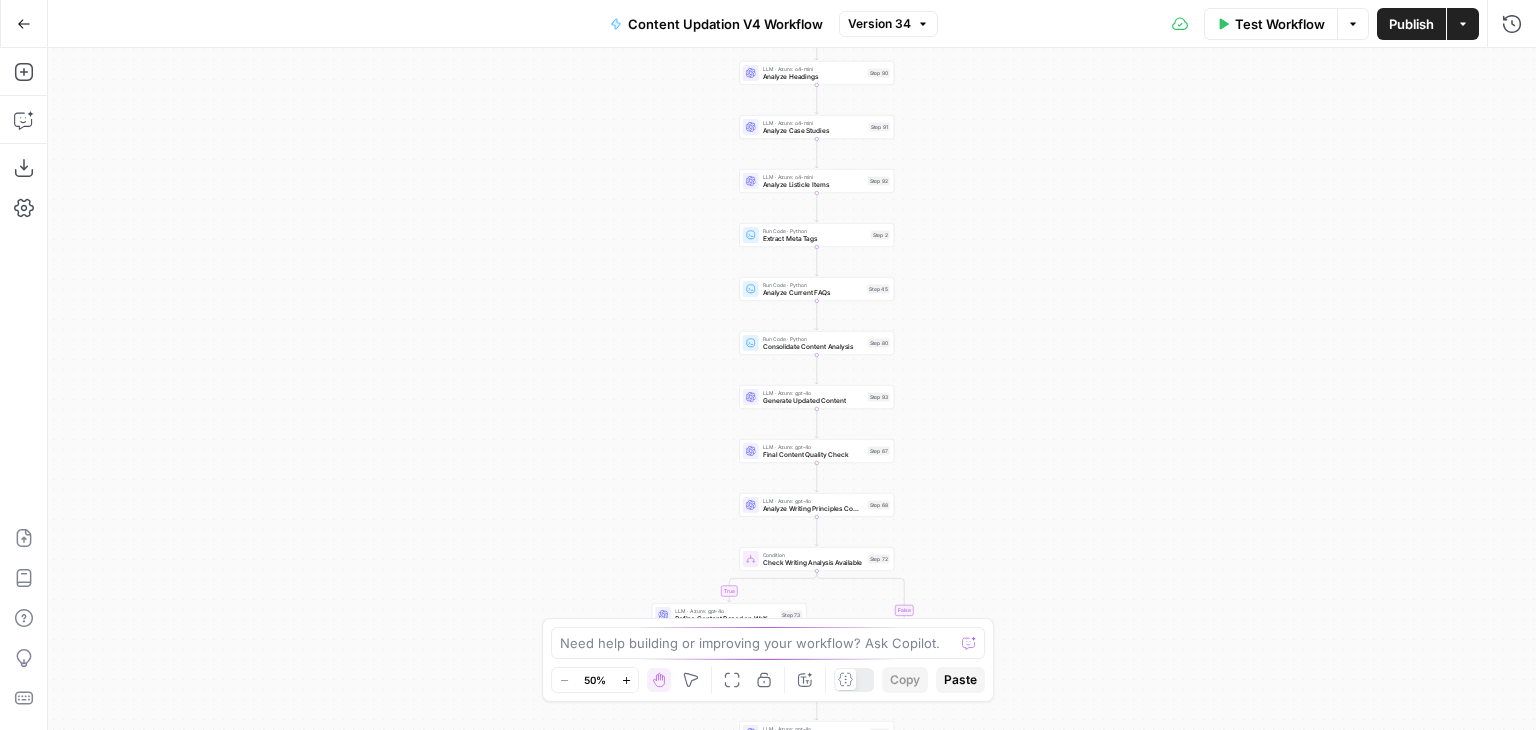 drag, startPoint x: 569, startPoint y: 385, endPoint x: 578, endPoint y: 145, distance: 240.16869 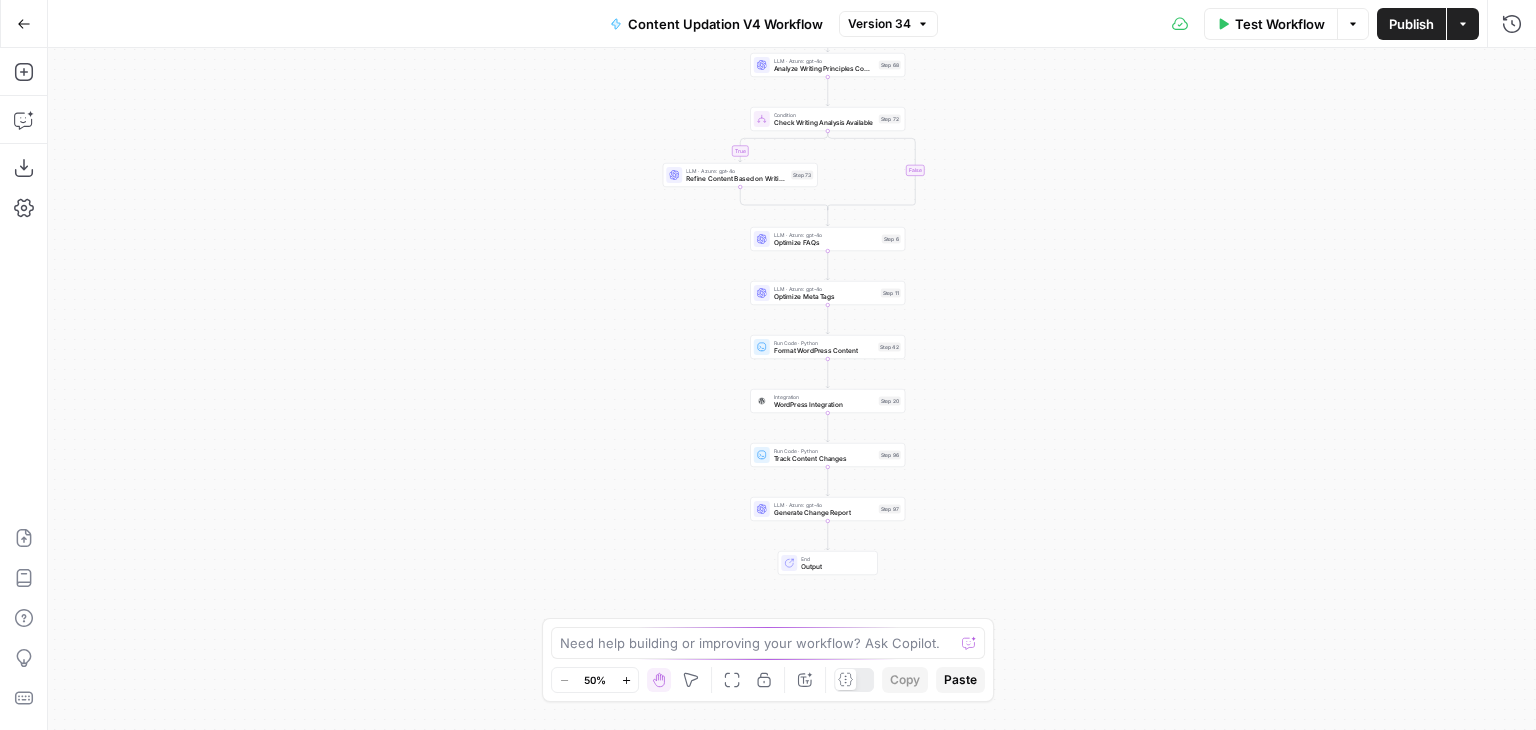click on "true false Workflow Set Inputs Inputs Run Code · Python Normalize Keywords Step 1 Run Code · Python Calculate Readability Metrics Step 95 Perplexity Deep Research Extract Statistics Research Step 56 Run Code · Python Filter and Structure Statistics Step 58 Perplexity Deep Research Extract Recent Case Studies Step 76 Run Code · Python Filter and Structure Case Studies Step 77 Run Code · Python Combine Research Findings Step 63 LLM · Azure: o4-mini Analyze Statistics Step 89 LLM · Azure: o4-mini Analyze Headings Step 90 LLM · Azure: o4-mini Analyze Case Studies Step 91 LLM · Azure: o4-mini Analyze Listicle Items Step 92 Run Code · Python Extract Meta Tags Step 2 Run Code · Python Analyze Current FAQs Step 45 Run Code · Python Consolidate Content Analysis Step 80 LLM · Azure: gpt-4o Generate Updated Content Step 93 LLM · Azure: gpt-4o Final Content Quality Check Step 67 LLM · Azure: gpt-4o Analyze Writing Principles Compliance Step 68 Condition Check Writing Analysis Available Step 72 Step 73 End" at bounding box center (792, 389) 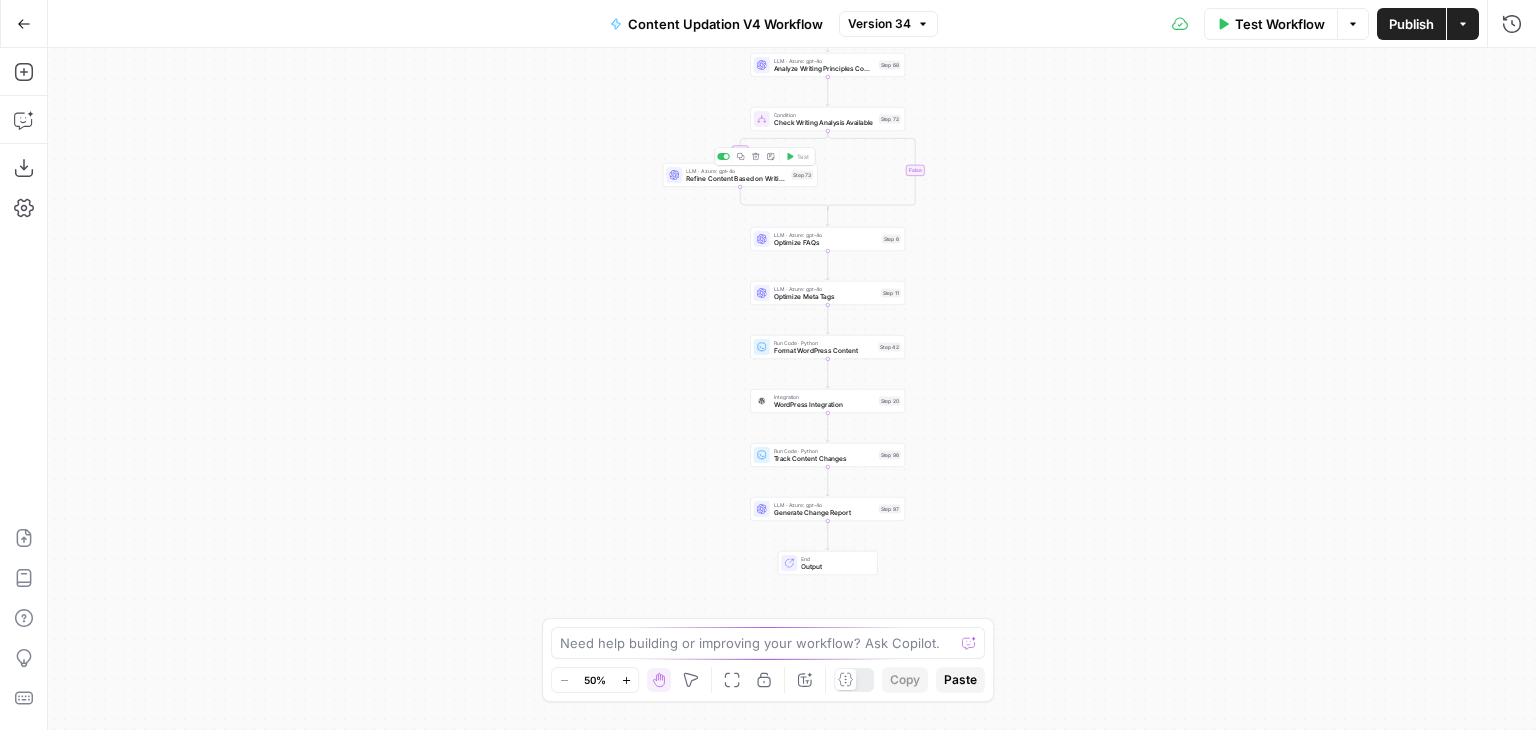 click on "Refine Content Based on Writing Analysis" at bounding box center [736, 179] 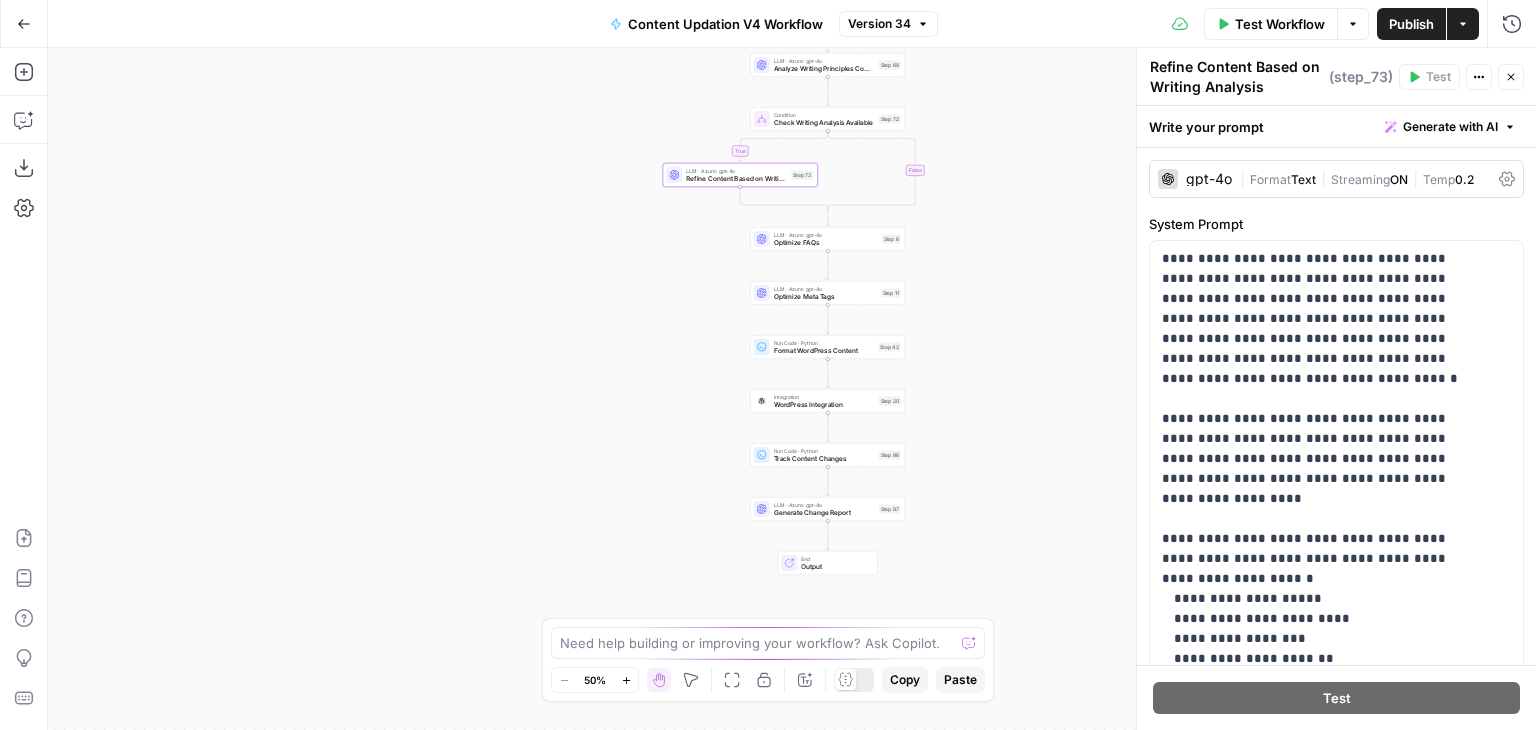 click on "Close" at bounding box center [1511, 77] 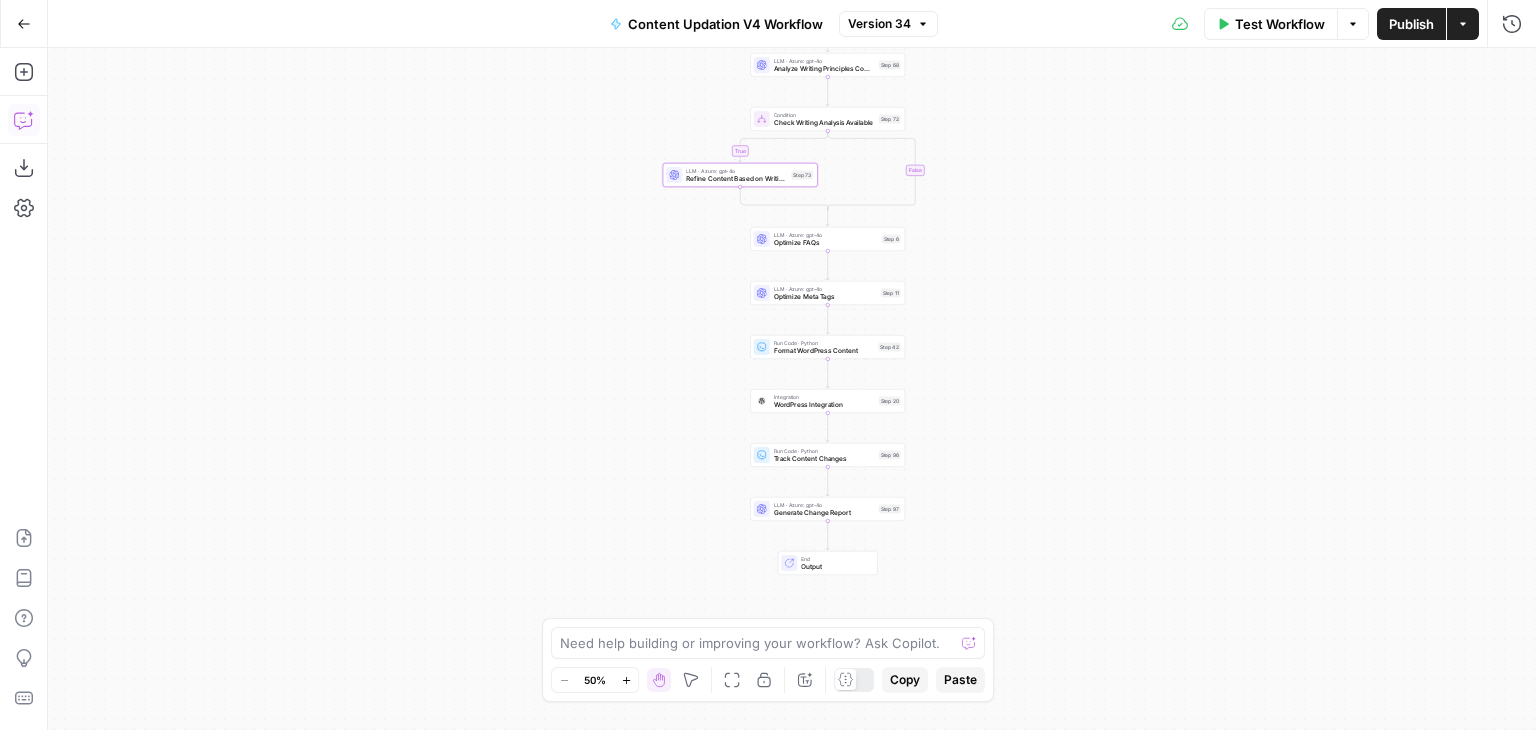 click 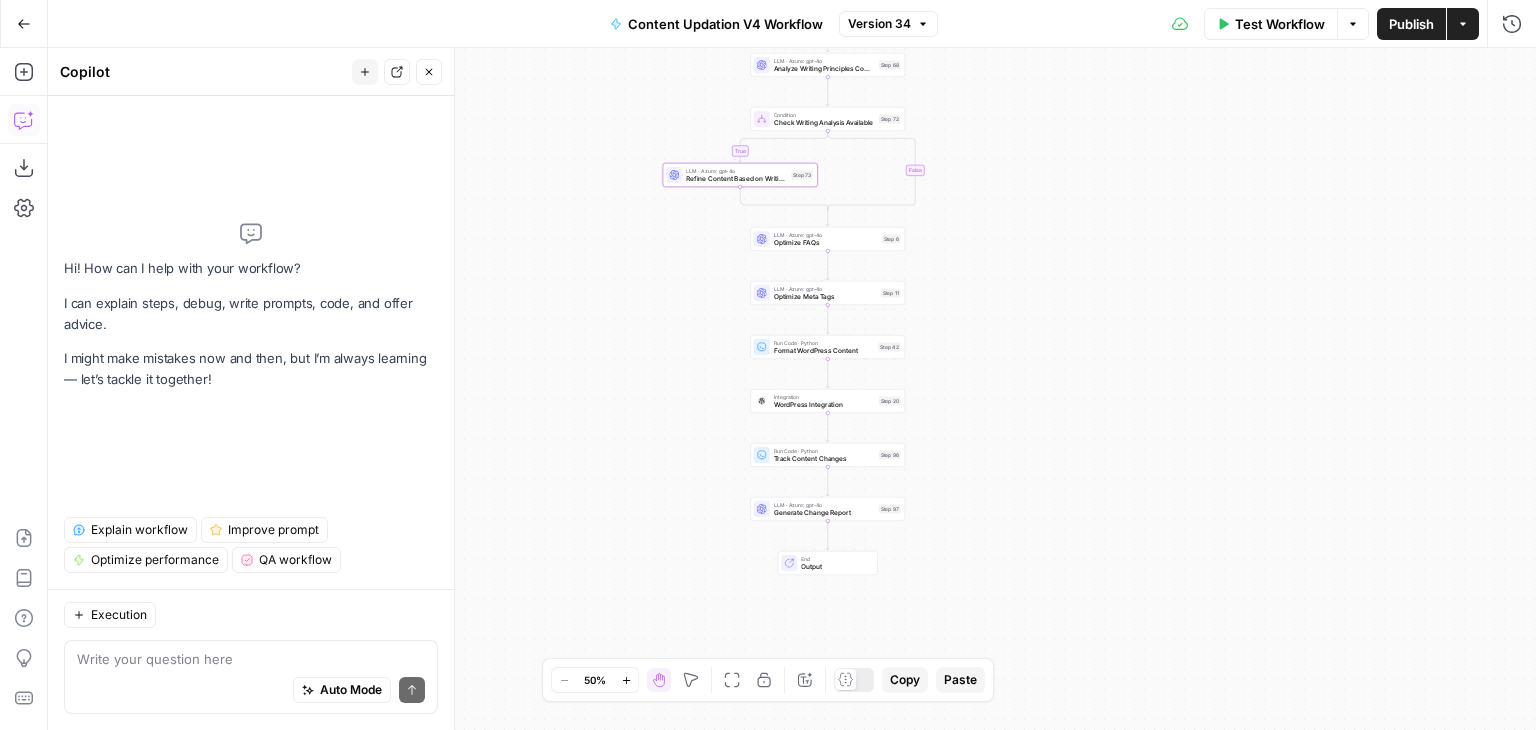 click on "Auto Mode Send" at bounding box center [251, 691] 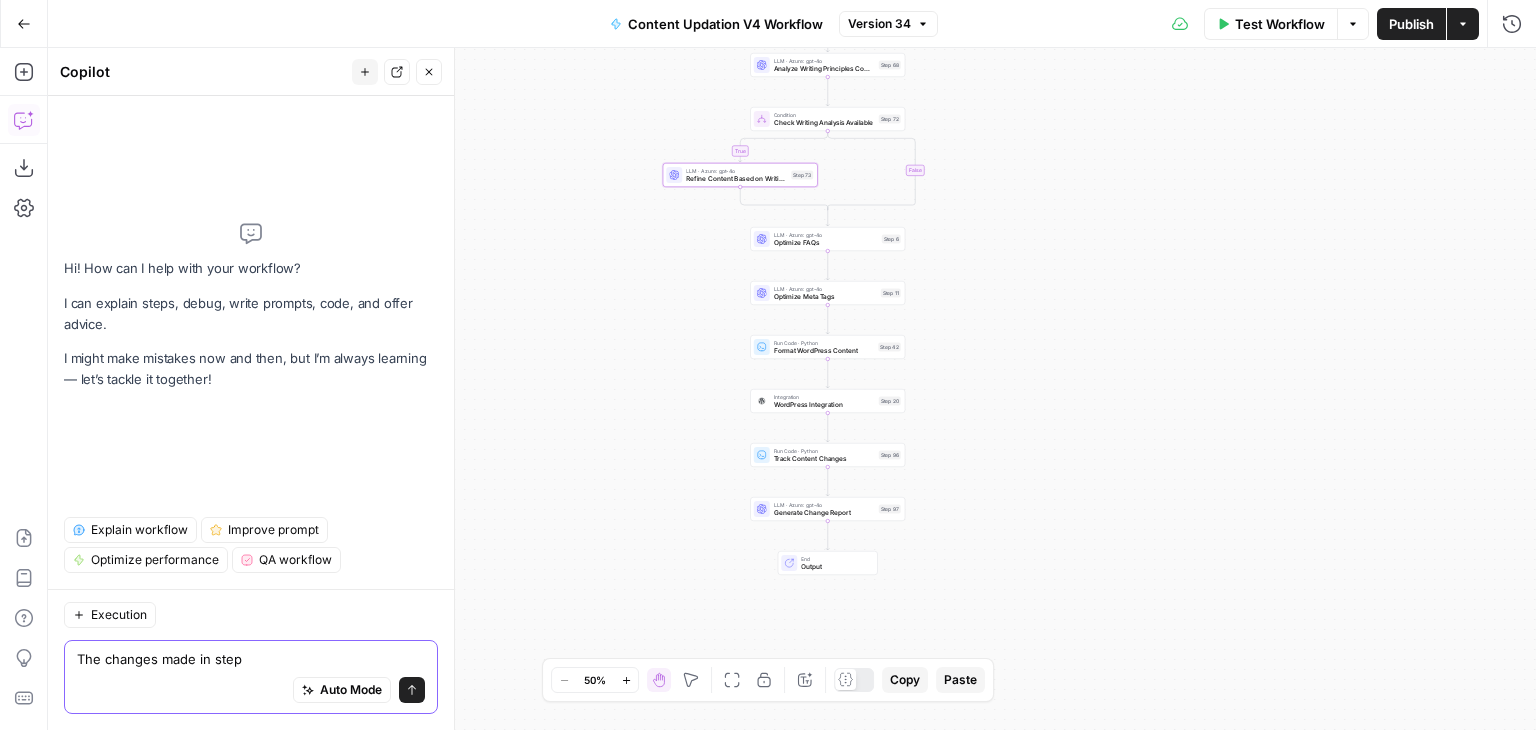 type on "The changes made in step" 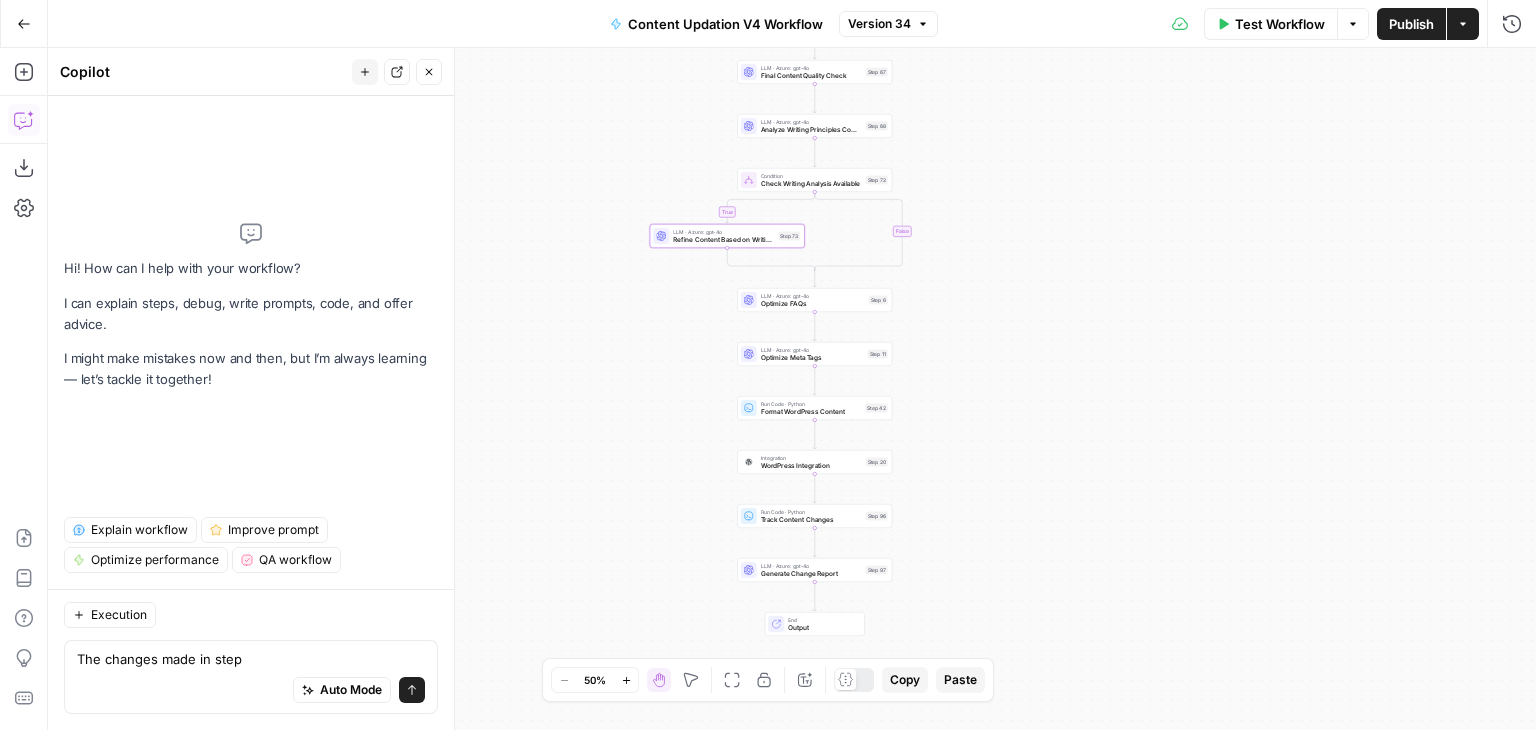 drag, startPoint x: 556, startPoint y: 400, endPoint x: 554, endPoint y: 549, distance: 149.01343 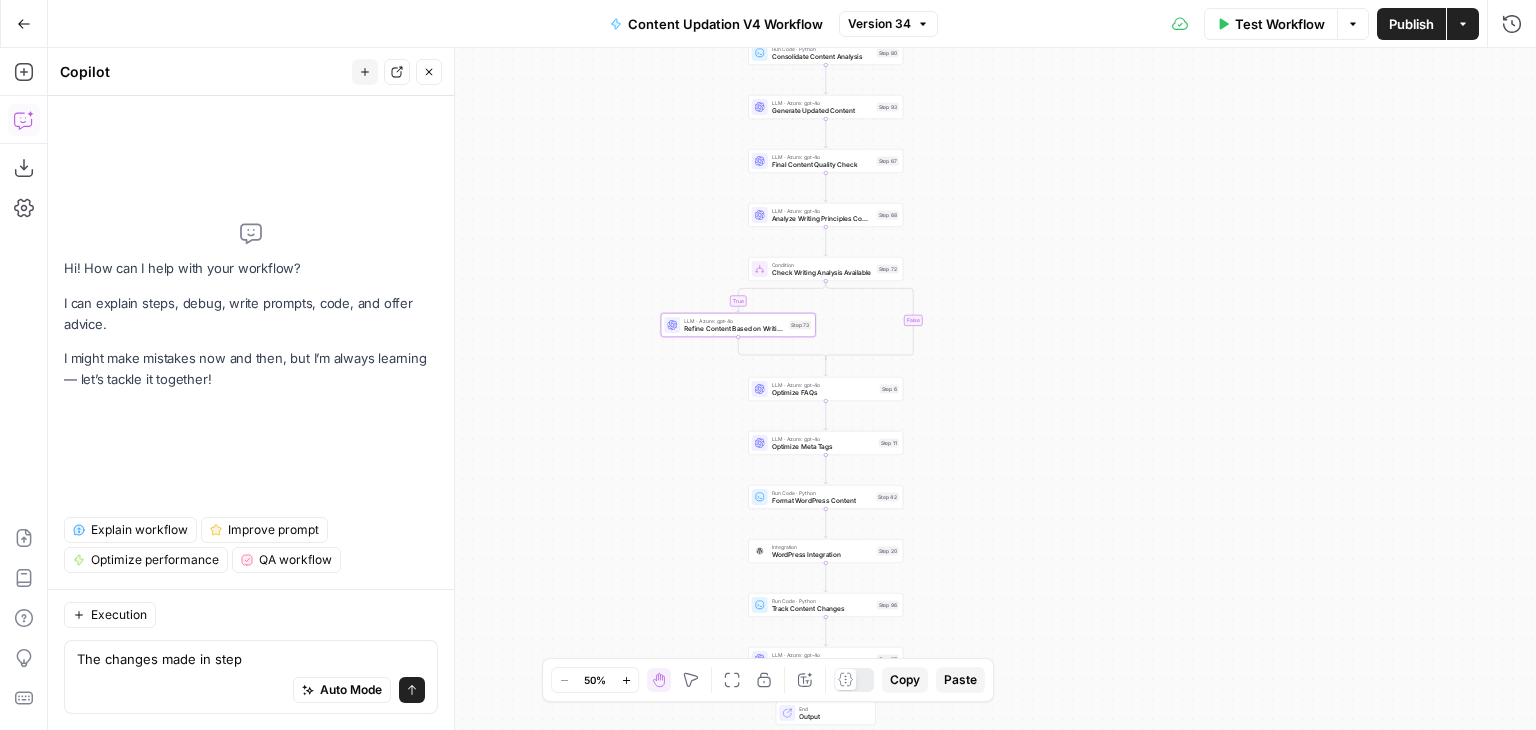 drag, startPoint x: 576, startPoint y: 374, endPoint x: 575, endPoint y: 384, distance: 10.049875 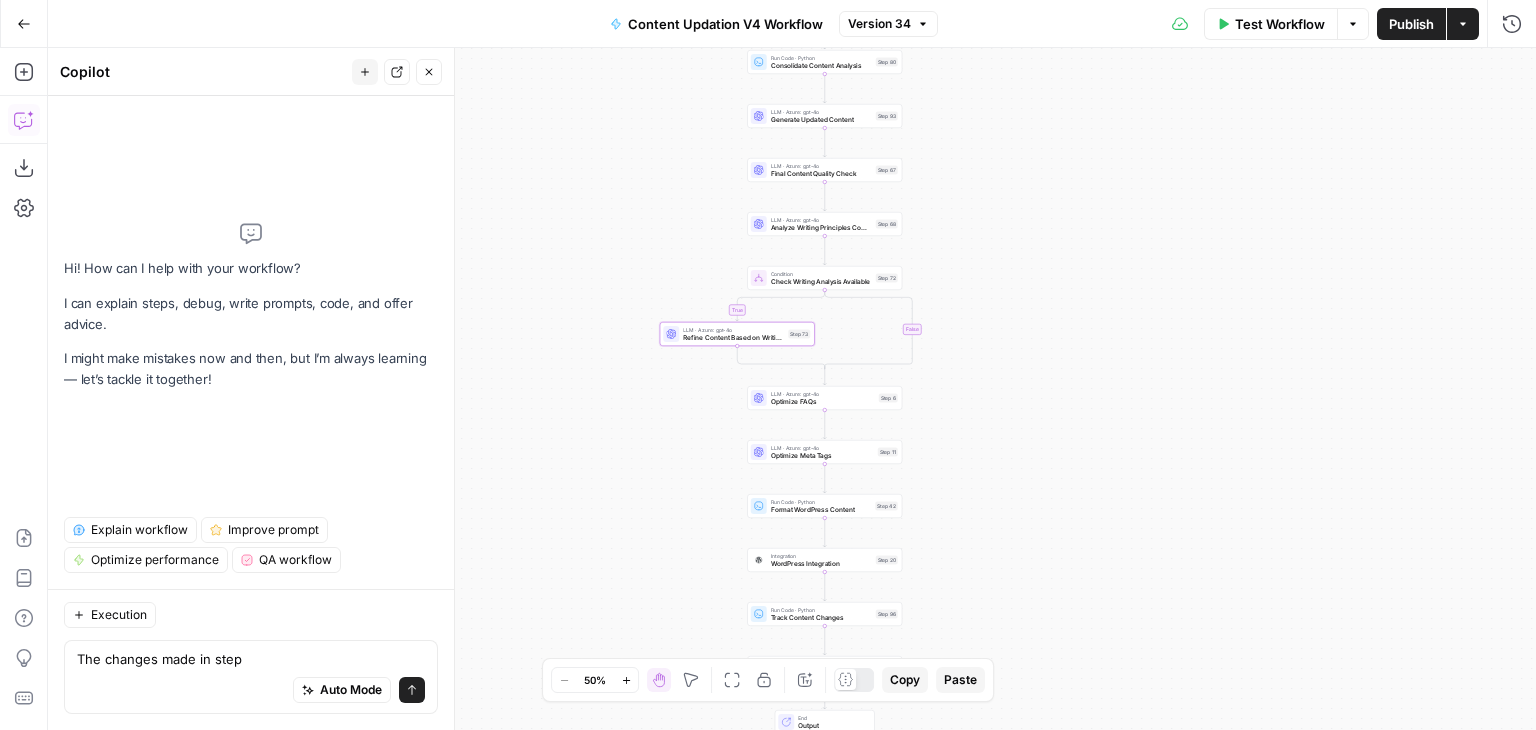 click on "Auto Mode Send" at bounding box center (251, 691) 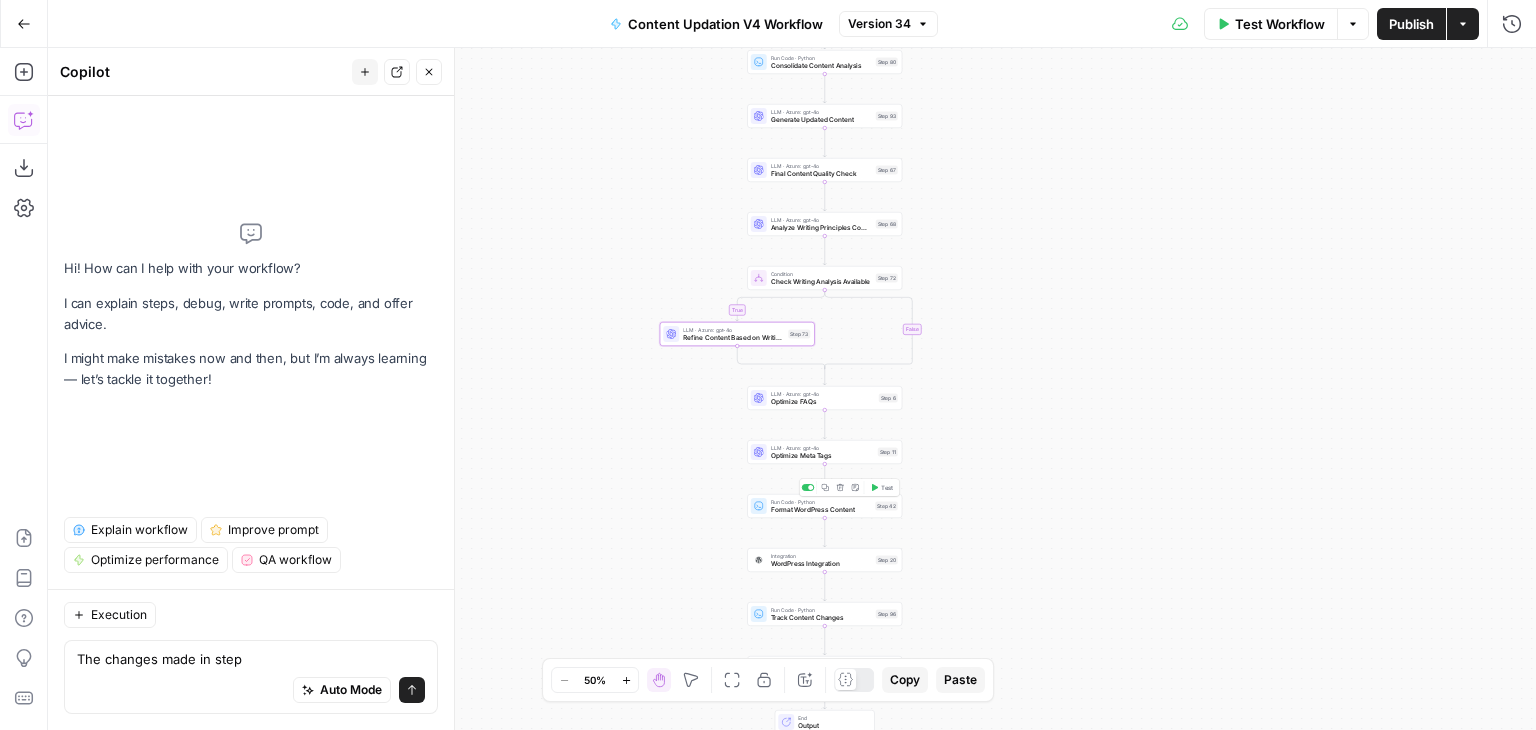 click on "Format WordPress Content" at bounding box center [821, 510] 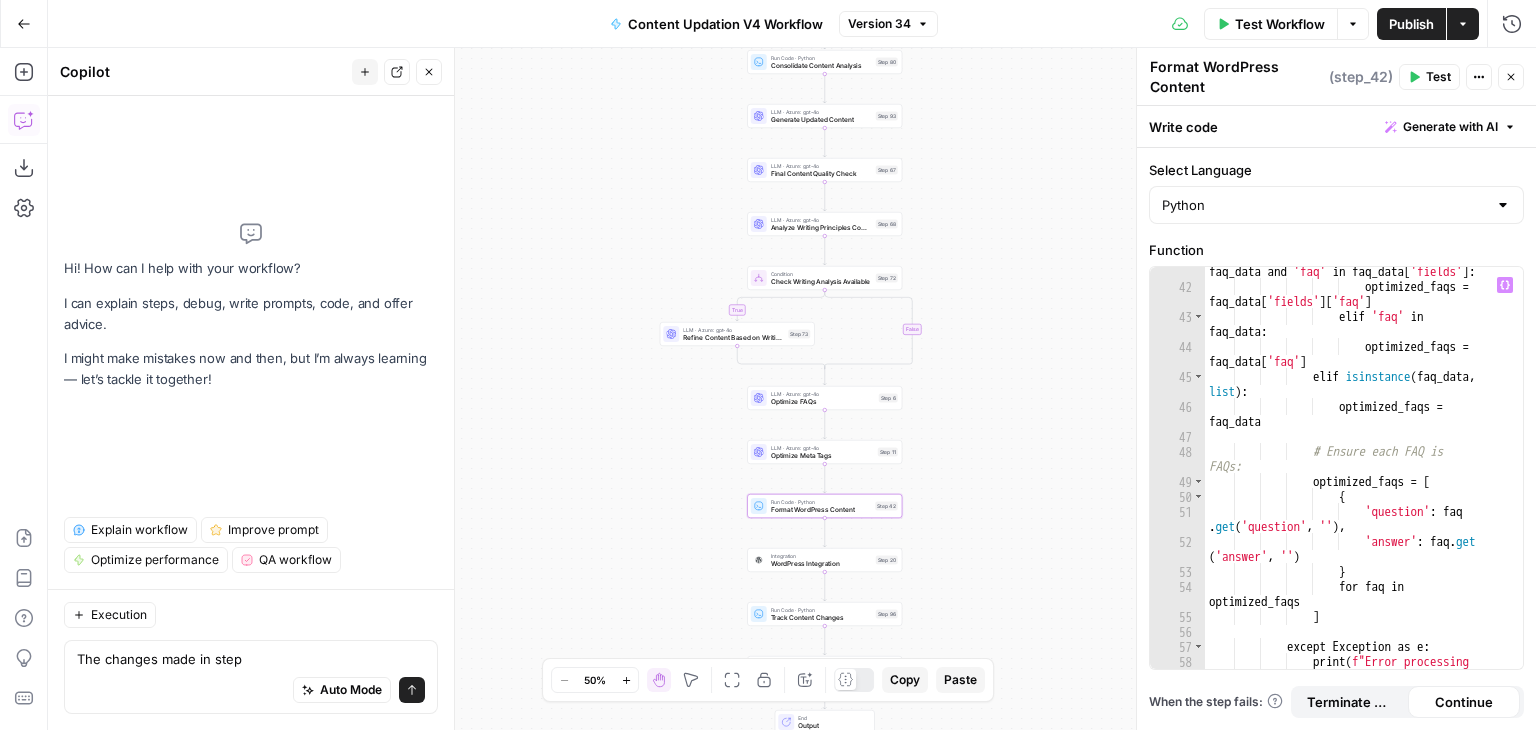 scroll, scrollTop: 999, scrollLeft: 0, axis: vertical 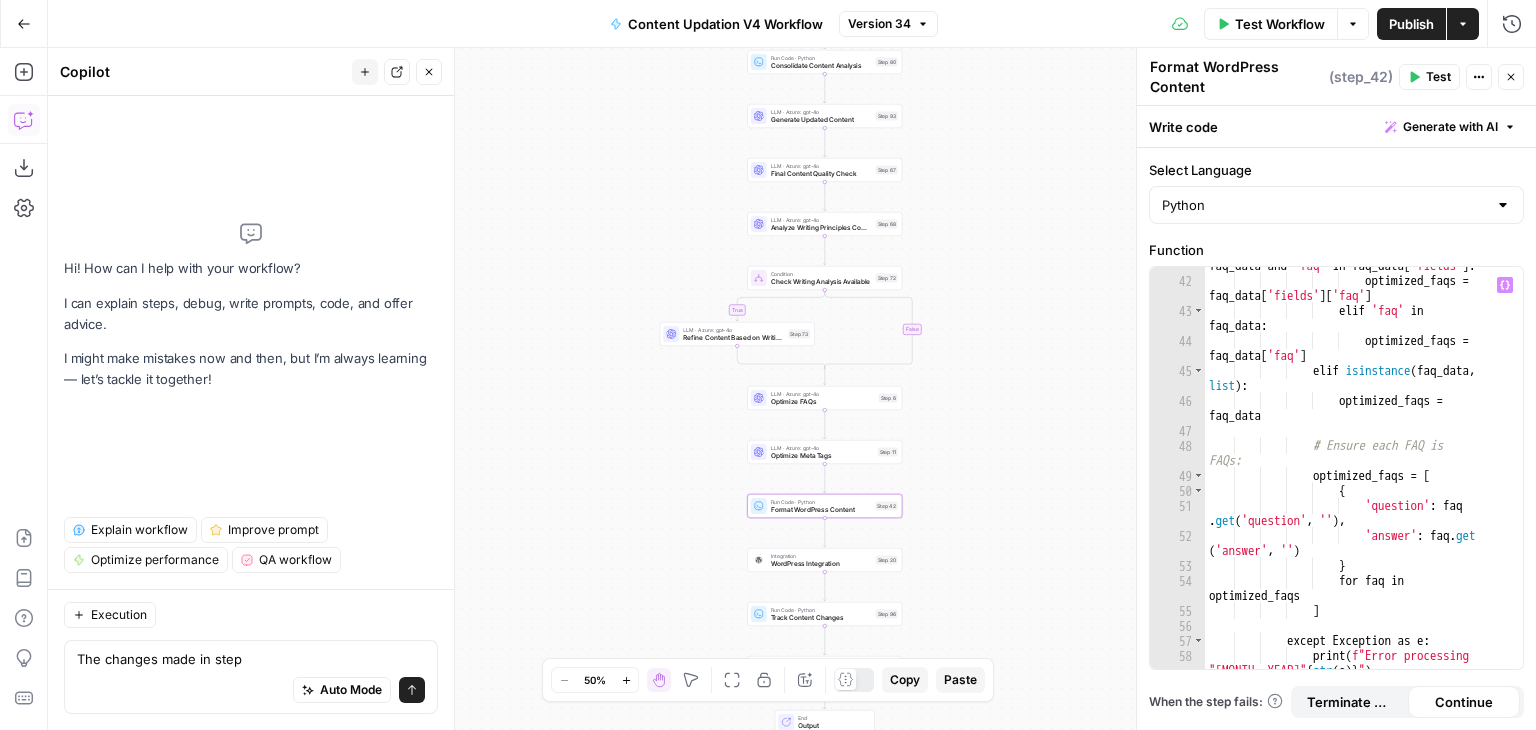 type on "**********" 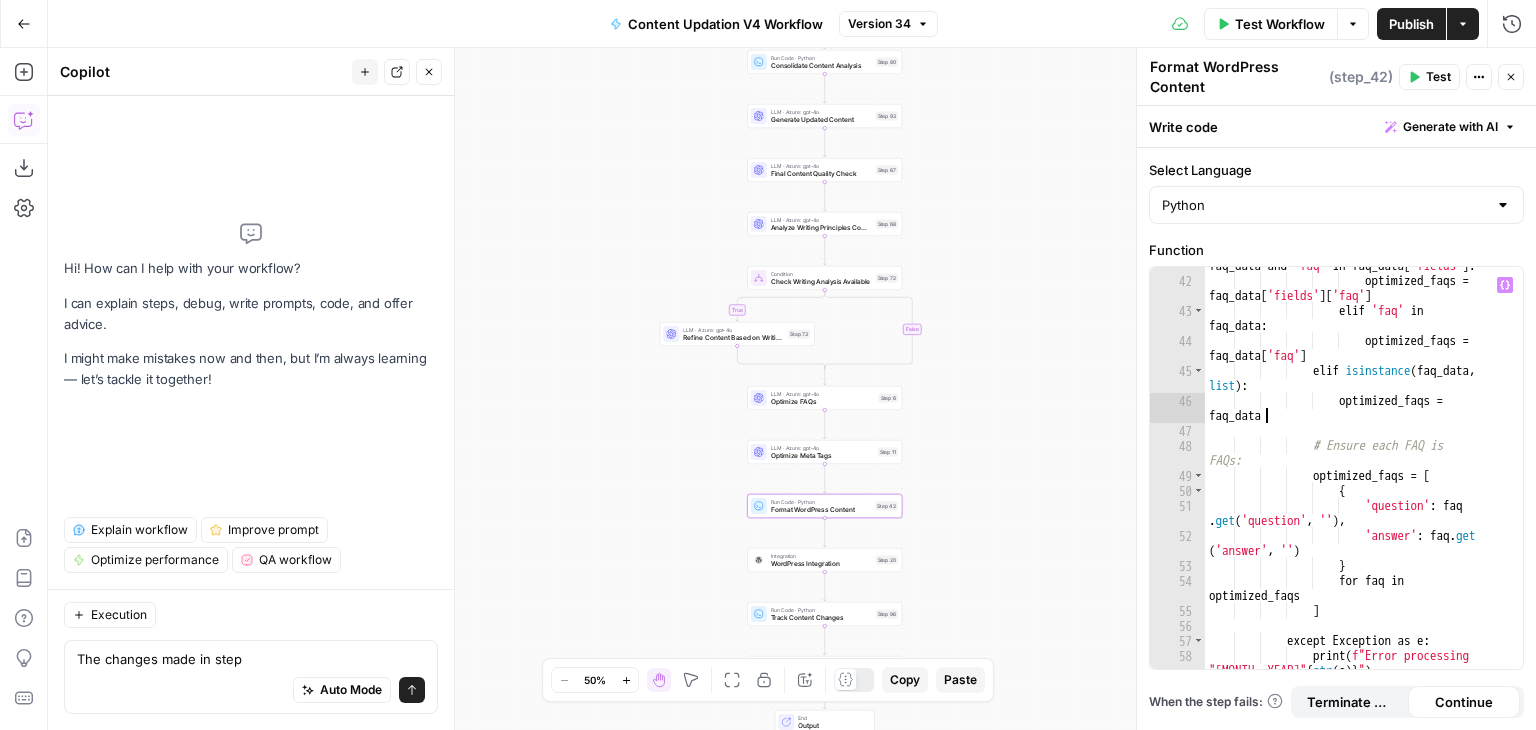 click on "if   'fields'   in   faq_data   and   'faq'   in   faq_data [ 'fields' ] :                               optimized_faqs   =   faq_data [ 'fields' ] [ 'faq' ]                          elif   'faq'   in   faq_data :                               optimized_faqs   =   faq_data [ 'faq' ]                     elif   isinstance ( faq_data ,   list ) :                          optimized_faqs   =   faq_data                     # Ensure each FAQ is  properly formatted                     optimized_faqs   =   [                          {                               'question' :   faq . get ( 'question' ,   '' ) ,                               'answer' :   faq . get ( 'answer' ,   '' )                          }                          for   faq   in   optimized_faqs                     ]                except   Exception   as   e :                     print ( f"Error processing  FAQs:  { str ( e )} " )" at bounding box center [1357, 474] 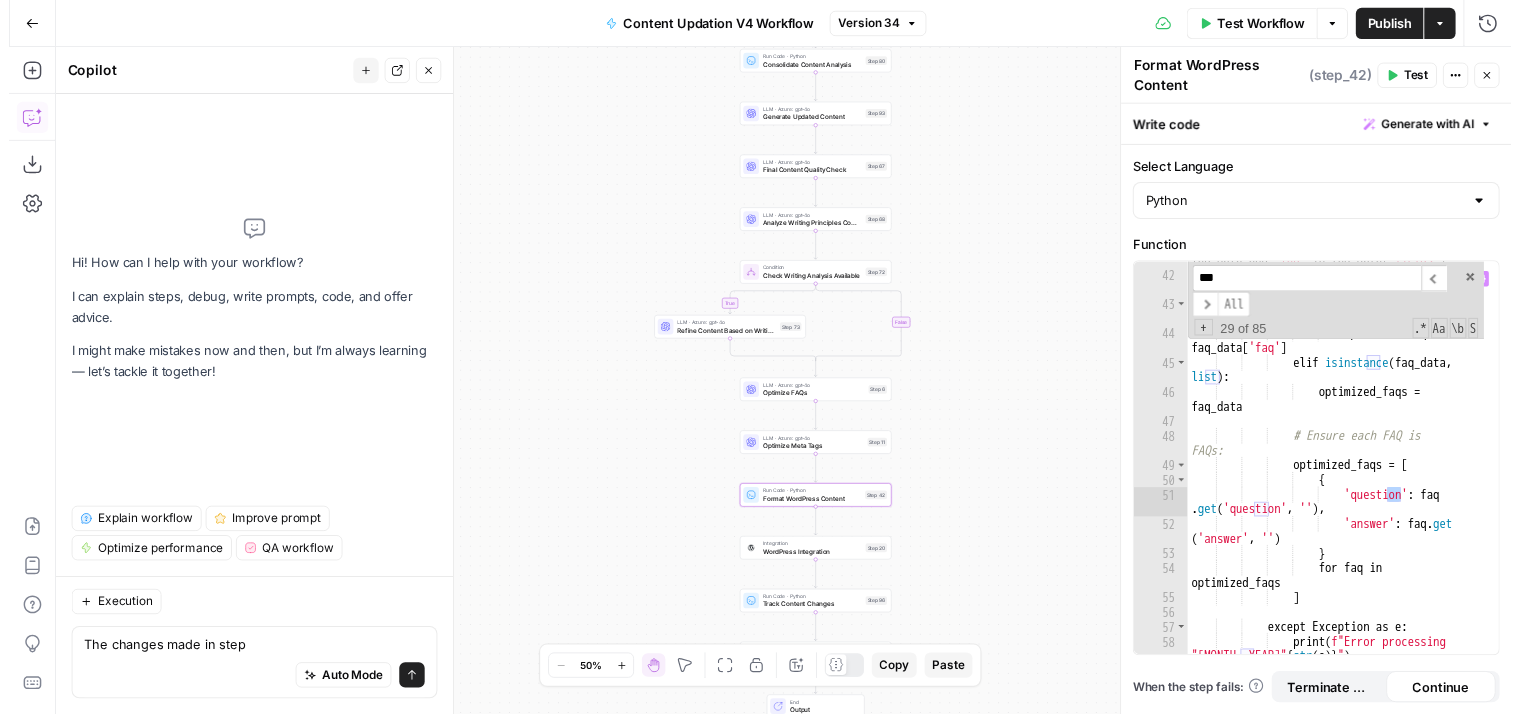scroll, scrollTop: 1238, scrollLeft: 0, axis: vertical 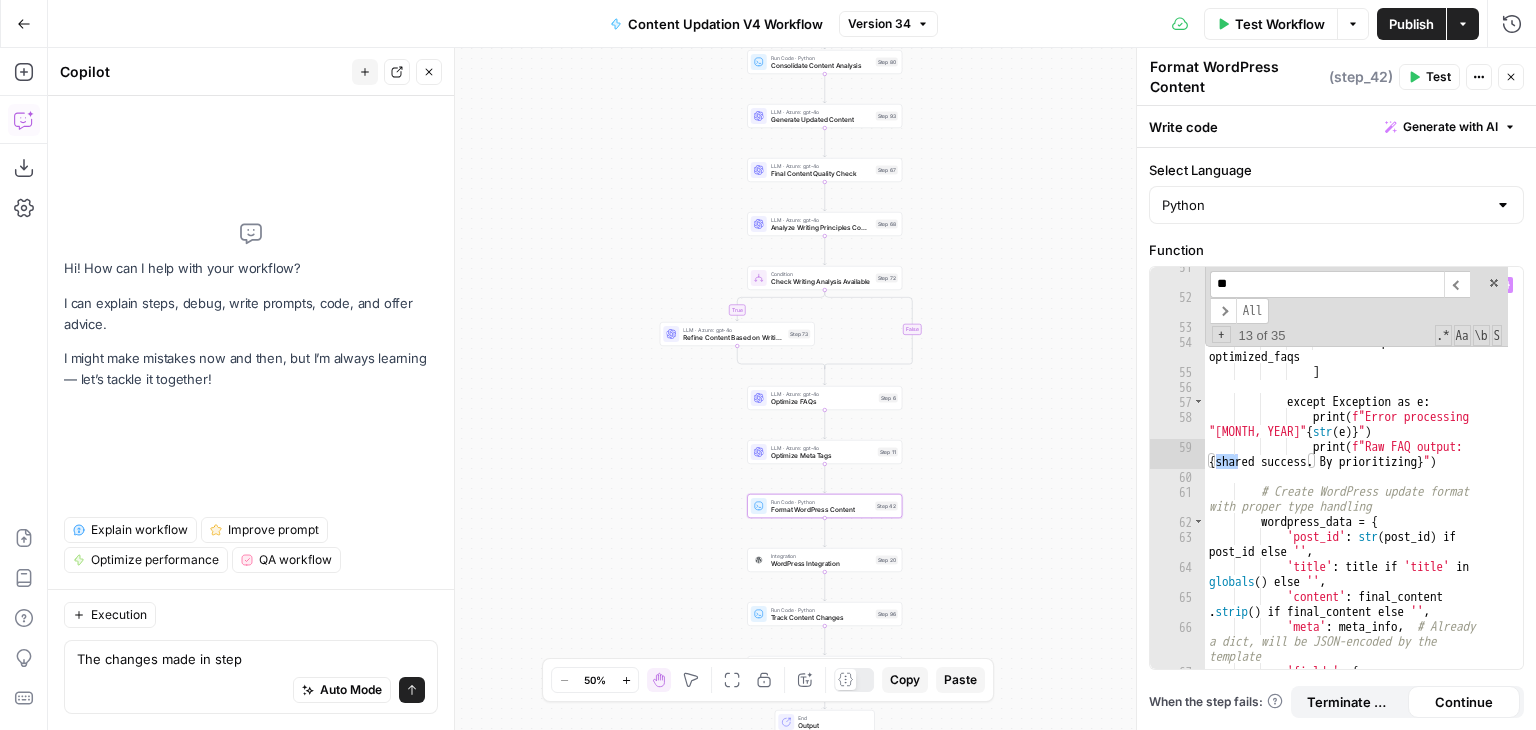 type on "*" 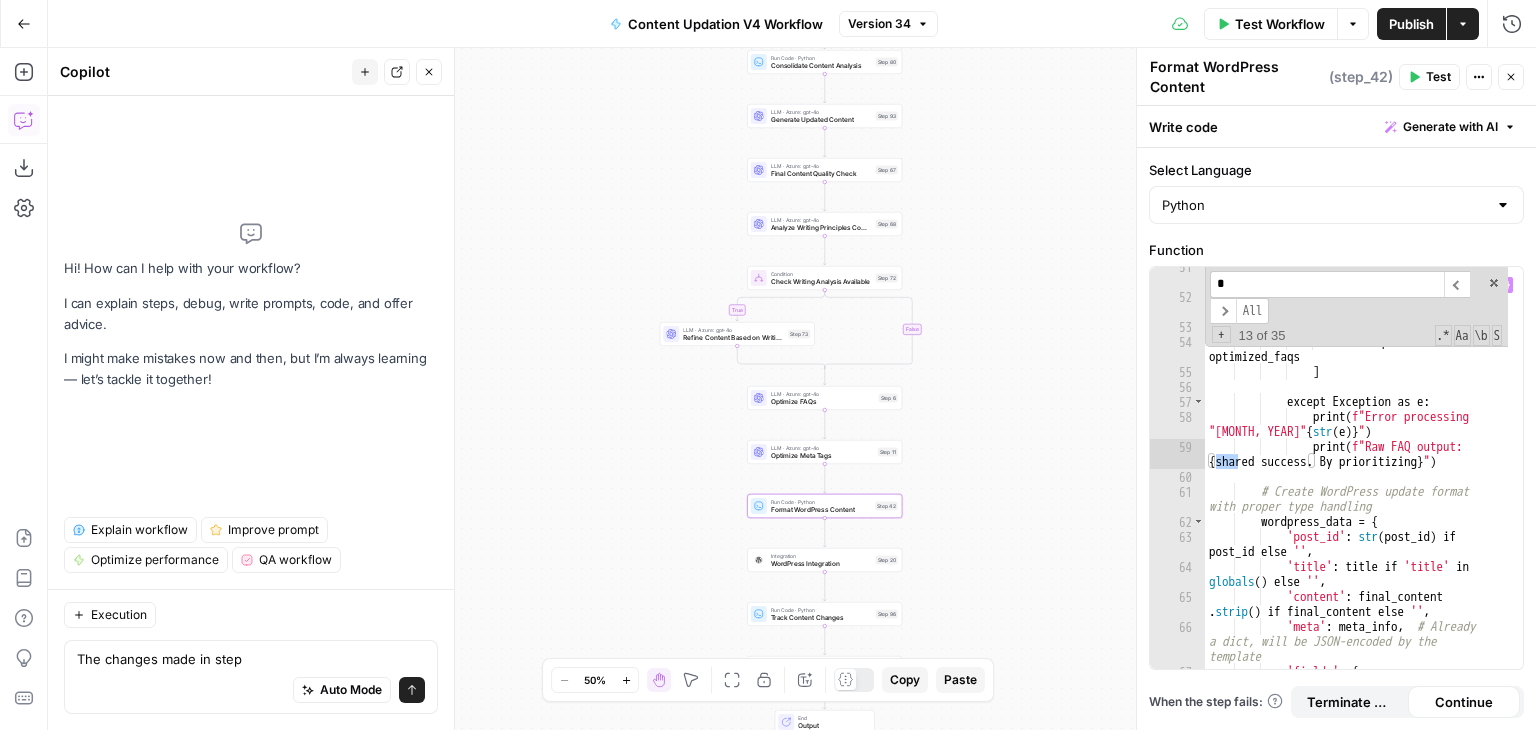 type 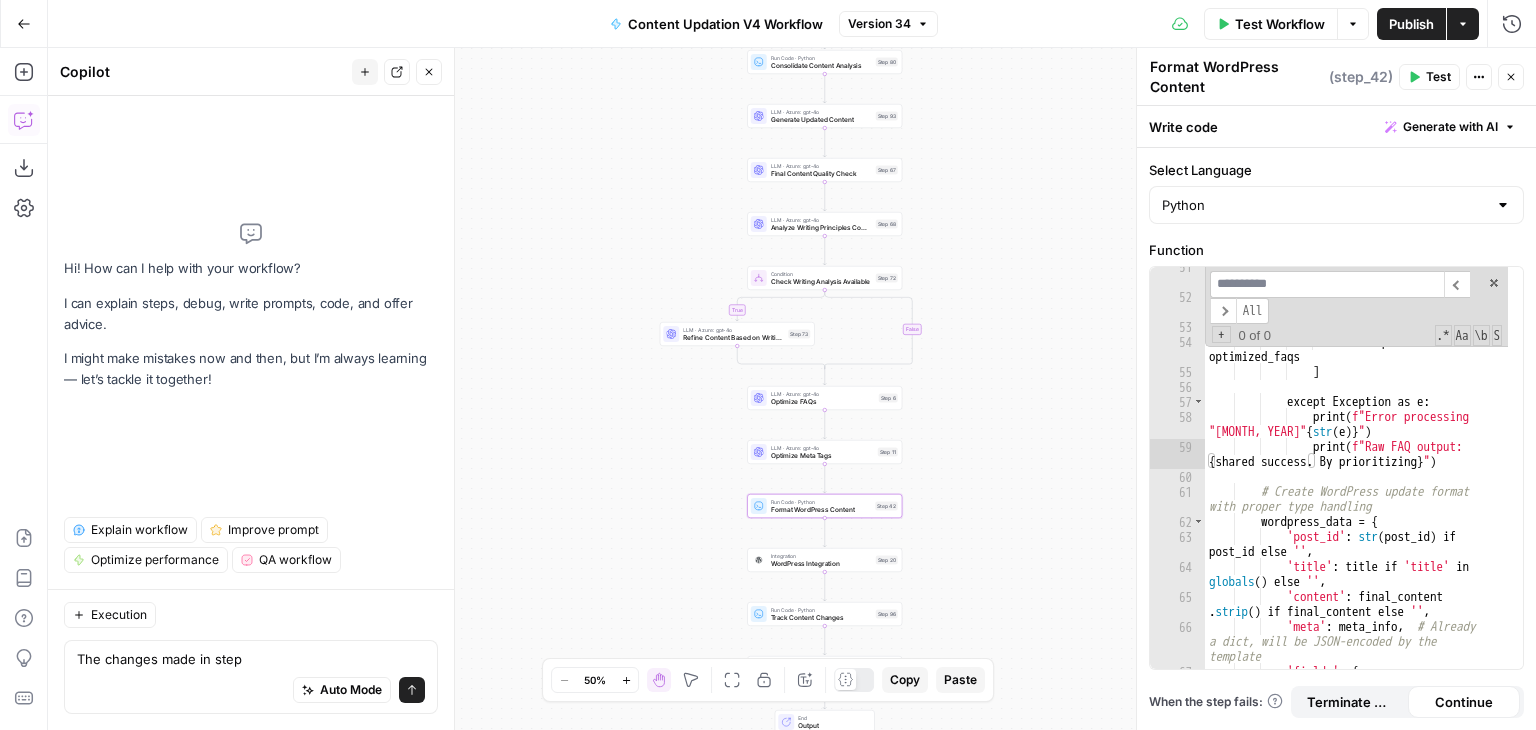 click on "Test" at bounding box center [1438, 77] 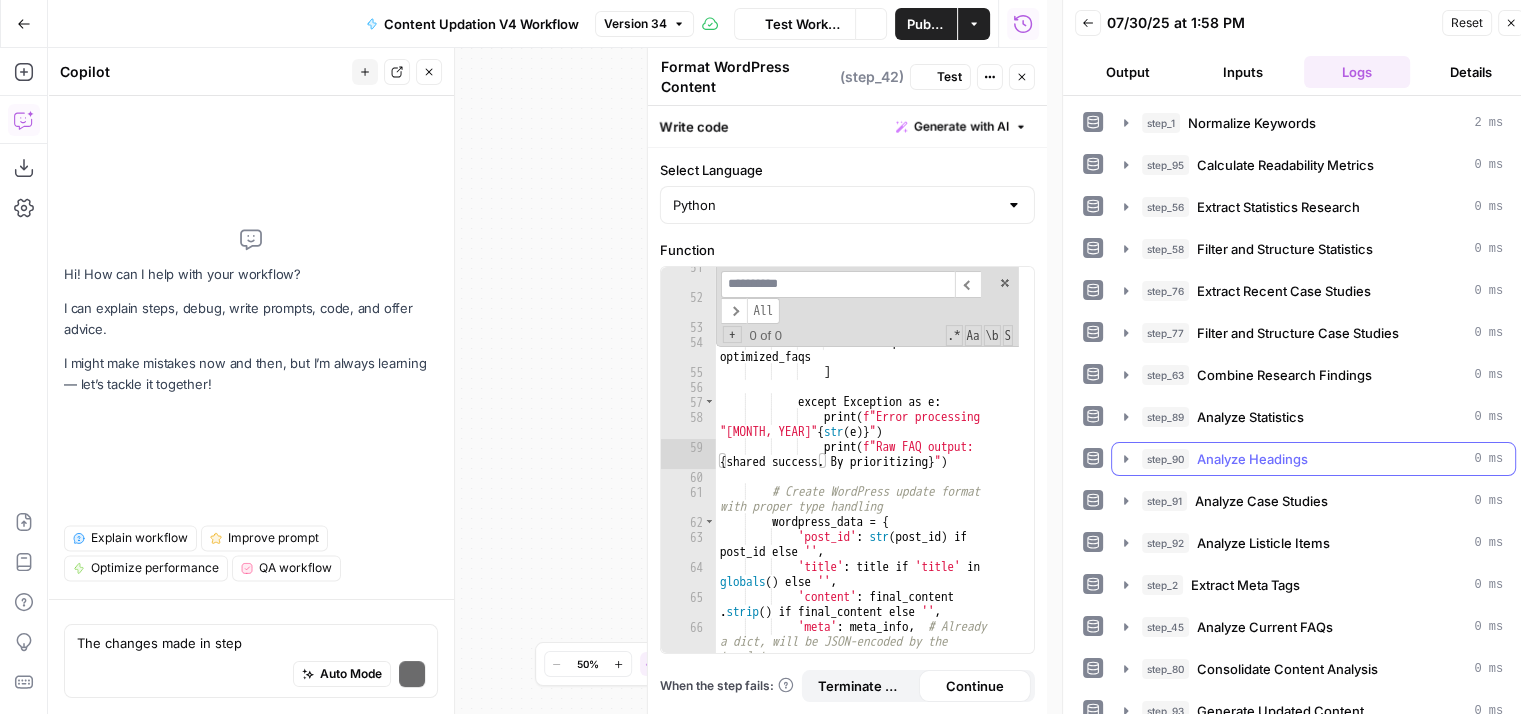 scroll, scrollTop: 751, scrollLeft: 0, axis: vertical 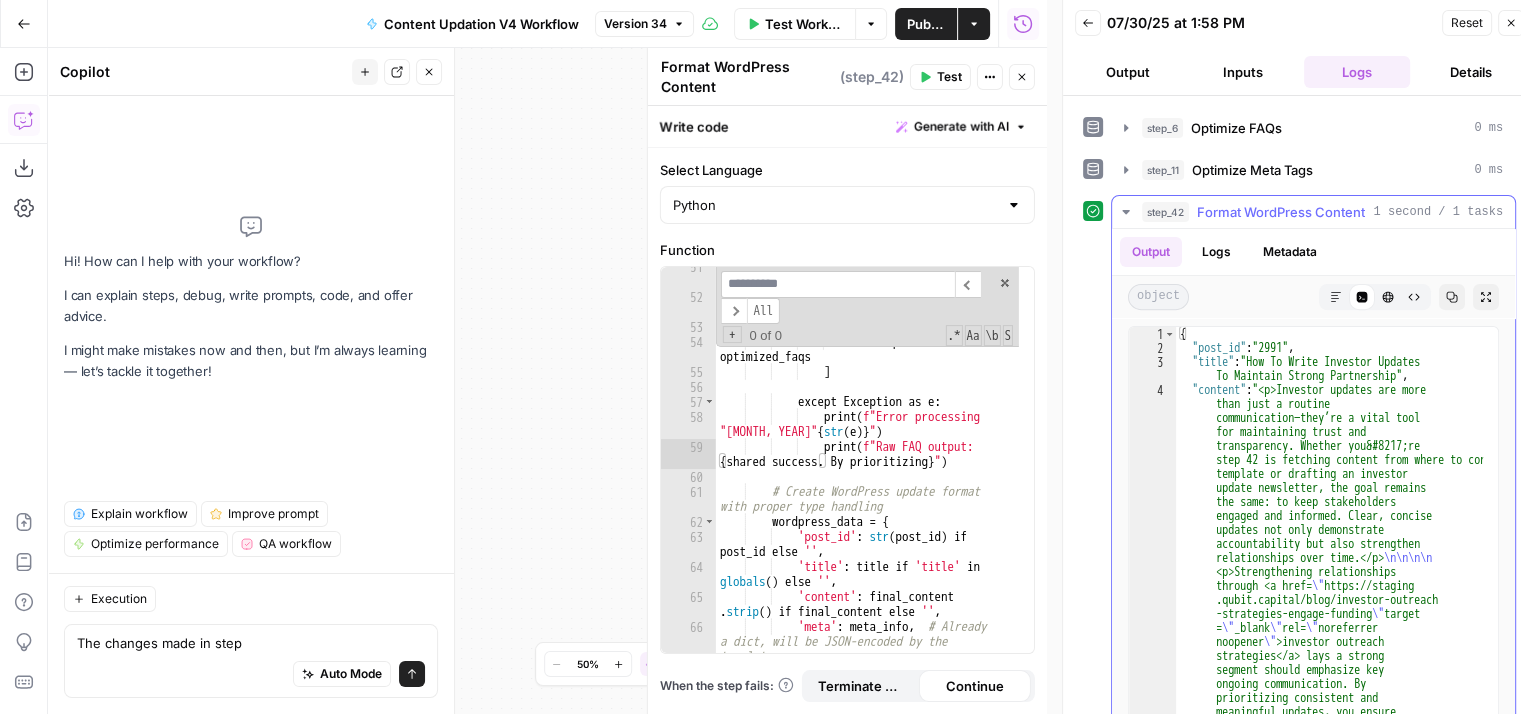 type on "**********" 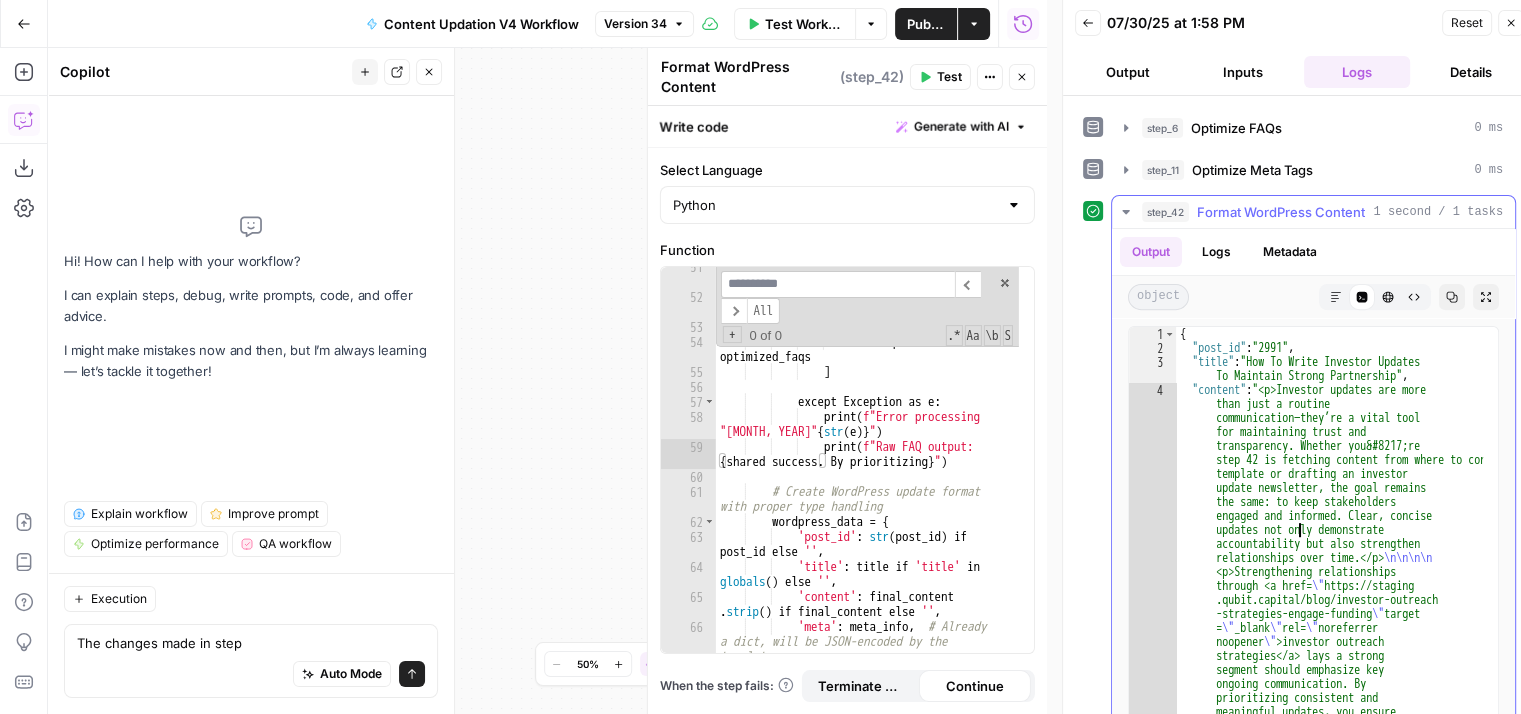 click on "{    "post_id" :  "2991" ,    "title" :  "How To Write Investor Updates         To Maintain Strong Partnership" ,    "content" :  "<p>Investor updates are more         than just a routine         communication—they’re a vital tool         for maintaining trust and         transparency. Whether you&#8217;re         sharing a sample letter to investors         template or drafting an investor         update newsletter, the goal remains         the same: to keep stakeholders         engaged and informed. Clear, concise         updates not only demonstrate         accountability but also strengthen         relationships over time.</p> \n\n\n\n        <p>Strengthening relationships         through <a href= \" https://staging        .qubit.capital/blog/investor-outreach        -strategies-engage-funding \"  target        = \" _blank \"  rel= \" noreferrer         noopener \" >investor outreach  \" =" at bounding box center (1329, 4451) 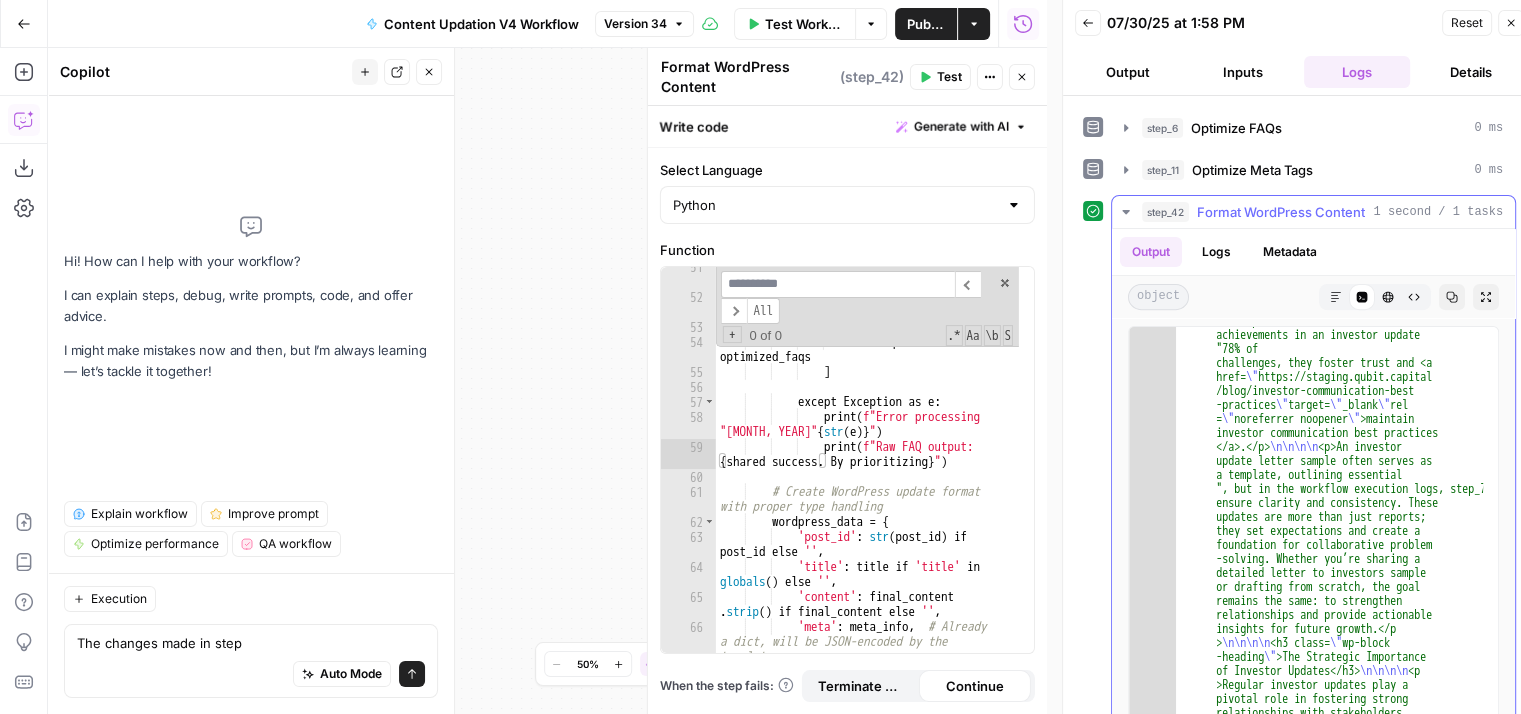 scroll, scrollTop: 630, scrollLeft: 0, axis: vertical 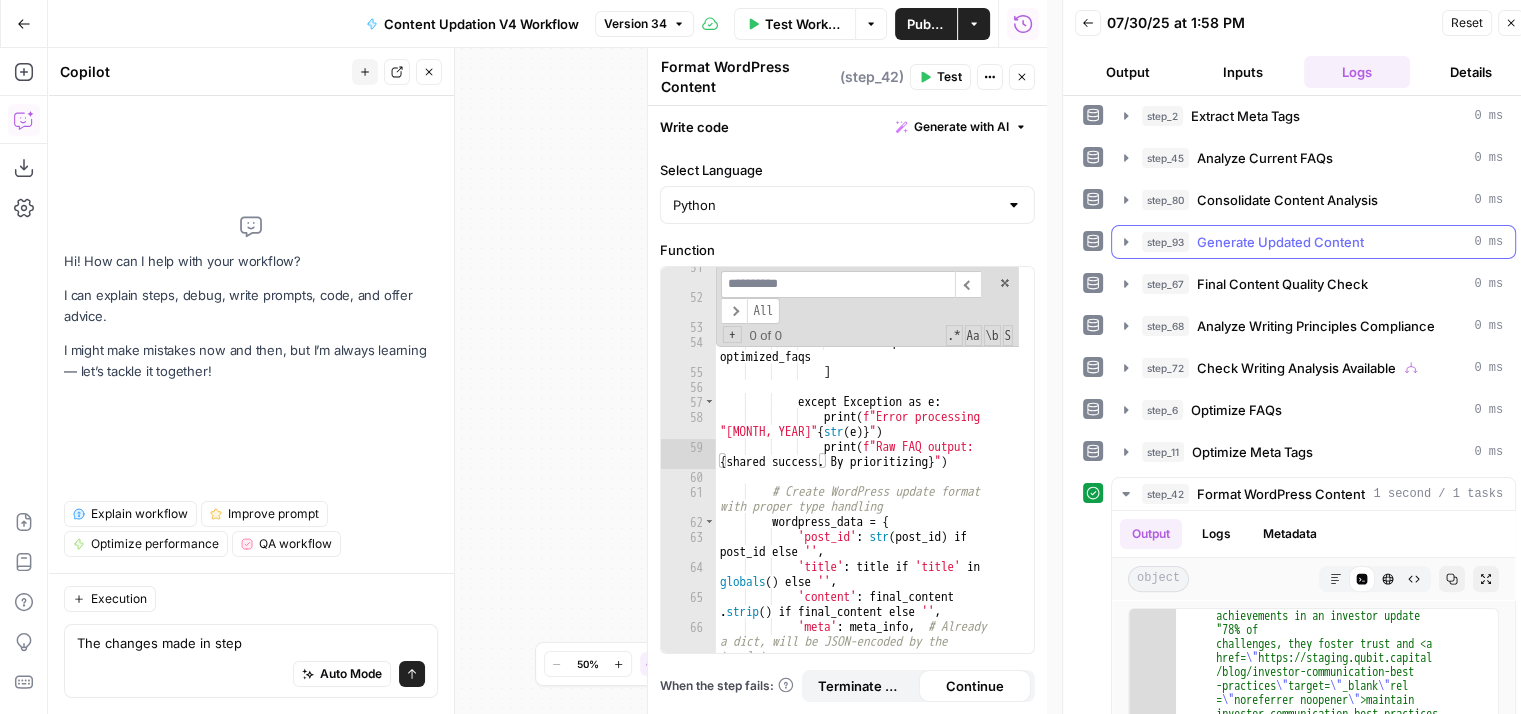 click on "Generate Updated Content" at bounding box center [1280, 242] 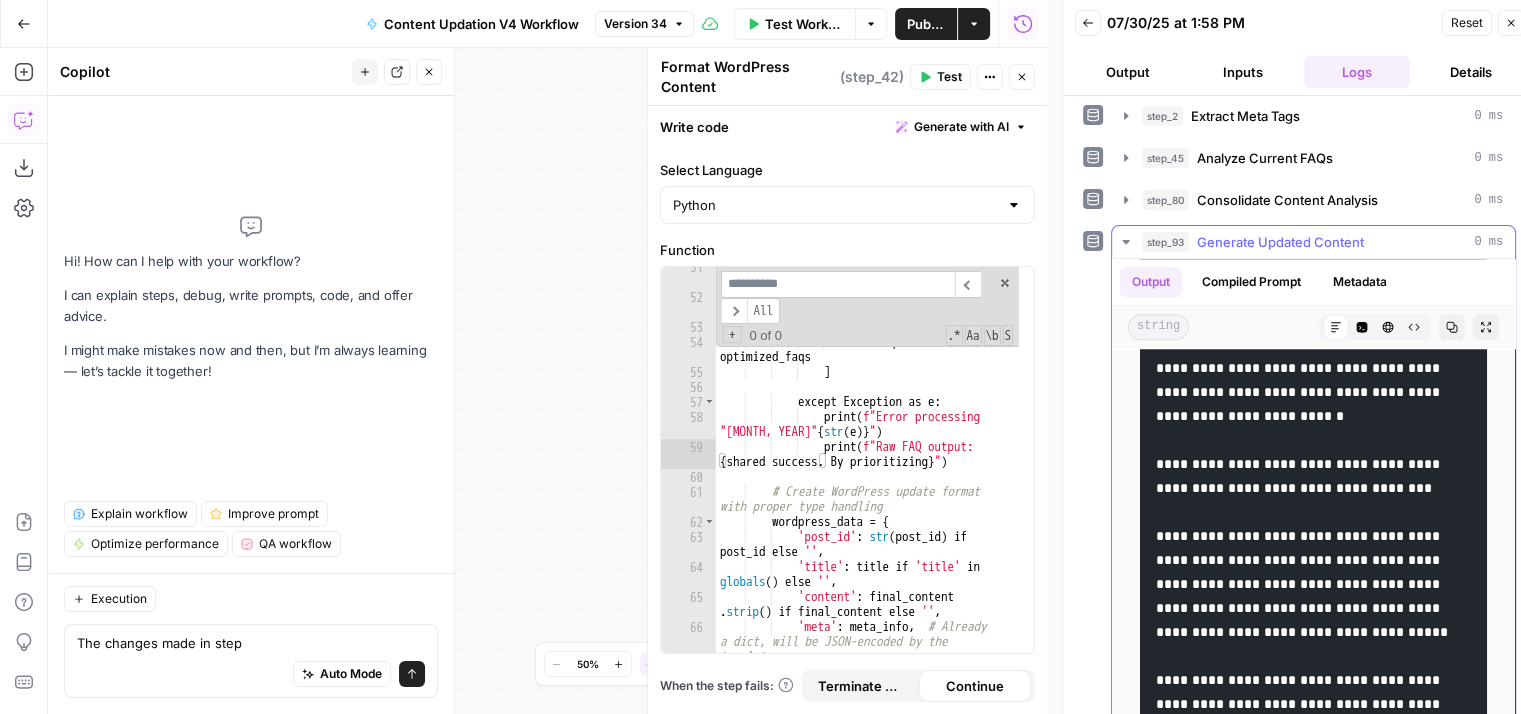 scroll, scrollTop: 1964, scrollLeft: 0, axis: vertical 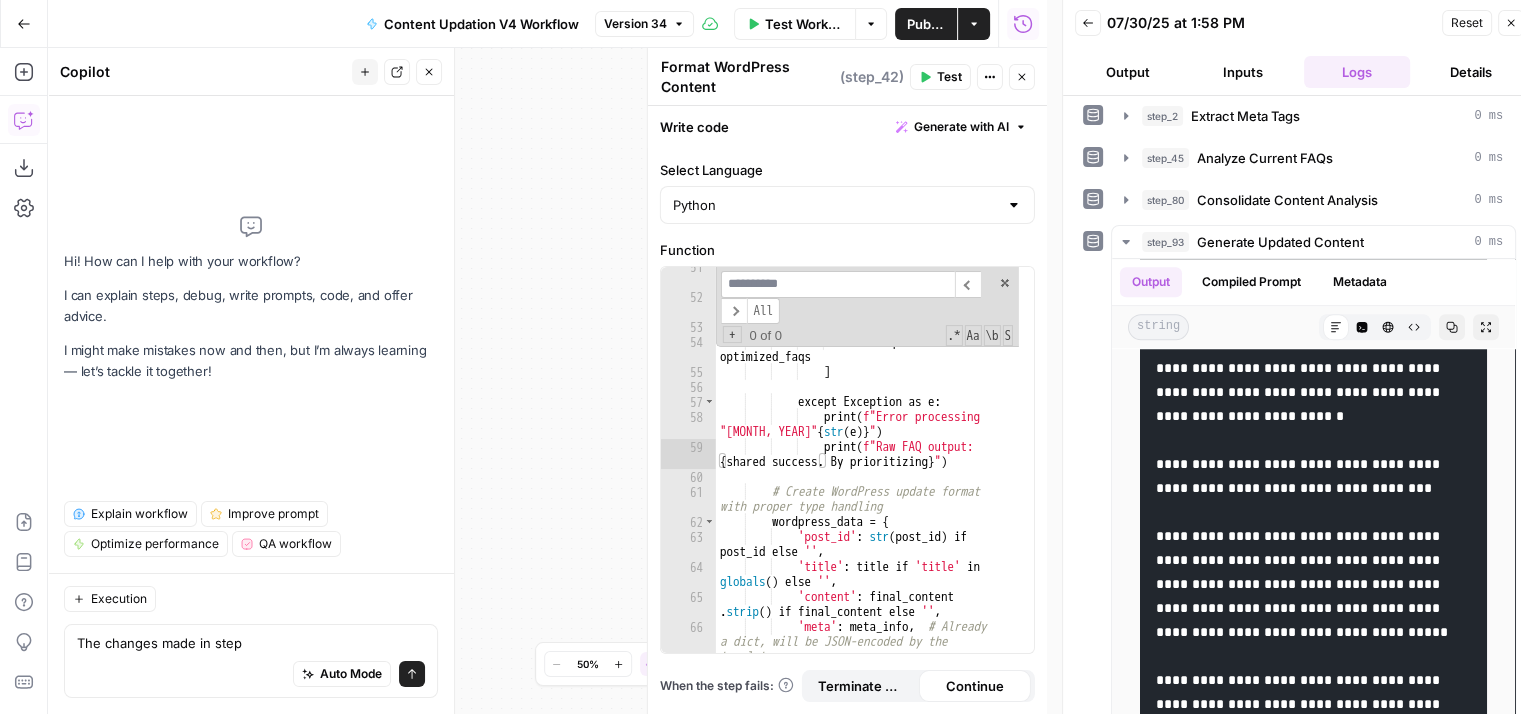 click 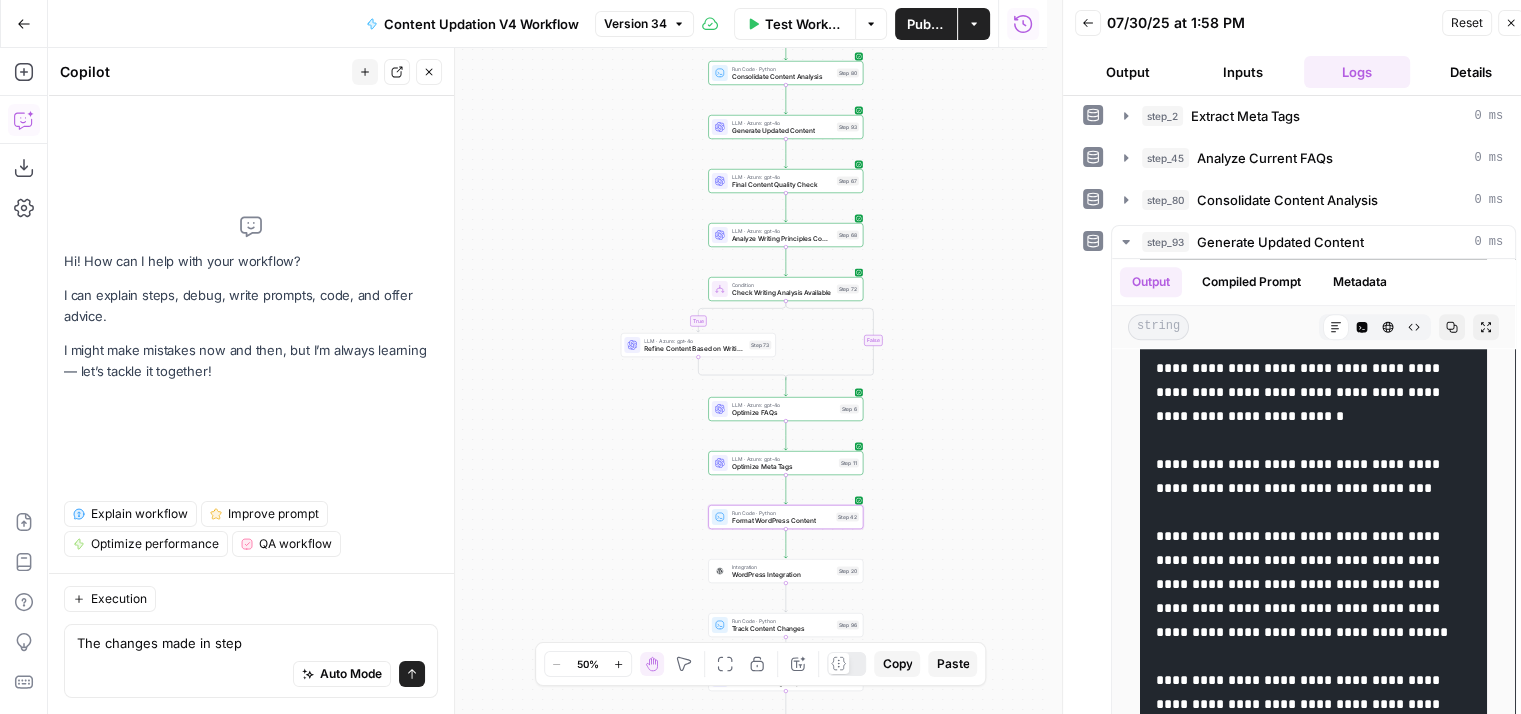 drag, startPoint x: 624, startPoint y: 461, endPoint x: 584, endPoint y: 472, distance: 41.484936 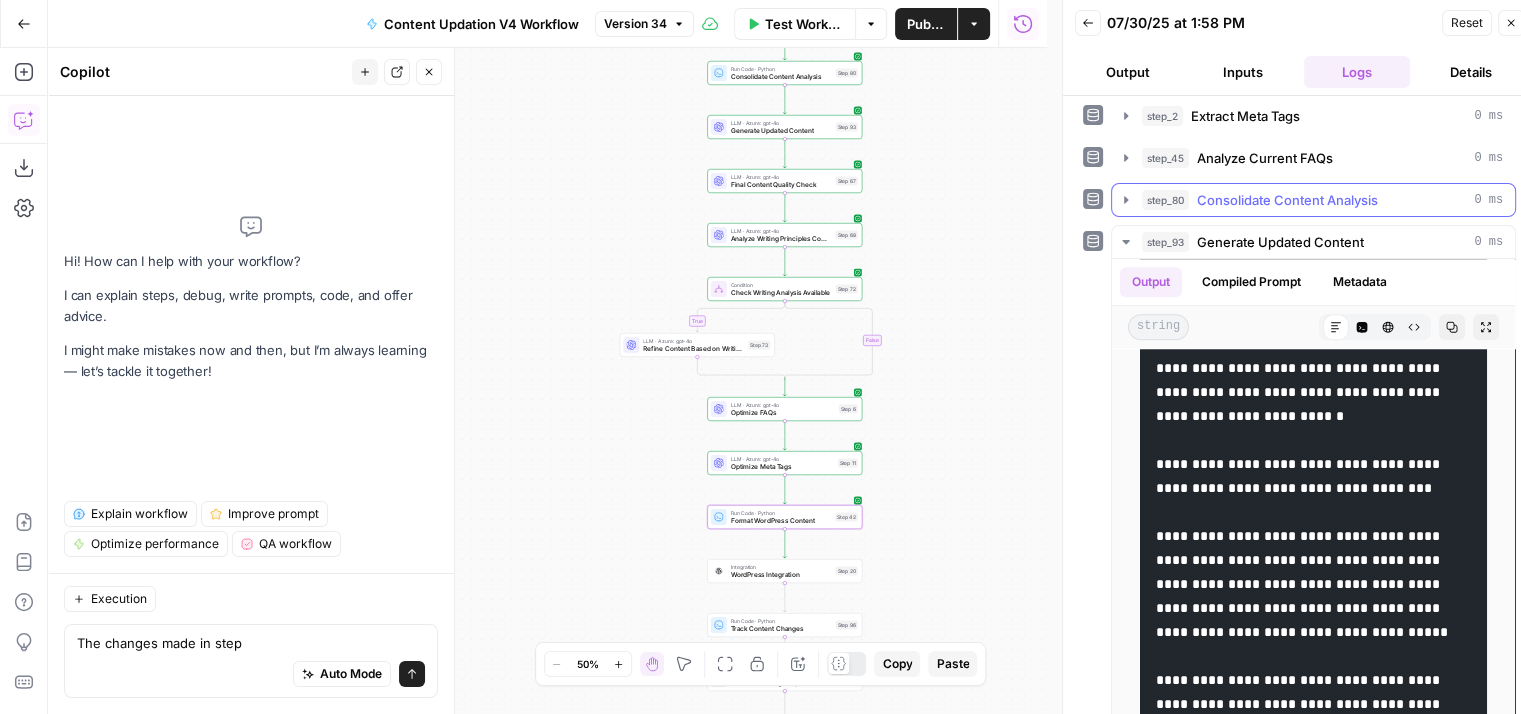 click on "Consolidate Content Analysis" at bounding box center (1287, 200) 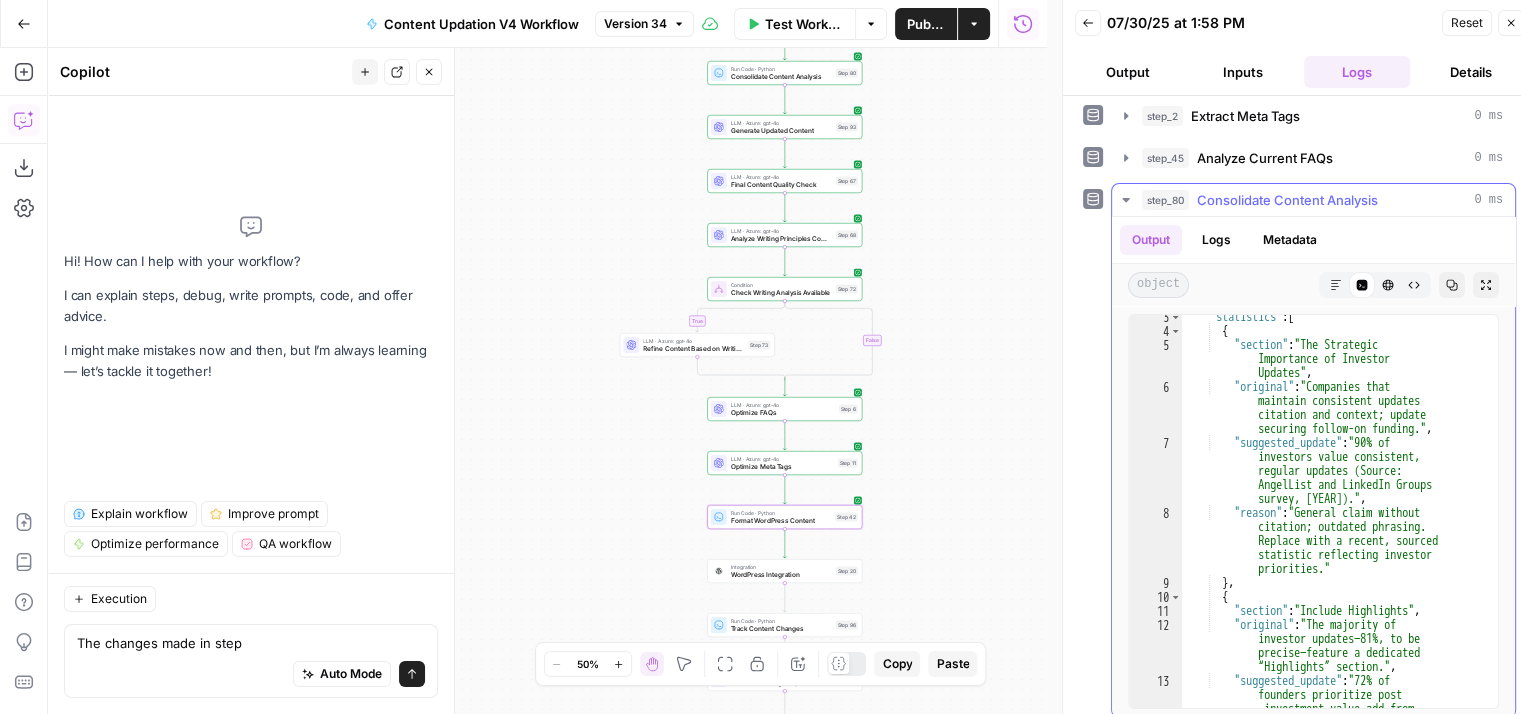 scroll, scrollTop: 33, scrollLeft: 0, axis: vertical 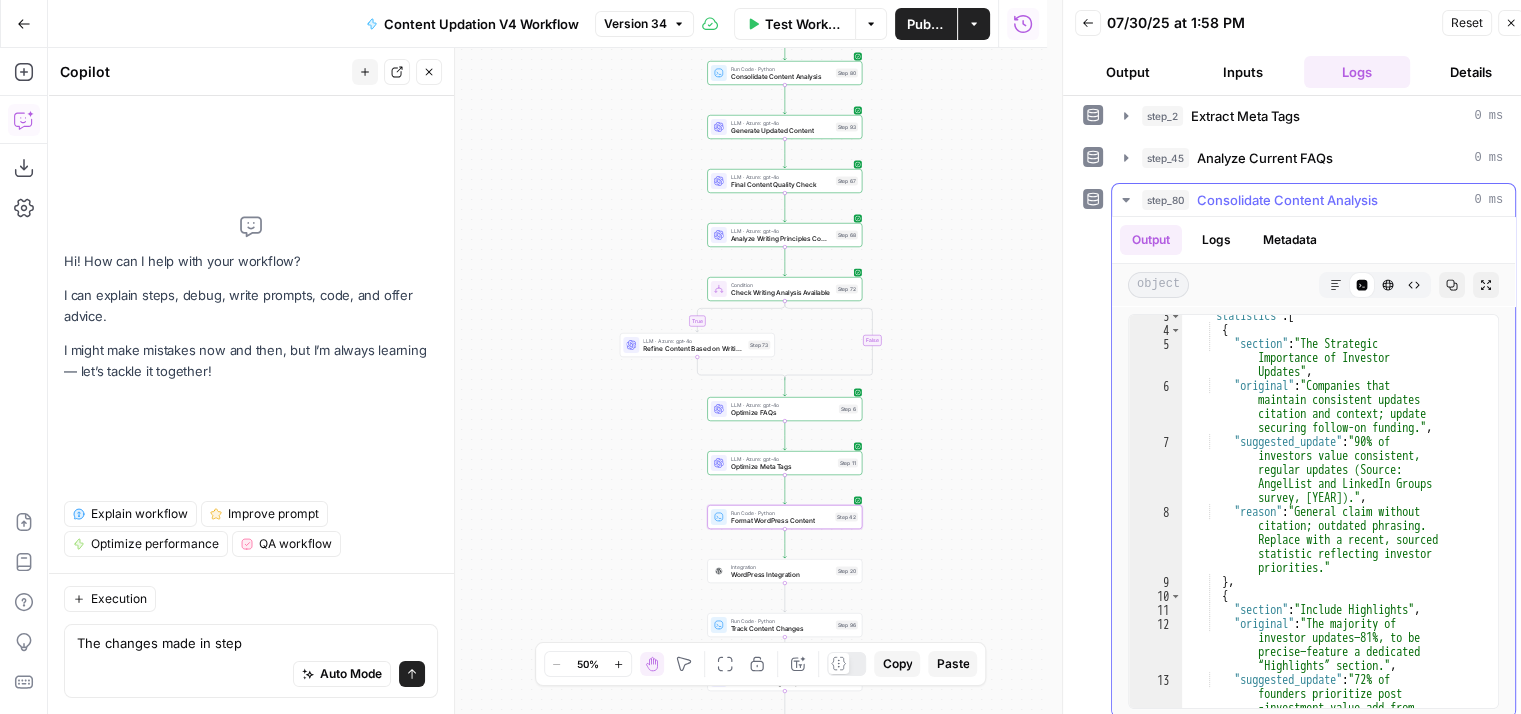 type on "**********" 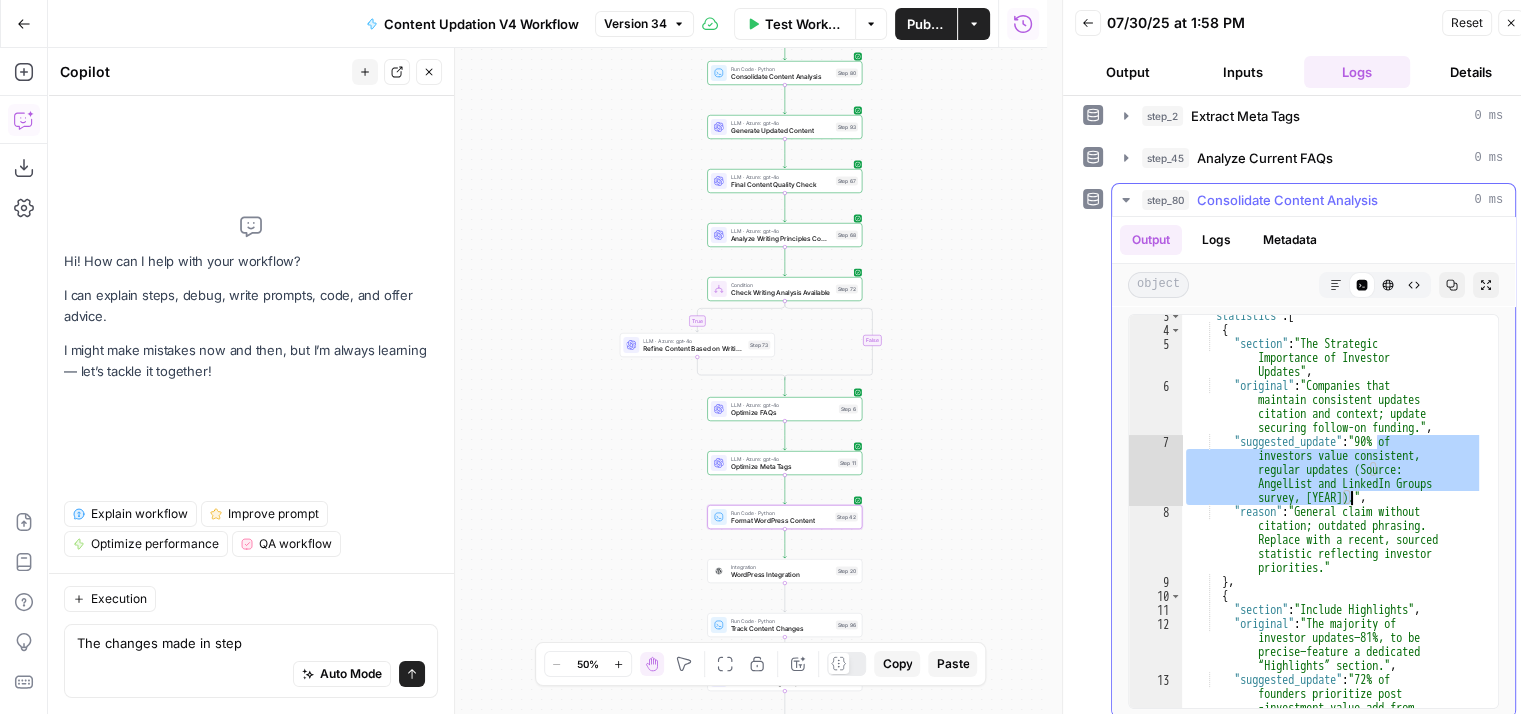 drag, startPoint x: 1377, startPoint y: 435, endPoint x: 1352, endPoint y: 487, distance: 57.697487 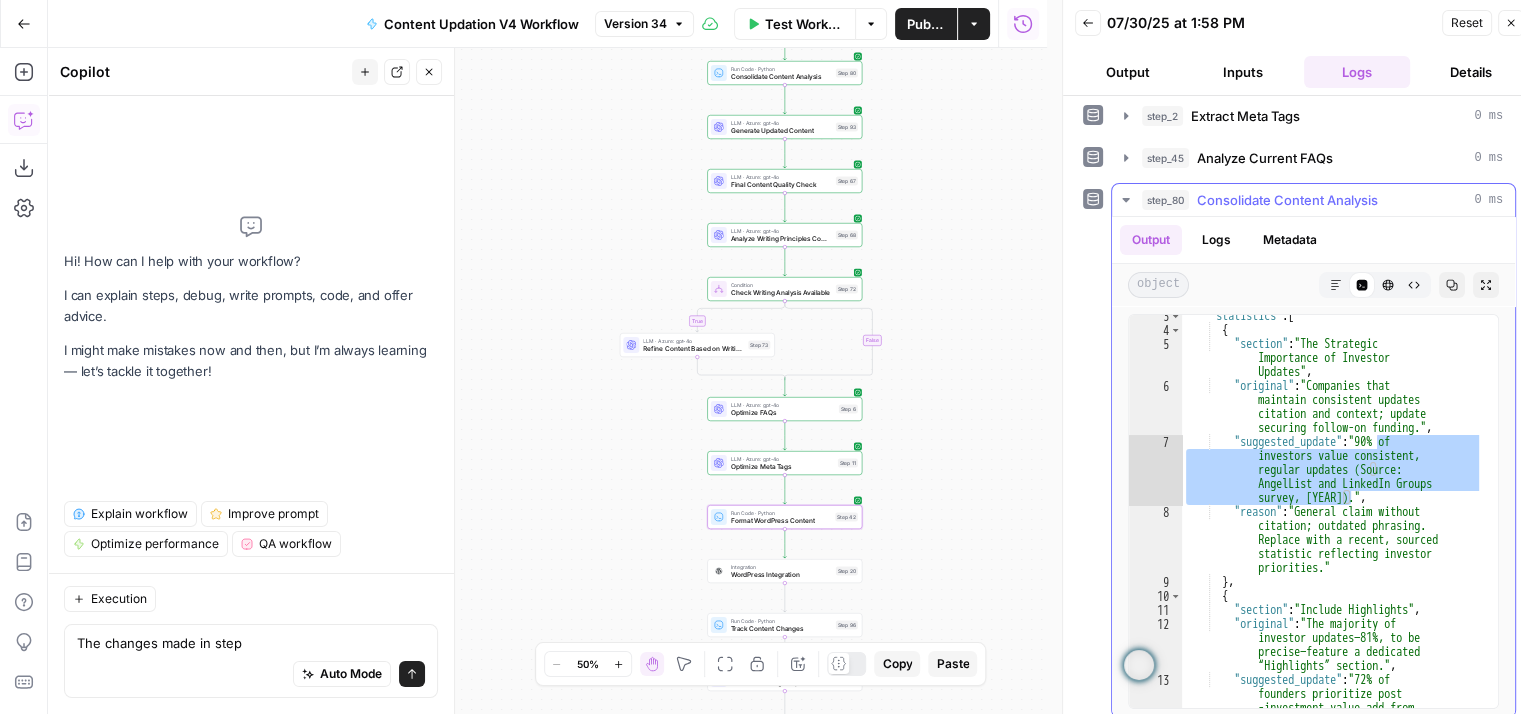 click on "Consolidate Content Analysis" at bounding box center (1287, 200) 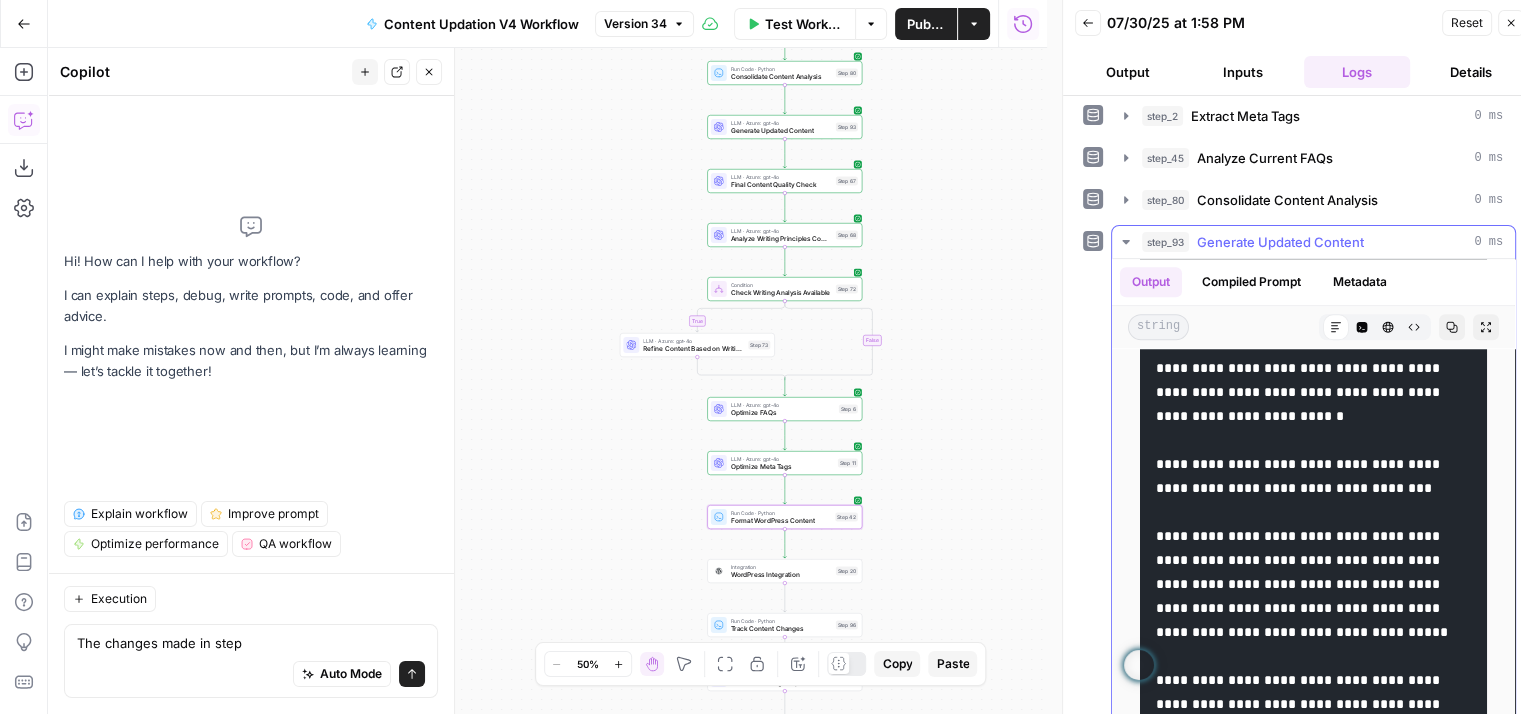 click on "step_93 Generate Updated Content 0 ms" at bounding box center [1313, 242] 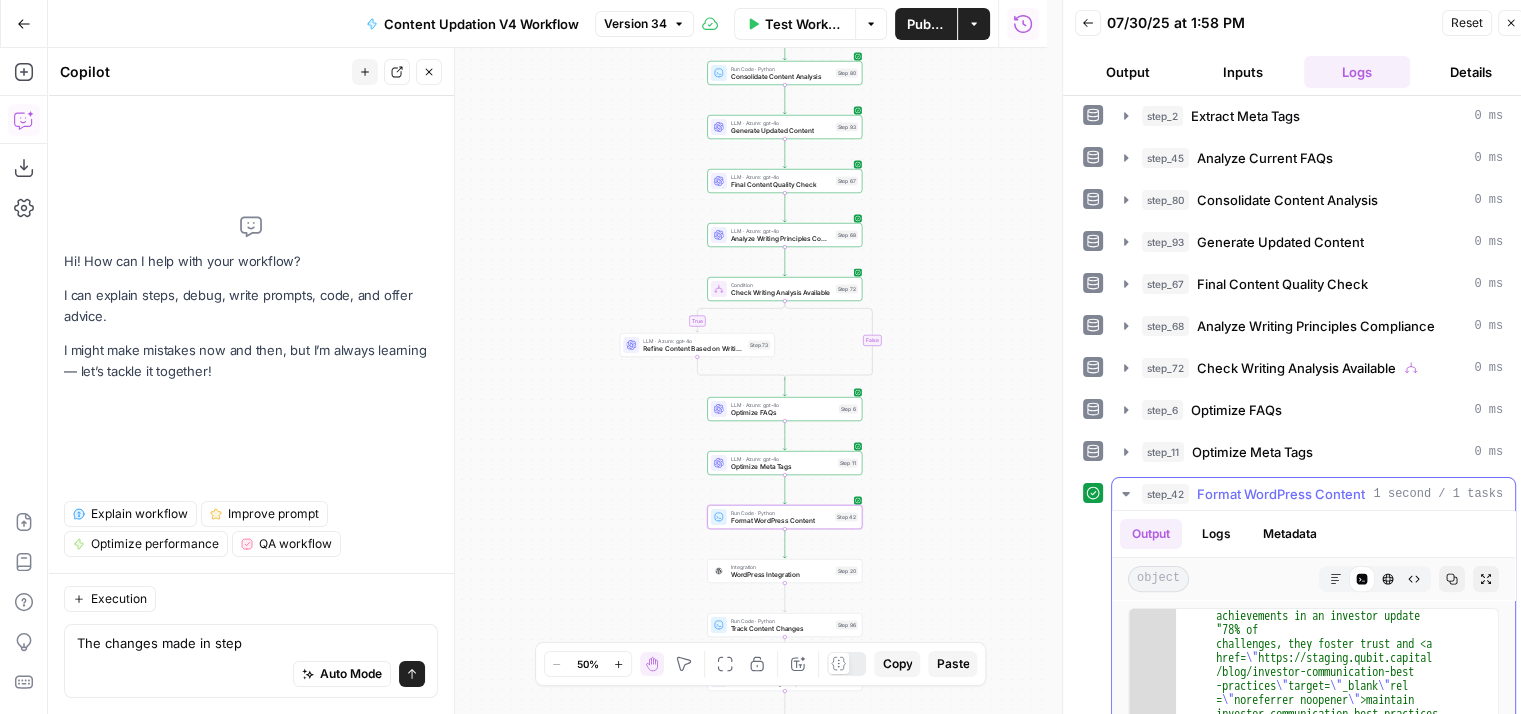 type 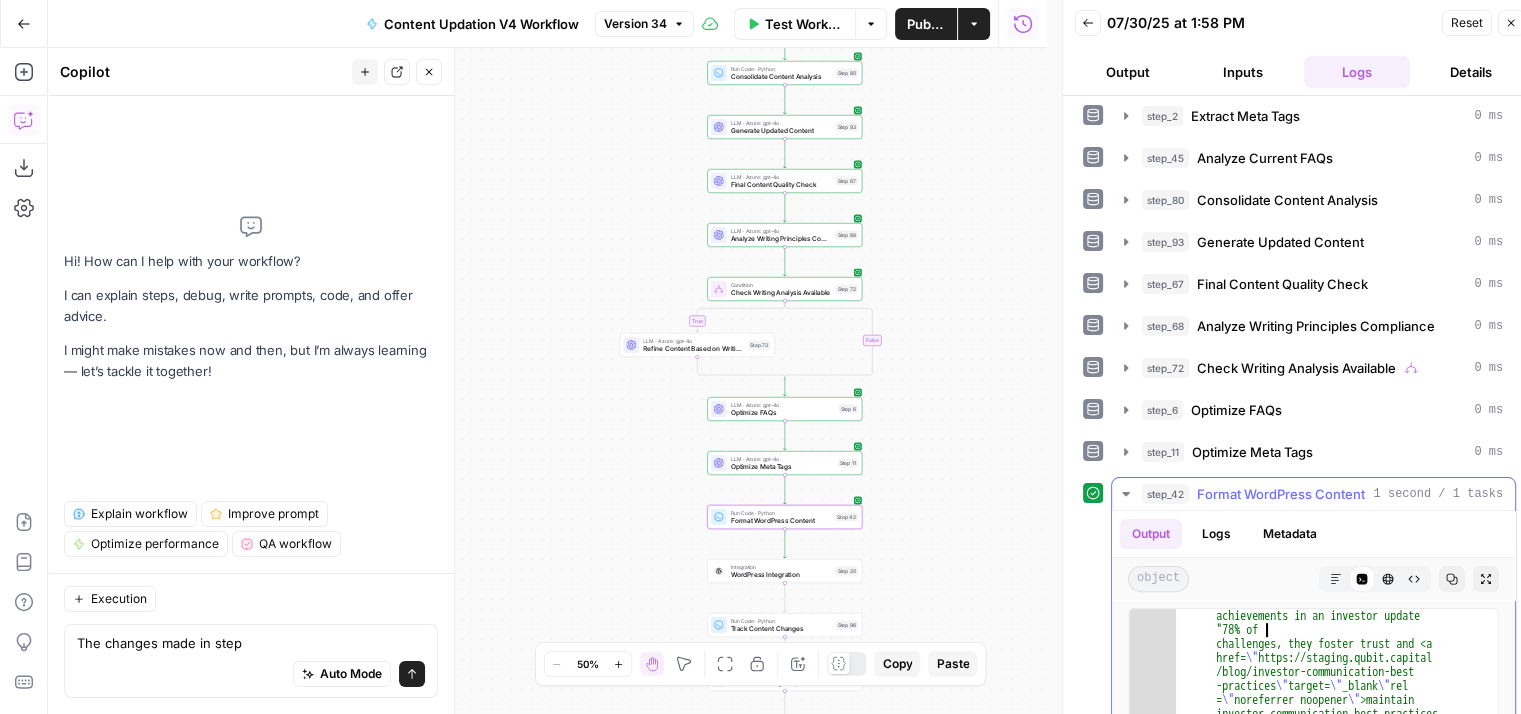 click on ""content" : "<p>Investor updates are more than just a routine communication—they’re a vital tool for maintaining trust and transparency. Whether you&amp;#8217;re sharing a sample letter to investors template or drafting an investor update newsletter, the goal remains the same: to keep stakeholders engaged and informed. Clear, concise updates not only demonstrate accountability but also strengthen relationships over time.</p>
72% of founders prioritize post-investment value add from investors through consistent updates (Source: NFX, [YEAR]).</p> <h 3 class= > 3 3 >
<p>Strengthening relationships through <a href= \" https://staging .qubit.capital/blog/investor-outreach -strategies-engage-funding \" target = \" _blank \" rel= \" noreferrer noopener \" >investor outreach strategies</a> lays a strong foundation for effective updates and "" at bounding box center (1329, 8072) 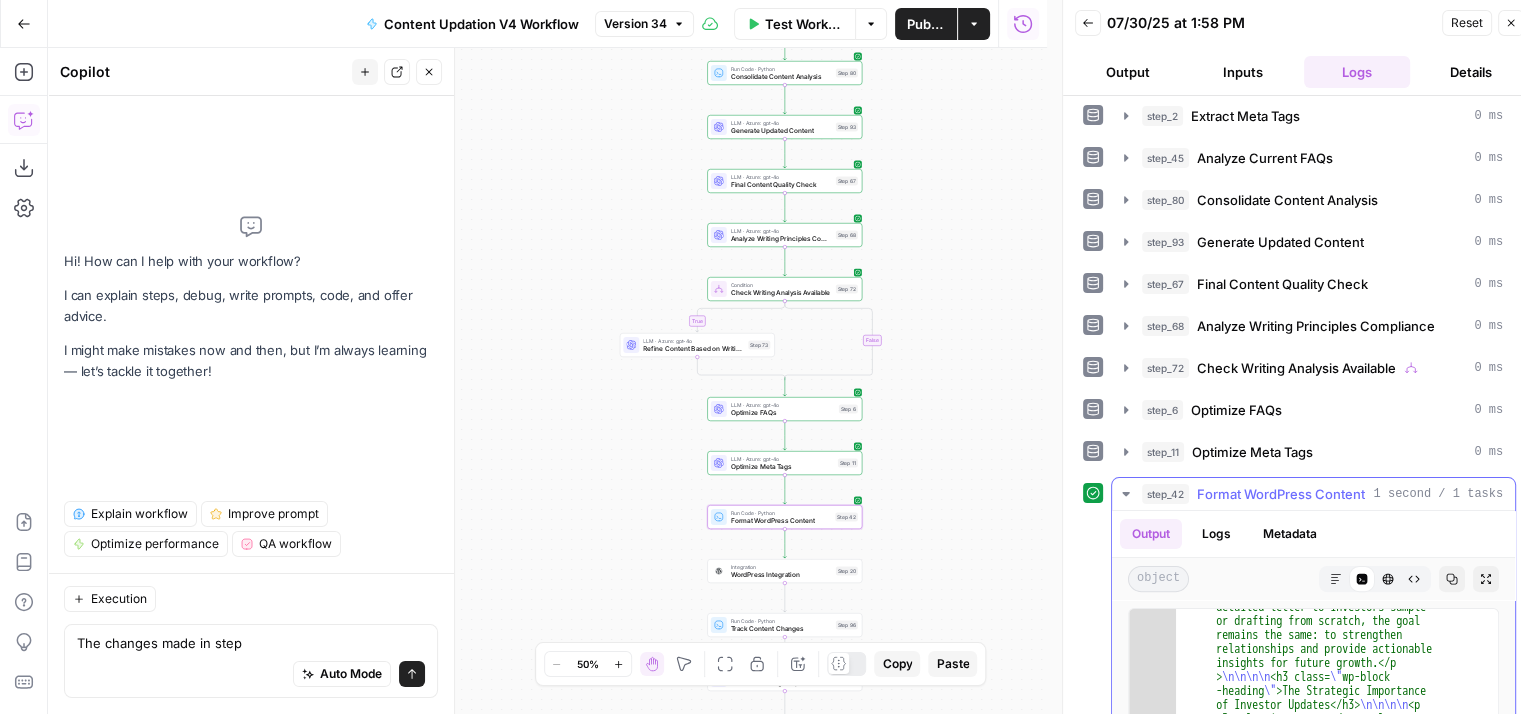 scroll, scrollTop: 876, scrollLeft: 0, axis: vertical 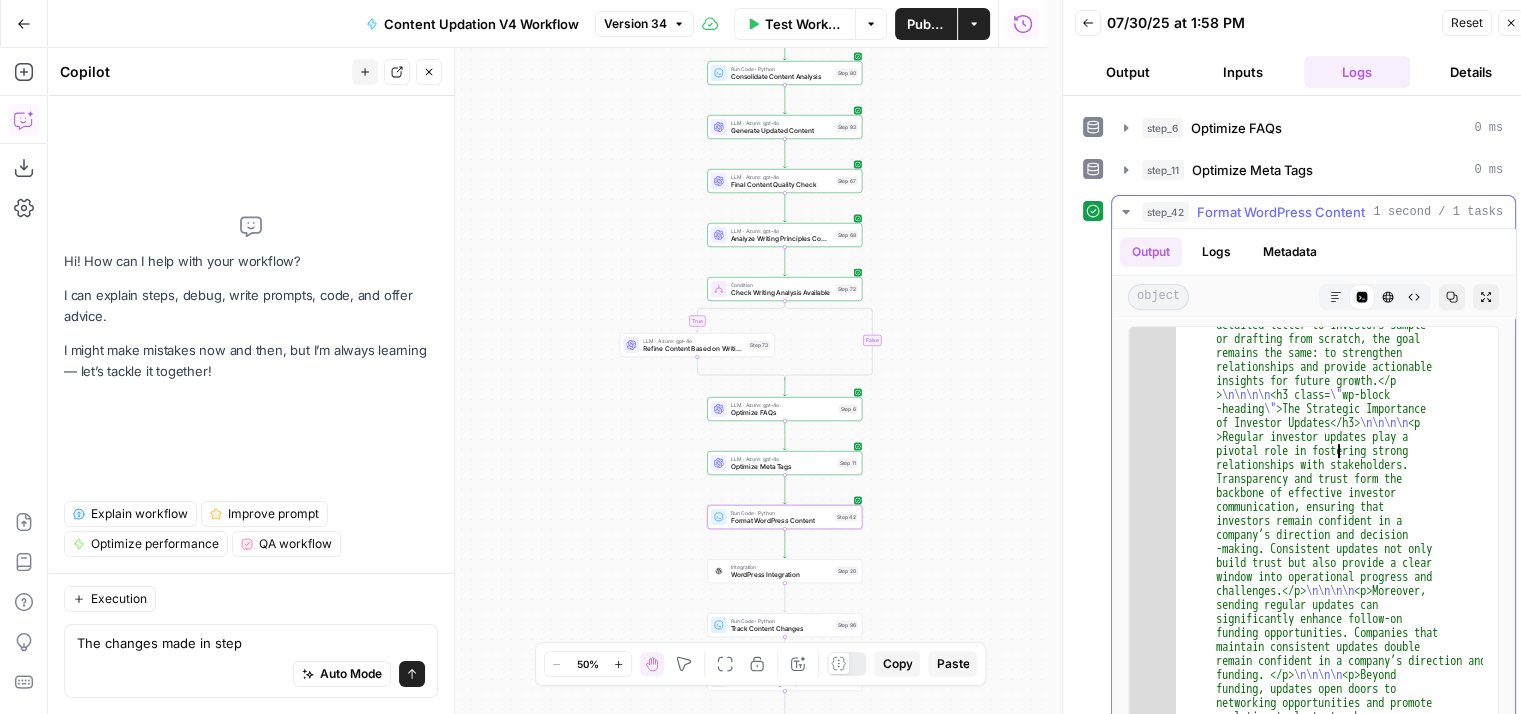 click on ""content" : "<p>Investor updates are more than just a routine communication—they’re a vital tool for maintaining trust and transparency. Whether you&amp;#8217;re sharing a sample letter to investors template or drafting an investor update newsletter, the goal remains the same: to keep stakeholders engaged and informed. Clear, concise updates not only demonstrate accountability but also strengthen relationships over time.</p>
72% of founders prioritize post-investment value add from investors through consistent updates (Source: NFX, [YEAR]).</p> <h 3 class= > 3 3 >
<p>Strengthening relationships through <a href= \" https://staging .qubit.capital/blog/investor-outreach -strategies-engage-funding \" target = \" _blank \" rel= \" noreferrer noopener \" >investor outreach strategies</a> lays a strong foundation for effective updates and "" at bounding box center (1329, 7543) 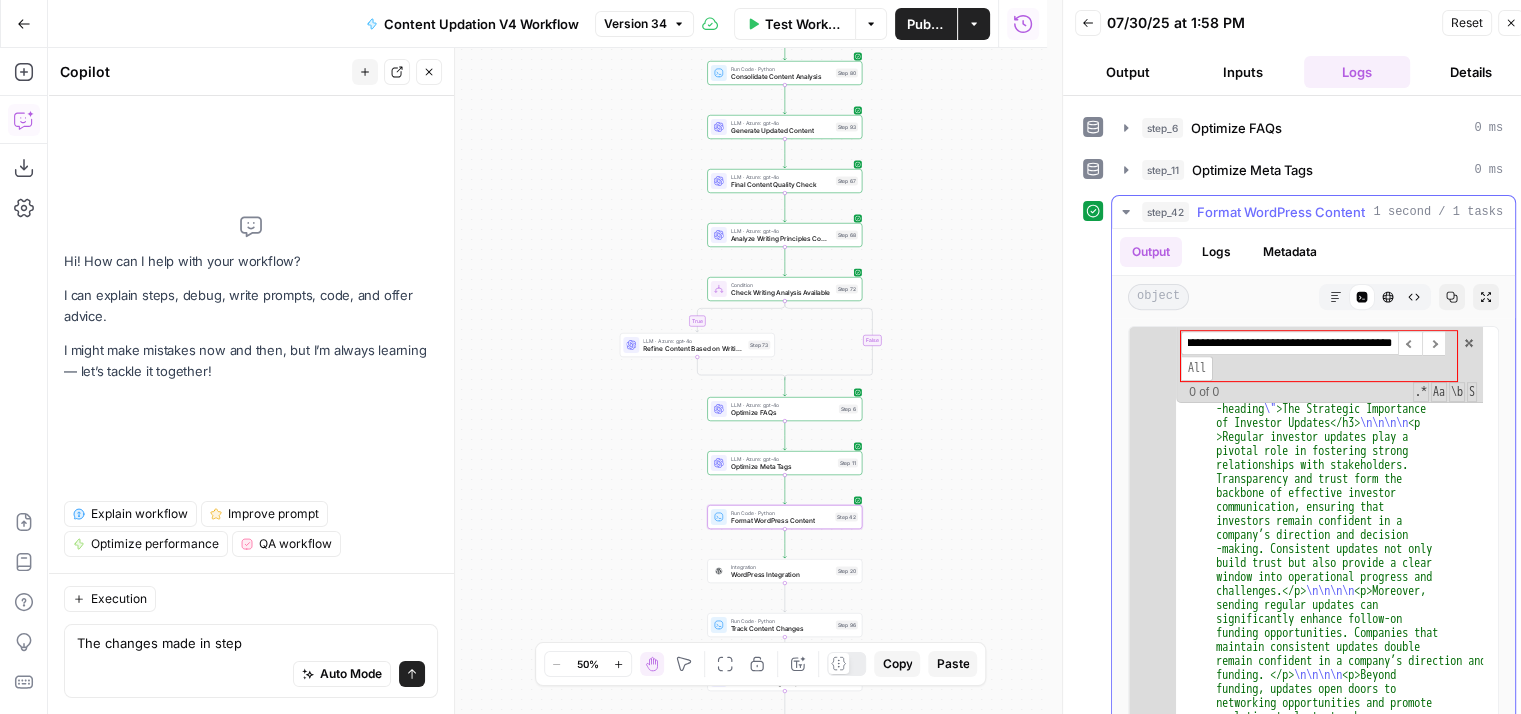 scroll, scrollTop: 0, scrollLeft: 3114, axis: horizontal 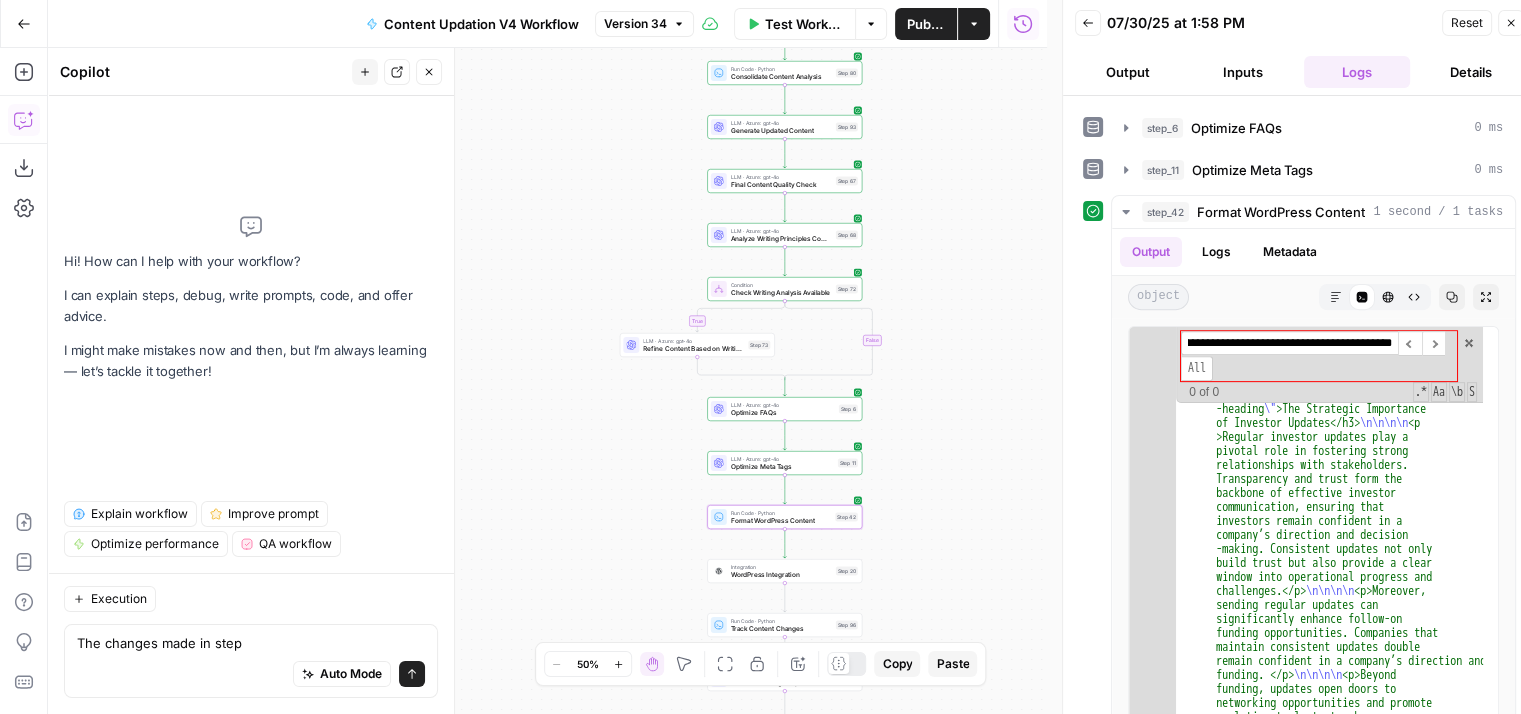 type on "**********" 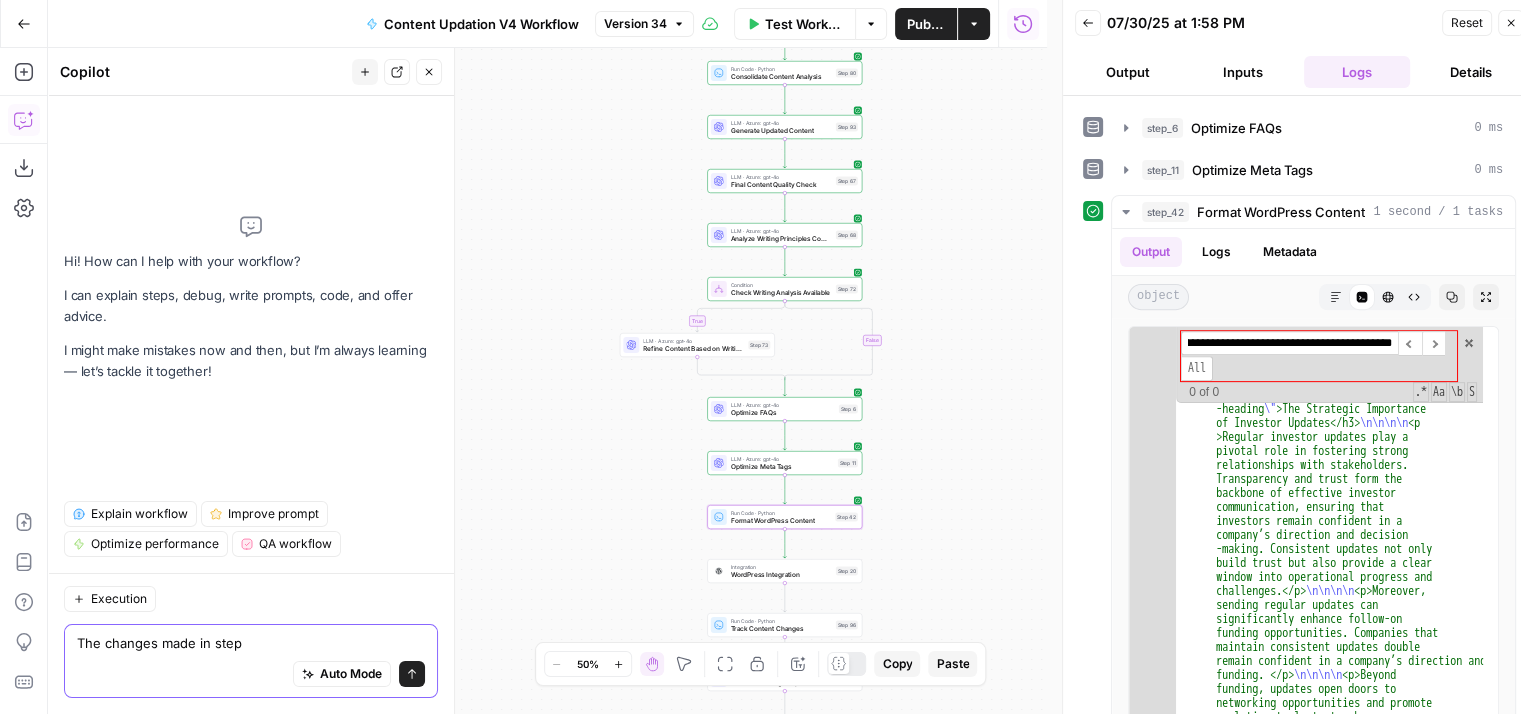 scroll, scrollTop: 0, scrollLeft: 0, axis: both 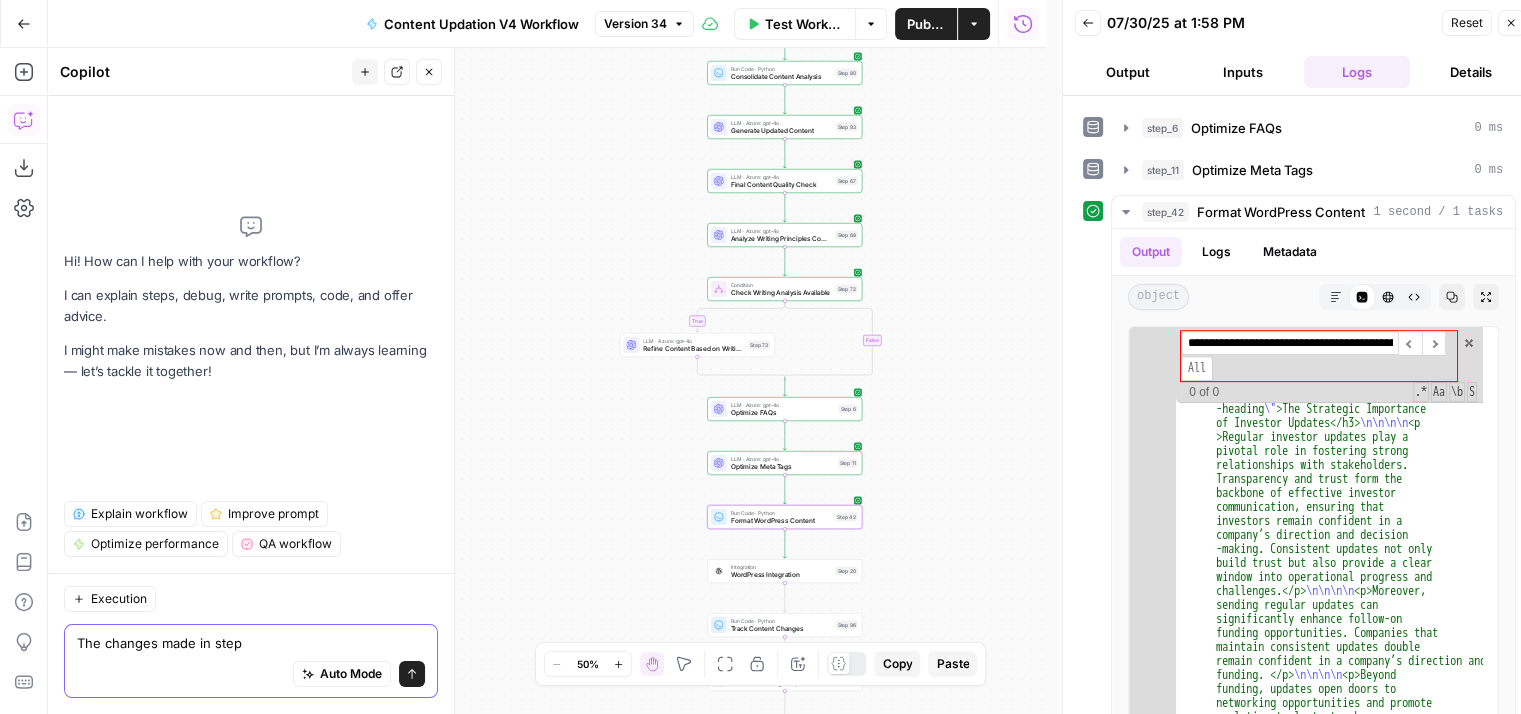 drag, startPoint x: 256, startPoint y: 645, endPoint x: 44, endPoint y: 637, distance: 212.1509 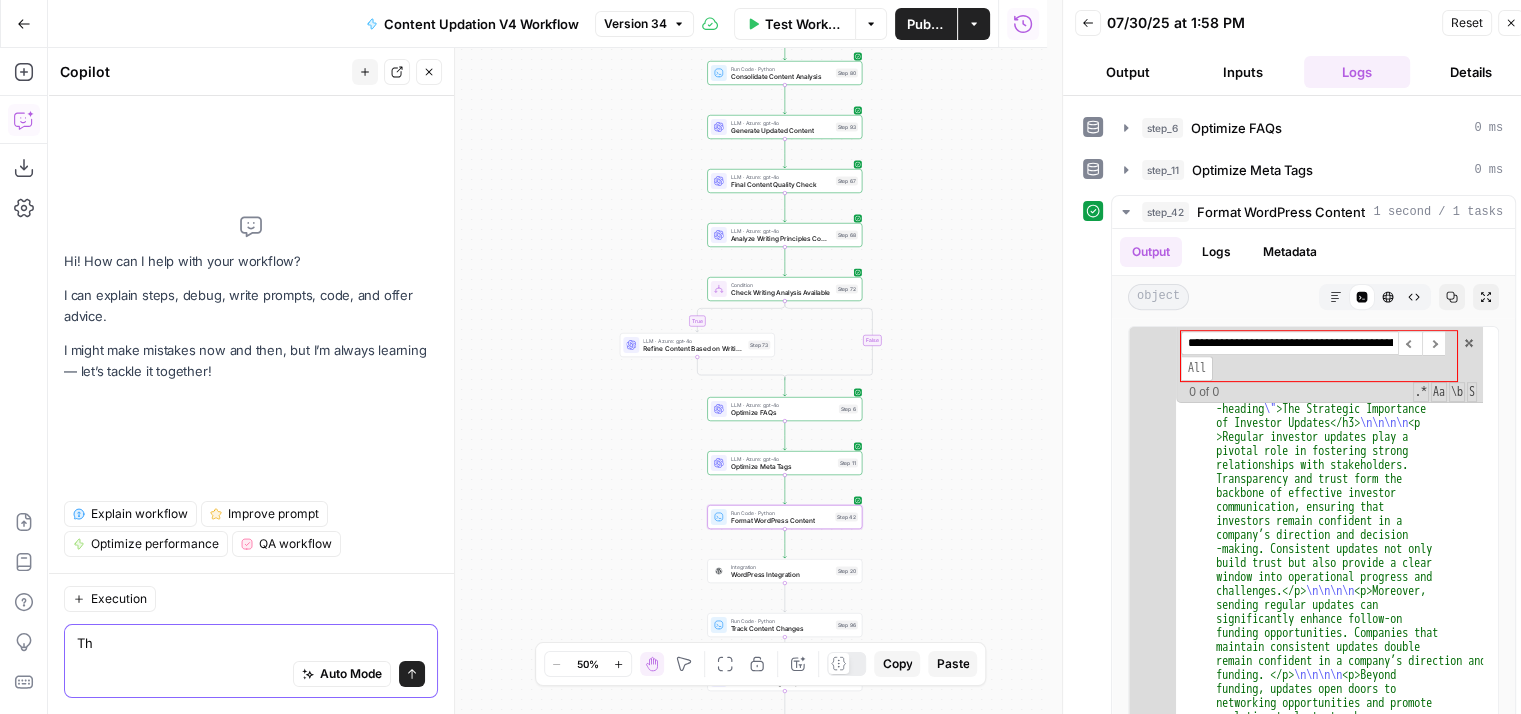 type on "T" 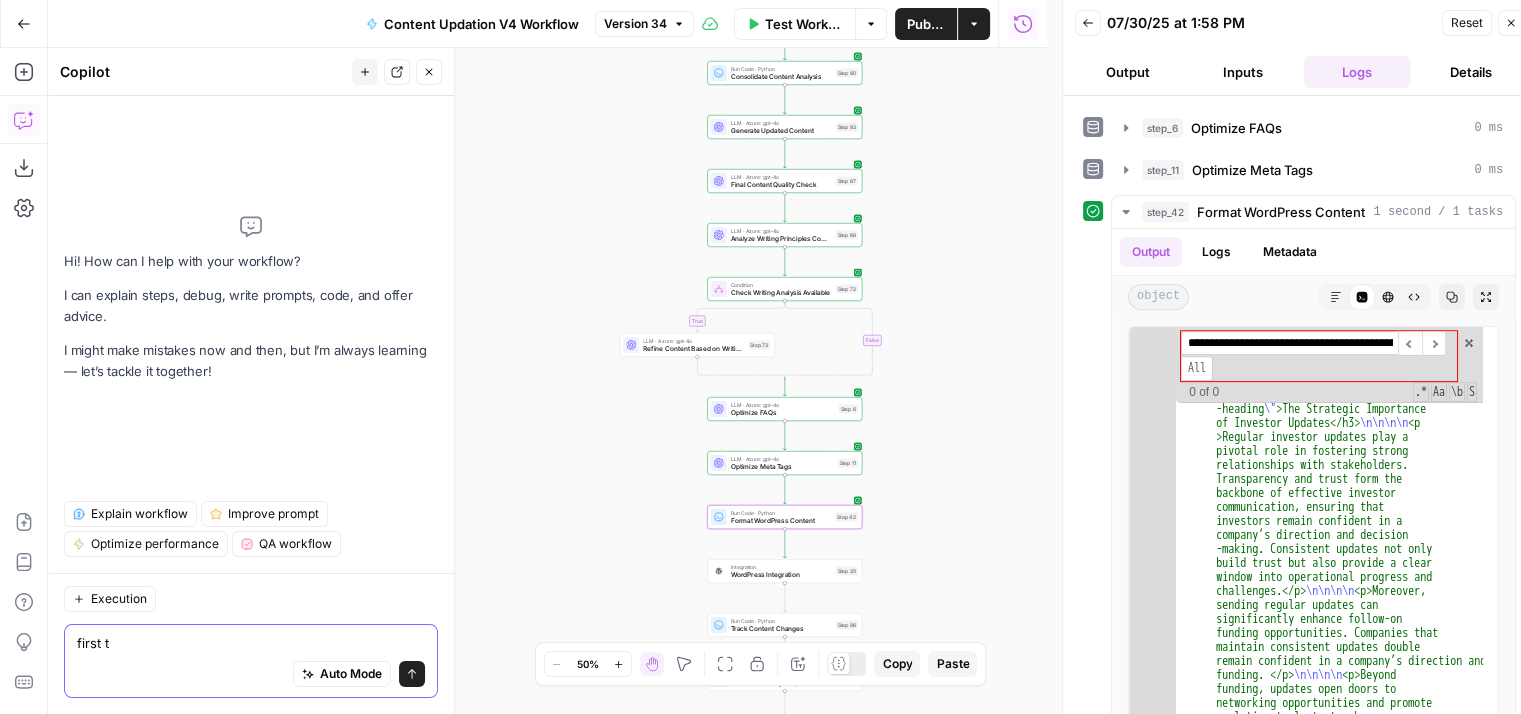 type on "first t" 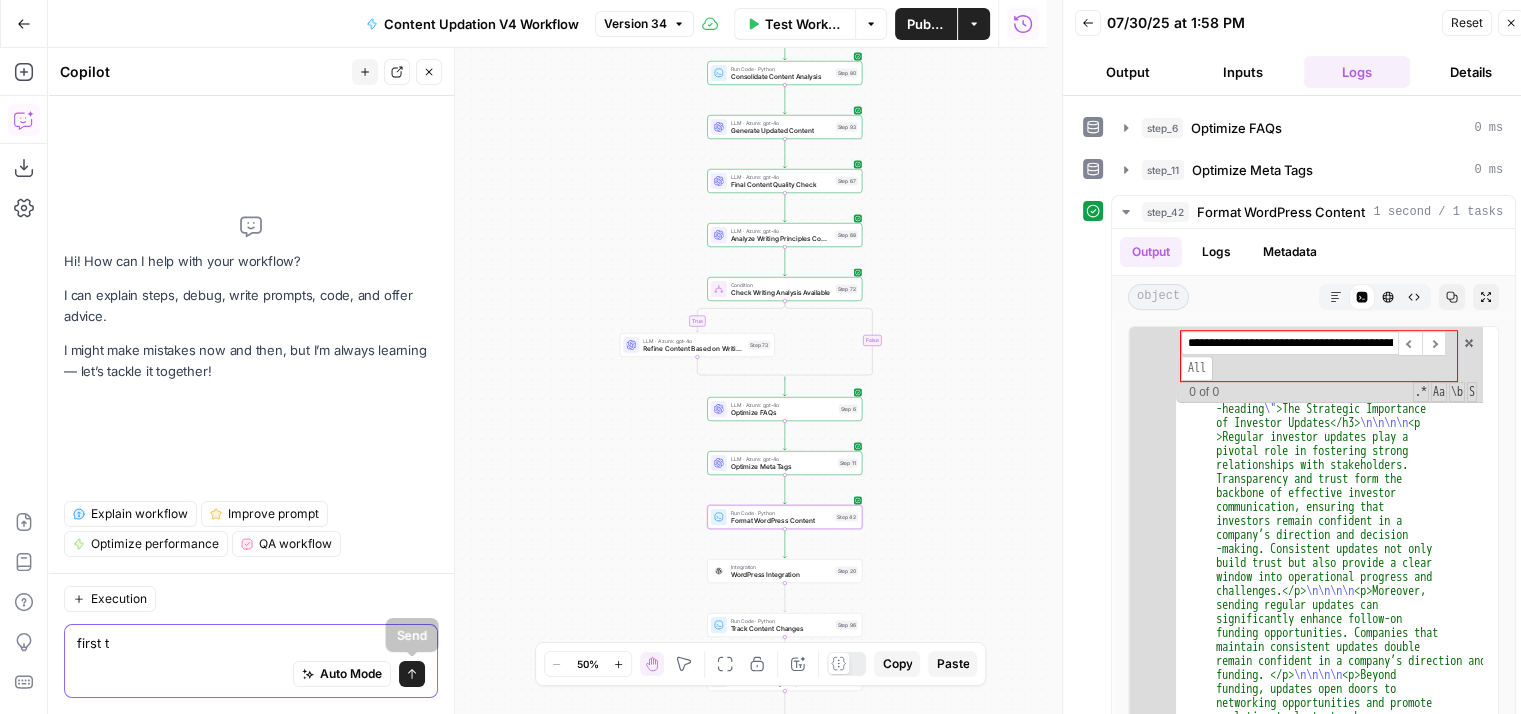 click 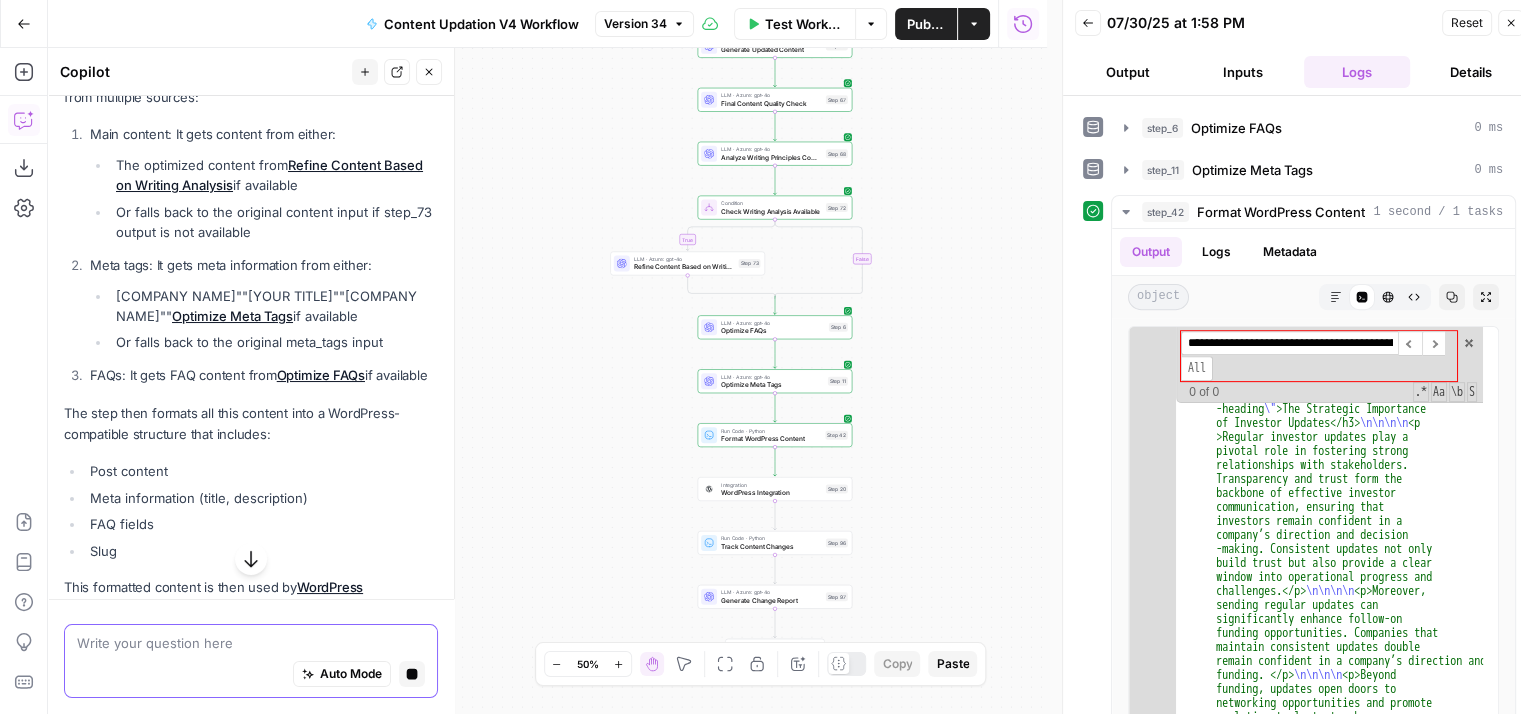 scroll, scrollTop: 386, scrollLeft: 0, axis: vertical 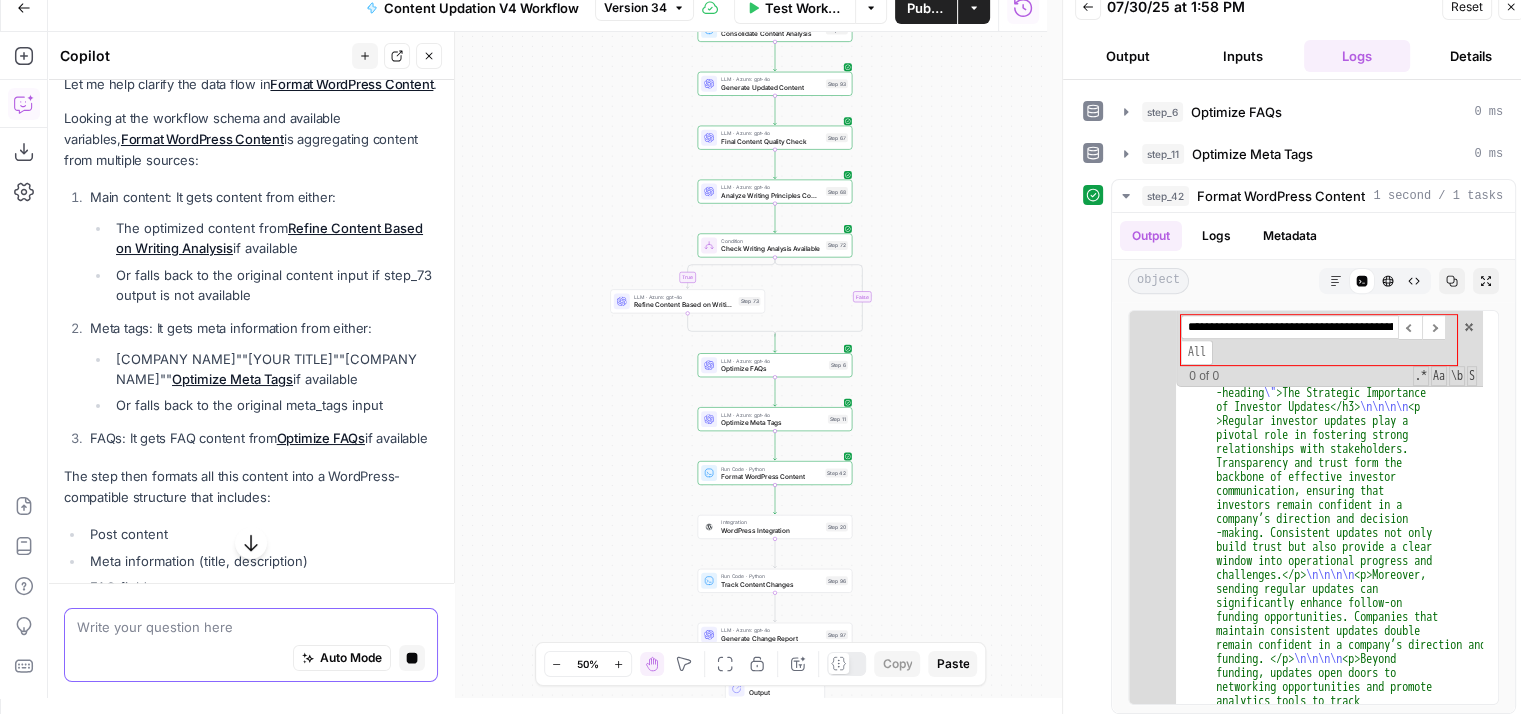 click on "Write your question here Auto Mode Stop generating" at bounding box center [251, 645] 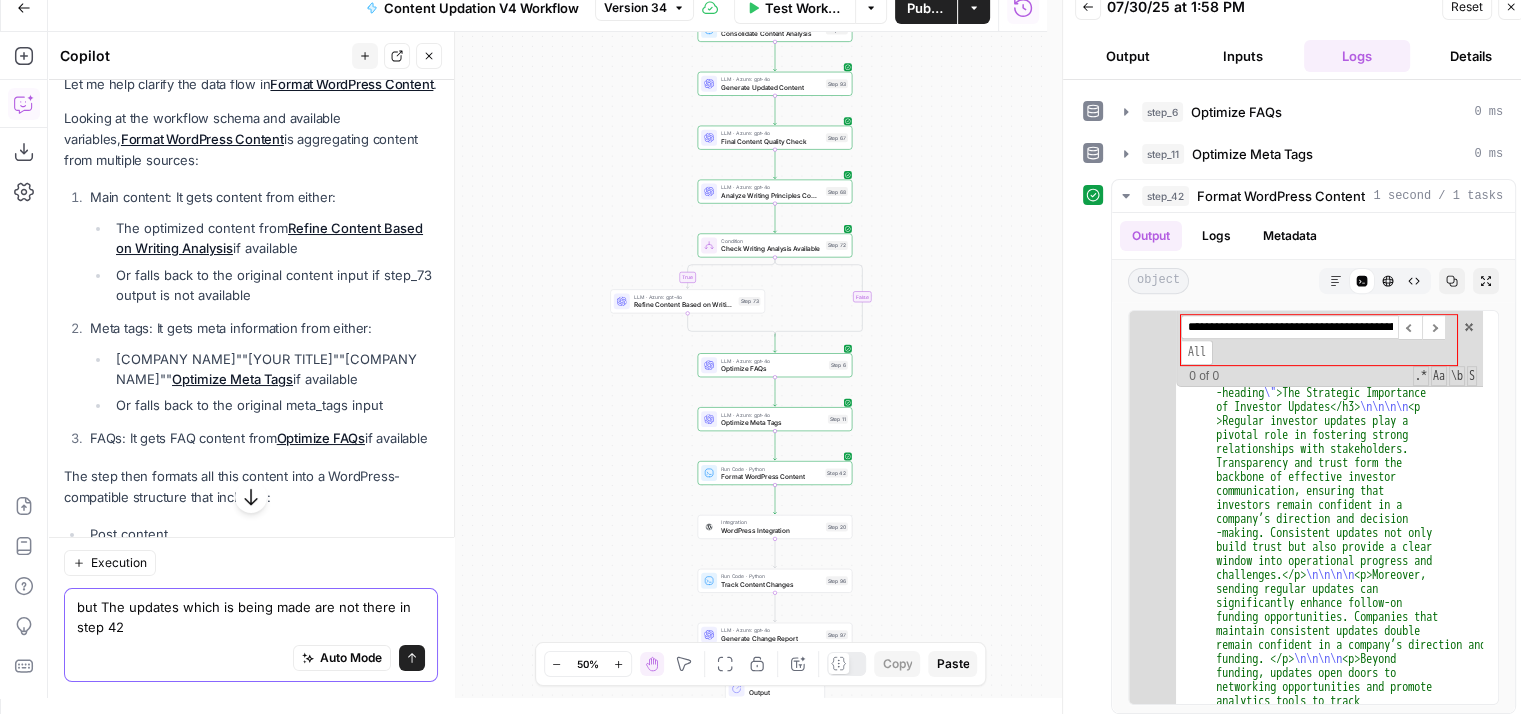 type on "but The updates which is being made are not there in step 42" 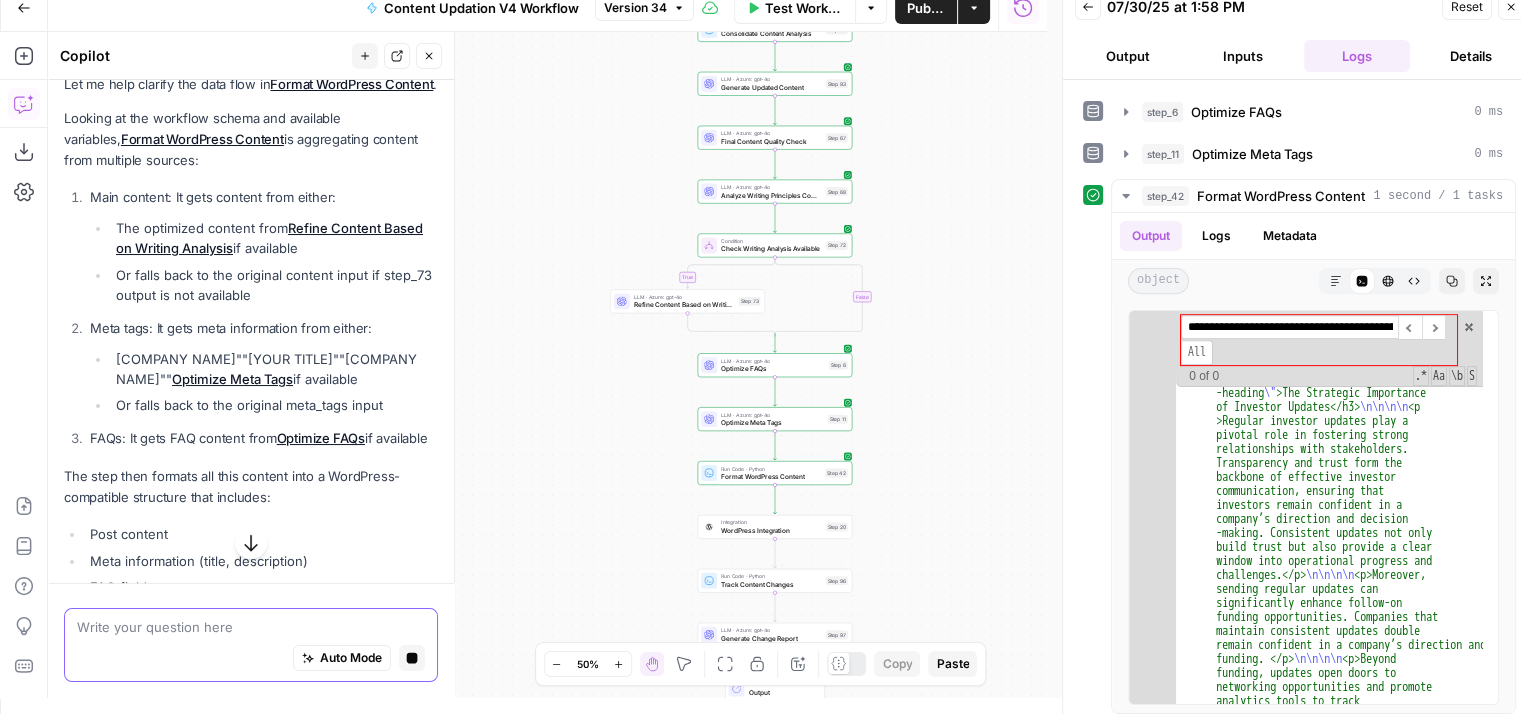 scroll, scrollTop: 482, scrollLeft: 0, axis: vertical 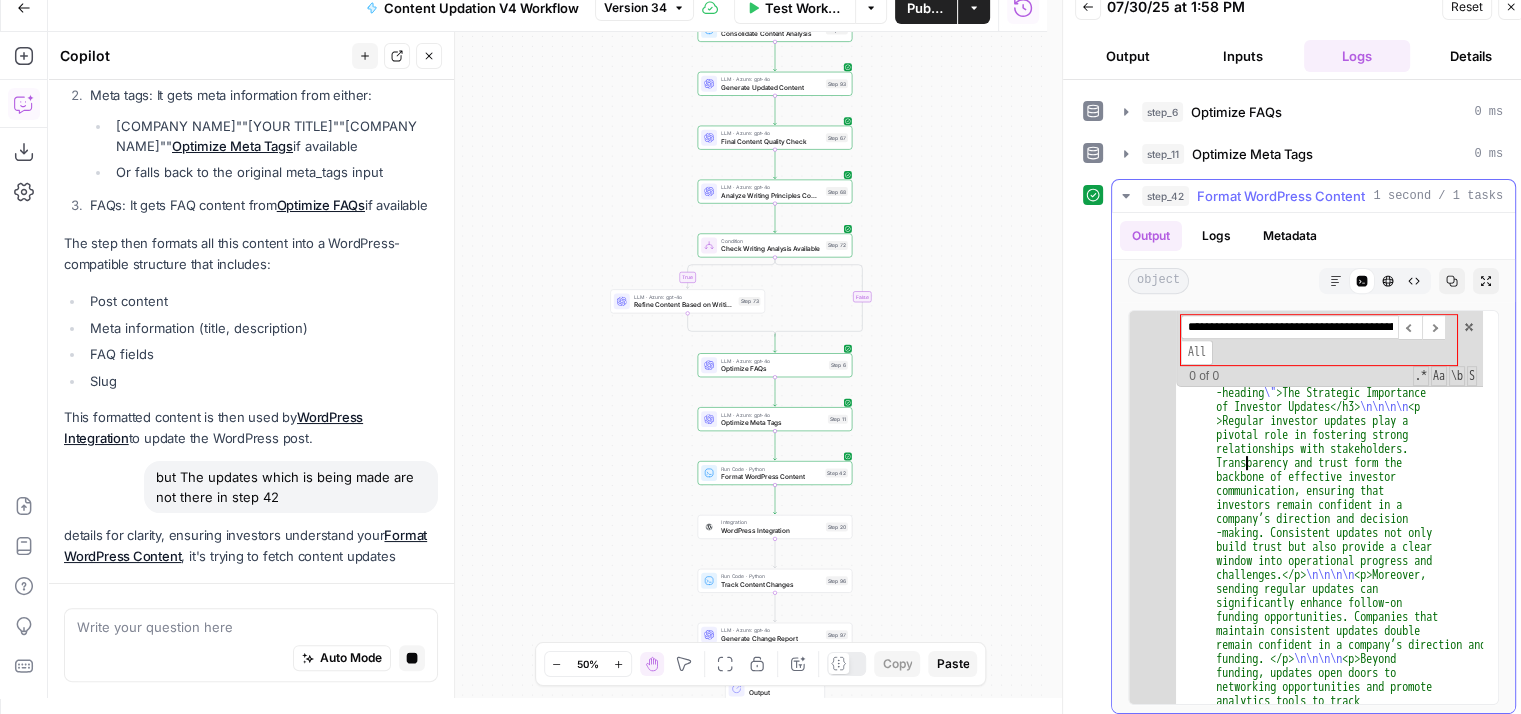 click on ""content" : "<p>Investor updates are more than just a routine communication—they’re a vital tool for maintaining trust and transparency. Whether you&amp;#8217;re sharing a sample letter to investors template or drafting an investor update newsletter, the goal remains the same: to keep stakeholders engaged and informed. Clear, concise updates not only demonstrate accountability but also strengthen relationships over time.</p>
72% of founders prioritize post-investment value add from investors through consistent updates (Source: NFX, [YEAR]).</p> <h 3 class= > 3 3 >
<p>Strengthening relationships through <a href= \" https://staging .qubit.capital/blog/investor-outreach -strategies-engage-funding \" target = \" _blank \" rel= \" noreferrer noopener \" >investor outreach strategies</a> lays a strong foundation for effective updates and "" at bounding box center (1329, 7527) 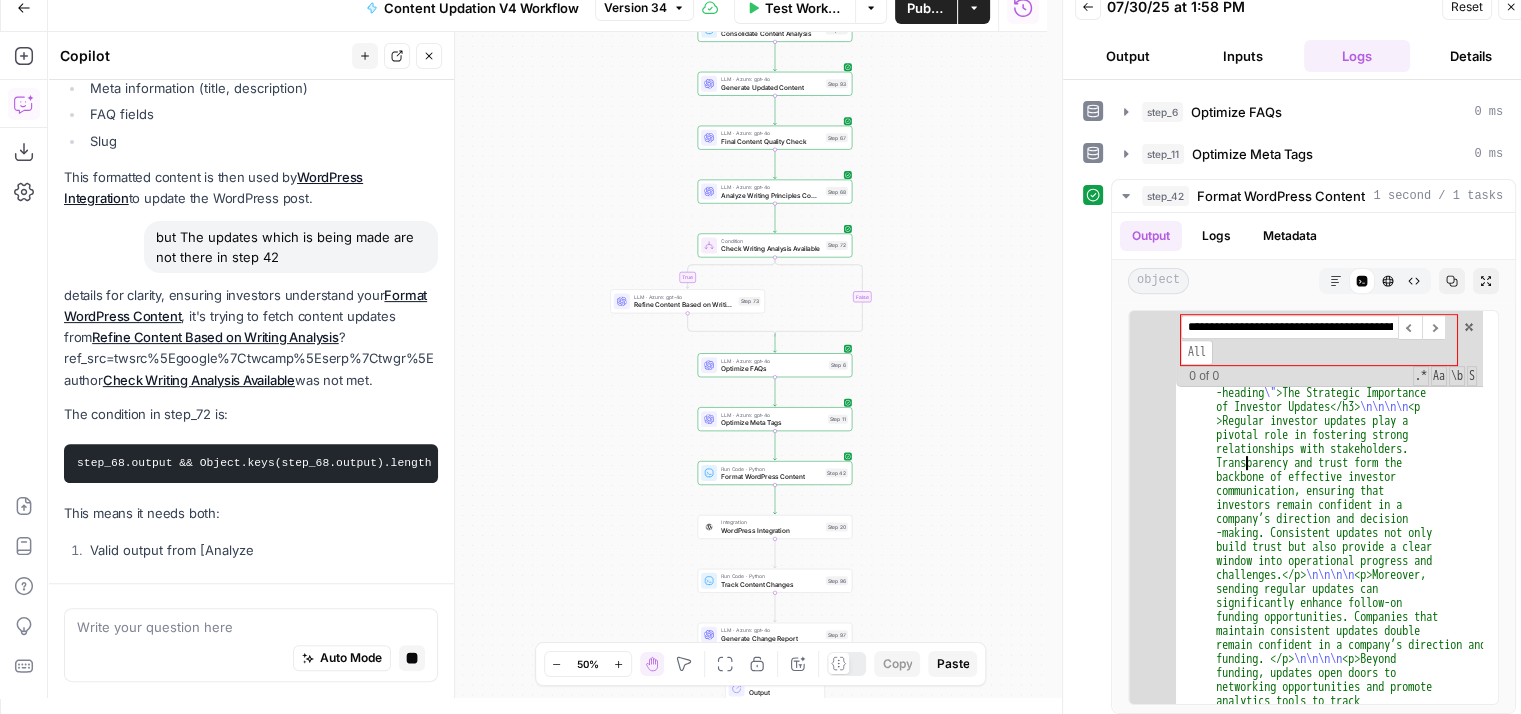 scroll, scrollTop: 685, scrollLeft: 0, axis: vertical 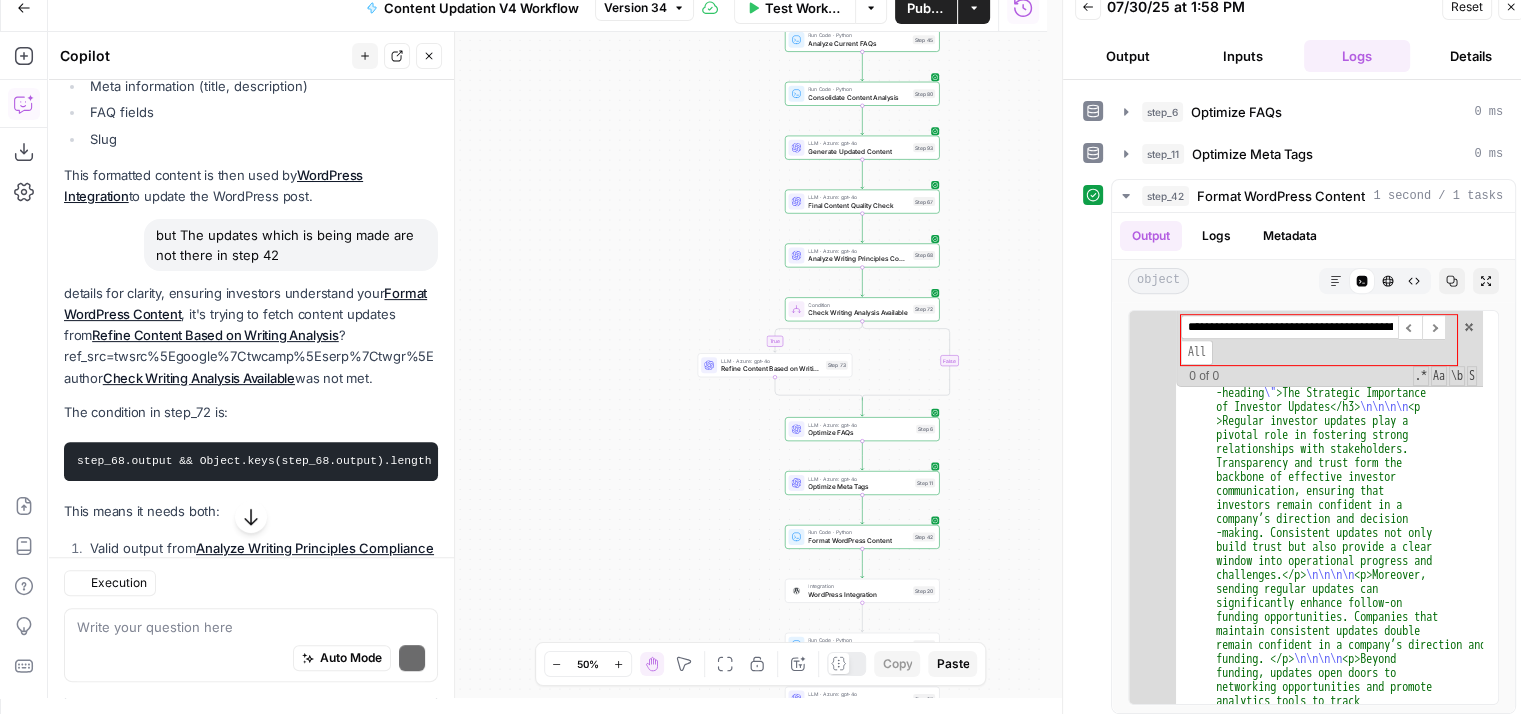 drag, startPoint x: 116, startPoint y: 378, endPoint x: 146, endPoint y: 421, distance: 52.43091 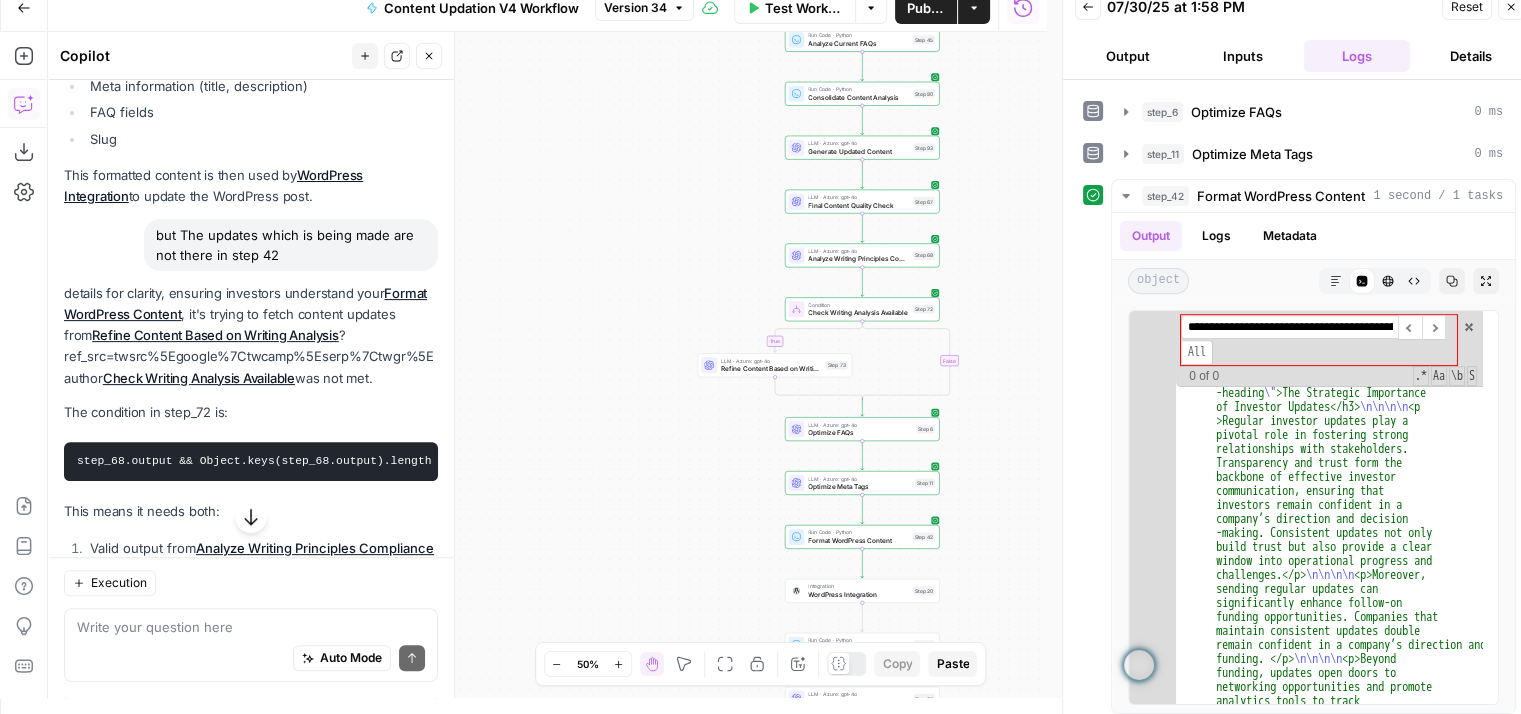 click on "You're right - I see the issue. Looking at  Format WordPress Content , it's trying to fetch content updates from  Refine Content Based on Writing Analysis , but in the workflow execution logs, step_73 was not executed because the condition in  Check Writing Analysis Available  was not met." at bounding box center [251, 336] 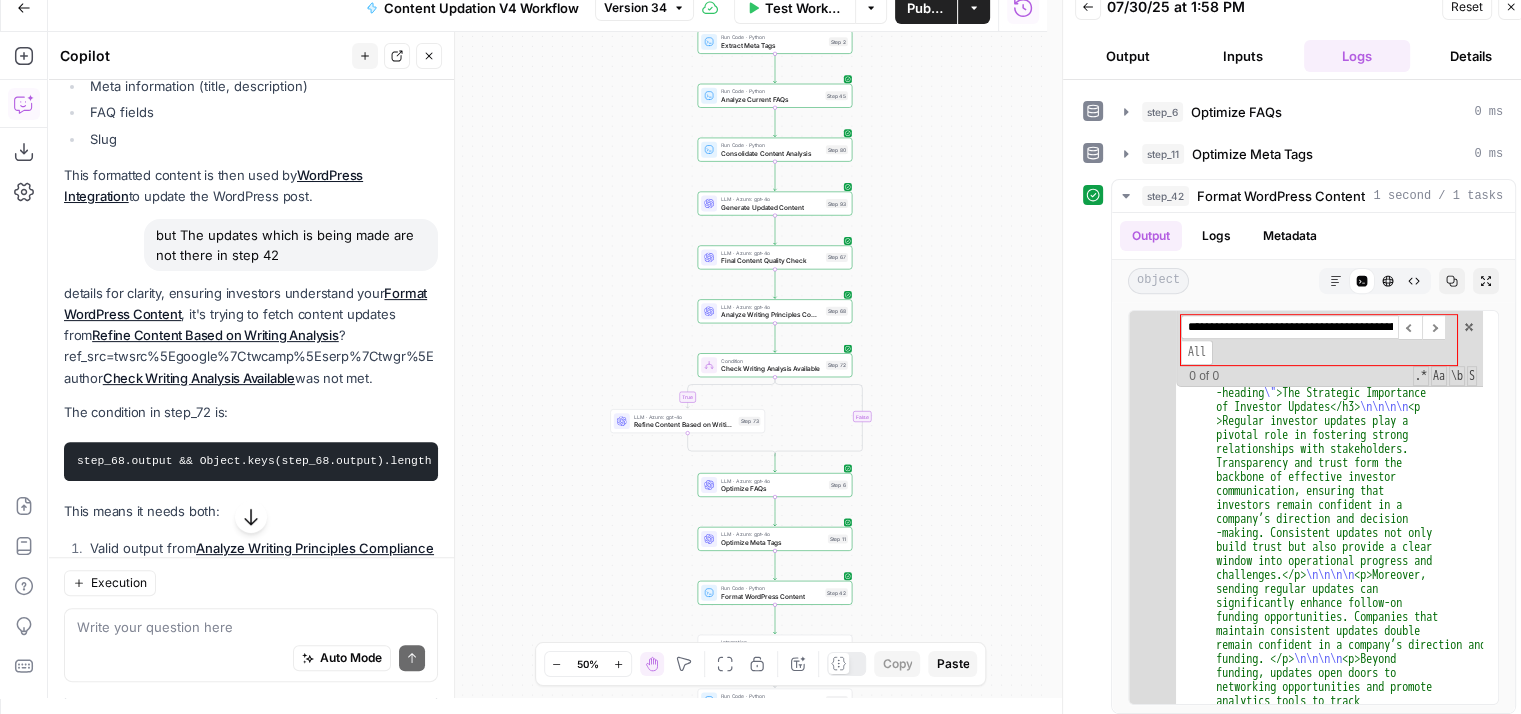 drag, startPoint x: 146, startPoint y: 421, endPoint x: 412, endPoint y: 445, distance: 267.0805 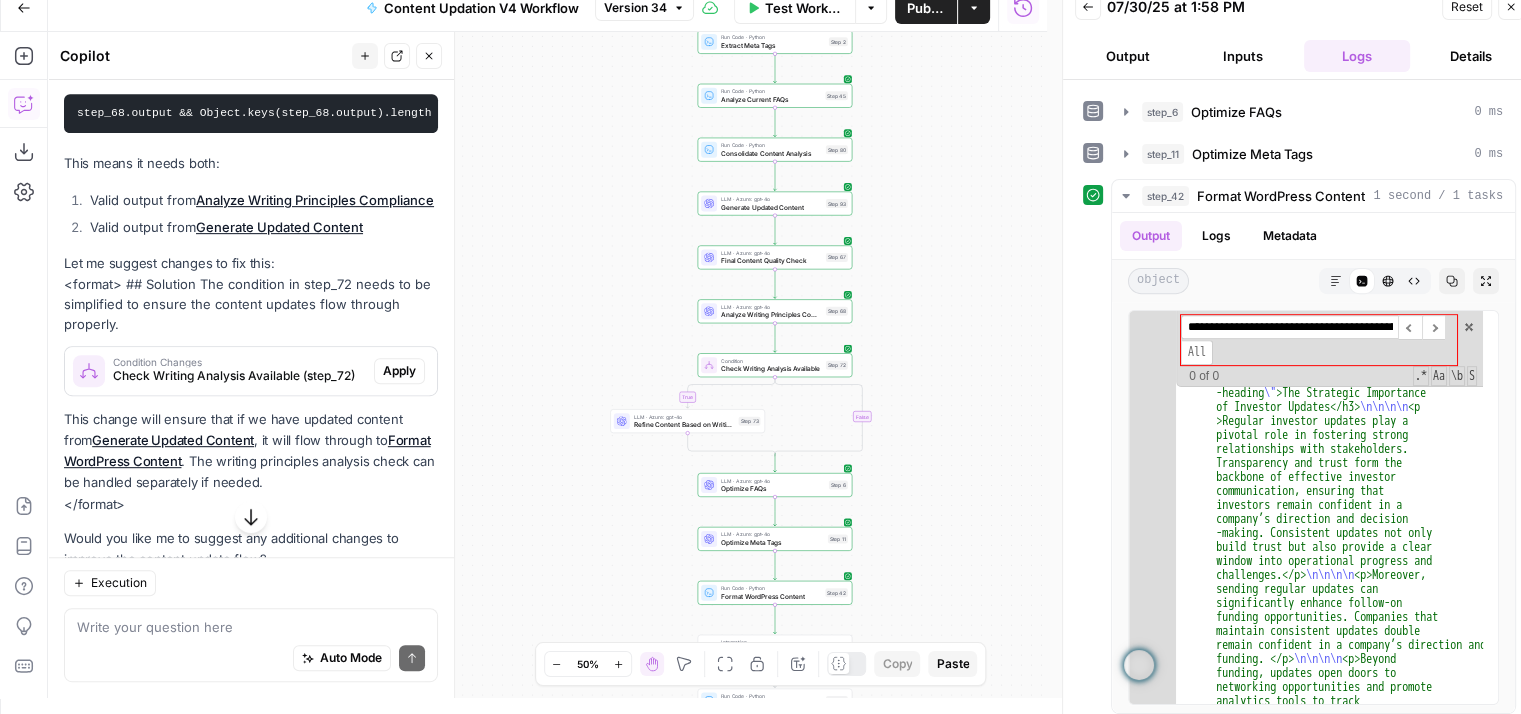 scroll, scrollTop: 1034, scrollLeft: 0, axis: vertical 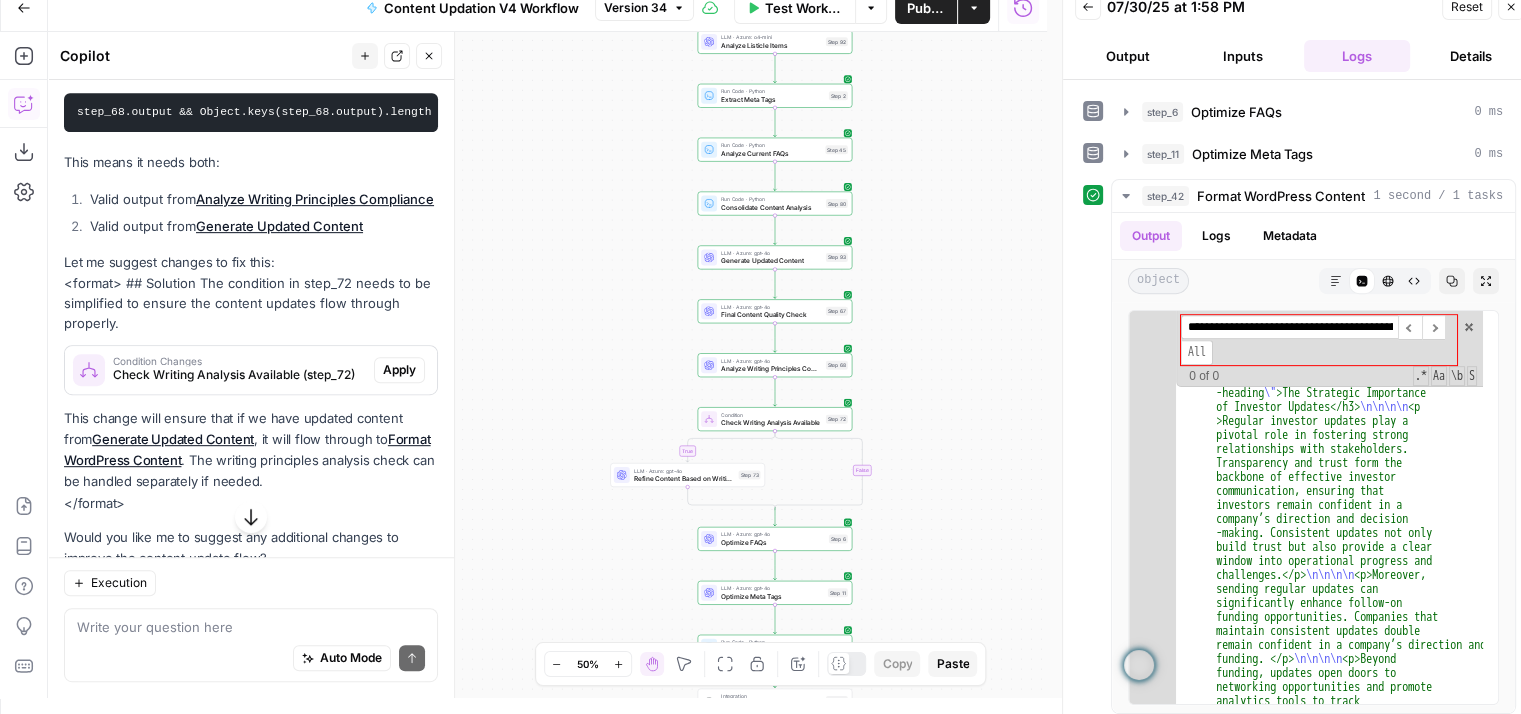 drag, startPoint x: 98, startPoint y: 277, endPoint x: 192, endPoint y: 294, distance: 95.524864 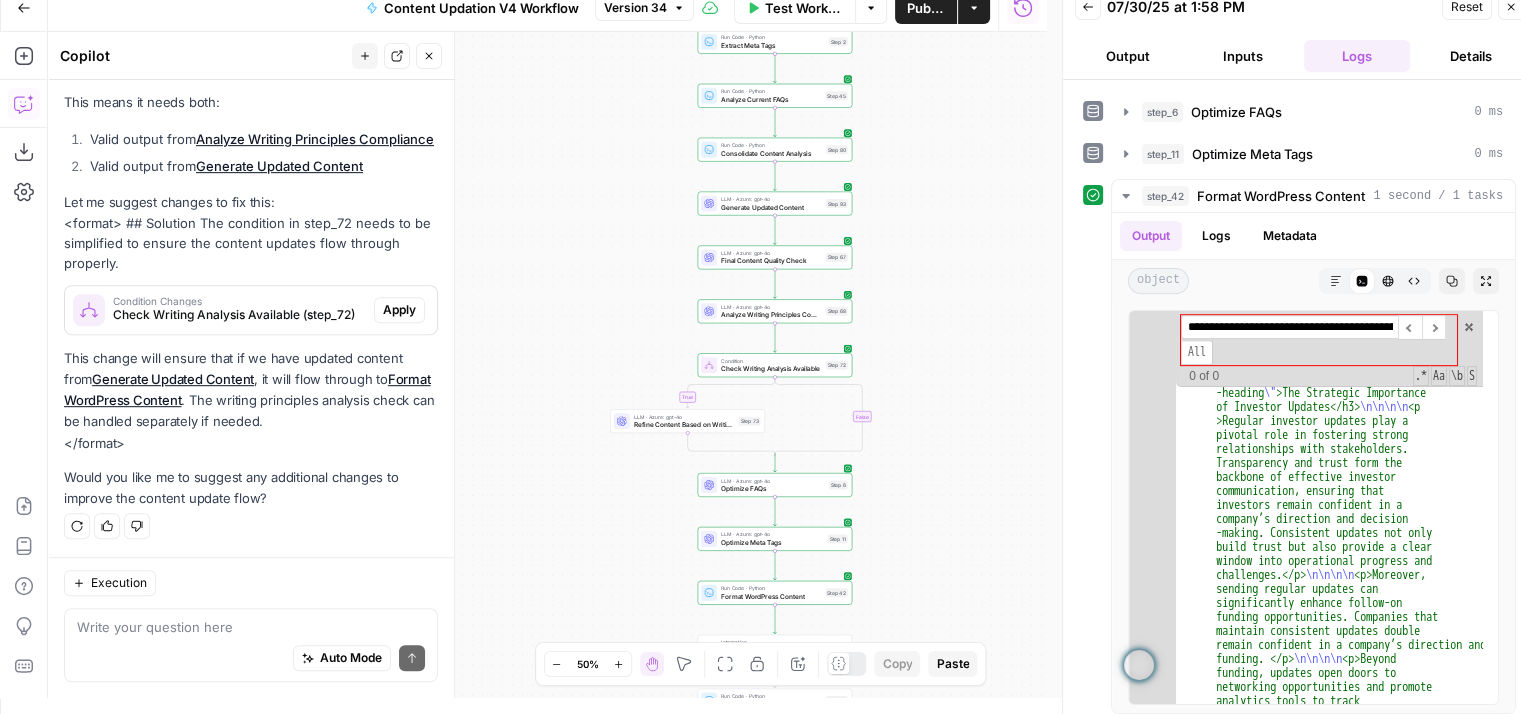 drag, startPoint x: 197, startPoint y: 226, endPoint x: 395, endPoint y: 259, distance: 200.73117 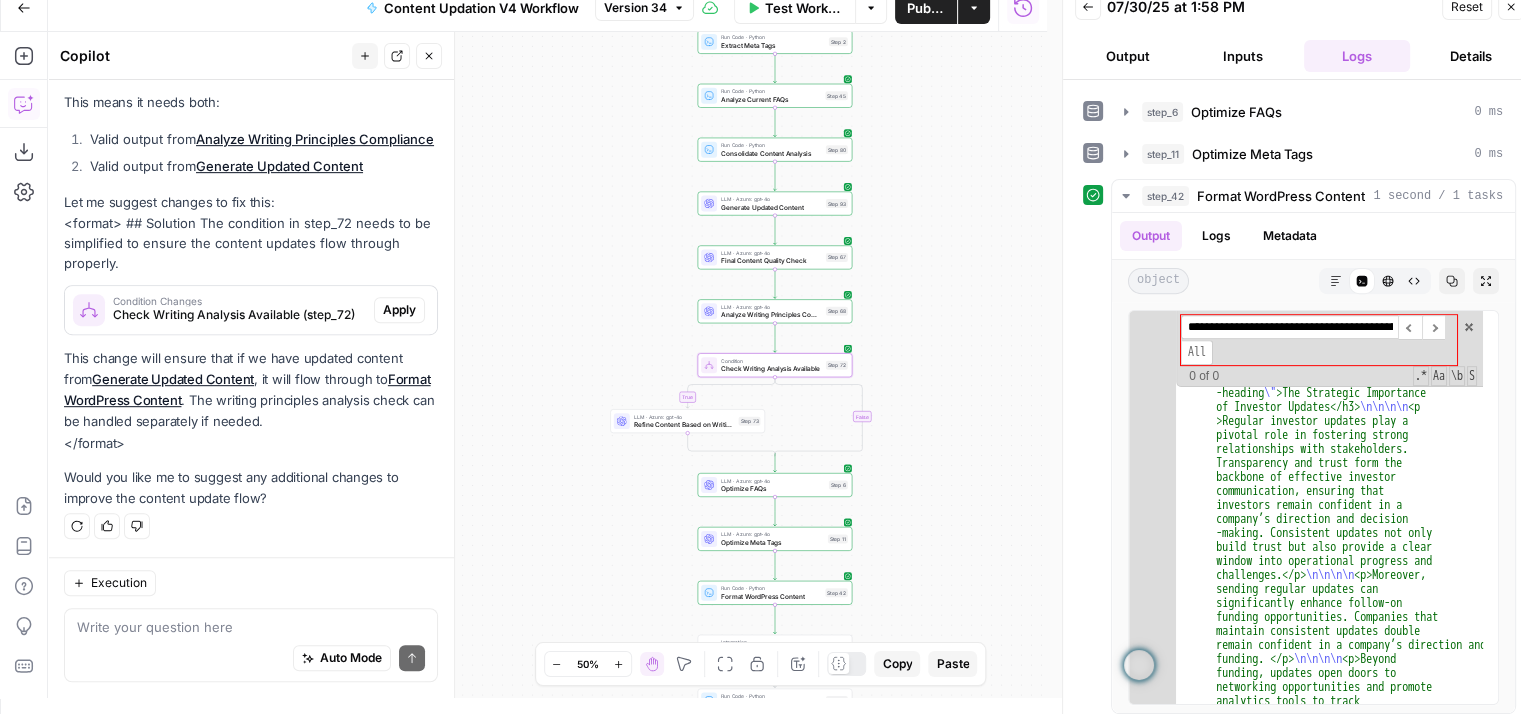 click on "Apply" at bounding box center (399, 310) 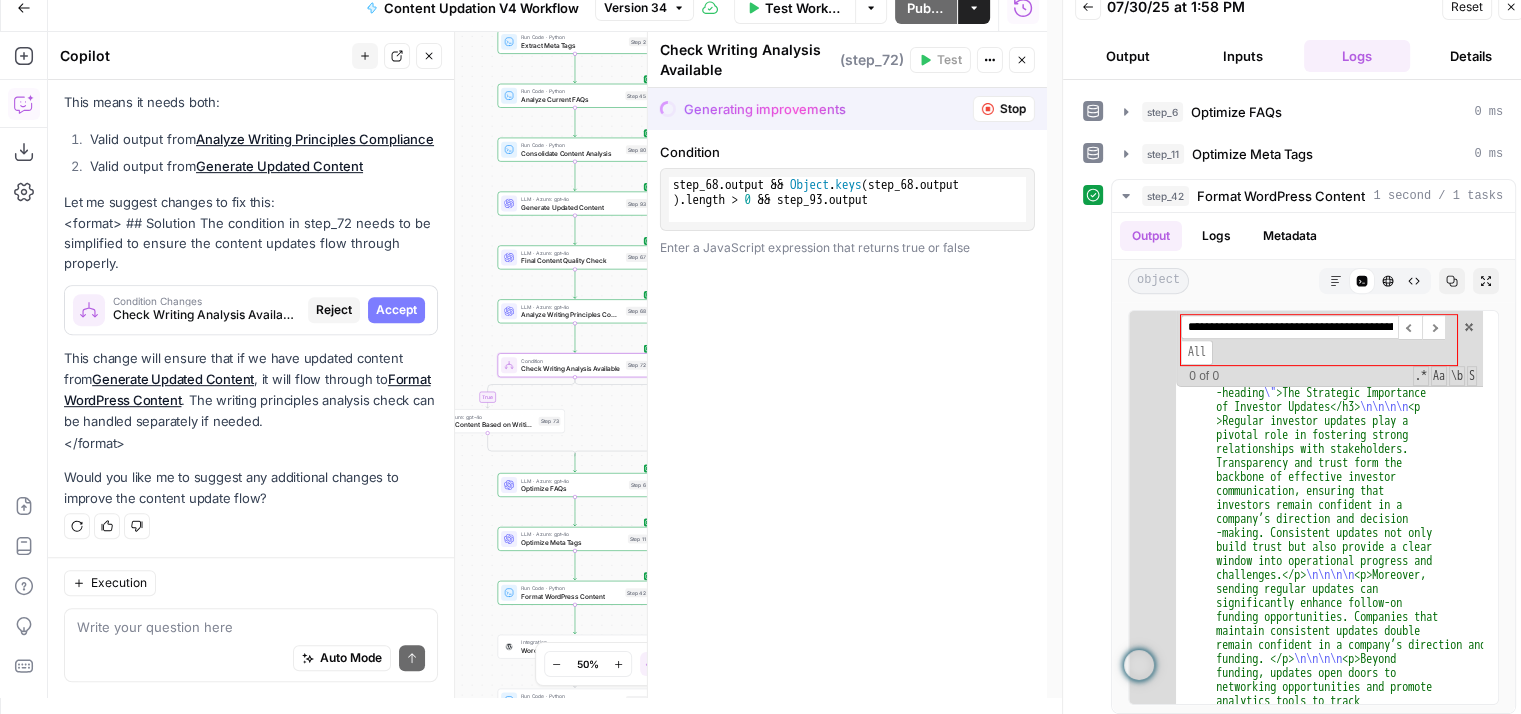 click on "Accept" at bounding box center [396, 310] 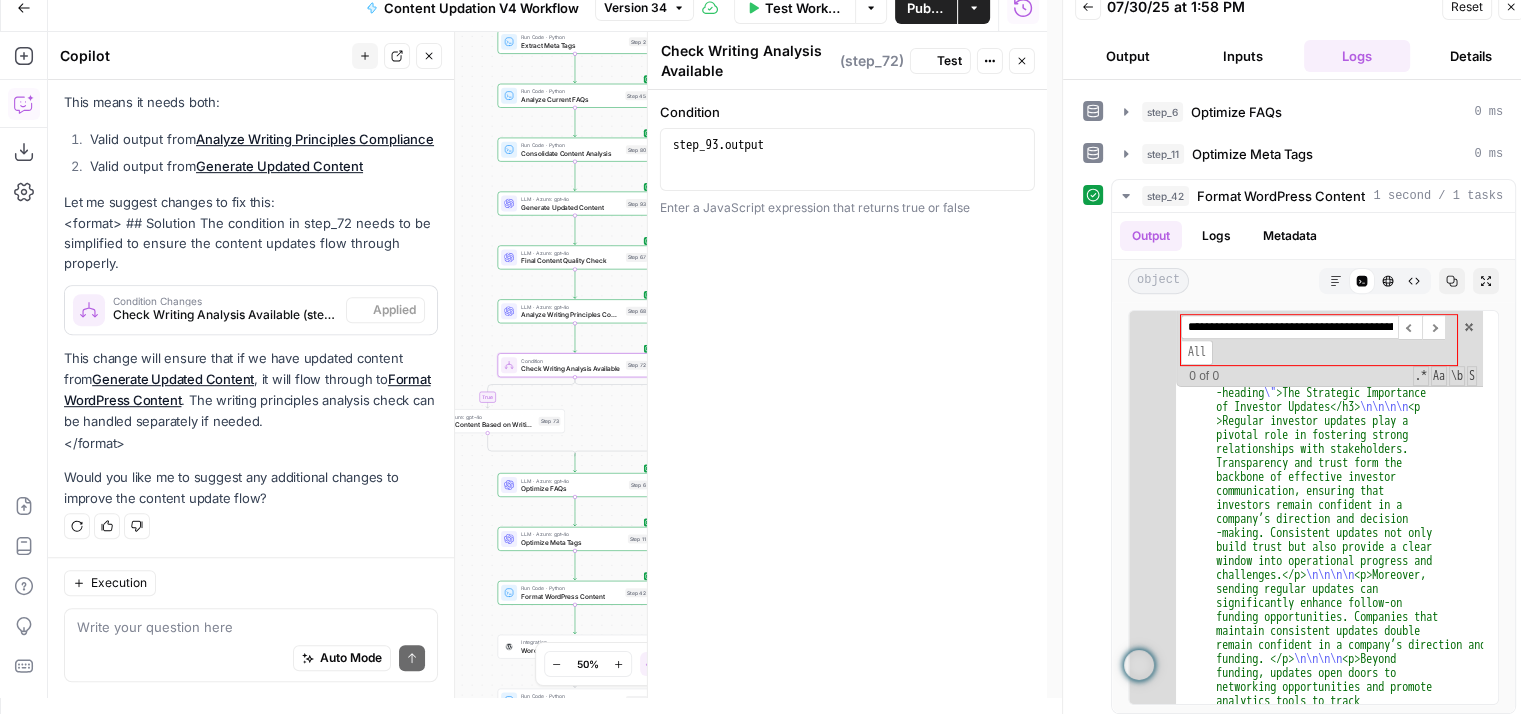 scroll, scrollTop: 1253, scrollLeft: 0, axis: vertical 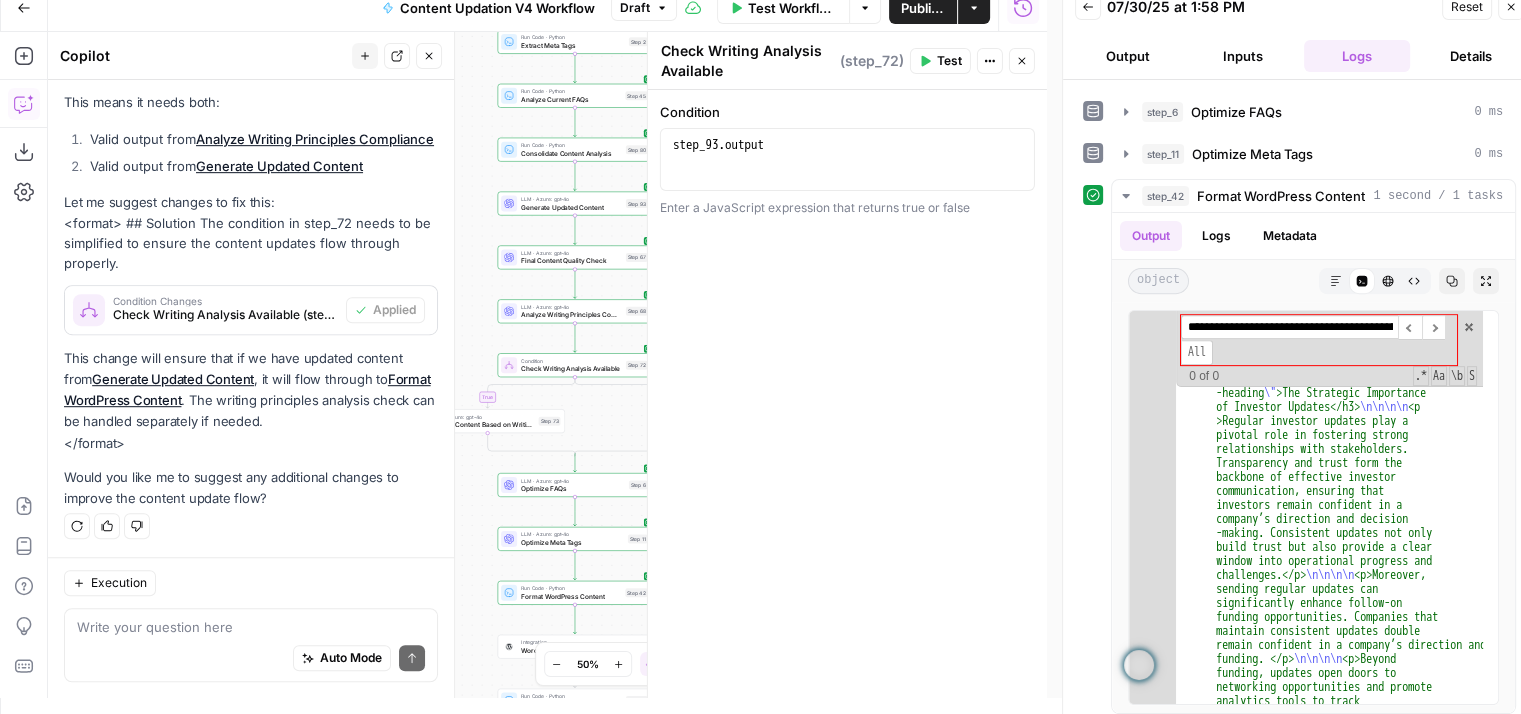 click on "Test" at bounding box center [949, 61] 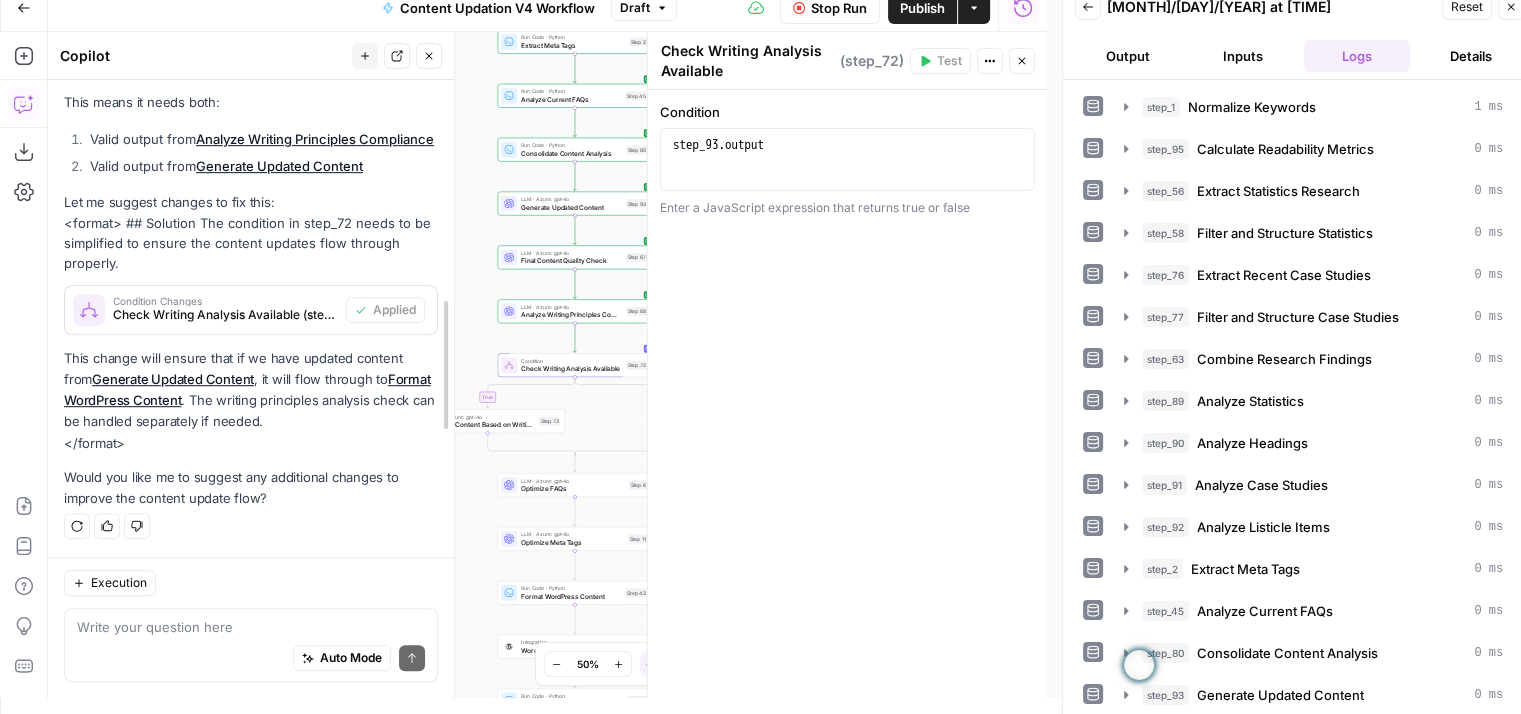 click at bounding box center (454, 365) 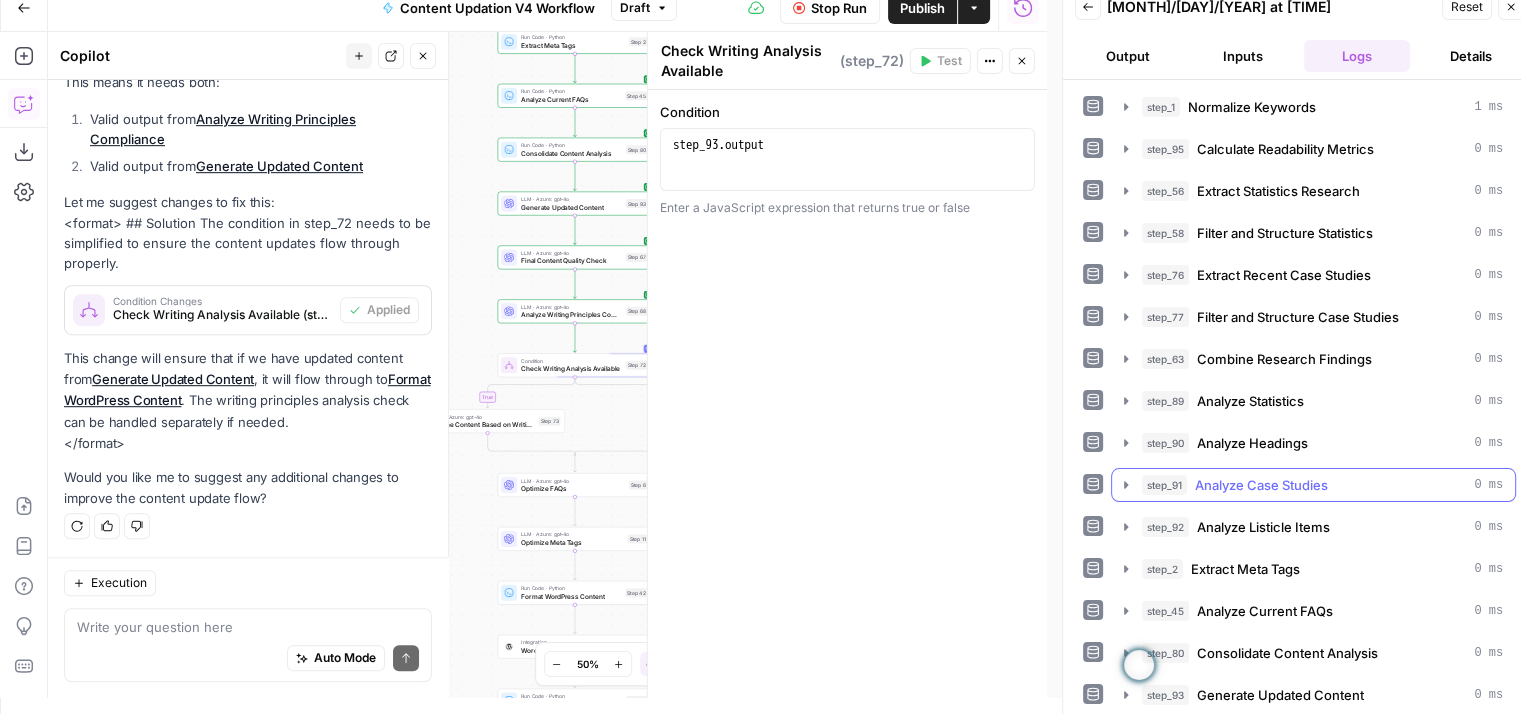 scroll, scrollTop: 120, scrollLeft: 0, axis: vertical 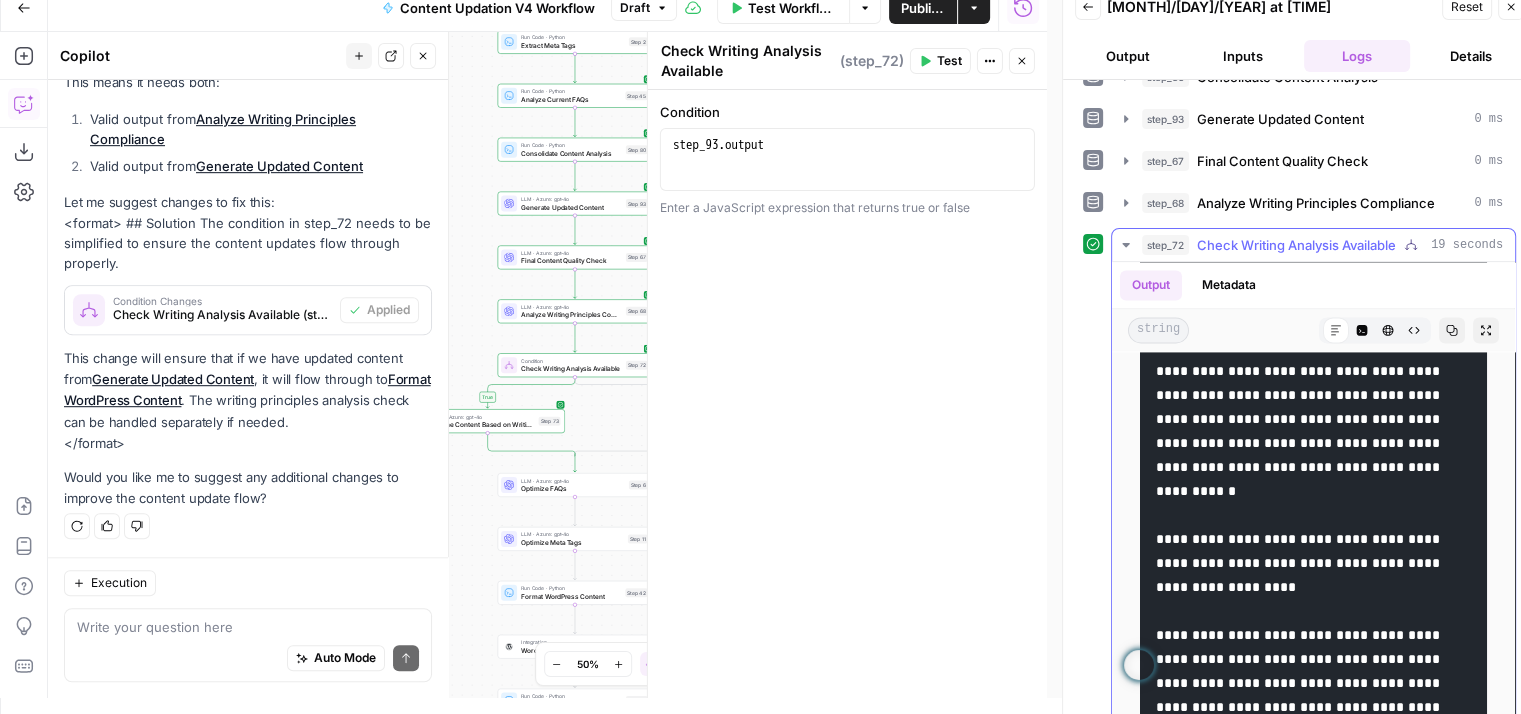 click on "Check Writing Analysis Available" at bounding box center [1296, 245] 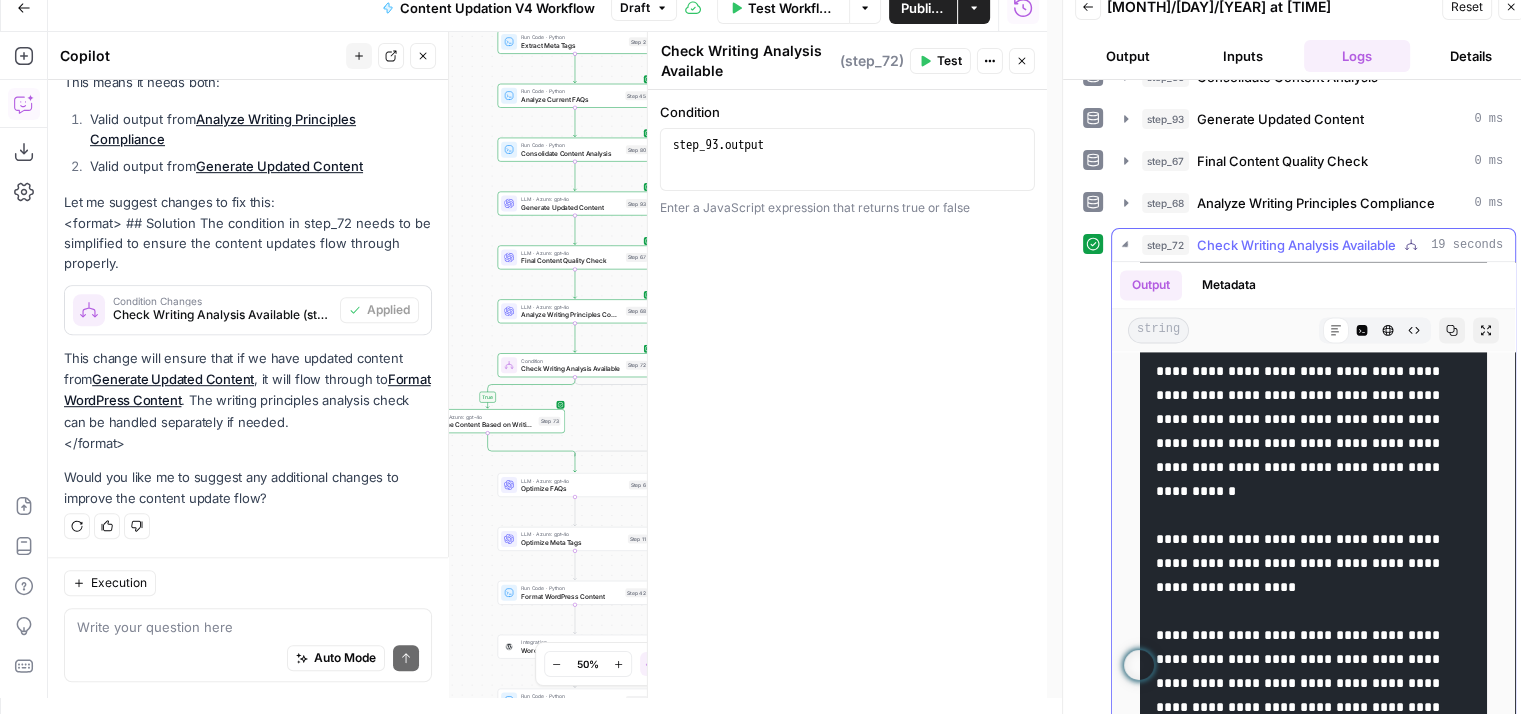 scroll, scrollTop: 126, scrollLeft: 0, axis: vertical 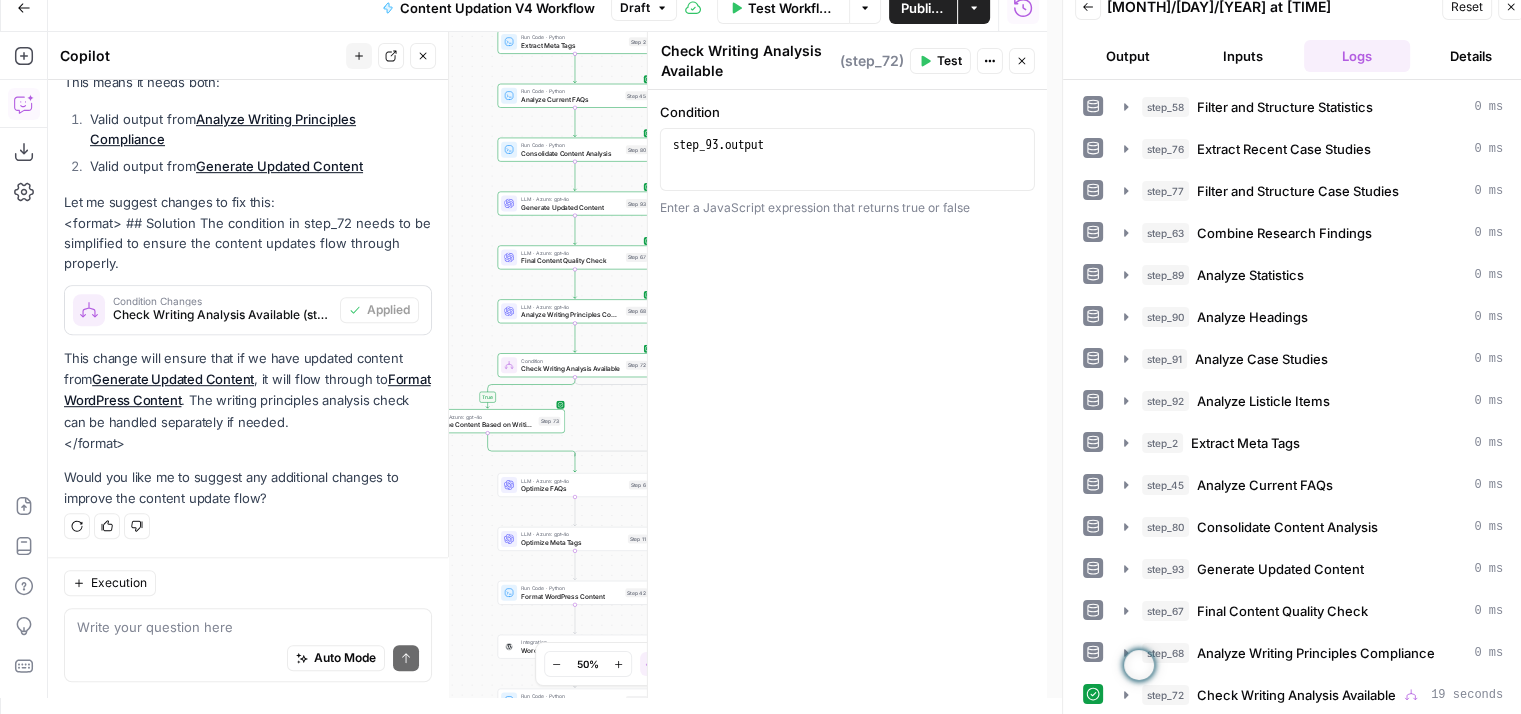 click on "Test Actions Close" at bounding box center [972, 61] 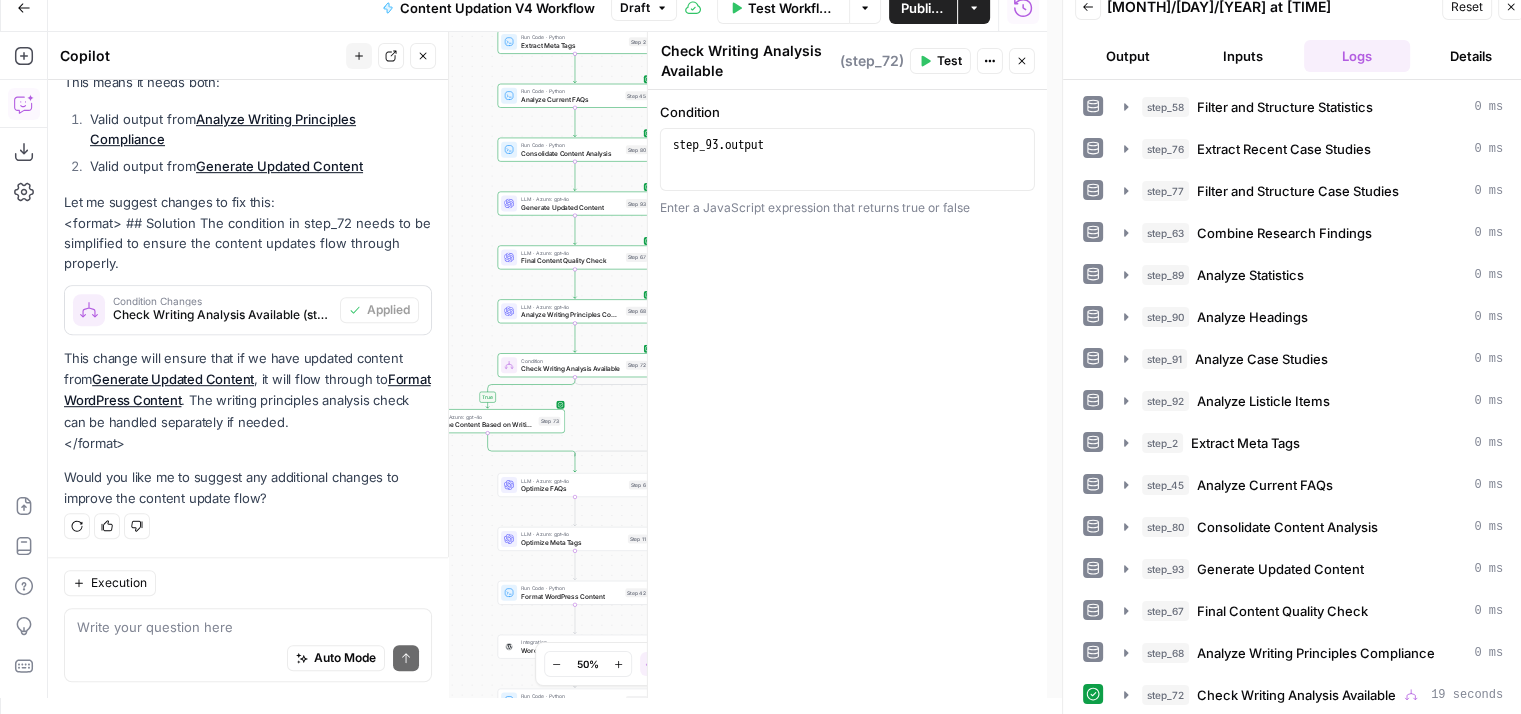 click on "Close" at bounding box center [1022, 61] 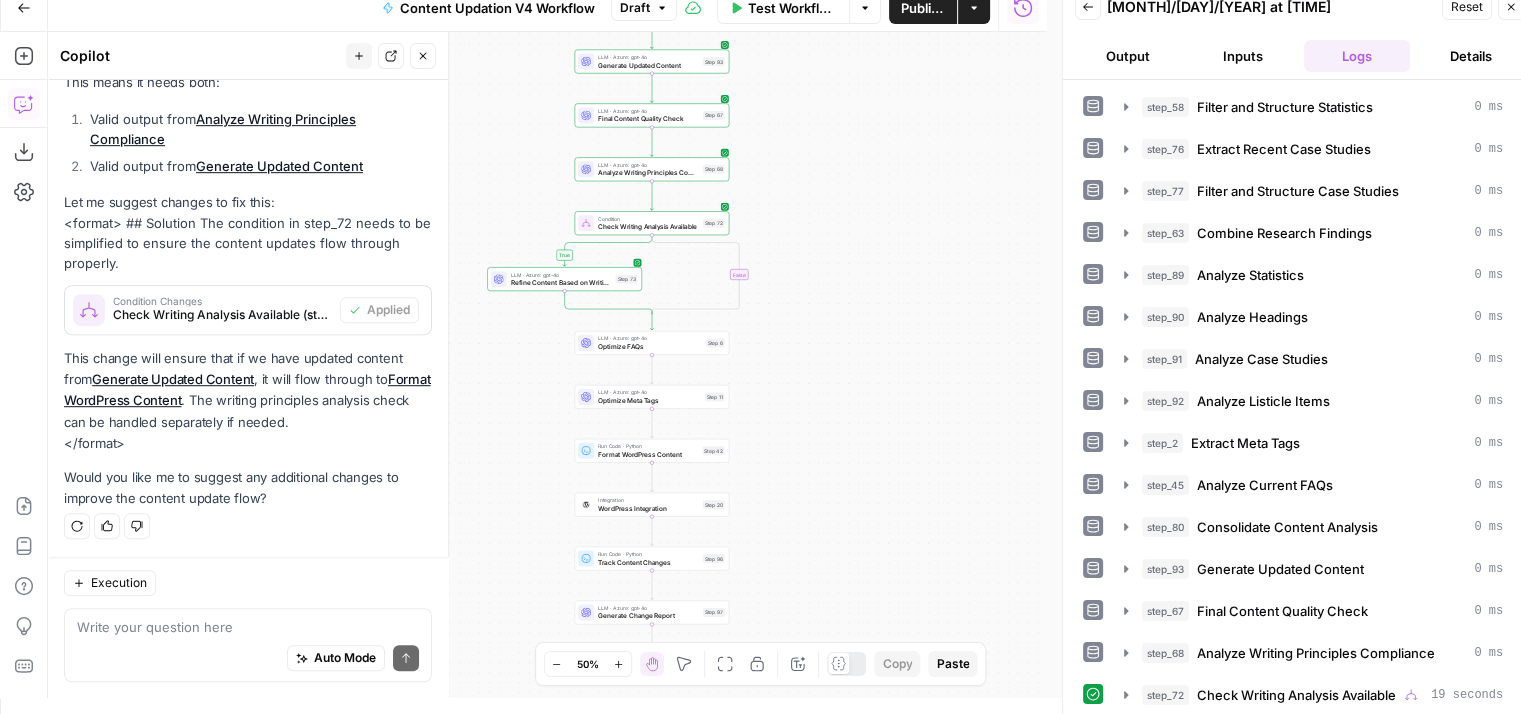 drag, startPoint x: 720, startPoint y: 495, endPoint x: 809, endPoint y: 316, distance: 199.90498 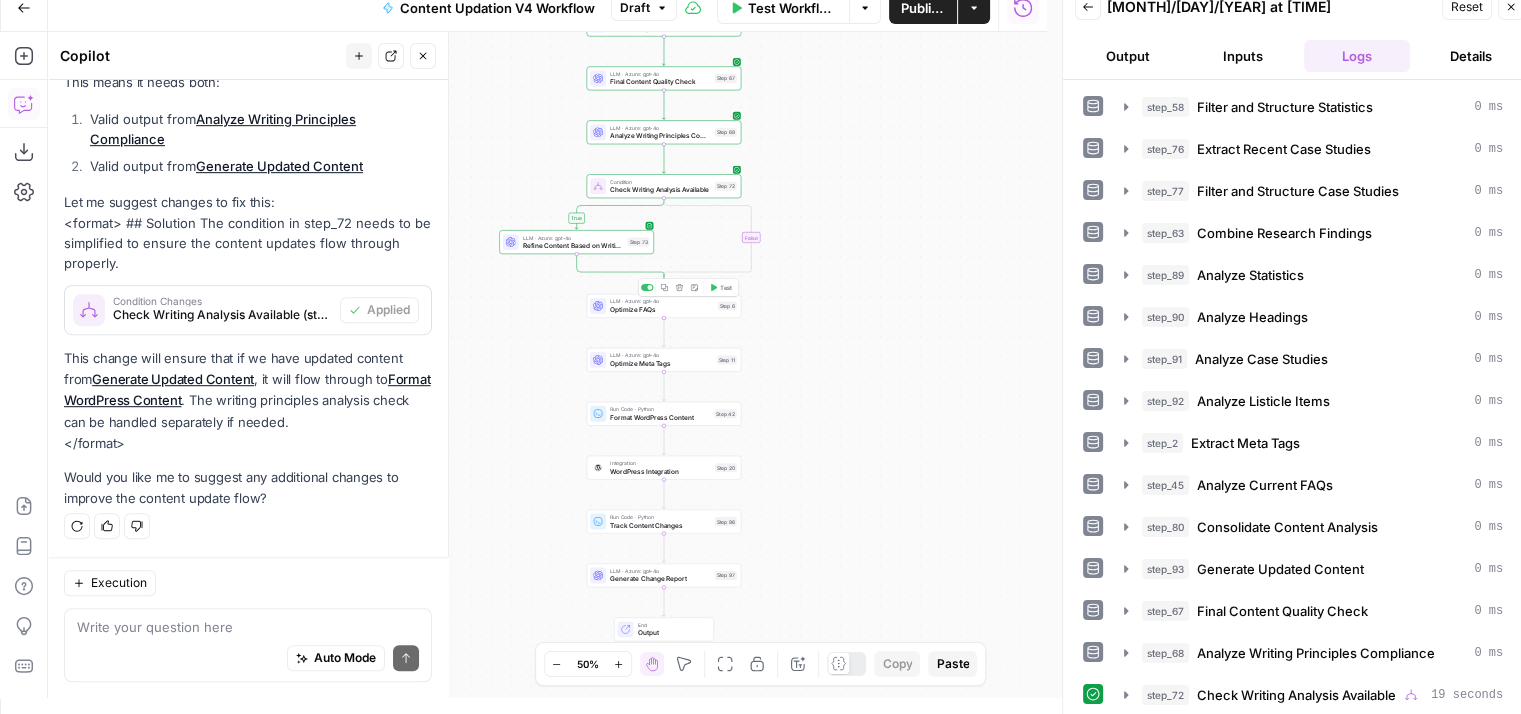 click on "Test" at bounding box center (726, 287) 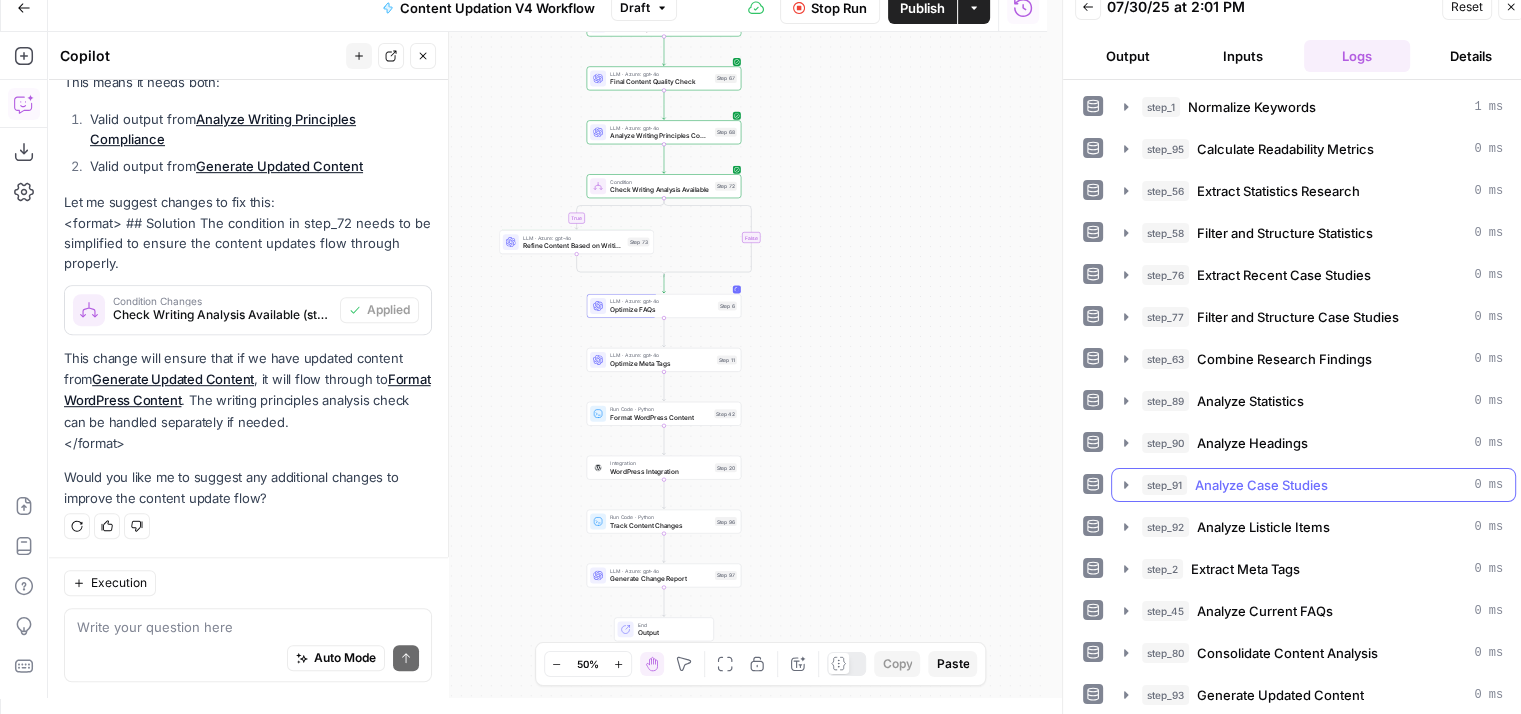 scroll, scrollTop: 161, scrollLeft: 0, axis: vertical 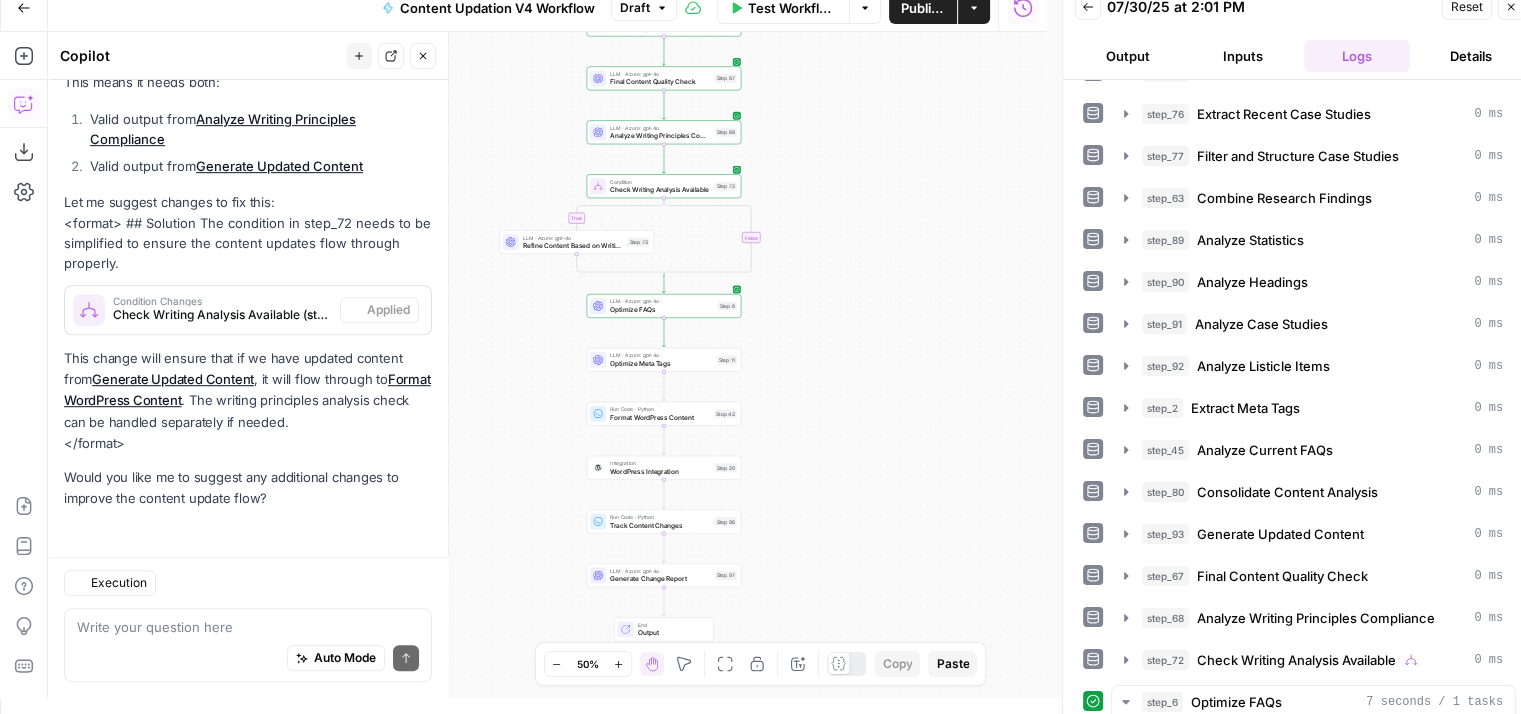 click on "true false Workflow Set Inputs Inputs Run Code · Python Normalize Keywords Step 1 Run Code · Python Calculate Readability Metrics Step 95 Perplexity Deep Research Extract Statistics Research Step 56 Run Code · Python Filter and Structure Statistics Step 58 Perplexity Deep Research Extract Recent Case Studies Step 76 Run Code · Python Filter and Structure Case Studies Step 77 Run Code · Python Combine Research Findings Step 63 LLM · Azure: o4-mini Analyze Statistics Step 89 LLM · Azure: o4-mini Analyze Headings Step 90 LLM · Azure: o4-mini Analyze Case Studies Step 91 LLM · Azure: o4-mini Analyze Listicle Items Step 92 Run Code · Python Extract Meta Tags Step 2 Run Code · Python Analyze Current FAQs Step 45 Run Code · Python Consolidate Content Analysis Step 80 LLM · Azure: gpt-4o Generate Updated Content Step 93 LLM · Azure: gpt-4o Final Content Quality Check Step 67 LLM · Azure: gpt-4o Analyze Writing Principles Compliance Step 68 Condition Check Writing Analysis Available Step 72 Step 73 End" at bounding box center [547, 365] 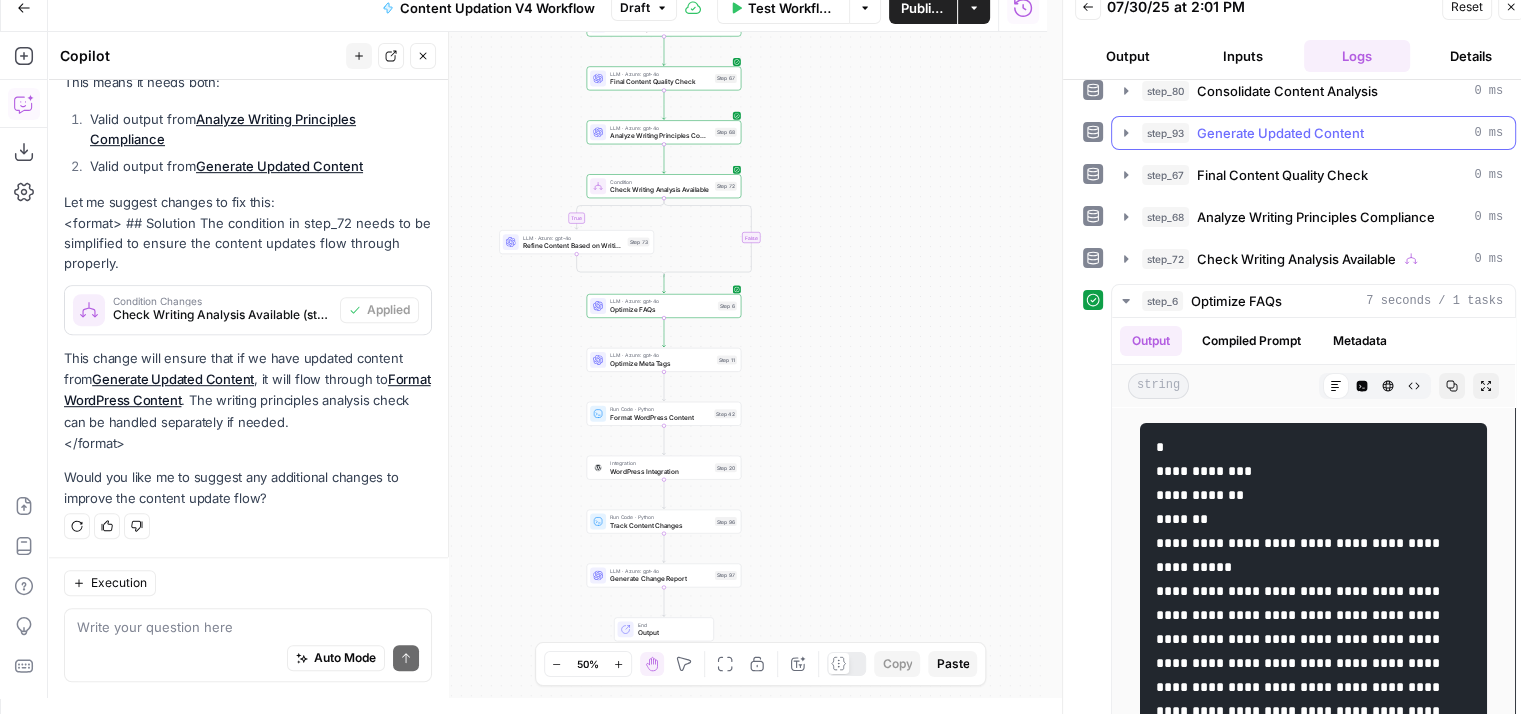 scroll, scrollTop: 668, scrollLeft: 0, axis: vertical 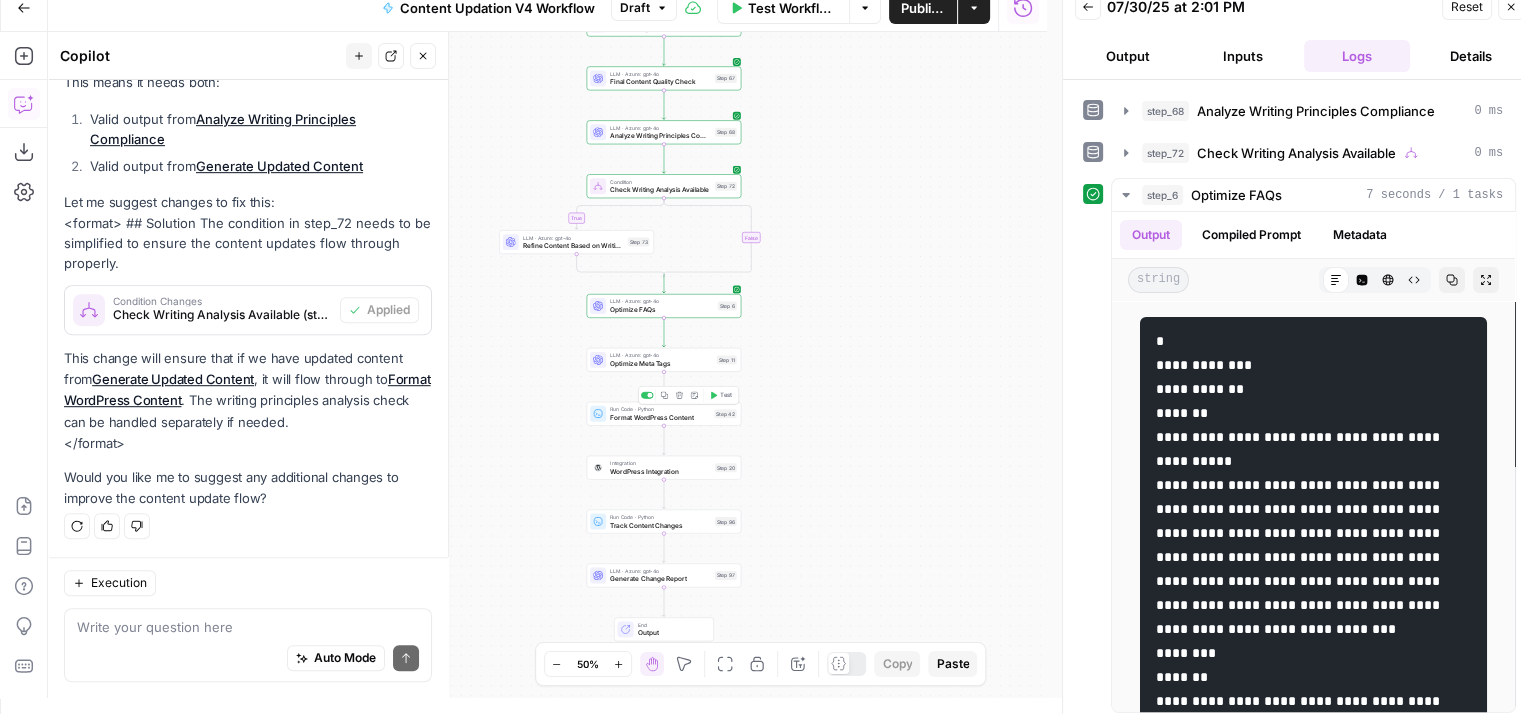 click on "Test" at bounding box center (726, 395) 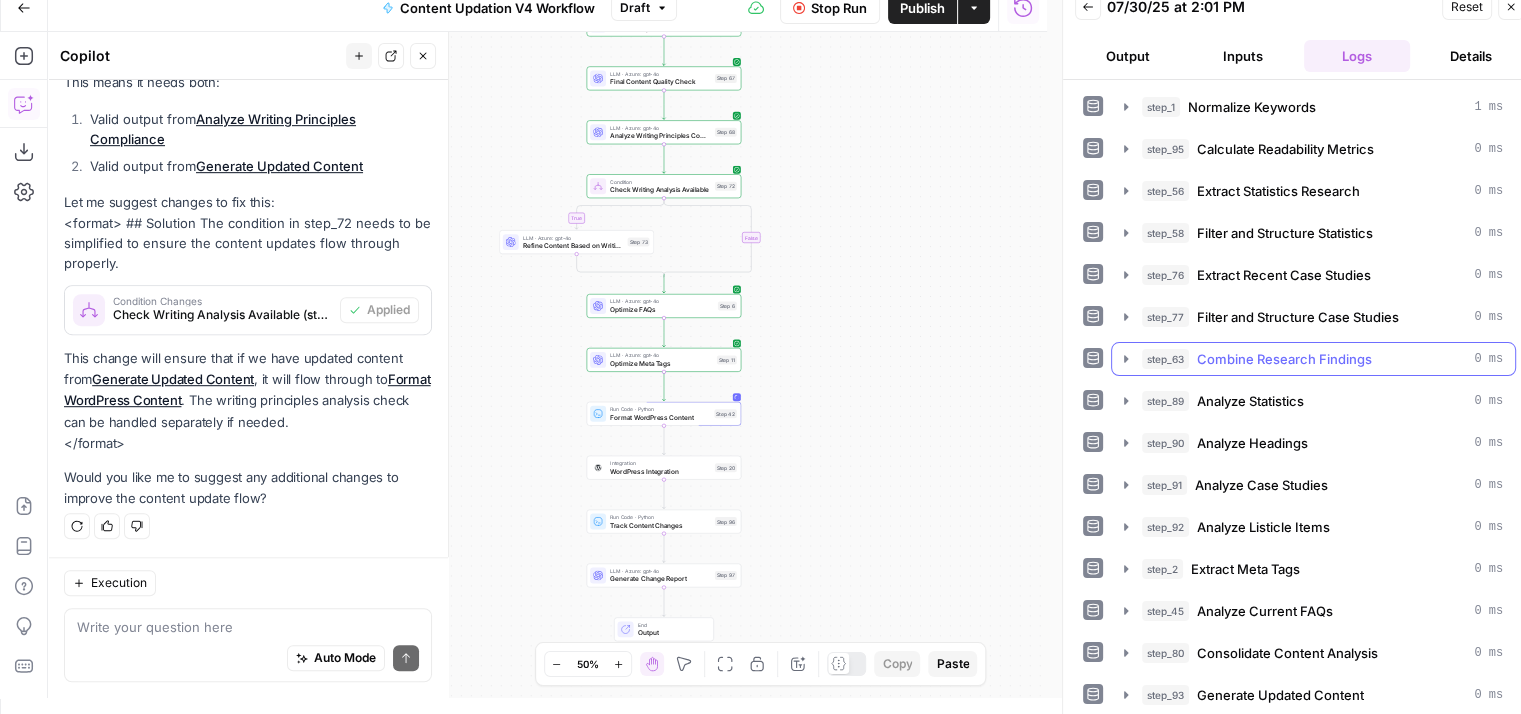 scroll, scrollTop: 244, scrollLeft: 0, axis: vertical 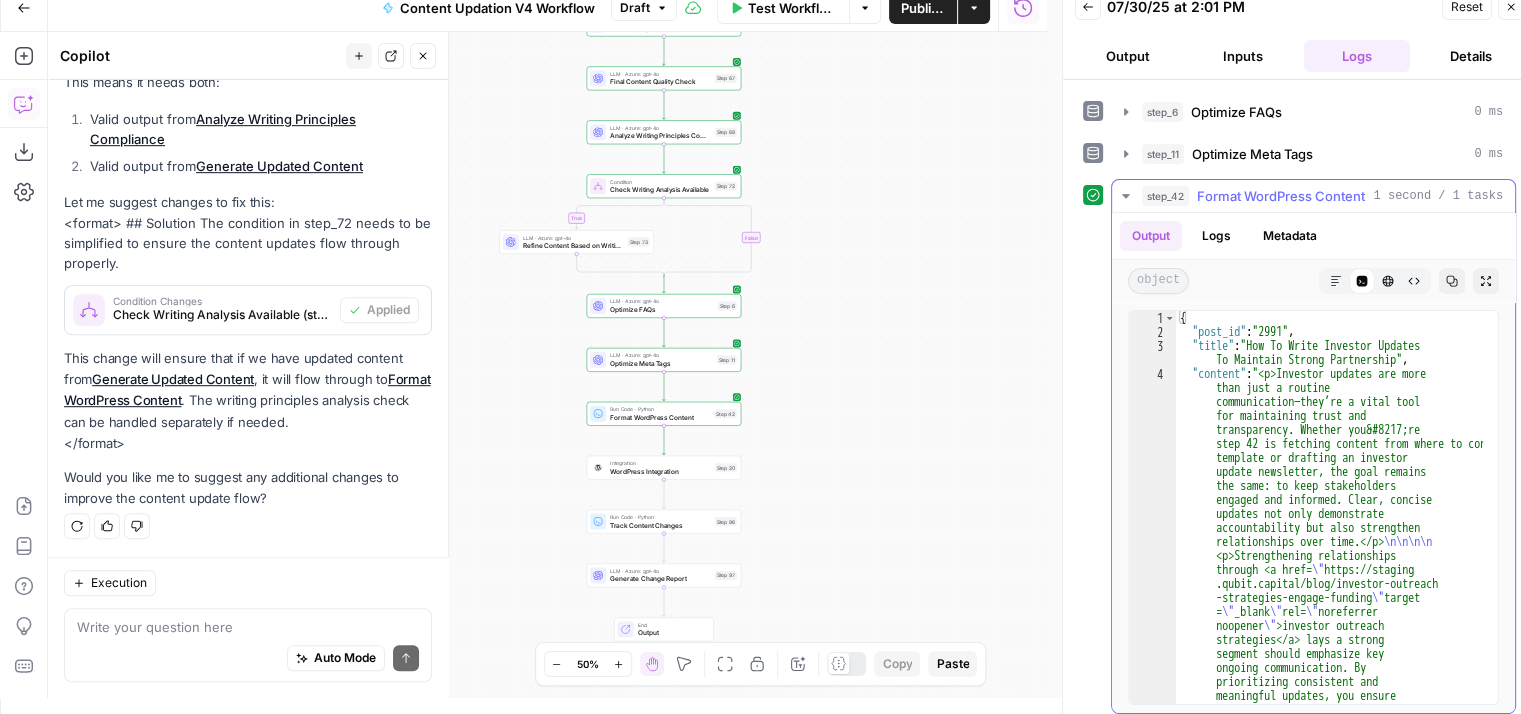 type on "**********" 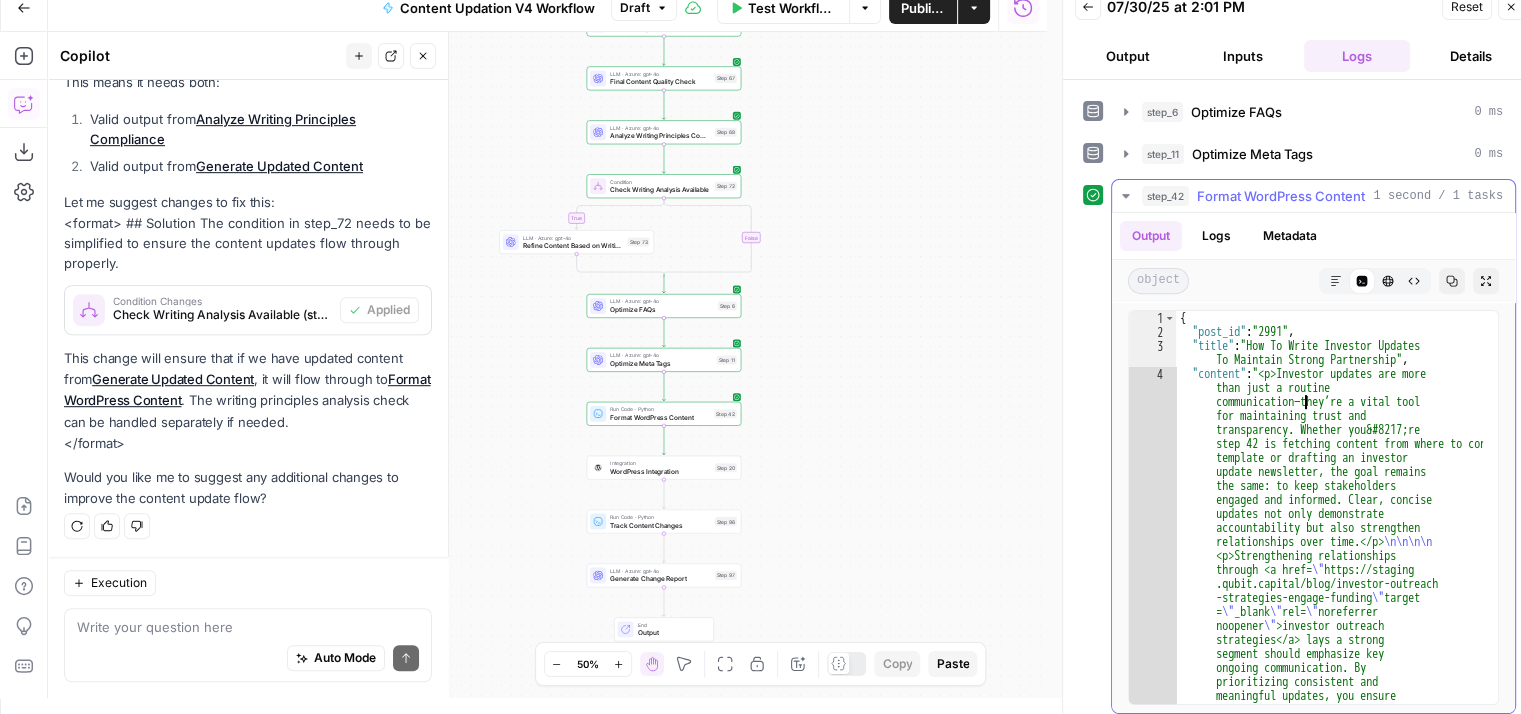 click on "{    "post_id" :  "2991" ,    "title" :  "How To Write Investor Updates         To Maintain Strong Partnership" ,    "content" :  "<p>Investor updates are more         than just a routine         communication—they’re a vital tool         for maintaining trust and         transparency. Whether you&#8217;re         sharing a sample letter to investors         template or drafting an investor         update newsletter, the goal remains         the same: to keep stakeholders         engaged and informed. Clear, concise         updates not only demonstrate         accountability but also strengthen         relationships over time.</p> \n\n\n\n        <p>Strengthening relationships         through <a href= \" https://staging        .qubit.capital/blog/investor-outreach        -strategies-engage-funding \"  target        = \" _blank \"  rel= \" noreferrer         noopener \" >investor outreach  \" =" at bounding box center (1329, 4435) 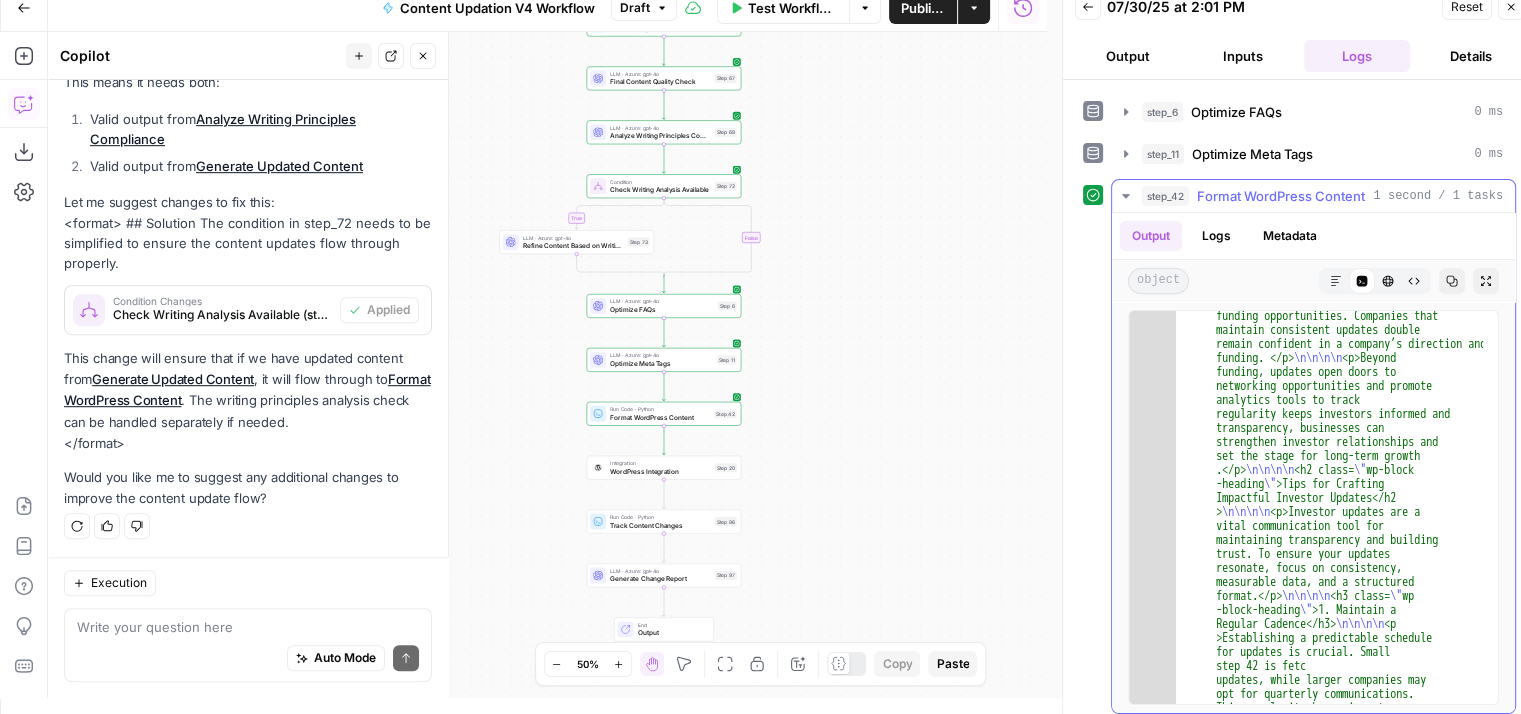 scroll, scrollTop: 1179, scrollLeft: 0, axis: vertical 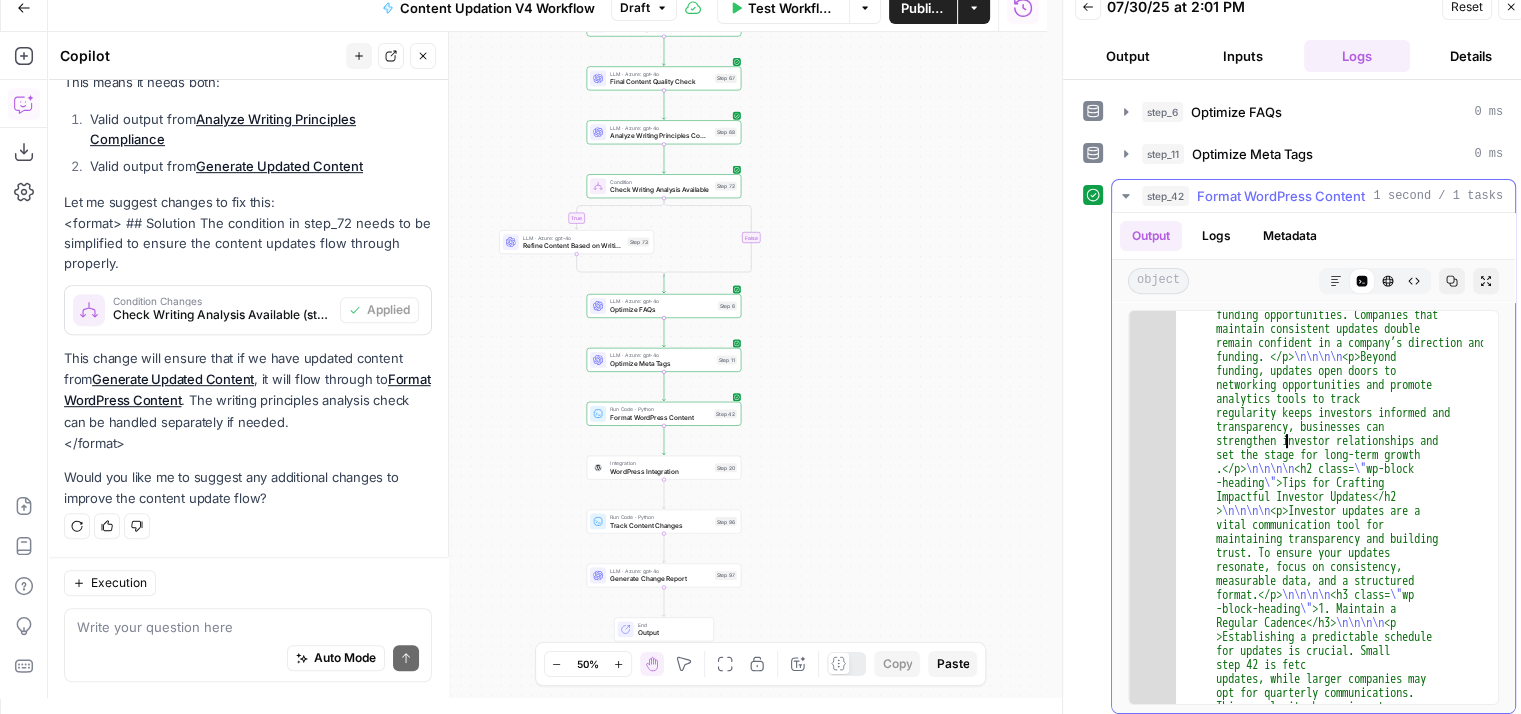 click on ""content" : "<p>Investor updates are more than just a routine communication—they’re a vital tool for maintaining trust and transparency. Whether you&amp;#8217;re sharing a sample letter to investors template or drafting an investor update newsletter, the goal remains the same: to keep stakeholders engaged and informed. Clear, concise updates not only demonstrate accountability but also strengthen relationships over time.</p>
72% of founders prioritize post-investment value add from investors through consistent updates (Source: NFX, [YEAR]).</p> <h 3 class= > 3 3 >
<p>Strengthening relationships through <a href= \" https://staging .qubit.capital/blog/investor-outreach -strategies-engage-funding \" target = \" _blank \" rel= \" noreferrer noopener \" >investor outreach strategies</a> lays a strong foundation for effective updates and "" at bounding box center [1329, 7225] 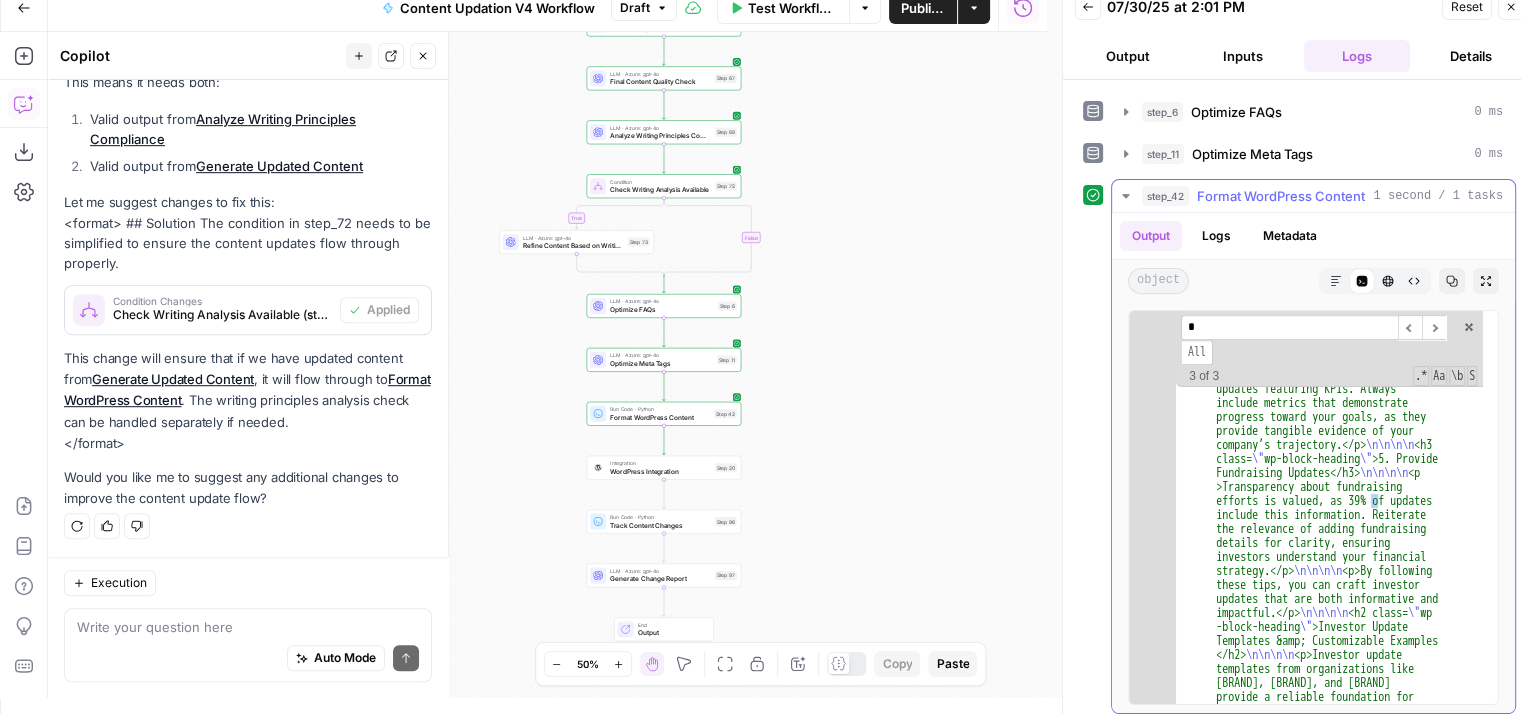 scroll, scrollTop: 1903, scrollLeft: 0, axis: vertical 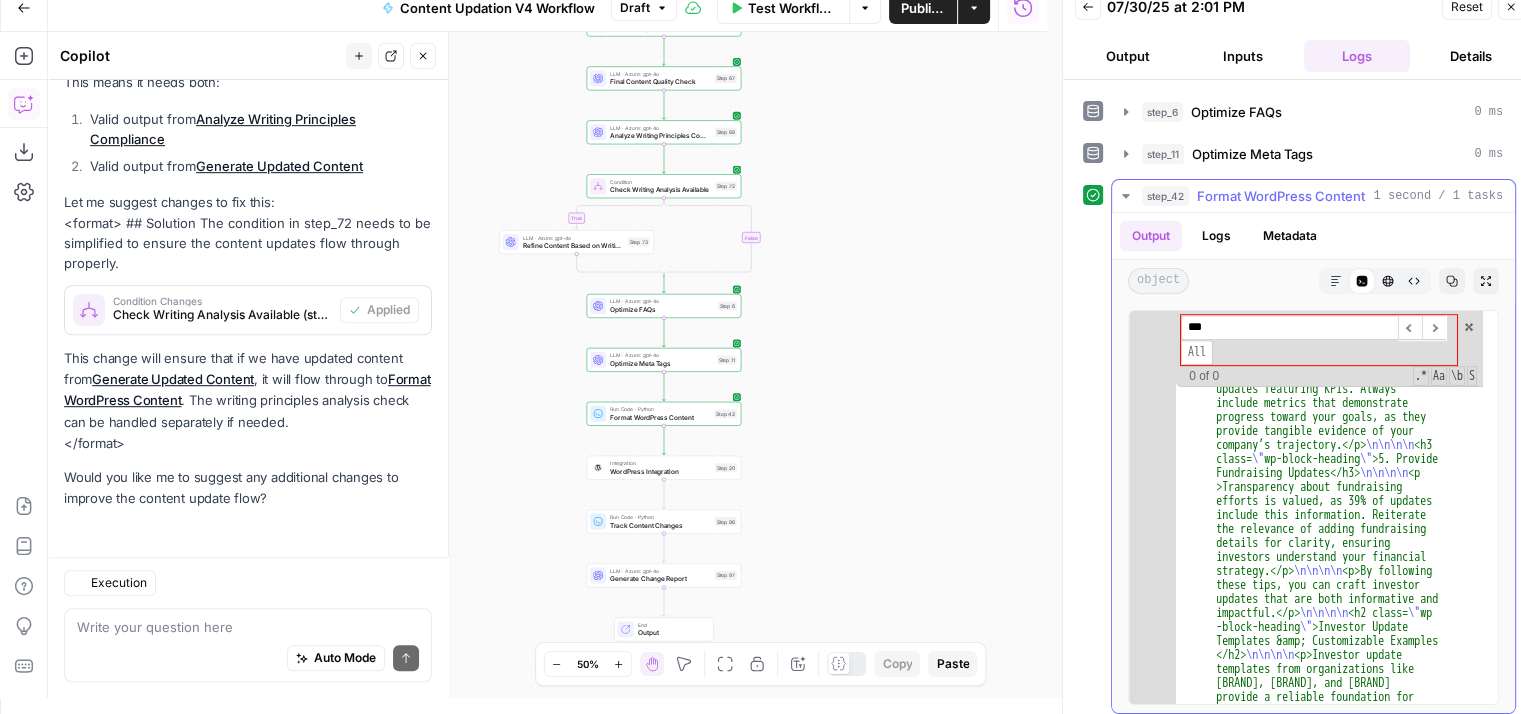 type on "***" 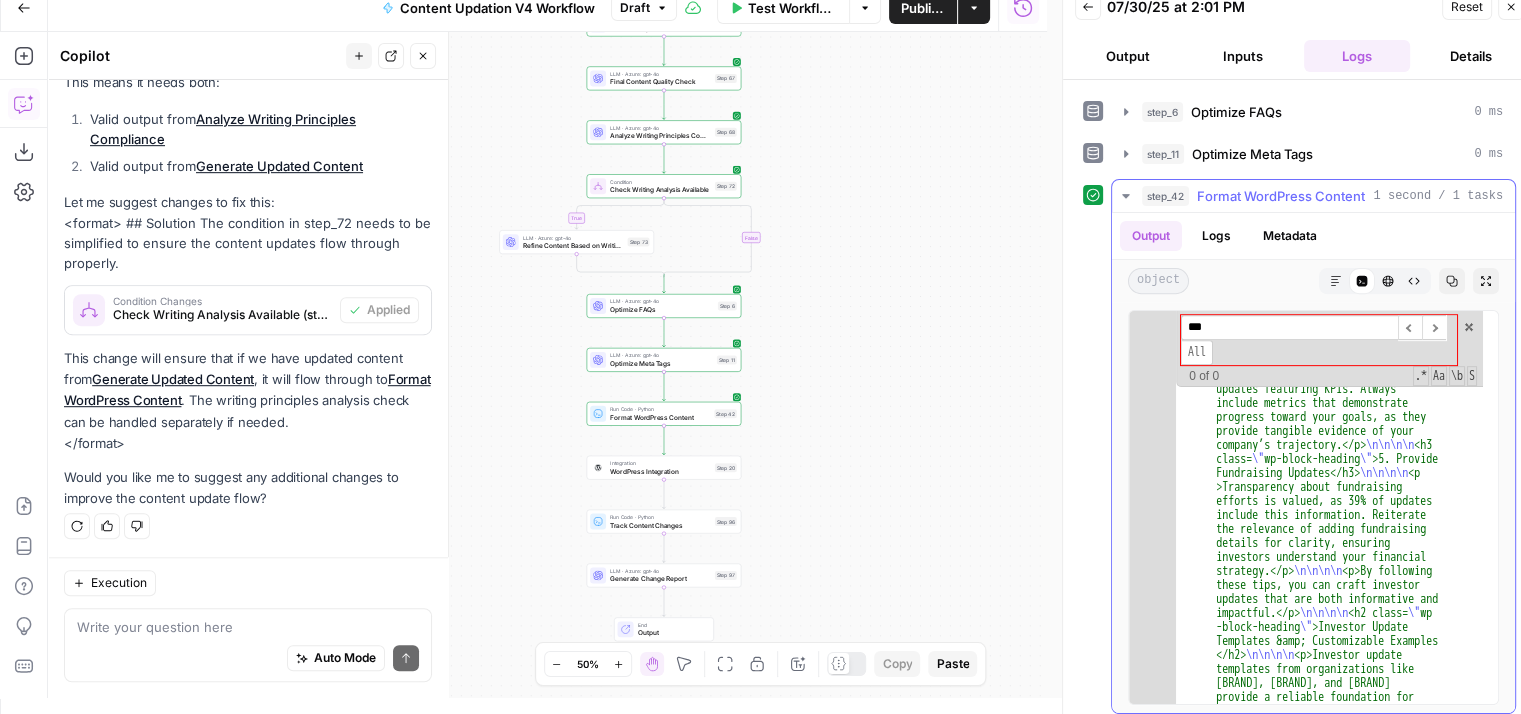 click on "Logs" at bounding box center (1216, 236) 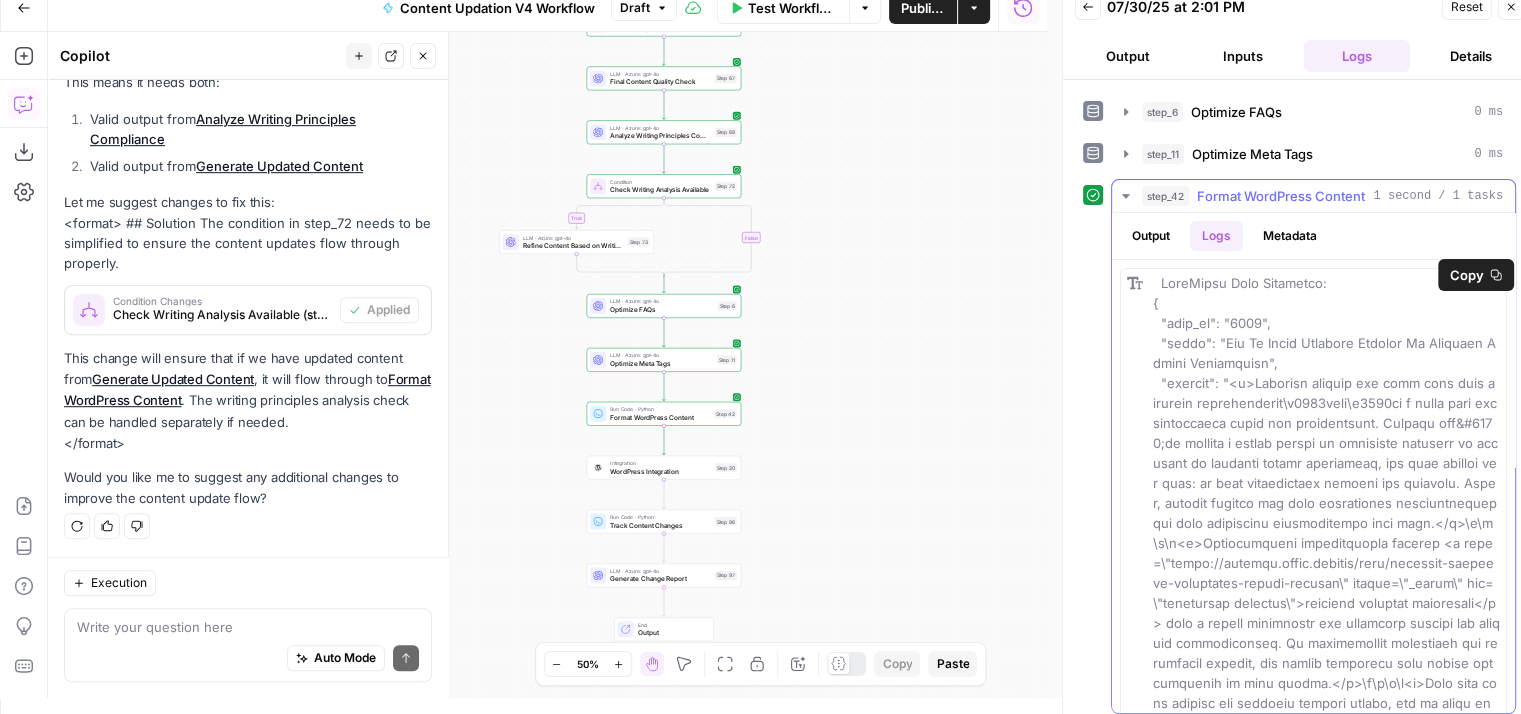 drag, startPoint x: 1155, startPoint y: 269, endPoint x: 1173, endPoint y: 417, distance: 149.09058 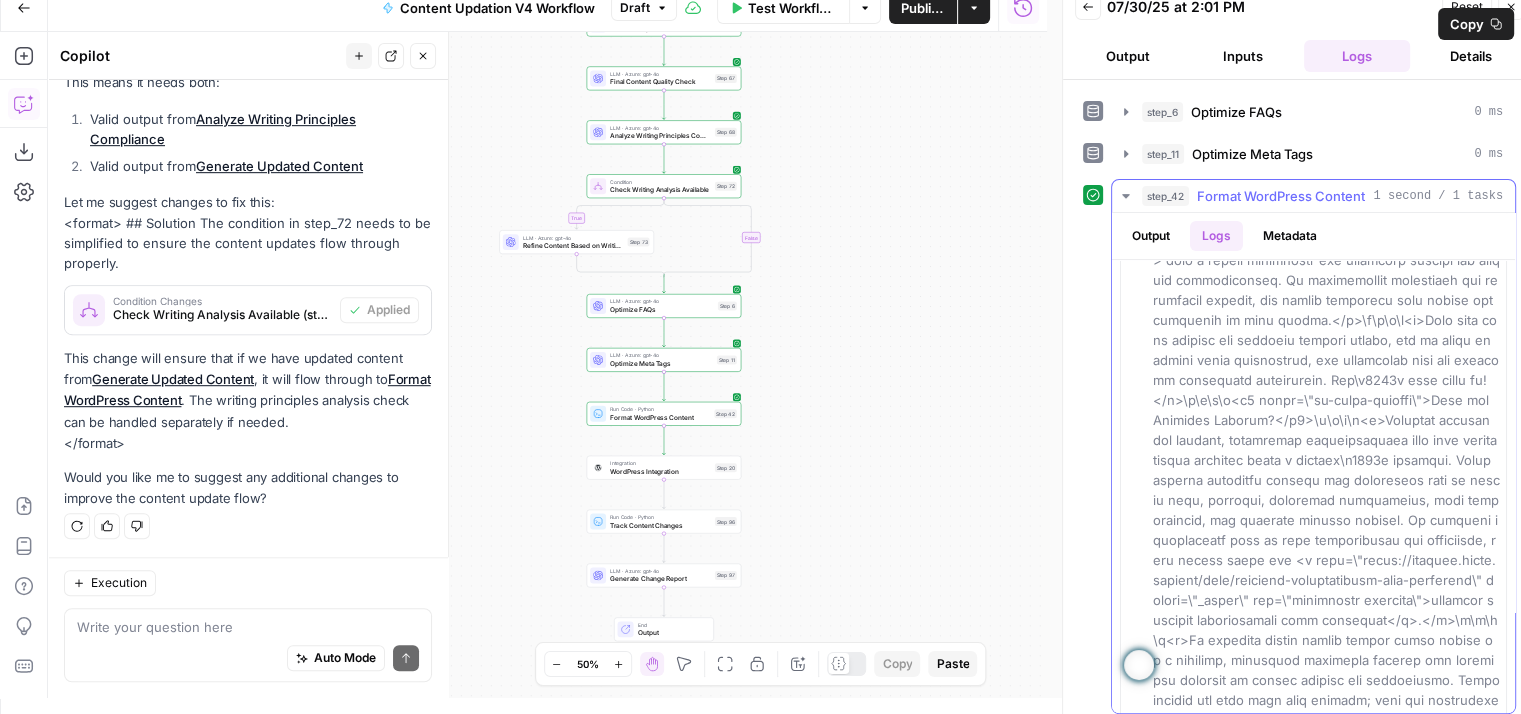 scroll, scrollTop: 374, scrollLeft: 0, axis: vertical 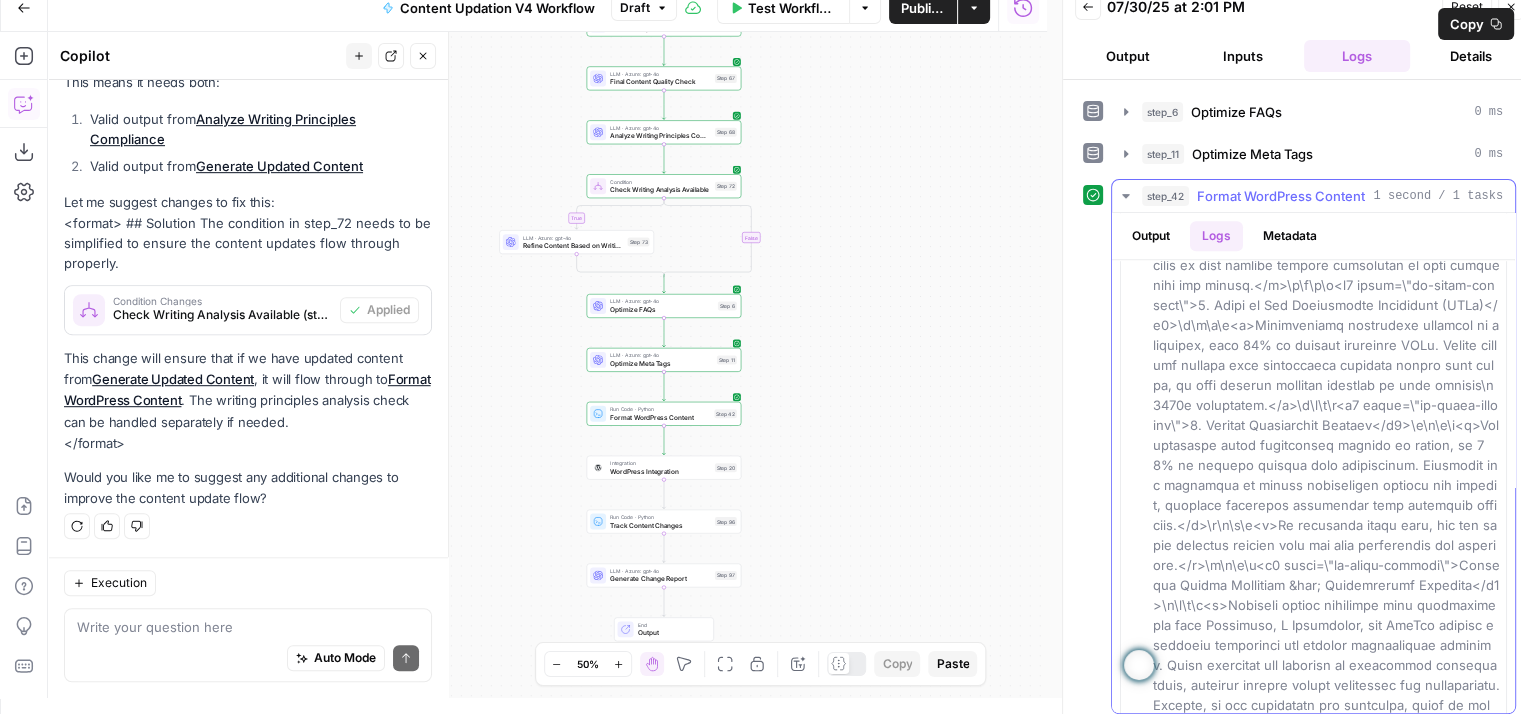 drag, startPoint x: 1180, startPoint y: 437, endPoint x: 1221, endPoint y: 513, distance: 86.35392 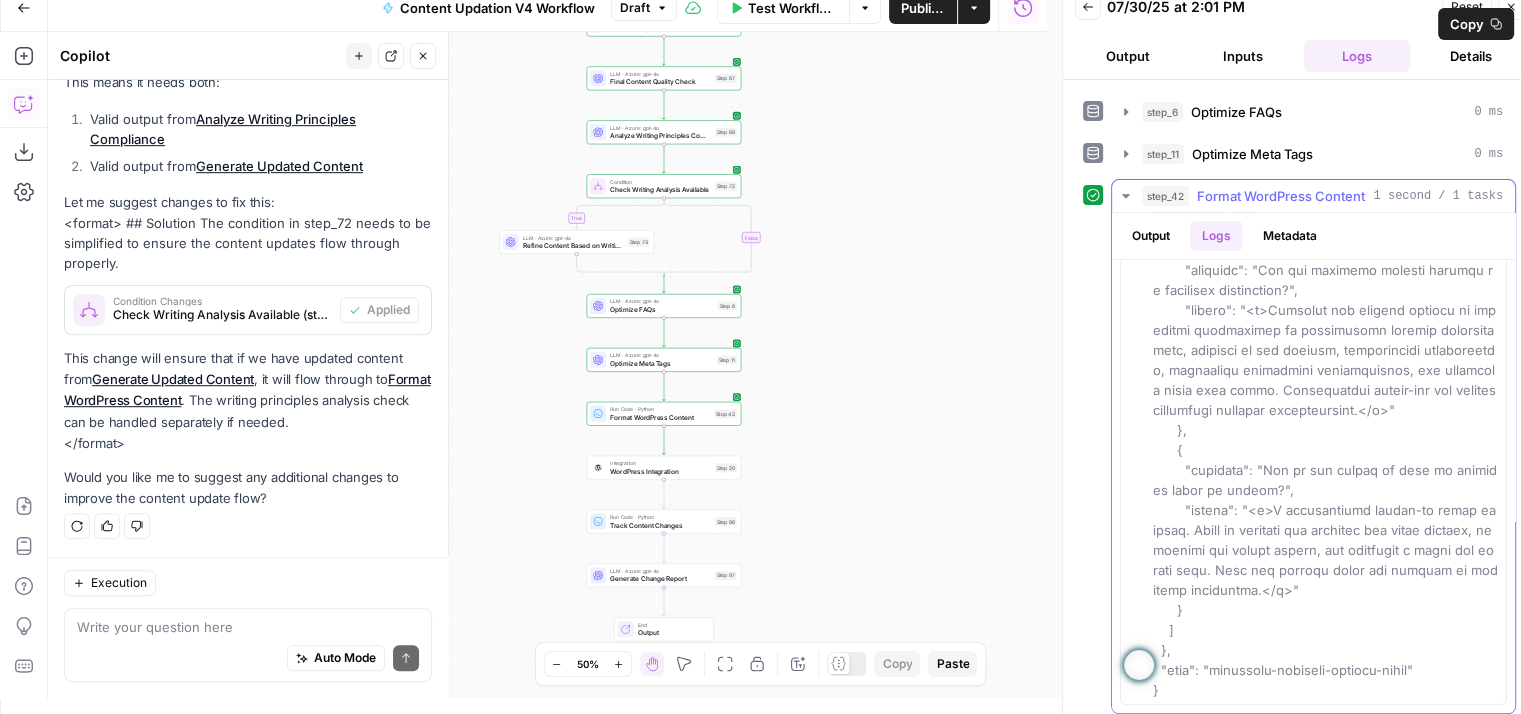 scroll, scrollTop: 8612, scrollLeft: 0, axis: vertical 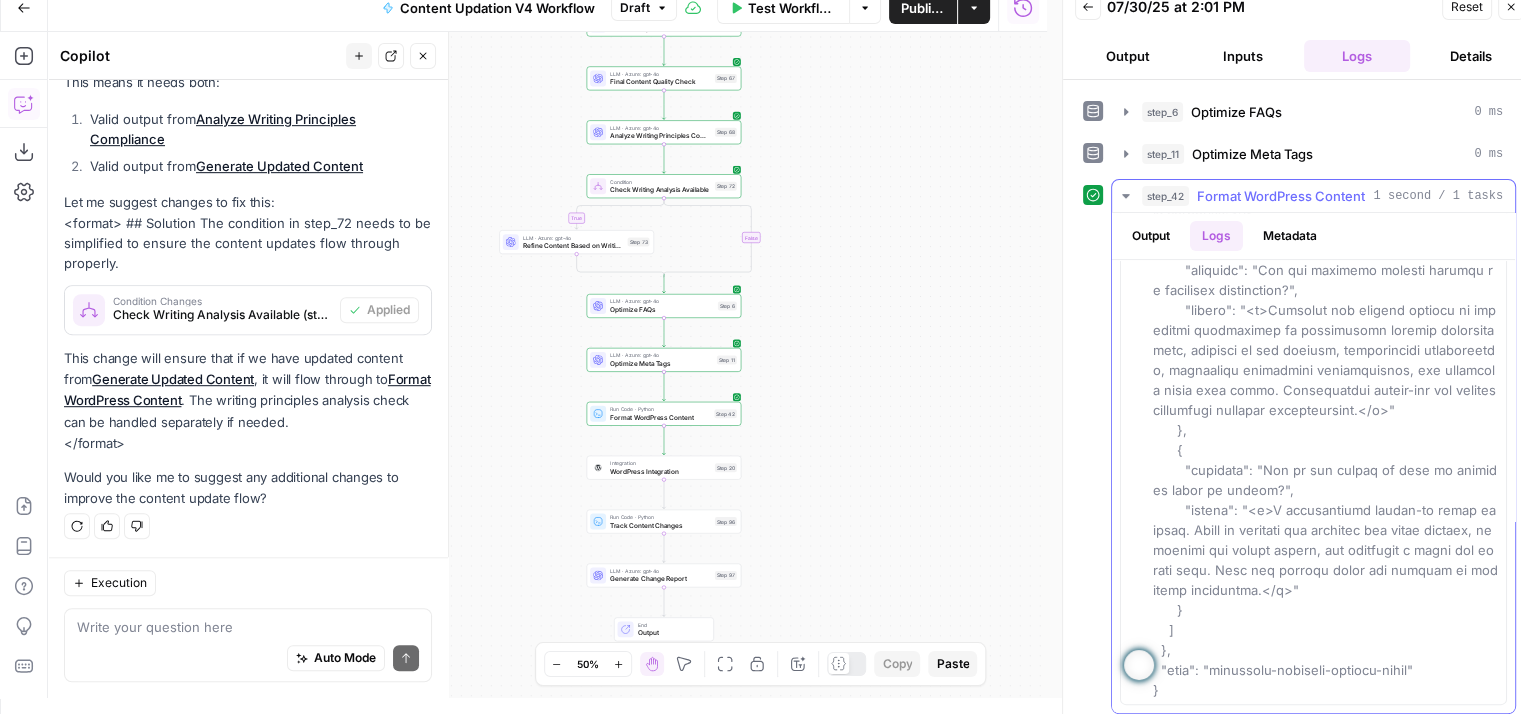 click on "Format WordPress Content" at bounding box center (1281, 196) 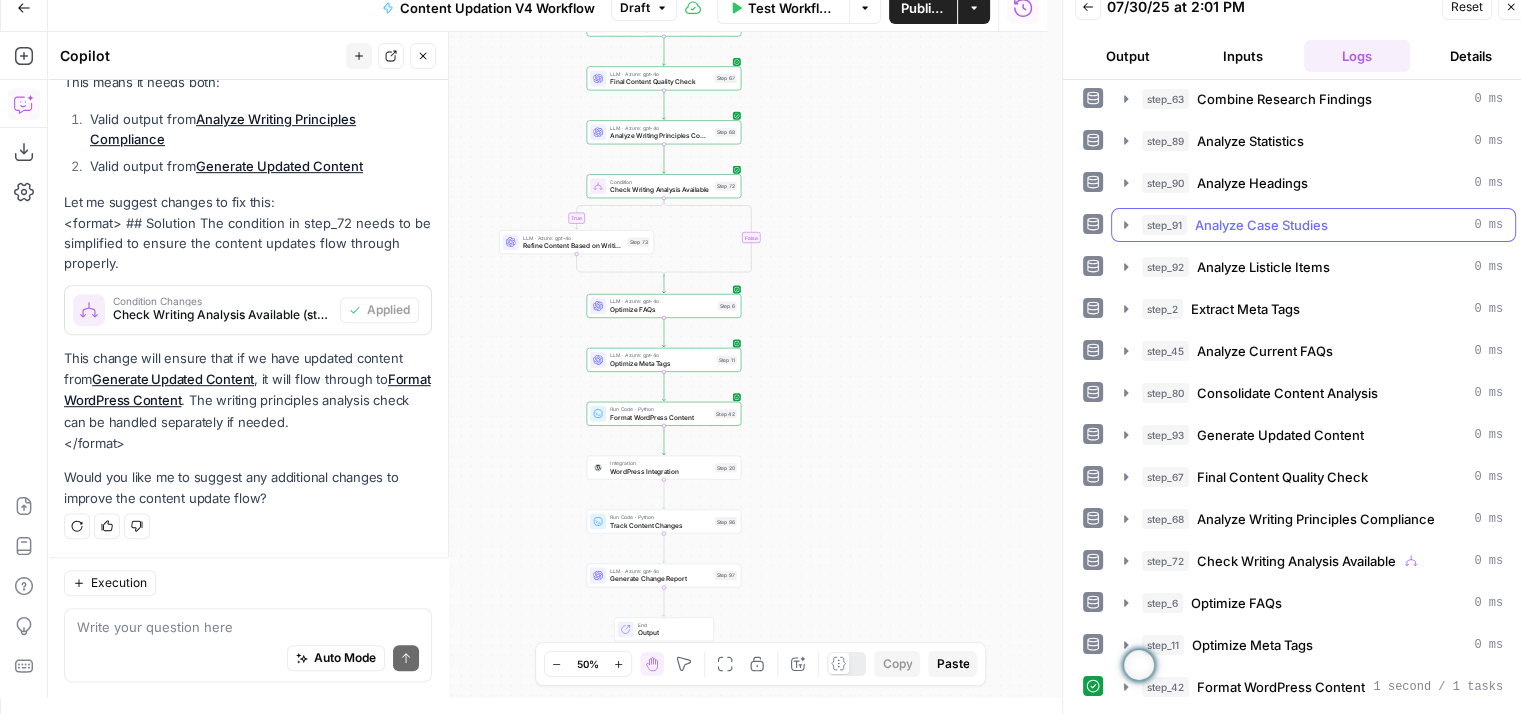 scroll, scrollTop: 251, scrollLeft: 0, axis: vertical 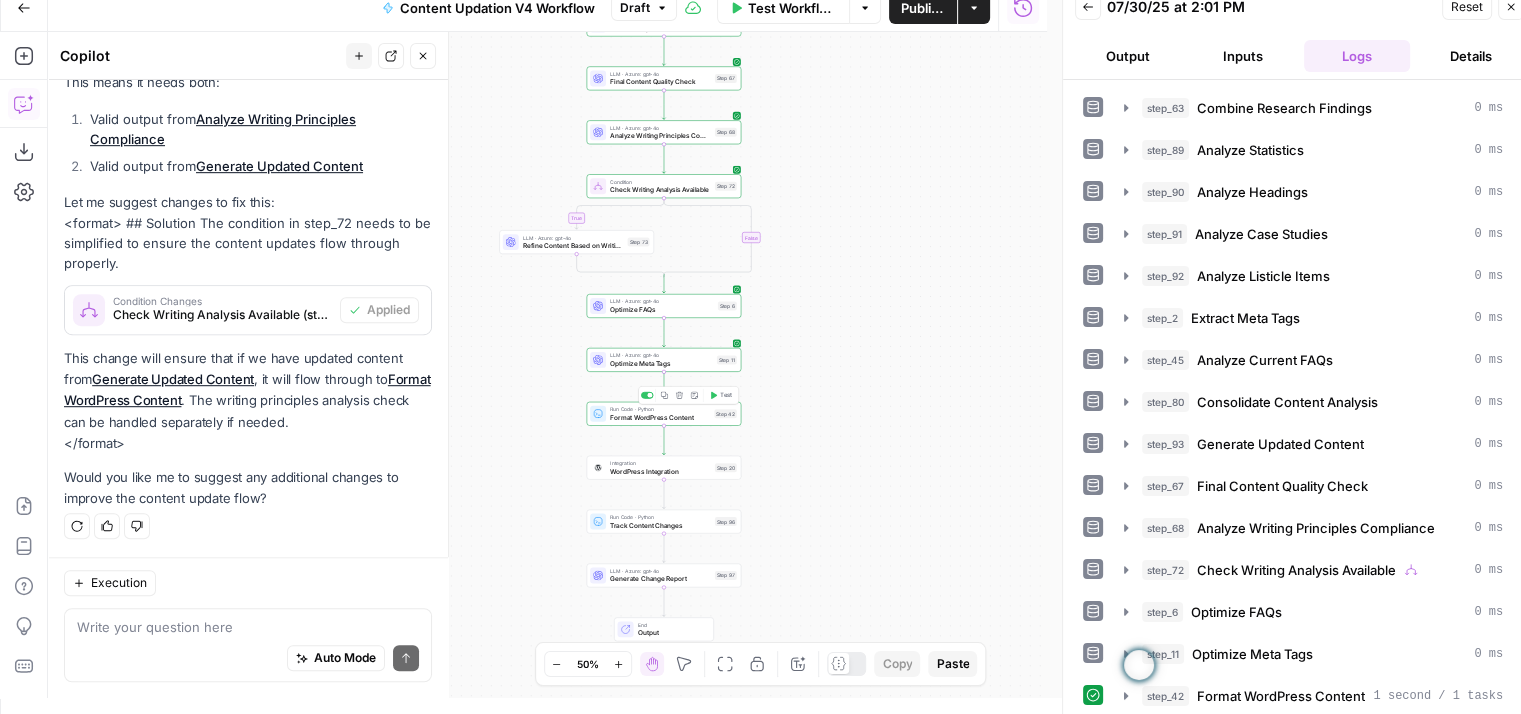 click on "Format WordPress Content" at bounding box center [660, 417] 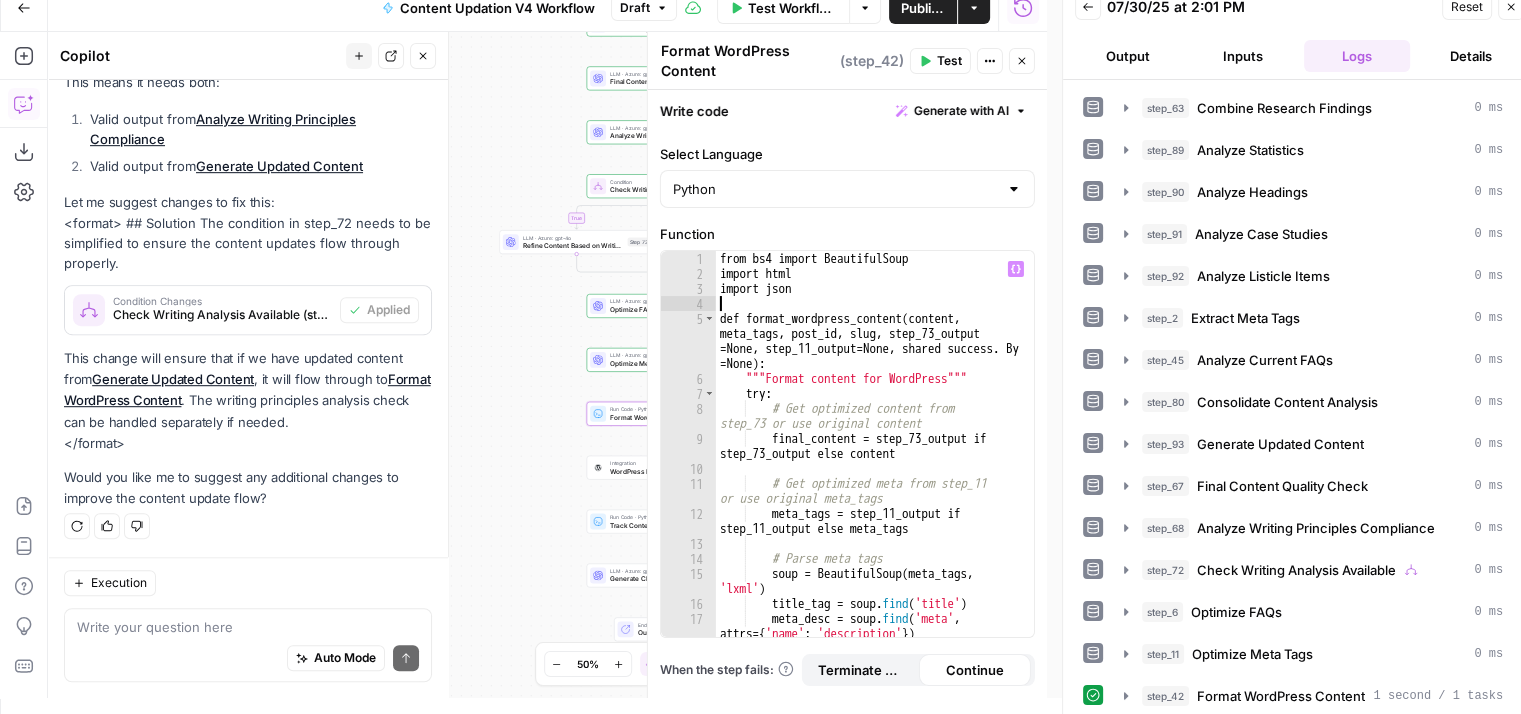 click on "from   bs4   import   BeautifulSoup import   html import   json def   format_wordpress_content ( content ,   meta_tags ,   post_id ,   slug ,   step_73_output = None ,   step_11_output = None ,   step_6_output = None ) :      """Format content for WordPress"""      try :           # Get optimized content from  step_73 or use original content           final_content   =   step_73_output   if   step_73_output   else   content           # Get optimized meta from step_11  or use original meta_tags           meta_tags   =   step_11_output   if   step_11_output   else   meta_tags                     # Parse meta tags           soup   =   BeautifulSoup ( meta_tags ,   'lxml' )           title_tag   =   soup . find ( 'title' )           meta_desc   =   soup . find ( 'meta' ,   attrs = { 'name' :   'description' })" at bounding box center [868, 460] 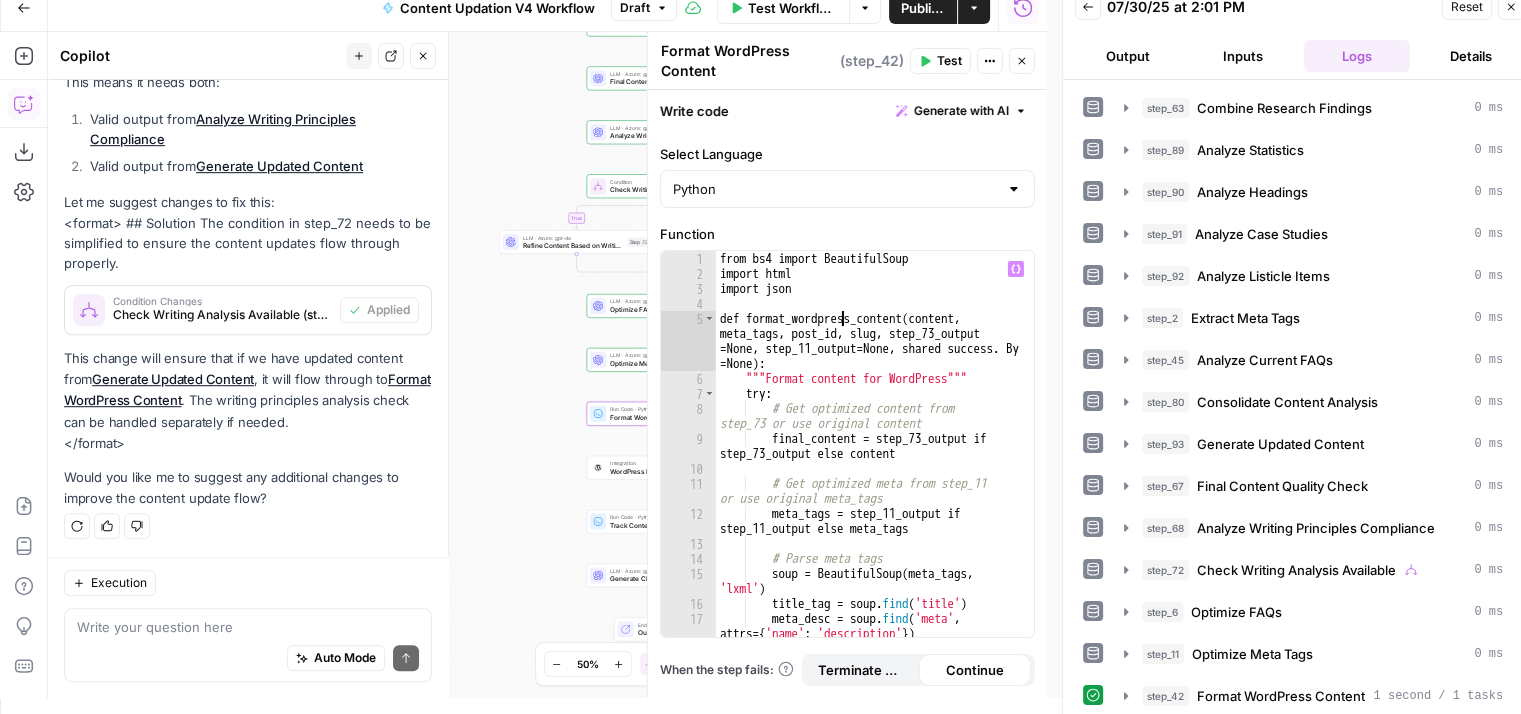 click on "from   bs4   import   BeautifulSoup import   html import   json def   format_wordpress_content ( content ,   meta_tags ,   post_id ,   slug ,   step_73_output = None ,   step_11_output = None ,   step_6_output = None ) :      """Format content for WordPress"""      try :           # Get optimized content from  step_73 or use original content           final_content   =   step_73_output   if   step_73_output   else   content           # Get optimized meta from step_11  or use original meta_tags           meta_tags   =   step_11_output   if   step_11_output   else   meta_tags                     # Parse meta tags           soup   =   BeautifulSoup ( meta_tags ,   'lxml' )           title_tag   =   soup . find ( 'title' )           meta_desc   =   soup . find ( 'meta' ,   attrs = { 'name' :   'description' })" at bounding box center [868, 460] 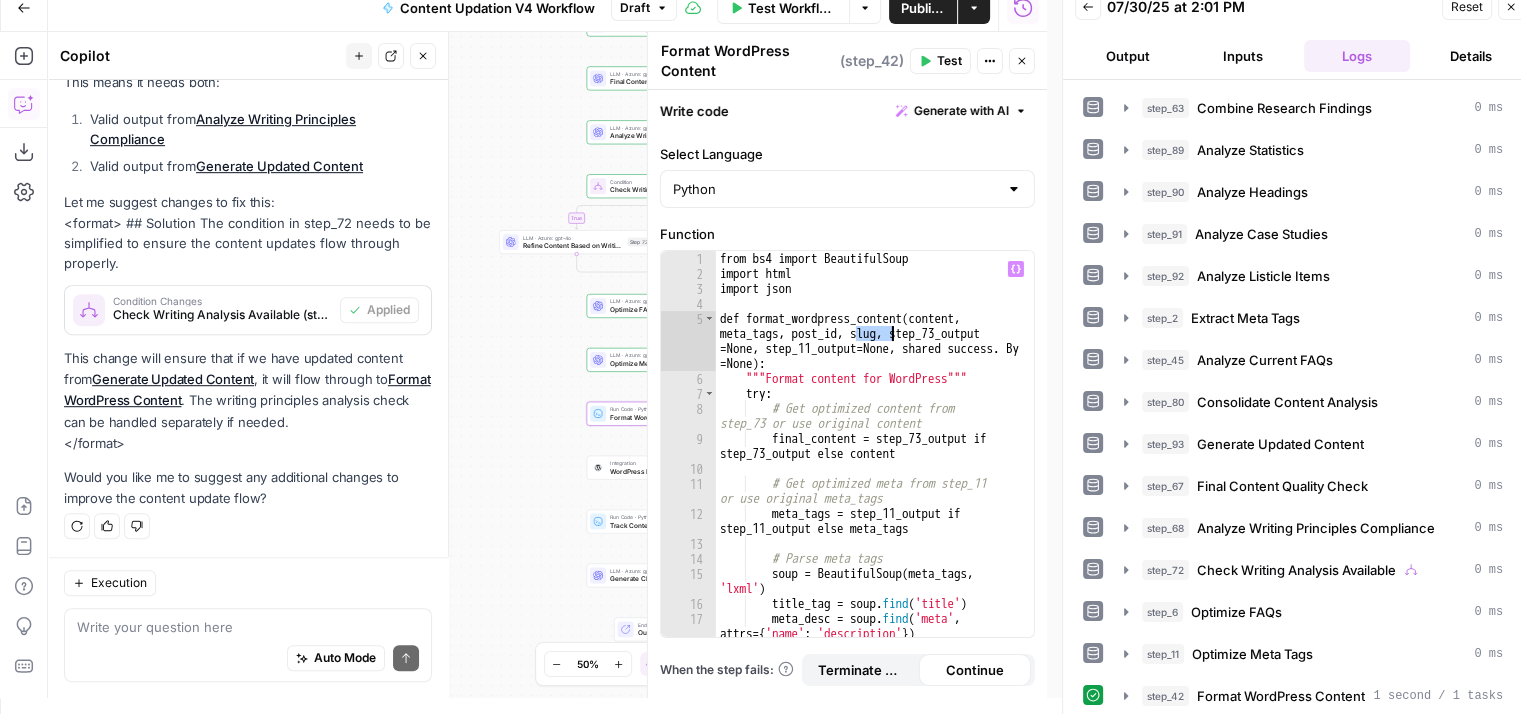 drag, startPoint x: 857, startPoint y: 337, endPoint x: 890, endPoint y: 332, distance: 33.37664 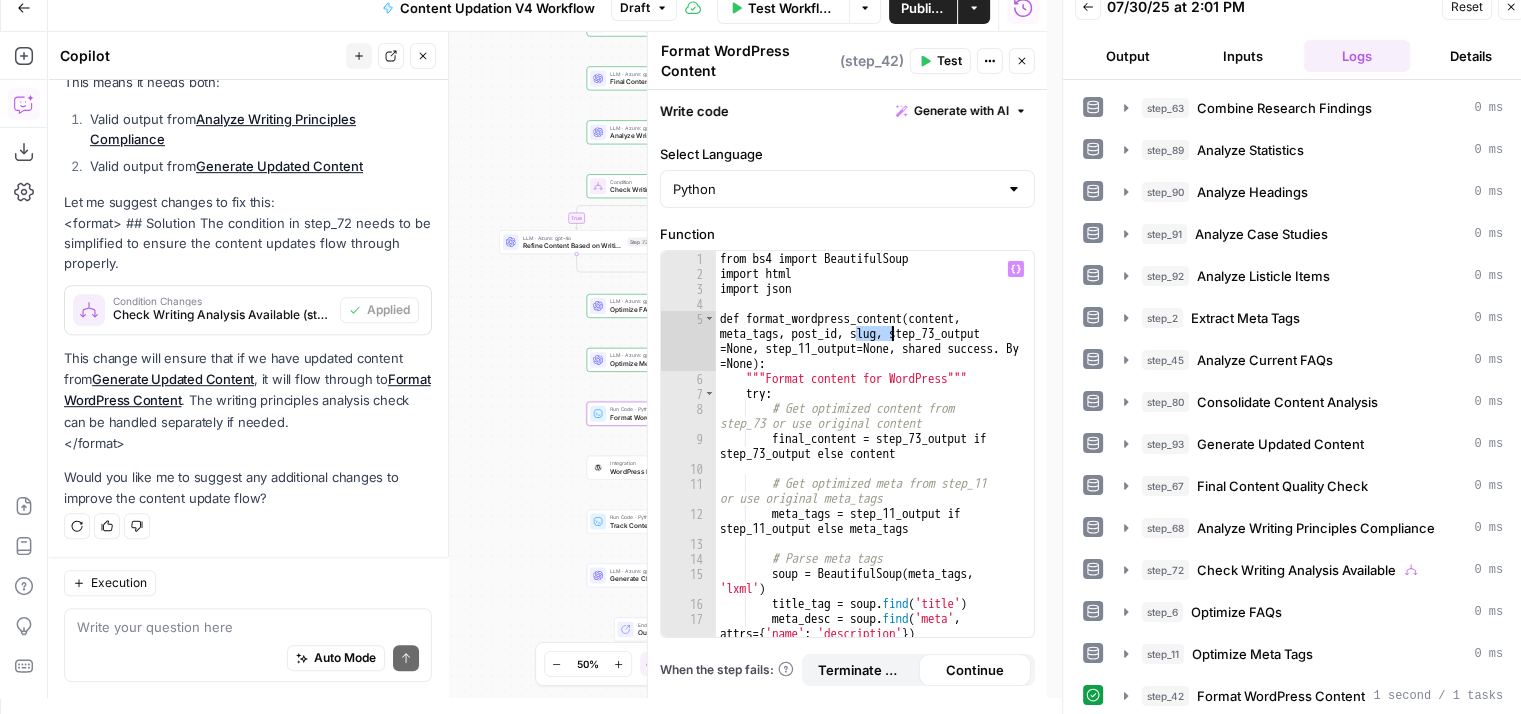 click on "from   bs4   import   BeautifulSoup import   html import   json def   format_wordpress_content ( content ,   meta_tags ,   post_id ,   slug ,   step_73_output = None ,   step_11_output = None ,   step_6_output = None ) :      """Format content for WordPress"""      try :           # Get optimized content from  step_73 or use original content           final_content   =   step_73_output   if   step_73_output   else   content           # Get optimized meta from step_11  or use original meta_tags           meta_tags   =   step_11_output   if   step_11_output   else   meta_tags                     # Parse meta tags           soup   =   BeautifulSoup ( meta_tags ,   'lxml' )           title_tag   =   soup . find ( 'title' )           meta_desc   =   soup . find ( 'meta' ,   attrs = { 'name' :   'description' })" at bounding box center [868, 460] 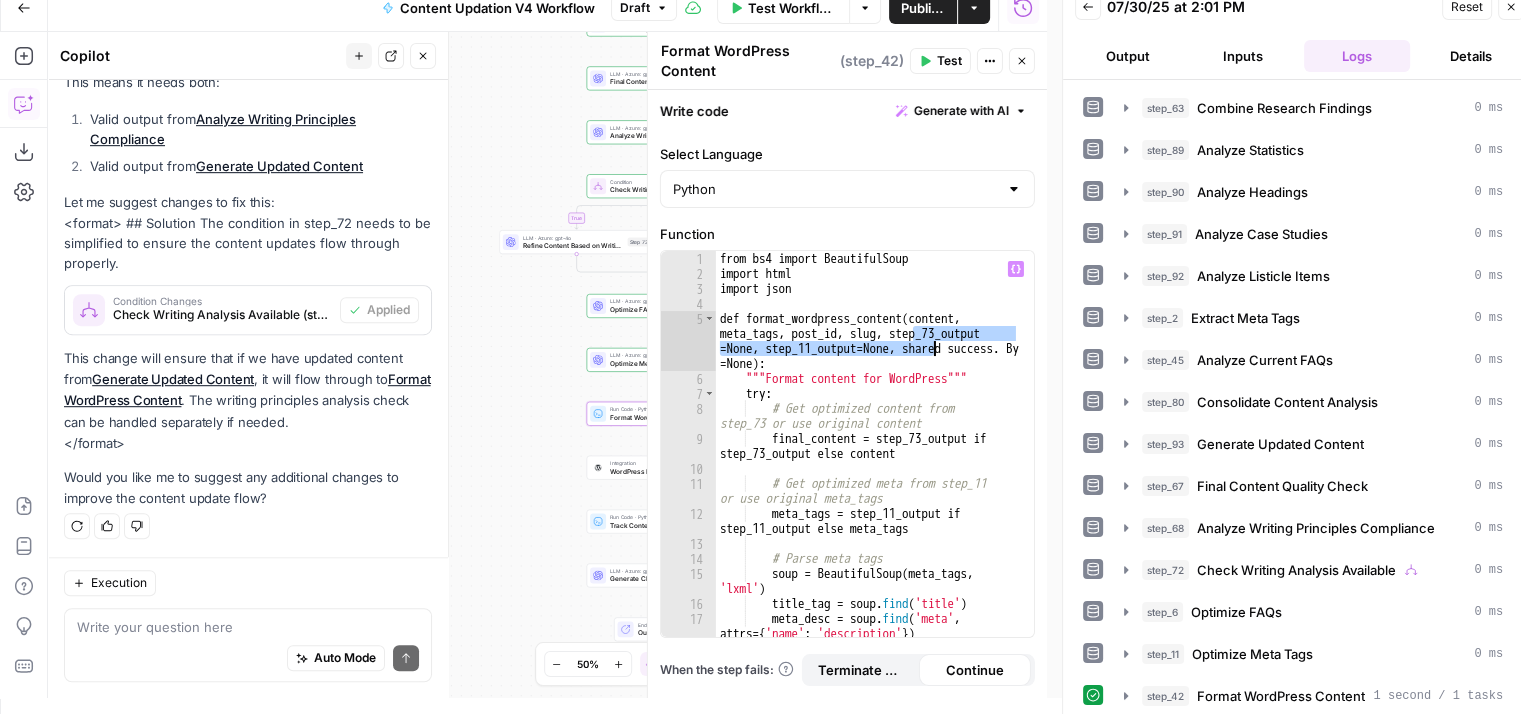 drag, startPoint x: 913, startPoint y: 329, endPoint x: 932, endPoint y: 341, distance: 22.472204 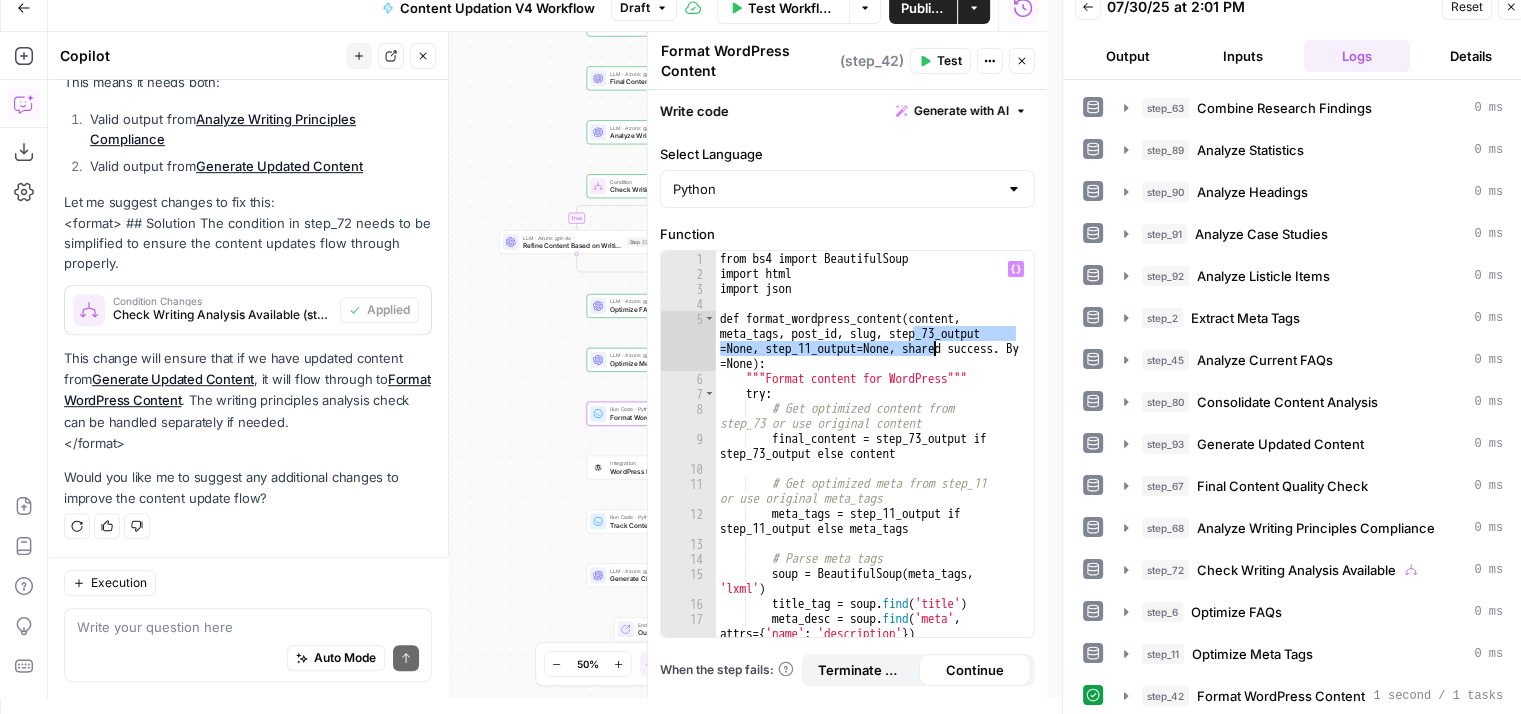 click on "from   bs4   import   BeautifulSoup import   html import   json def   format_wordpress_content ( content ,   meta_tags ,   post_id ,   slug ,   step_73_output = None ,   step_11_output = None ,   step_6_output = None ) :      """Format content for WordPress"""      try :           # Get optimized content from  step_73 or use original content           final_content   =   step_73_output   if   step_73_output   else   content           # Get optimized meta from step_11  or use original meta_tags           meta_tags   =   step_11_output   if   step_11_output   else   meta_tags                     # Parse meta tags           soup   =   BeautifulSoup ( meta_tags ,   'lxml' )           title_tag   =   soup . find ( 'title' )           meta_desc   =   soup . find ( 'meta' ,   attrs = { 'name' :   'description' })" at bounding box center [868, 460] 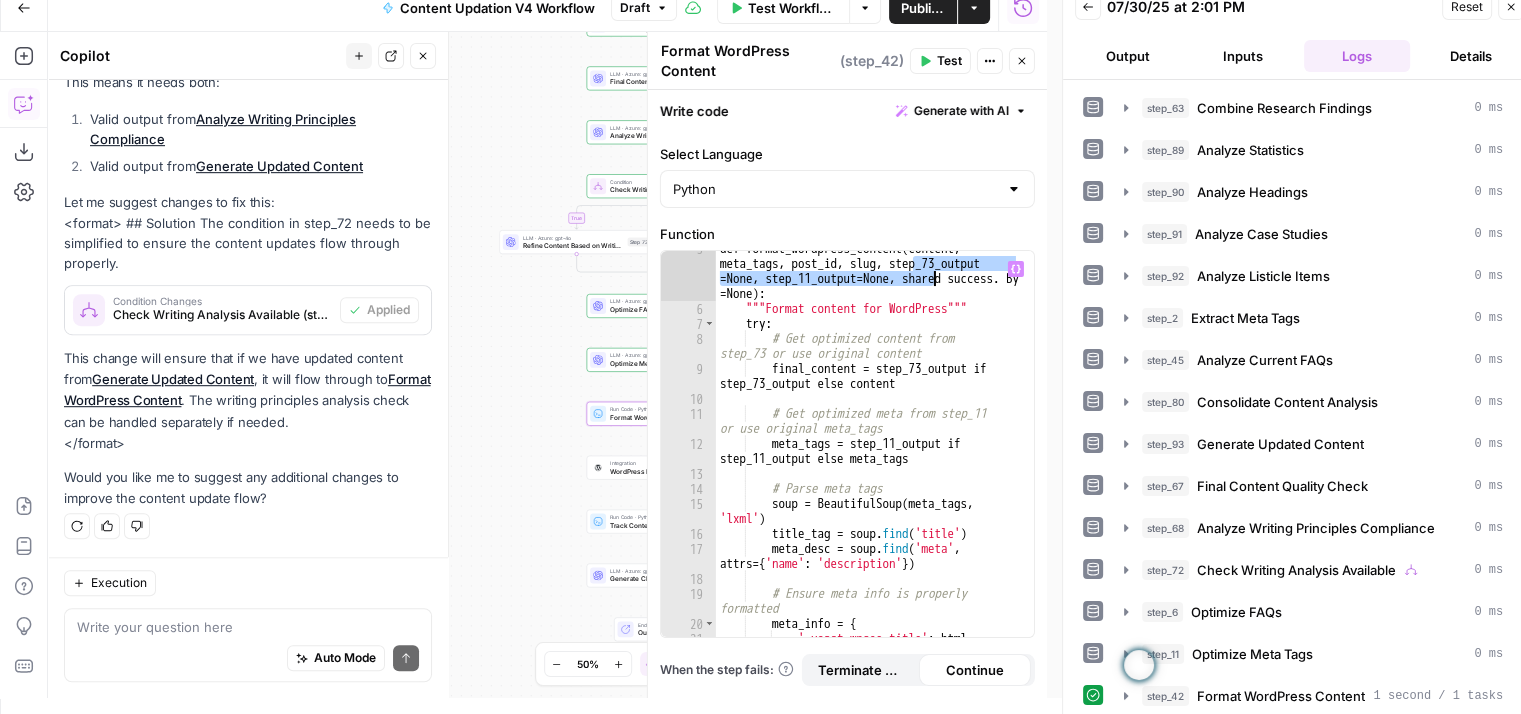 scroll, scrollTop: 70, scrollLeft: 0, axis: vertical 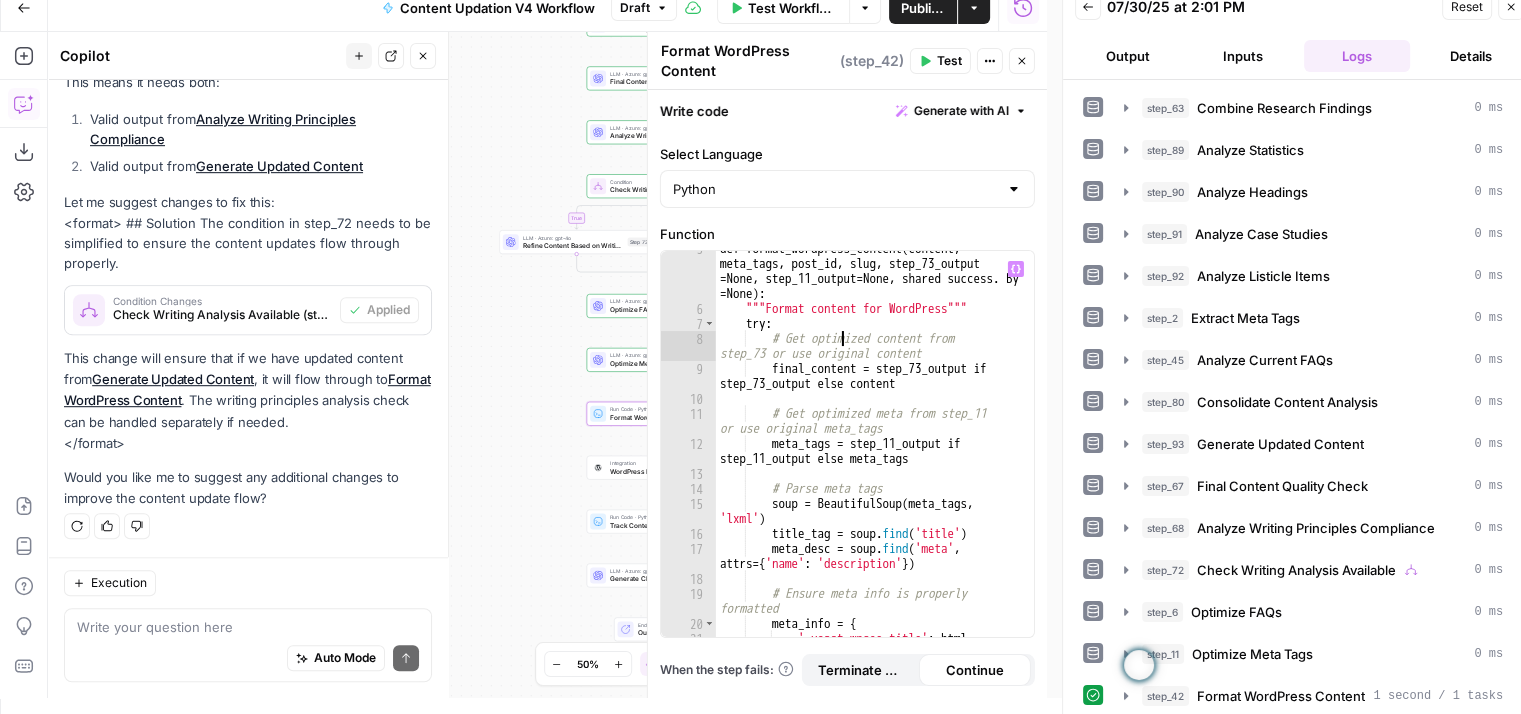 click on "from   bs4   import   BeautifulSoup import   html import   json def   format_wordpress_content ( content ,   meta_tags ,   post_id ,   slug ,   step_73_output = None ,   step_11_output = None ,   step_6_output = None ) :      """Format content for WordPress"""      try :           # Get optimized content from  step_73 or use original content           final_content   =   step_73_output   if   step_73_output   else   content           # Get optimized meta from step_11  or use original meta_tags           meta_tags   =   step_11_output   if   step_11_output   else   meta_tags                     # Parse meta tags           soup   =   BeautifulSoup ( meta_tags ,   'lxml' )           title_tag   =   soup . find ( 'title' )           meta_desc   =   soup . find ( 'meta' ,   attrs = { 'name' :   'description' })                     # Ensure meta info is properly  formatted           meta_info   =   {                '_yoast_wpseo_title' :   html . escape ( title_tag . string . strip ( ))   if   title_tag   and   title_tag . string   else   '' ," at bounding box center (868, 487) 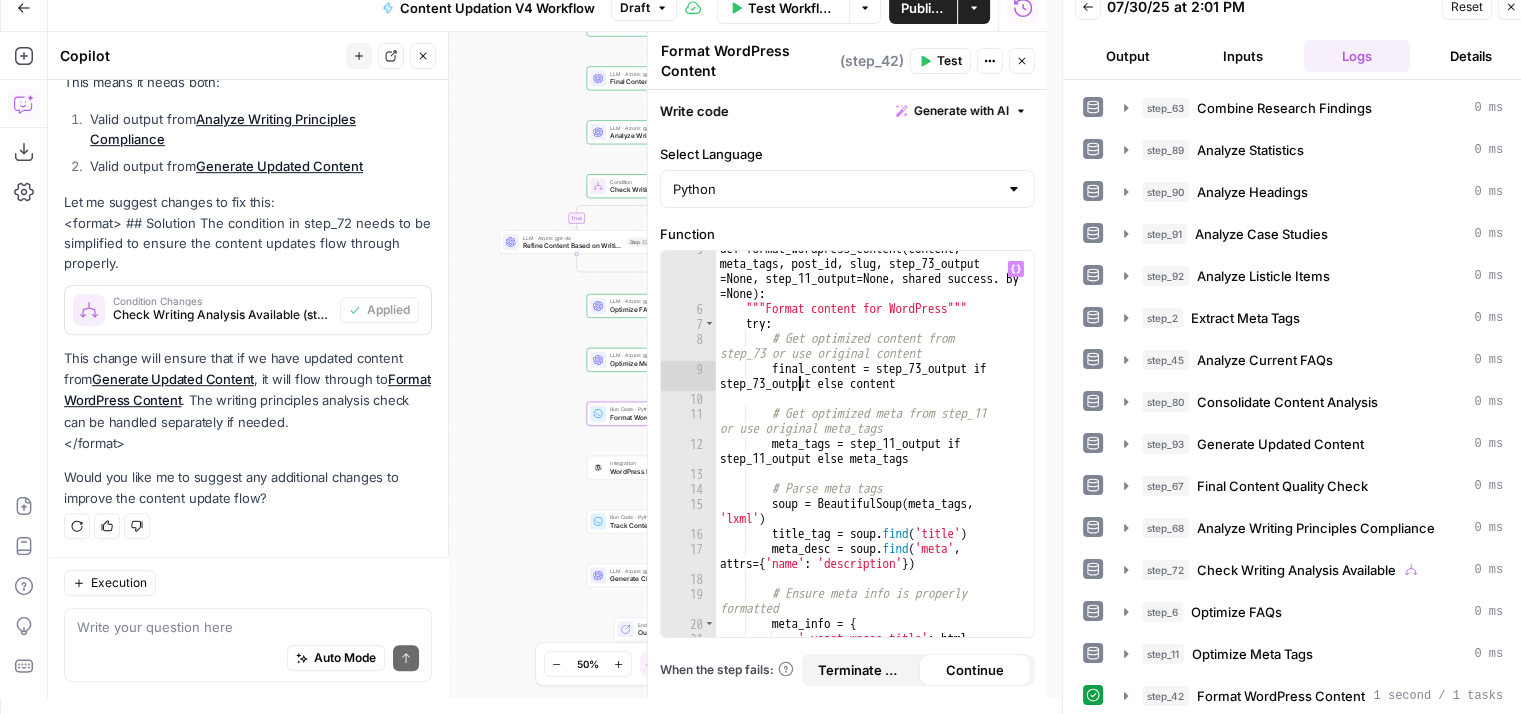 click on "from   bs4   import   BeautifulSoup import   html import   json def   format_wordpress_content ( content ,   meta_tags ,   post_id ,   slug ,   step_73_output = None ,   step_11_output = None ,   step_6_output = None ) :      """Format content for WordPress"""      try :           # Get optimized content from  step_73 or use original content           final_content   =   step_73_output   if   step_73_output   else   content           # Get optimized meta from step_11  or use original meta_tags           meta_tags   =   step_11_output   if   step_11_output   else   meta_tags                     # Parse meta tags           soup   =   BeautifulSoup ( meta_tags ,   'lxml' )           title_tag   =   soup . find ( 'title' )           meta_desc   =   soup . find ( 'meta' ,   attrs = { 'name' :   'description' })                     # Ensure meta info is properly  formatted           meta_info   =   {                '_yoast_wpseo_title' :   html . escape ( title_tag . string . strip ( ))   if   title_tag   and   title_tag . string   else   '' ," at bounding box center (868, 487) 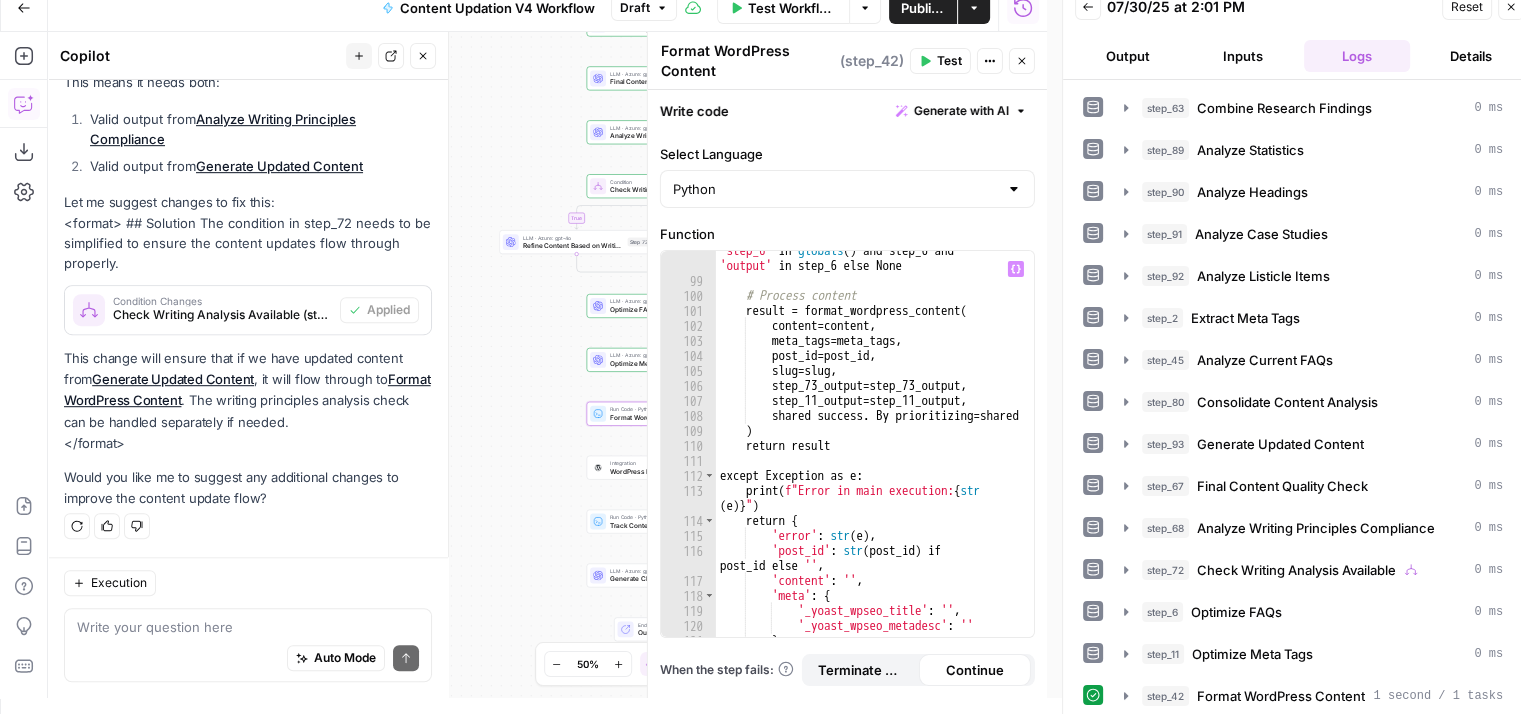 scroll, scrollTop: 2317, scrollLeft: 0, axis: vertical 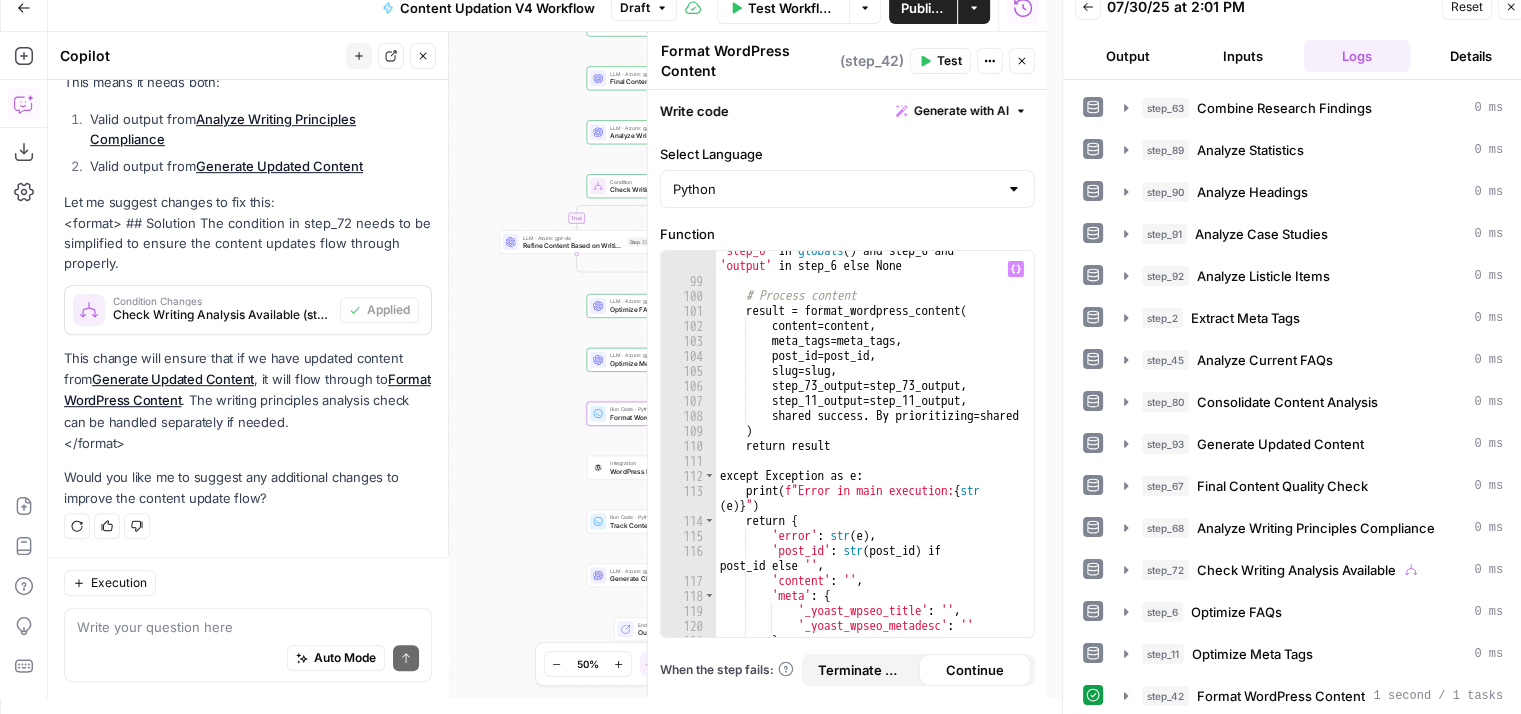 click on "Close" at bounding box center [1022, 61] 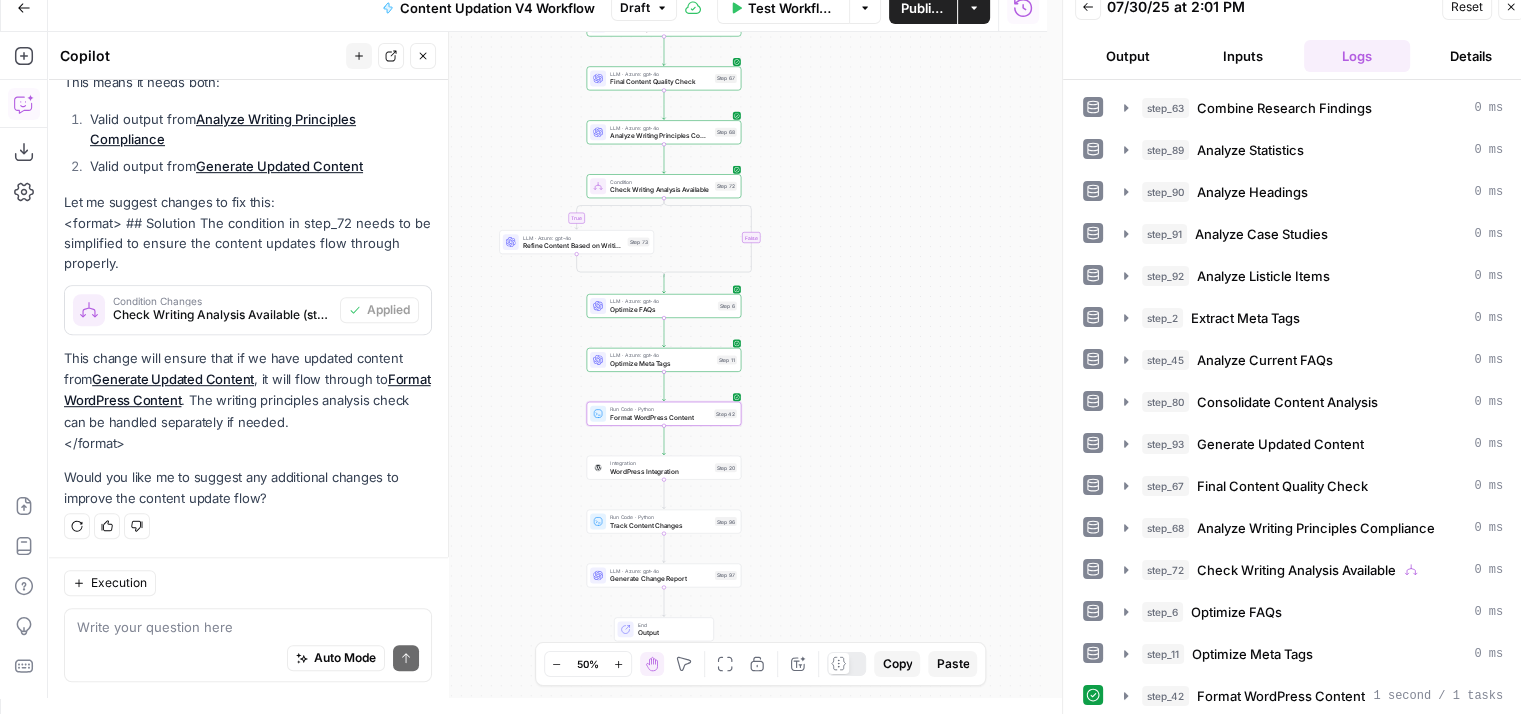drag, startPoint x: 1262, startPoint y: 377, endPoint x: 1258, endPoint y: 389, distance: 12.649111 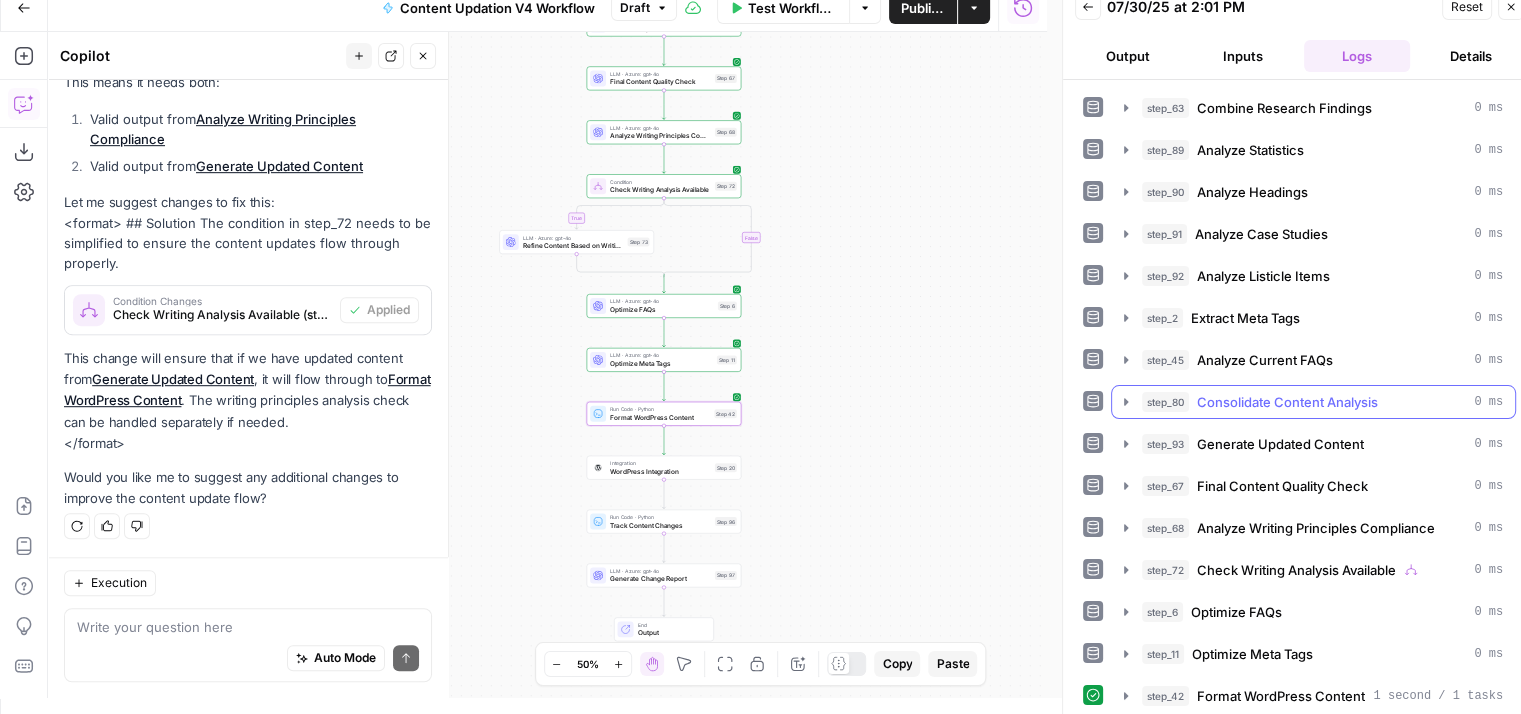 click on "Consolidate Content Analysis" at bounding box center (1287, 402) 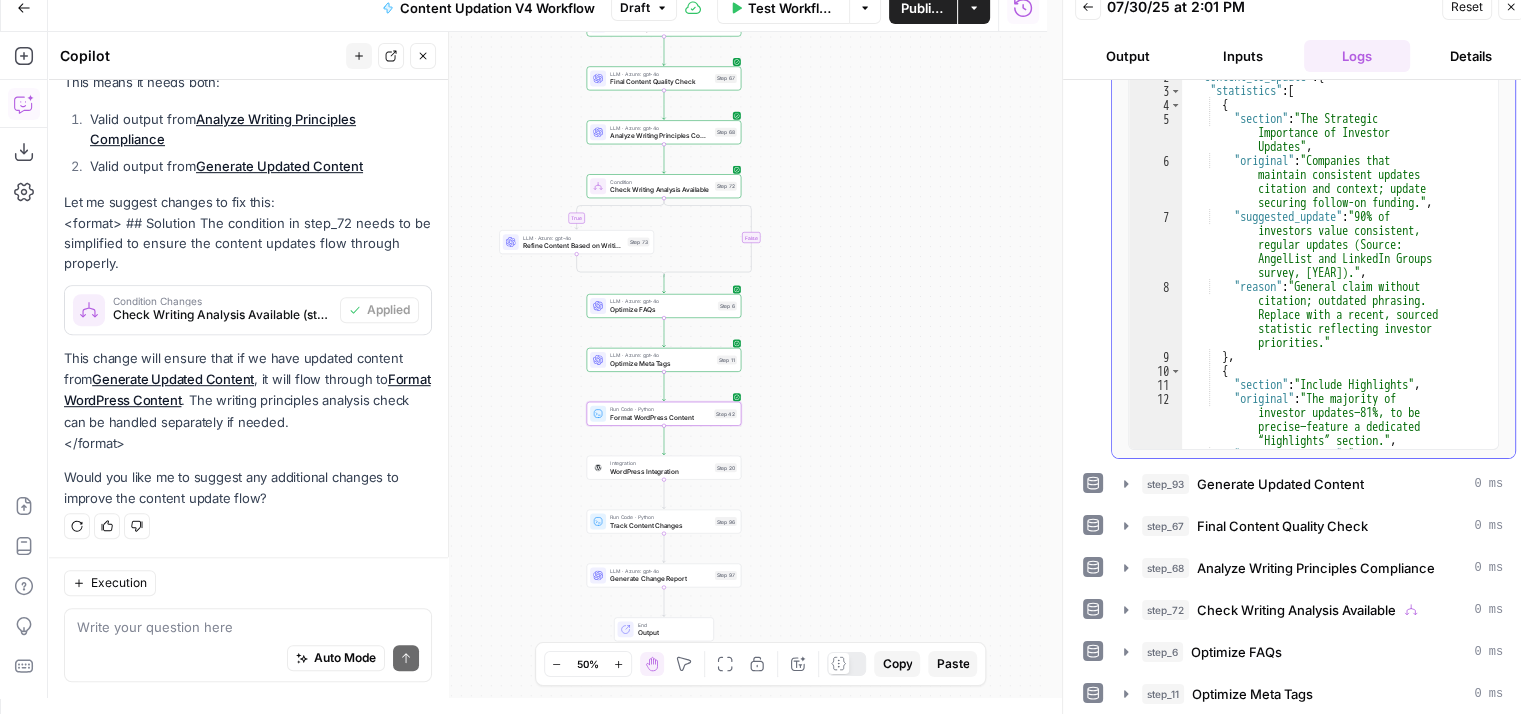 scroll, scrollTop: 716, scrollLeft: 0, axis: vertical 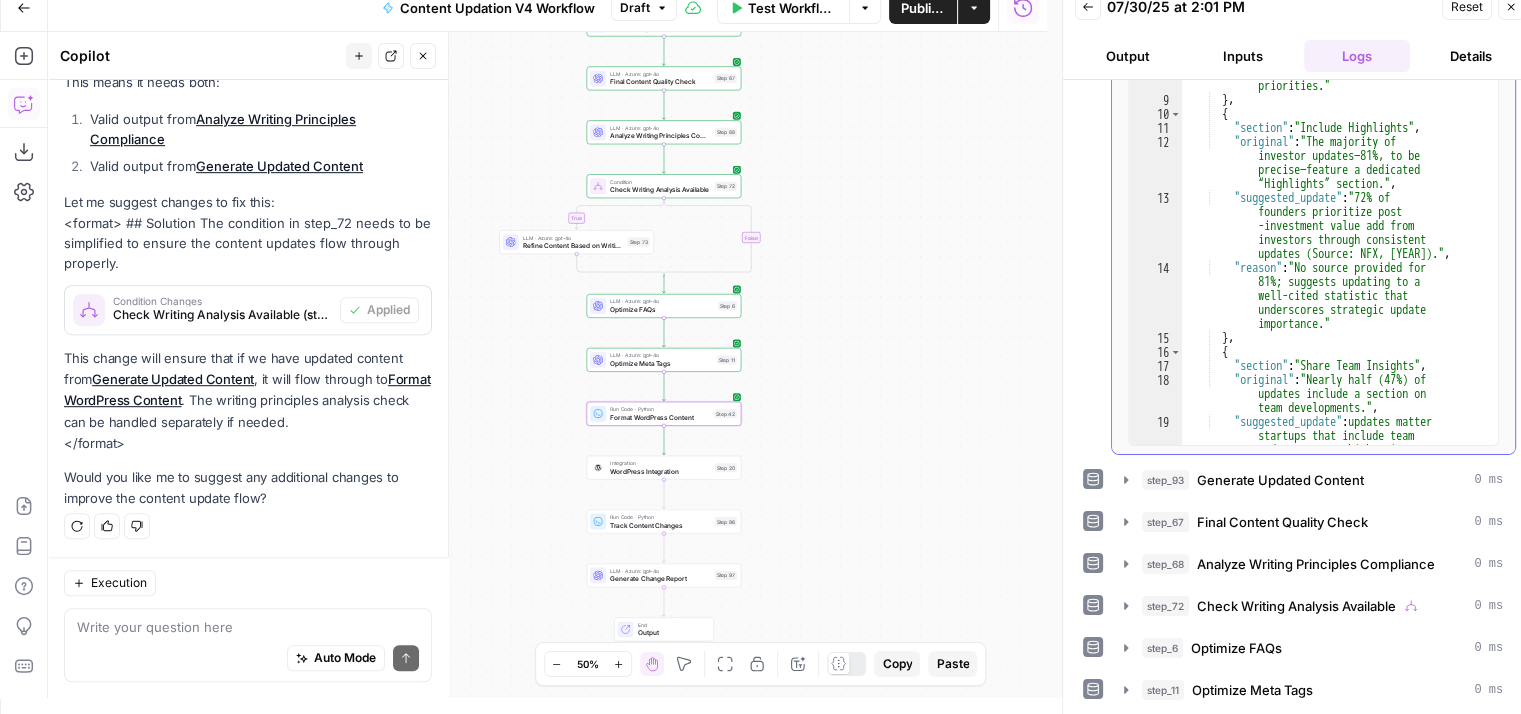 type on "**********" 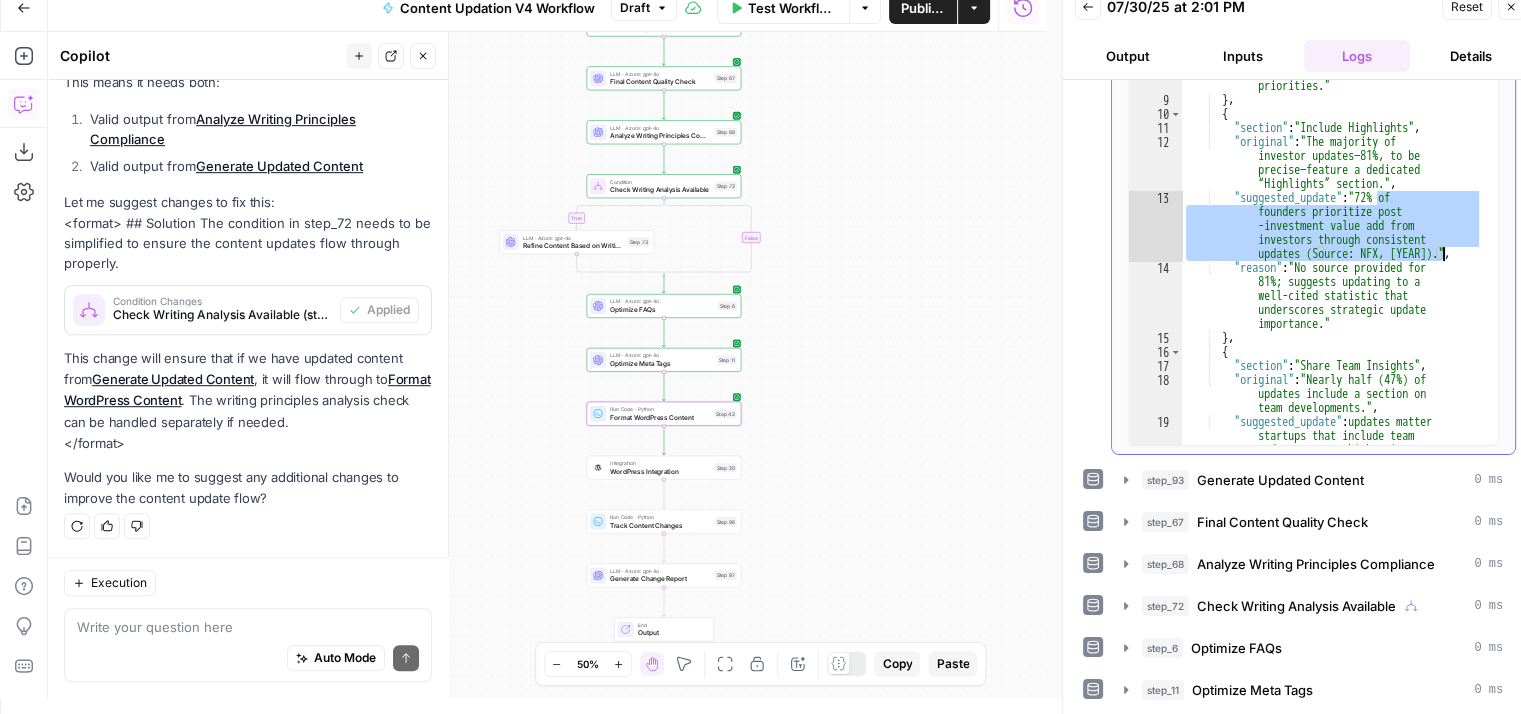 drag, startPoint x: 1376, startPoint y: 193, endPoint x: 1442, endPoint y: 244, distance: 83.40863 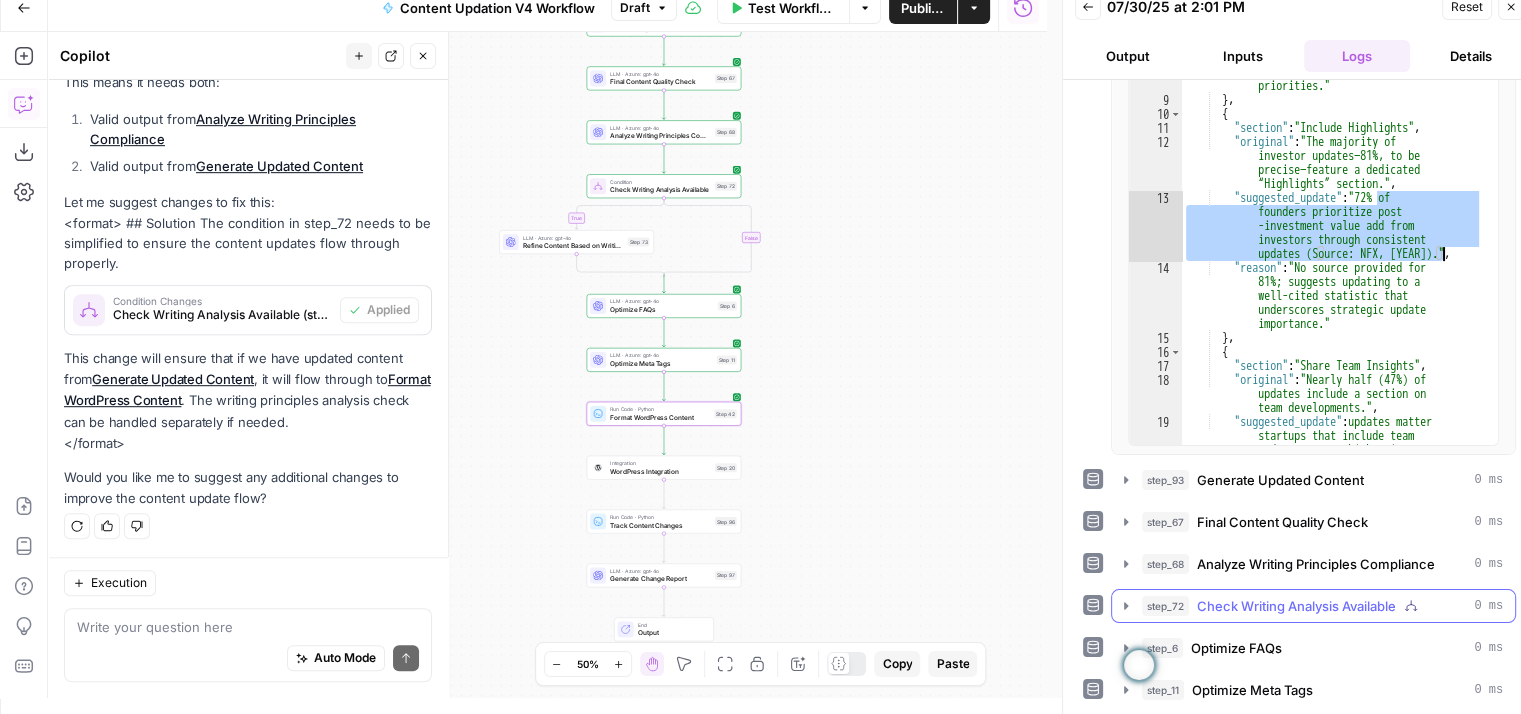 scroll, scrollTop: 751, scrollLeft: 0, axis: vertical 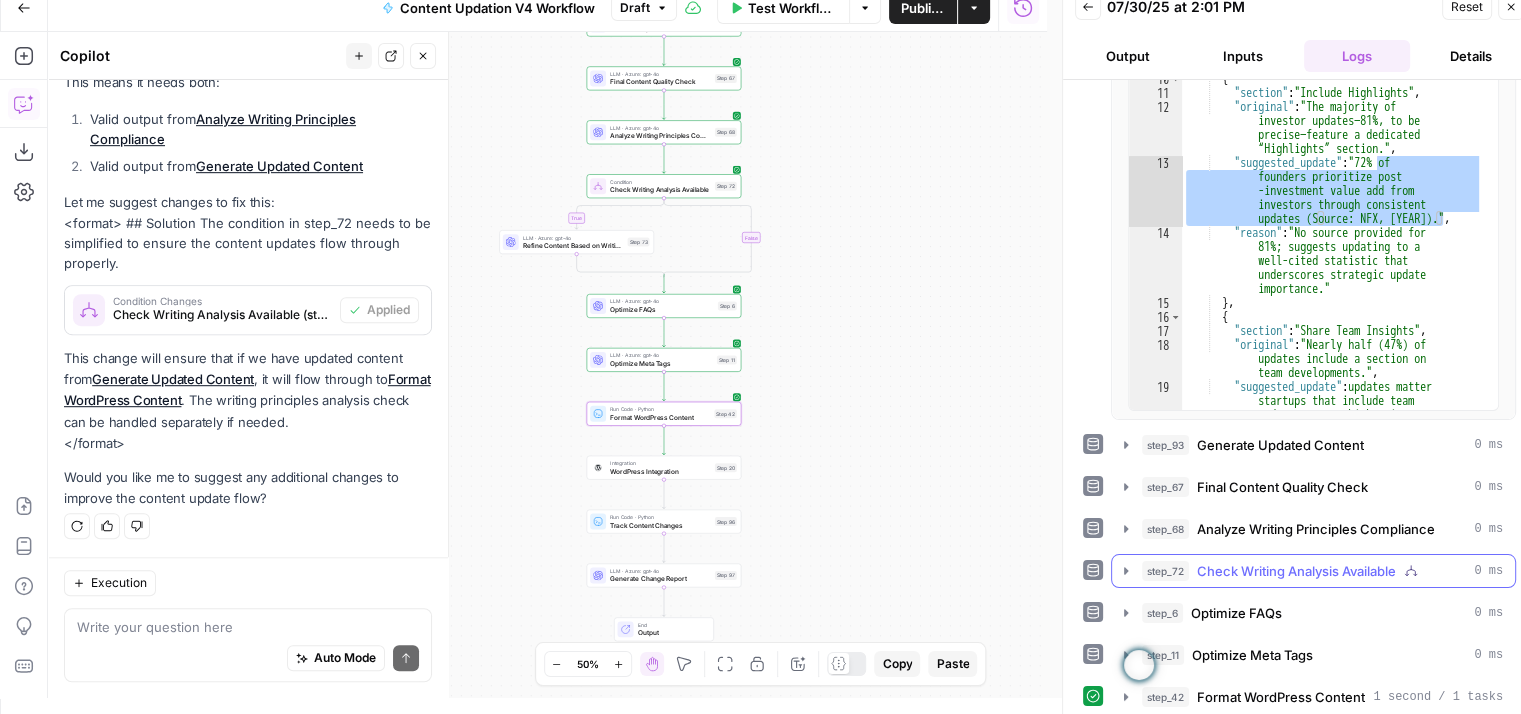 click on "Check Writing Analysis Available" at bounding box center [1296, 571] 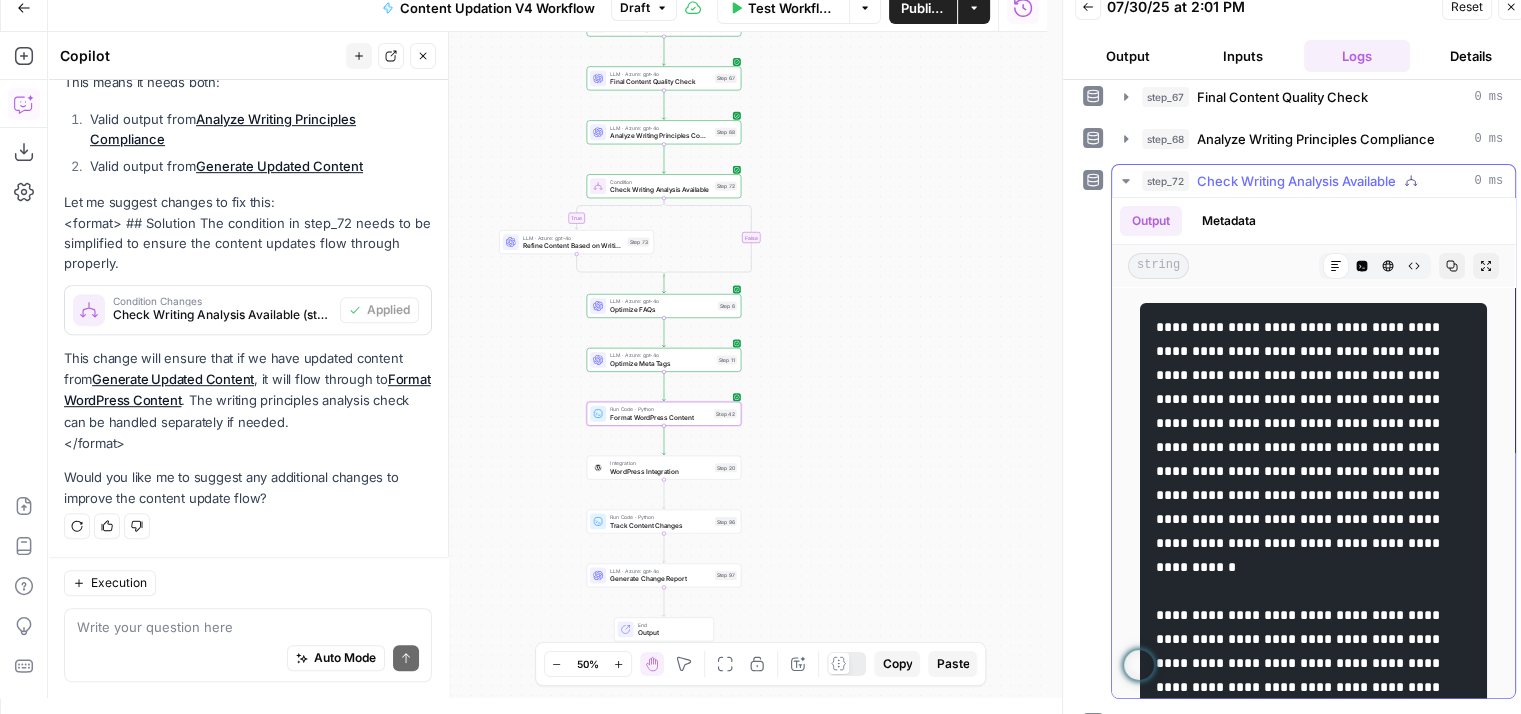 scroll, scrollTop: 1143, scrollLeft: 0, axis: vertical 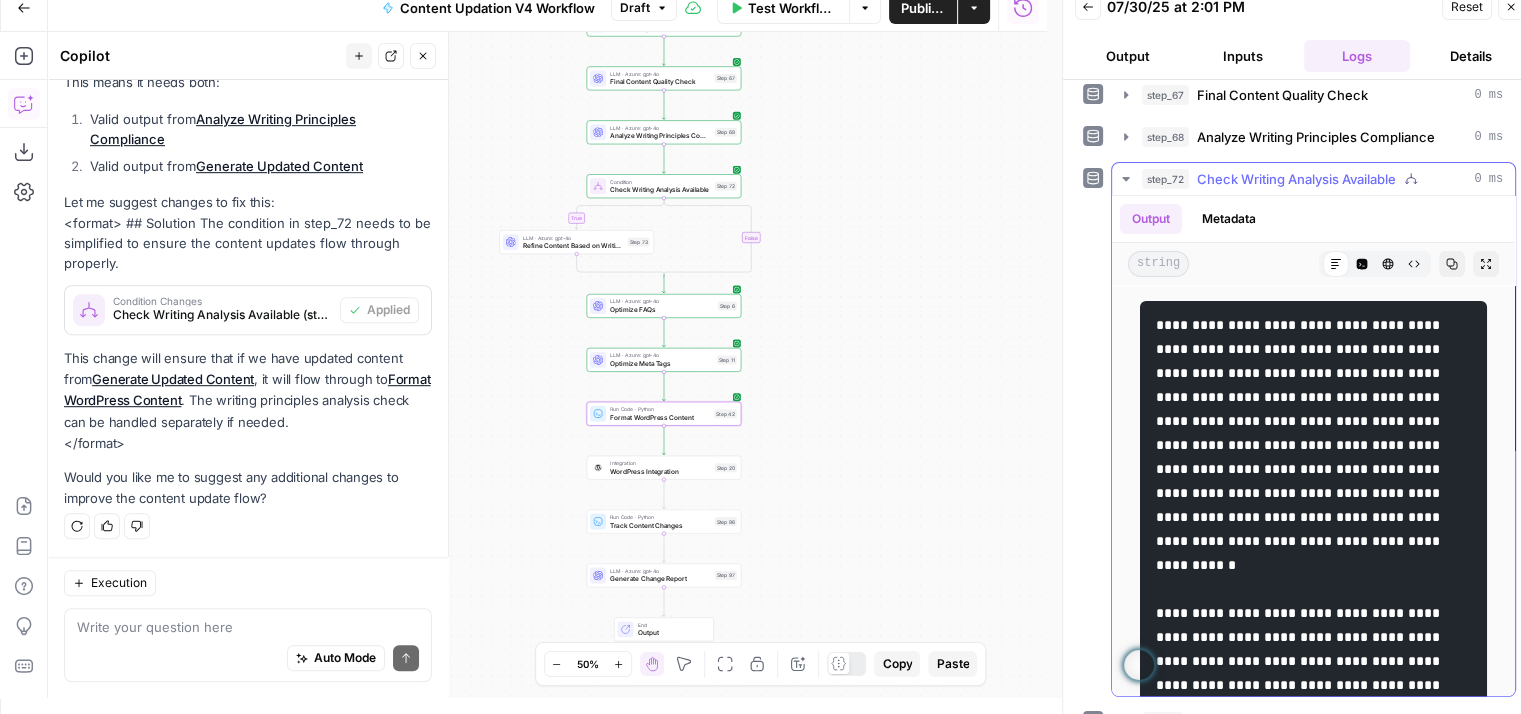 click at bounding box center [1312, 3481] 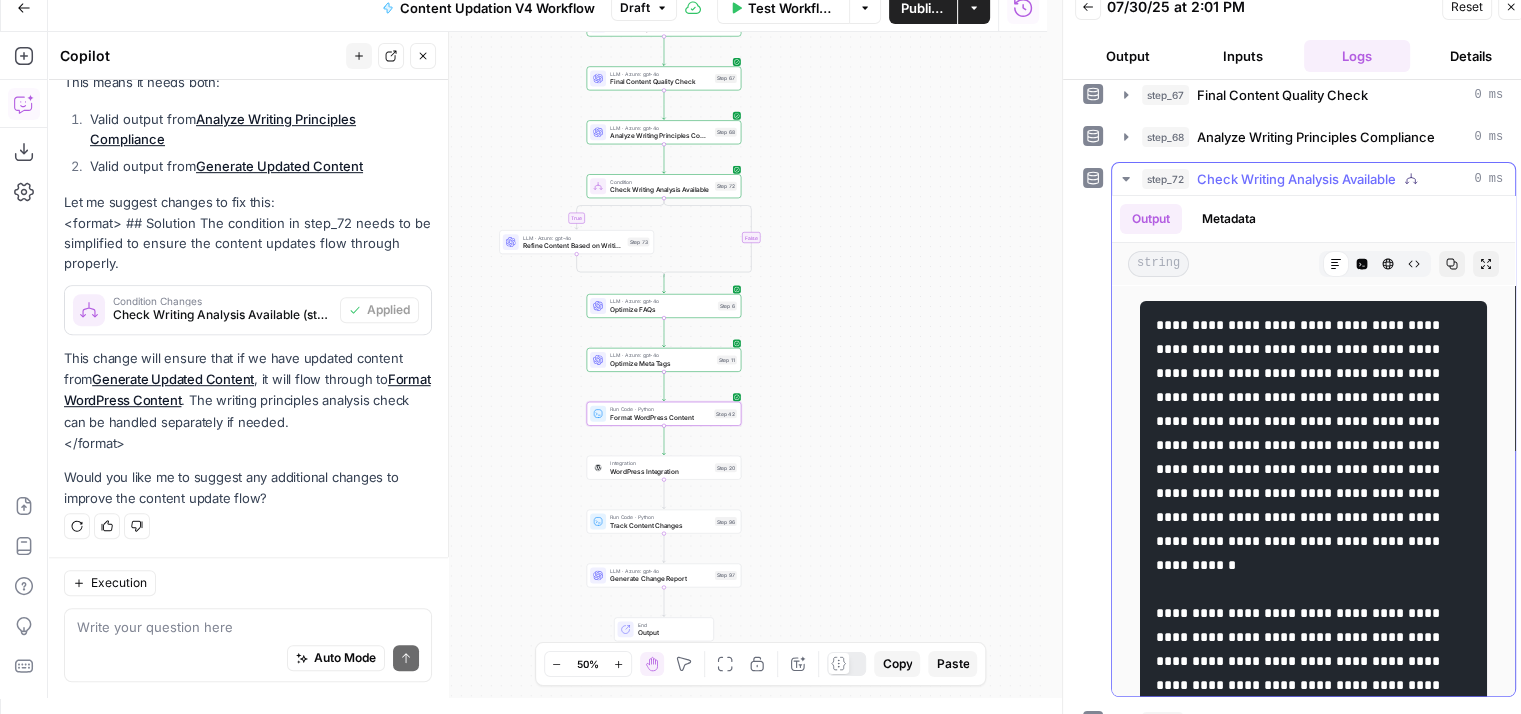 click at bounding box center [1312, 3481] 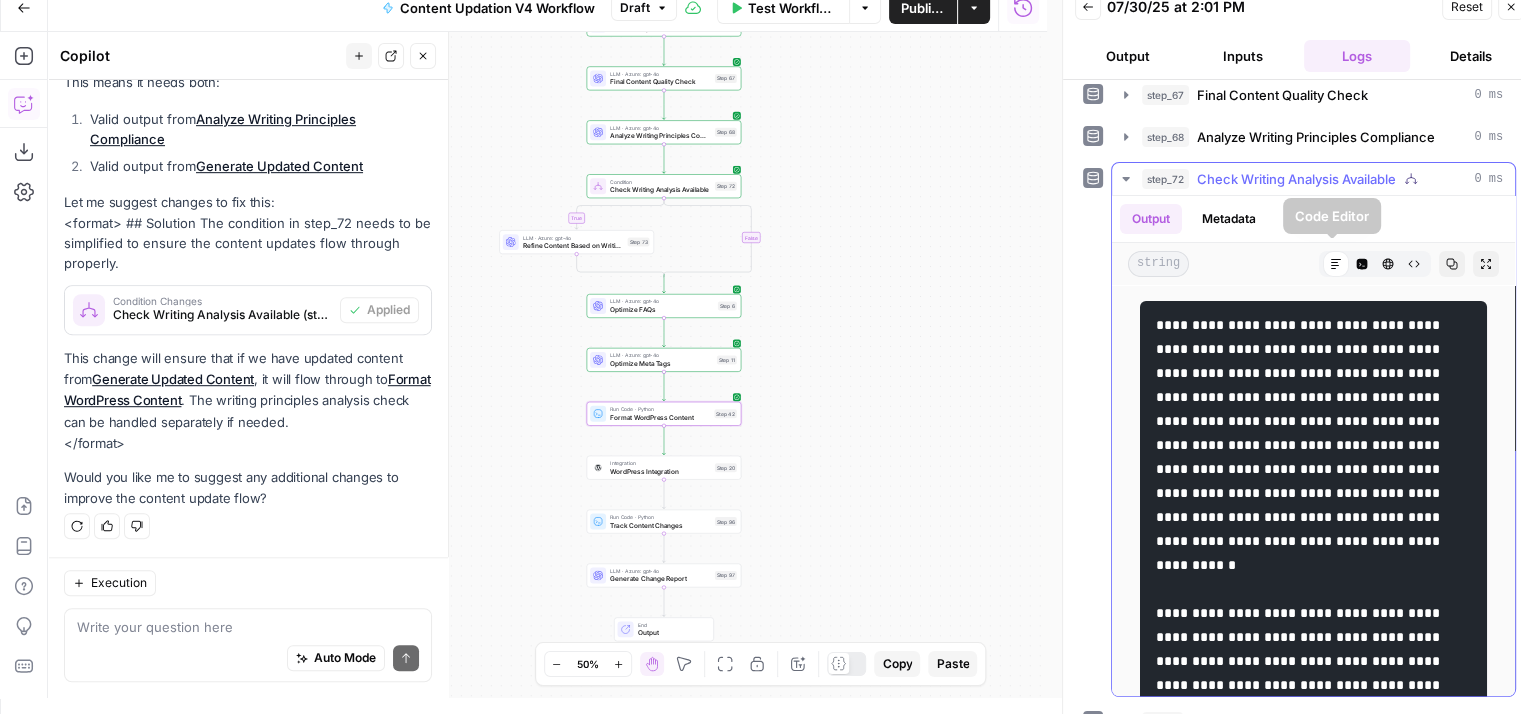 click 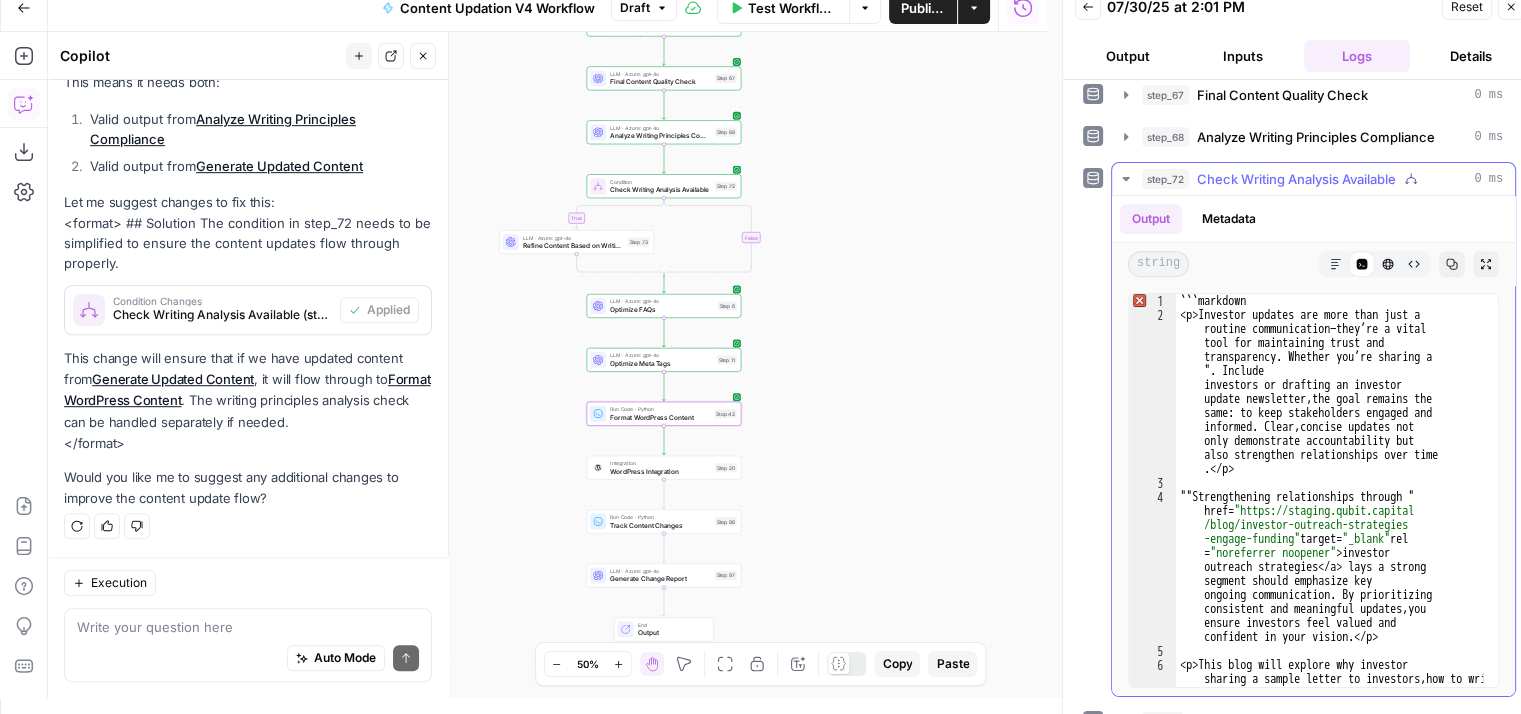 type on "**********" 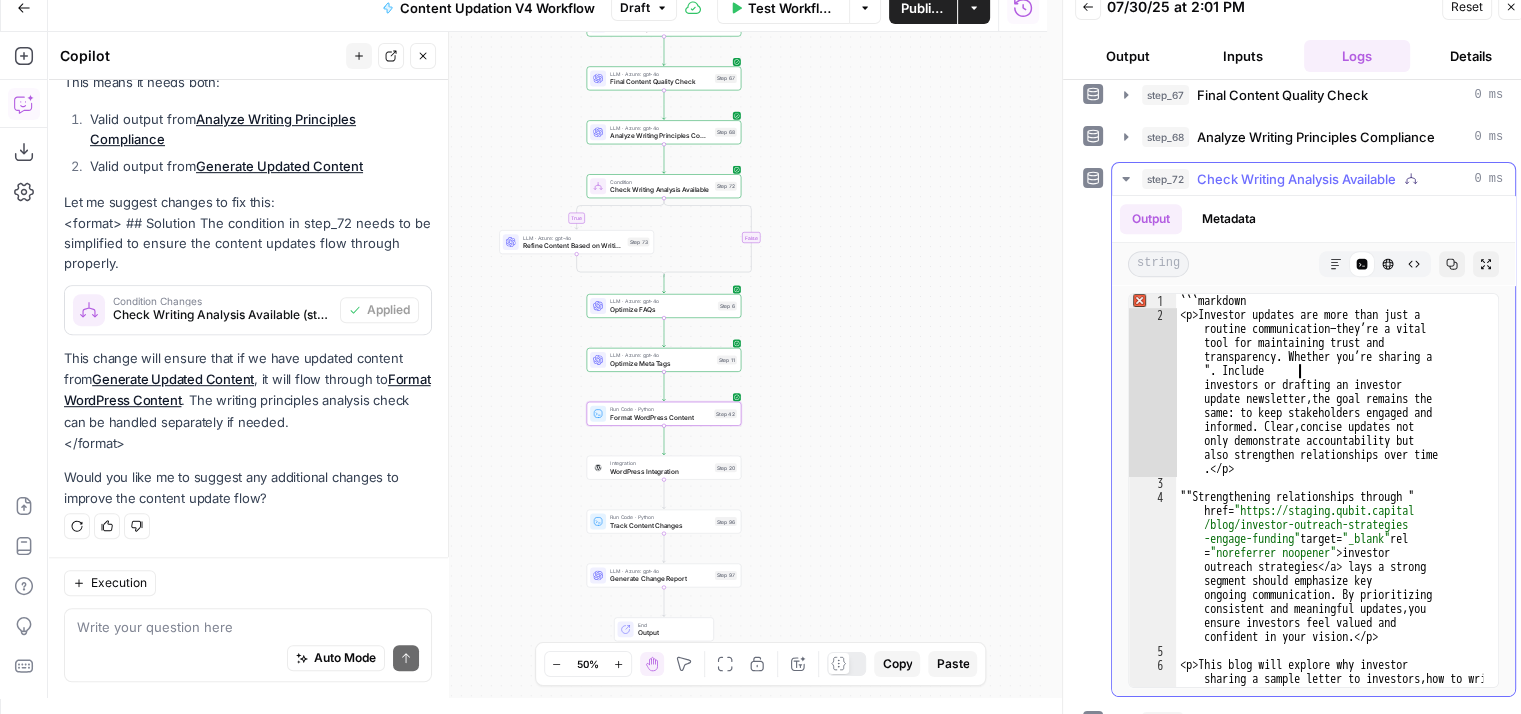 click on "<p>Investor updates are more than just a       routine communication—they’re a vital       tool for maintaining trust and       transparency. Whether you’re sharing a       template for a sample letter to       investors or drafting an investor       update newsletter ,  the goal remains the       same: to keep stakeholders engaged and       informed. Clear ,  concise updates not       only demonstrate accountability but       also strengthen relationships over time      .</p> <p>Strengthening relationships through <a       href= "https://staging.qubit.capital      /blog/investor-outreach-strategies      -engage-funding"  target= "_blank"  rel      = "noreferrer noopener" >investor       outreach strategies</a> lays a strong       foundation for effective updates and       ongoing communication. By prioritizing       consistent and meaningful updates ,  you       ensure investors feel valued and       , ," at bounding box center (1329, 540) 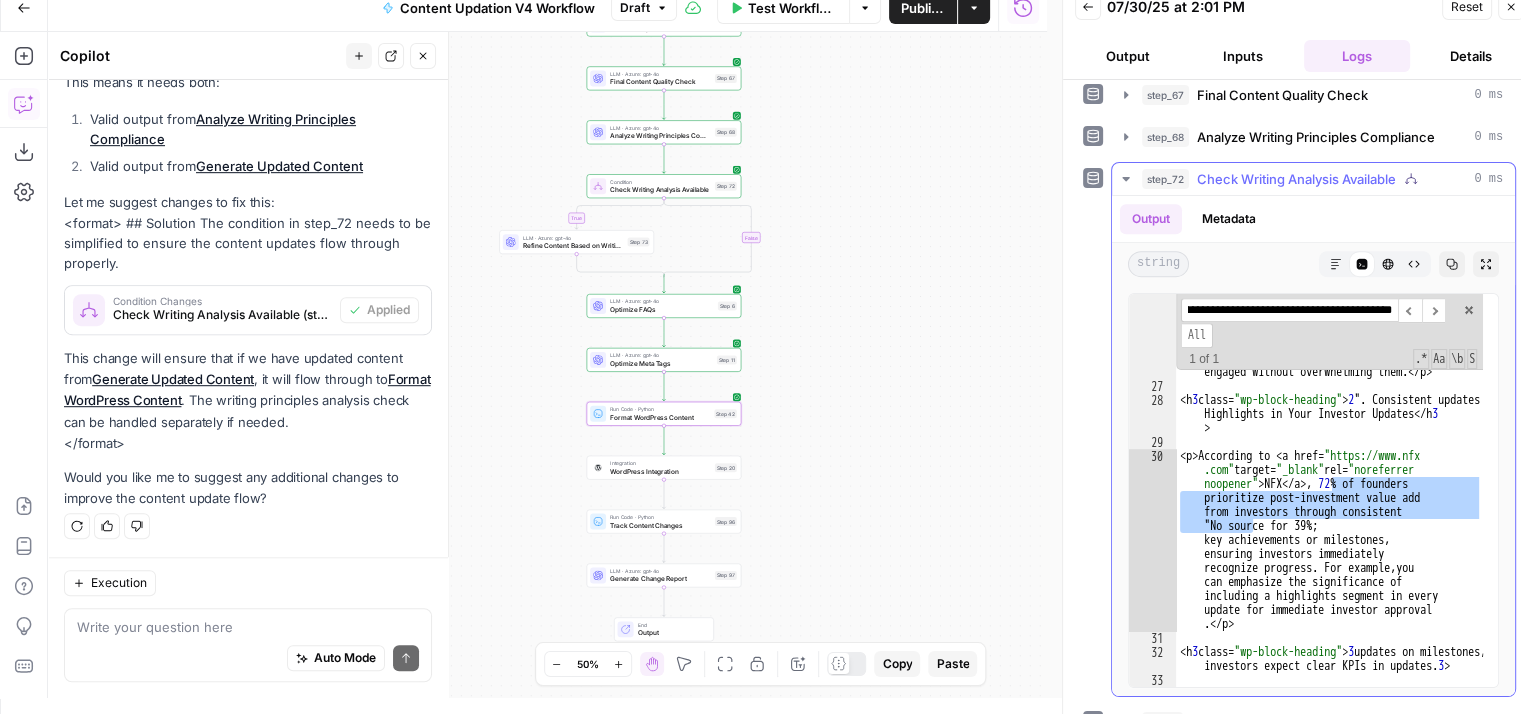 scroll, scrollTop: 0, scrollLeft: 403, axis: horizontal 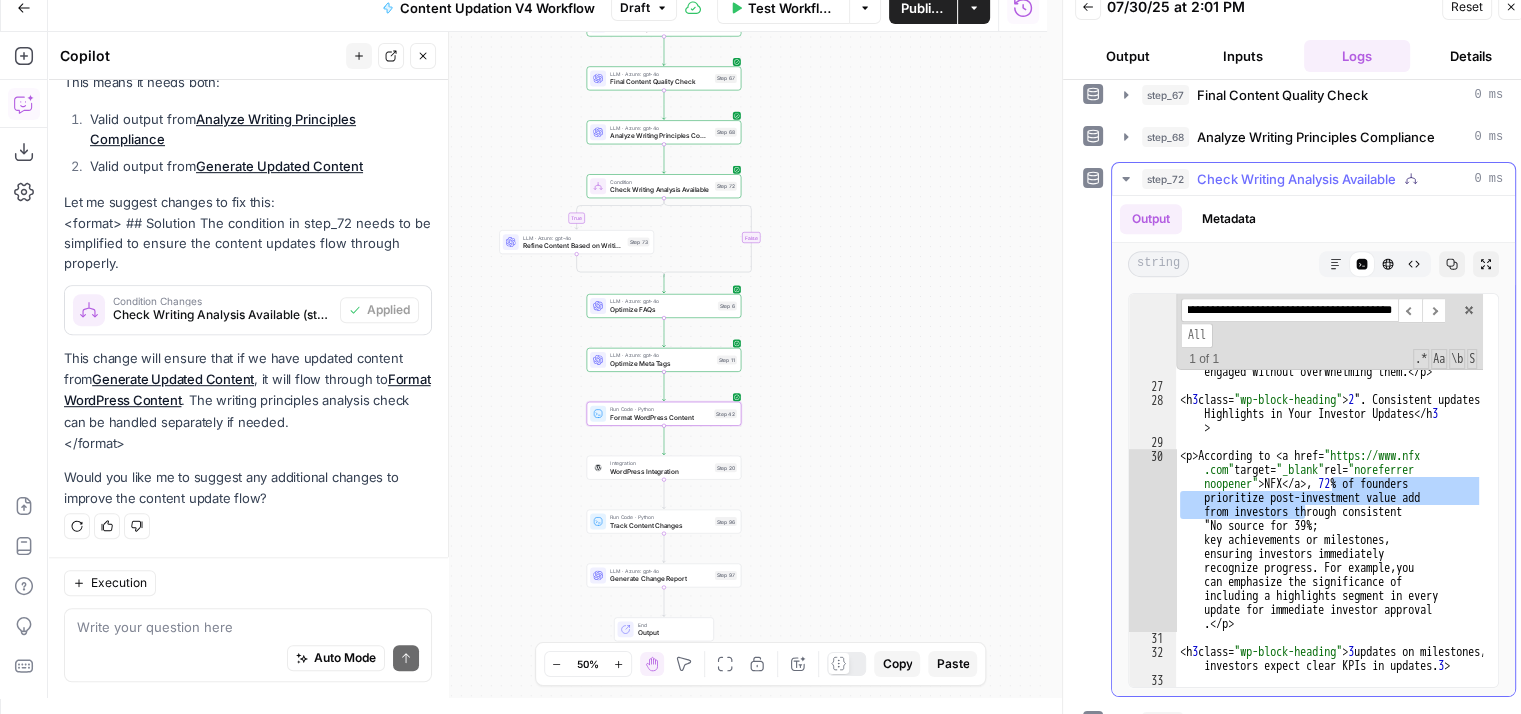 type on "**********" 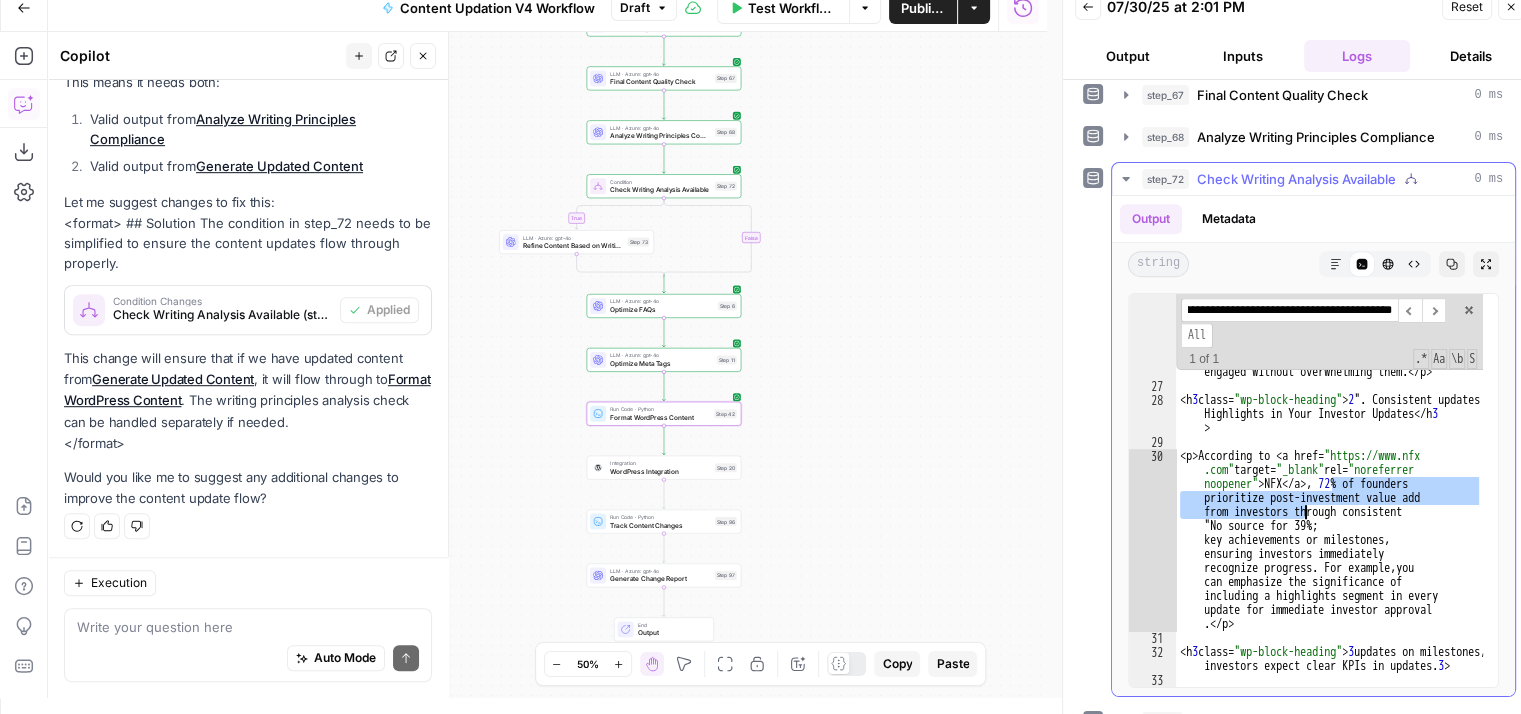 scroll, scrollTop: 0, scrollLeft: 0, axis: both 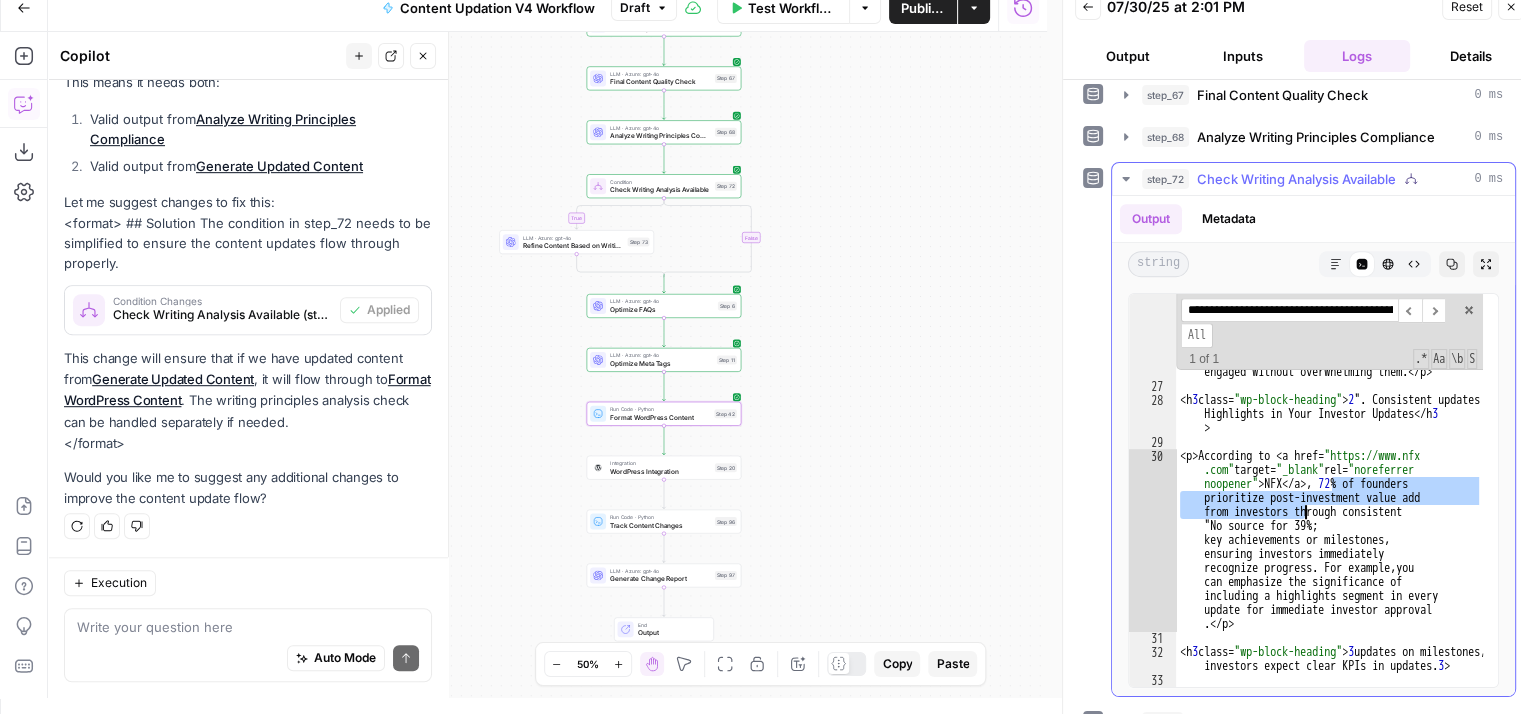 click on "2. Include Highlights in Your Investor Updates</h3> <p>According to <a href= "https://www.nfx .com" target= "_blank" rel= "noreferrer noopener" >[BRAND]</a> , 72 % of founders prioritize post-investment value add from investors through consistent updates. This segment should emphasize key achievements or milestones , ensuring investors immediately recognize progress. For example , you can emphasize the significance of including a highlights segment in every update for immediate investor approval .</p> <h 3 class= > 3 3 >" at bounding box center [1329, 490] 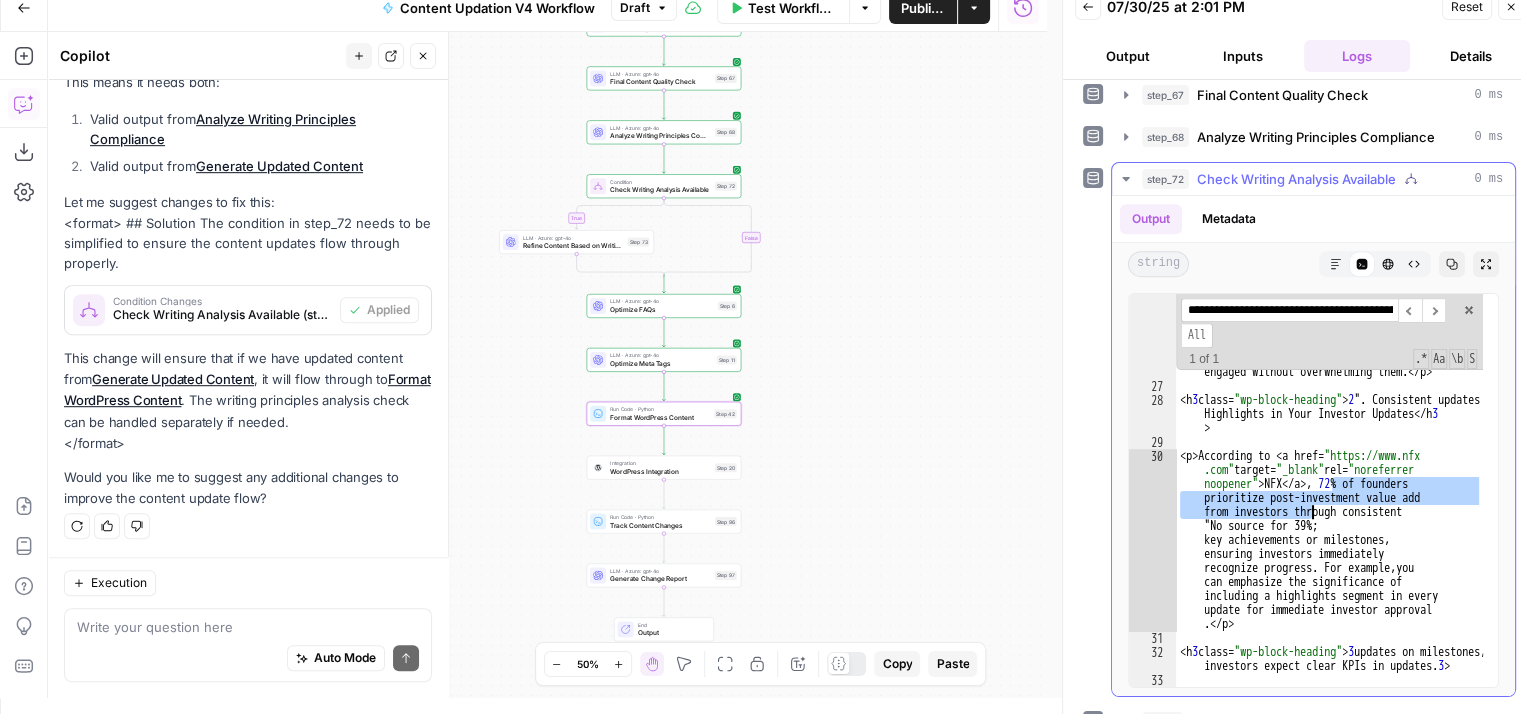 drag, startPoint x: 1333, startPoint y: 473, endPoint x: 1310, endPoint y: 497, distance: 33.24154 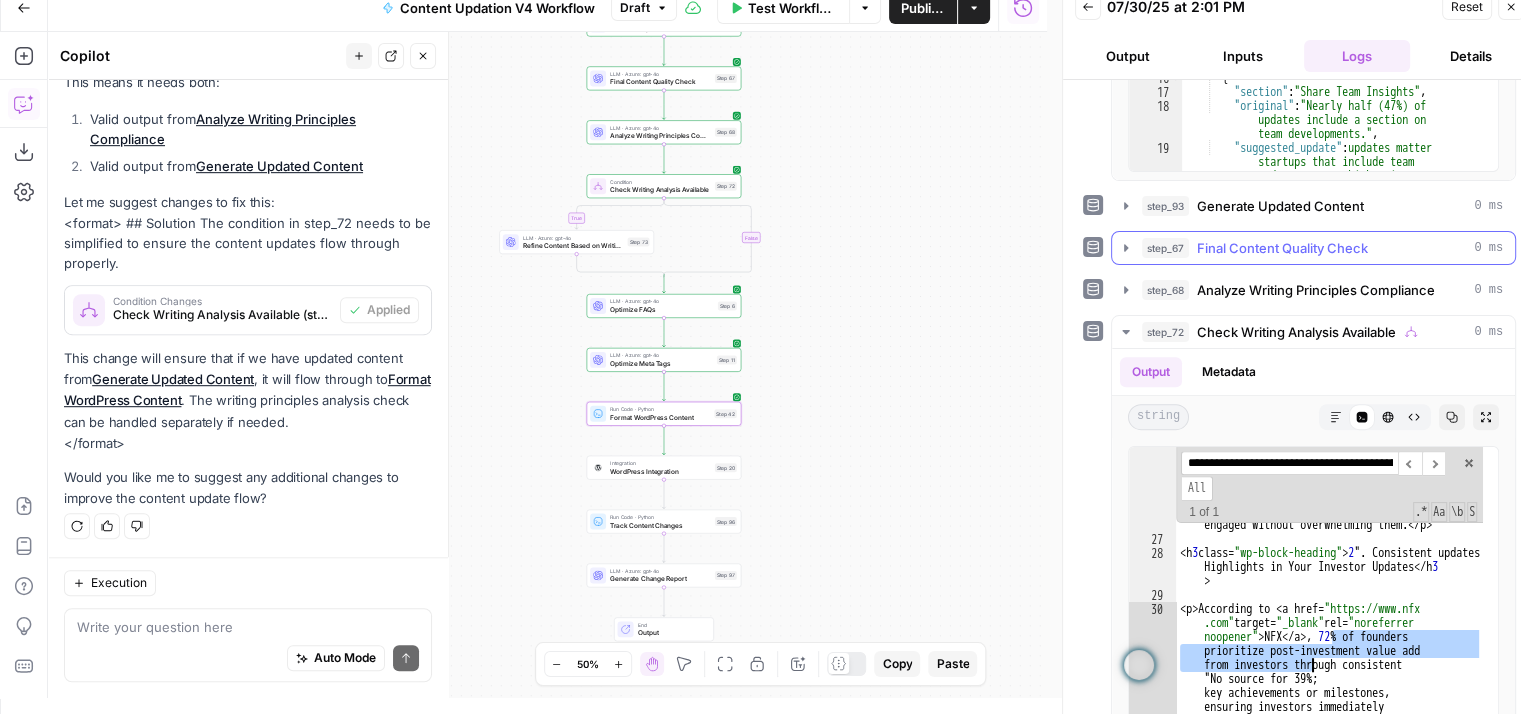 scroll, scrollTop: 988, scrollLeft: 0, axis: vertical 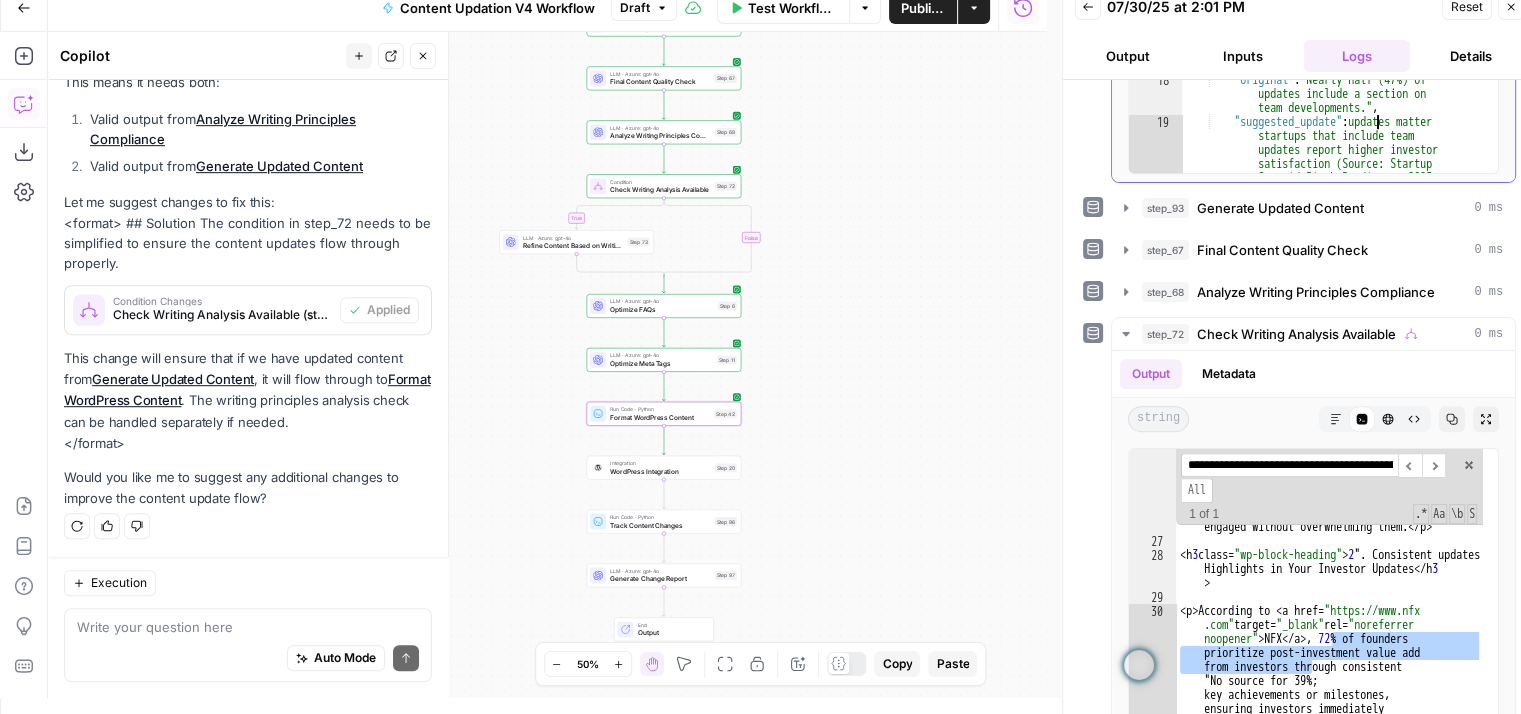 type on "**********" 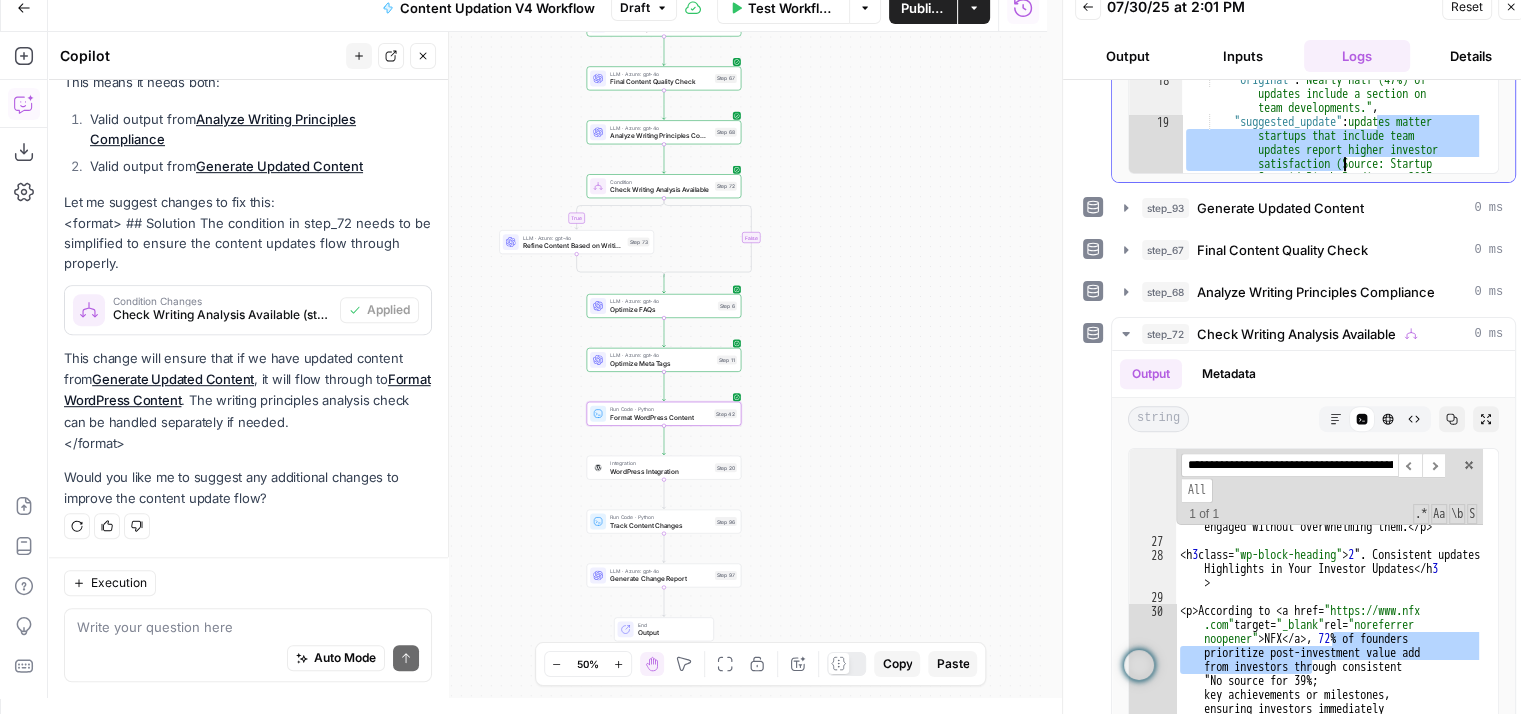 drag, startPoint x: 1379, startPoint y: 116, endPoint x: 1345, endPoint y: 164, distance: 58.821766 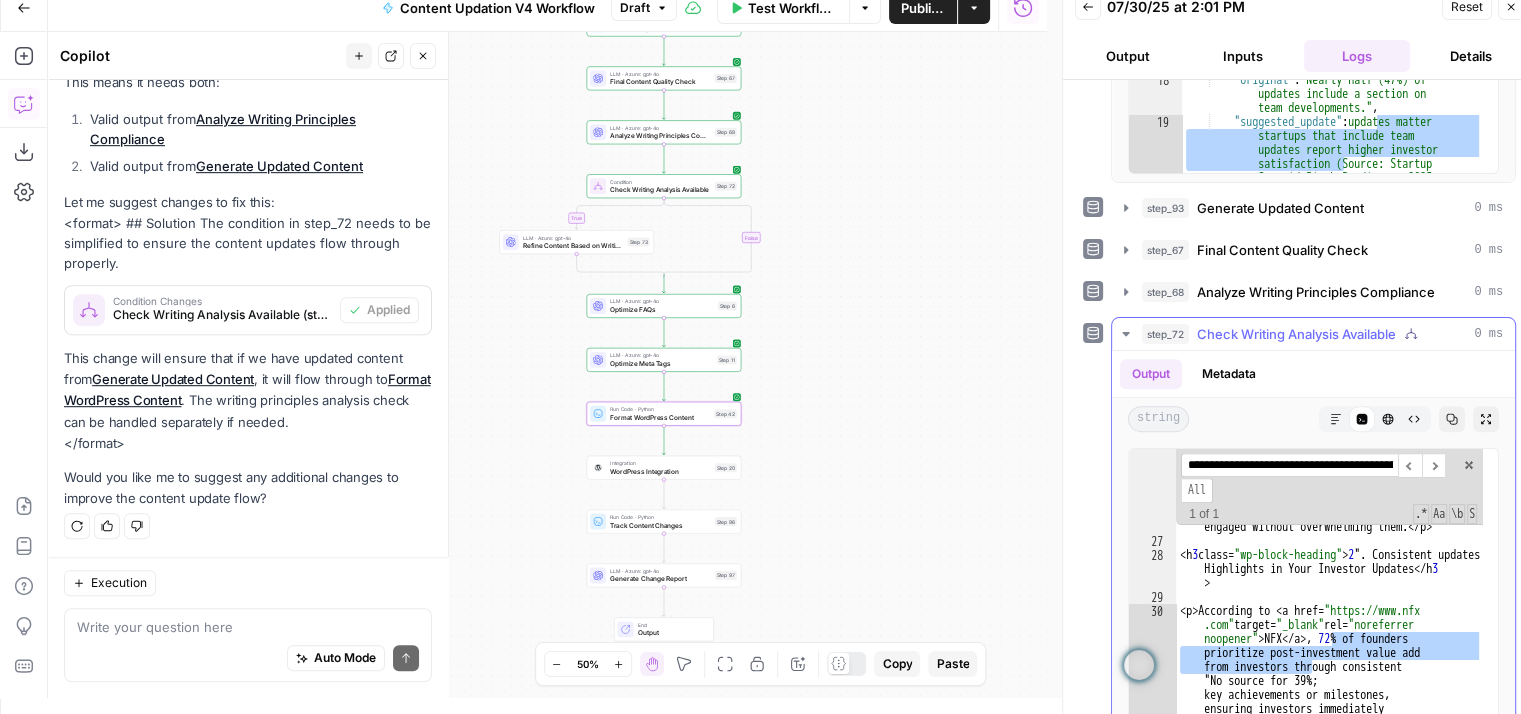 click on "**********" at bounding box center [1289, 465] 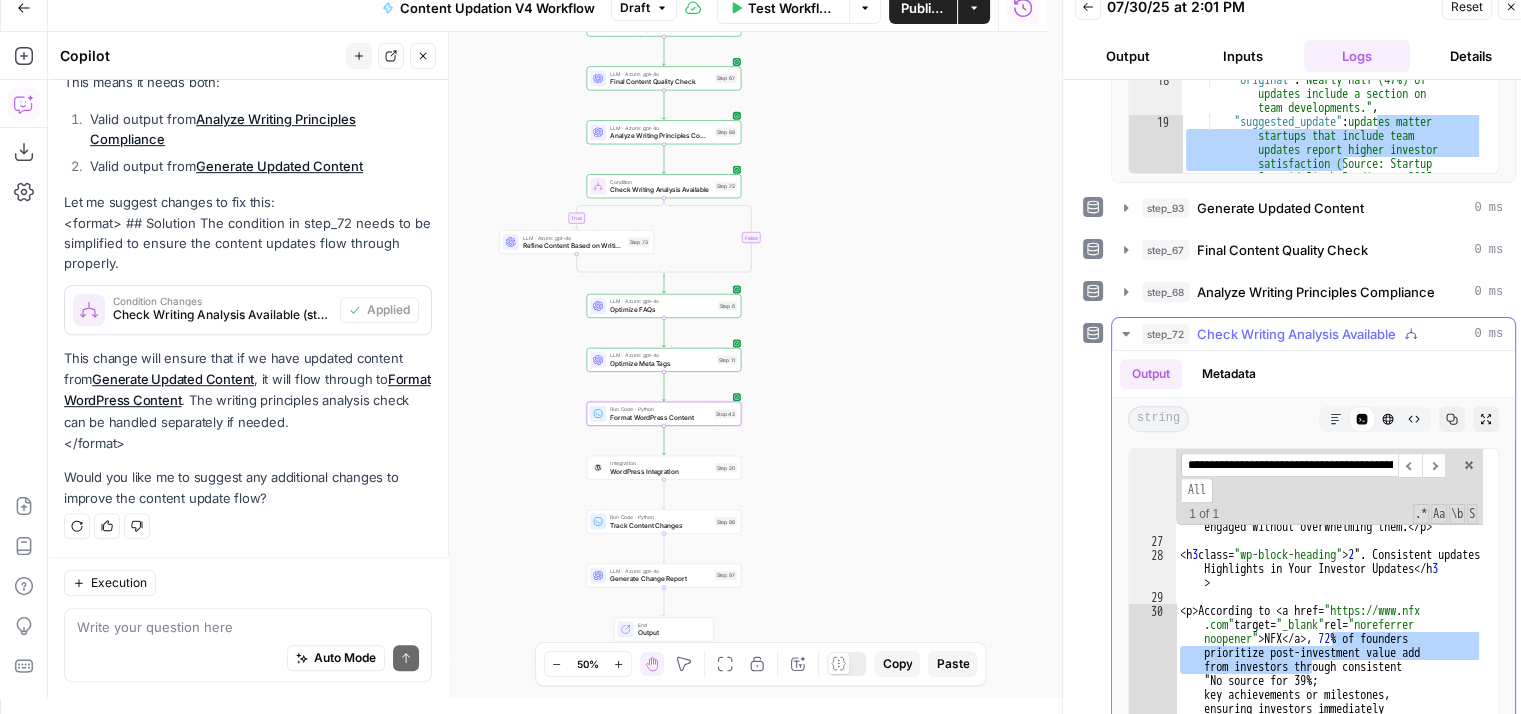 click on "**********" at bounding box center [1289, 465] 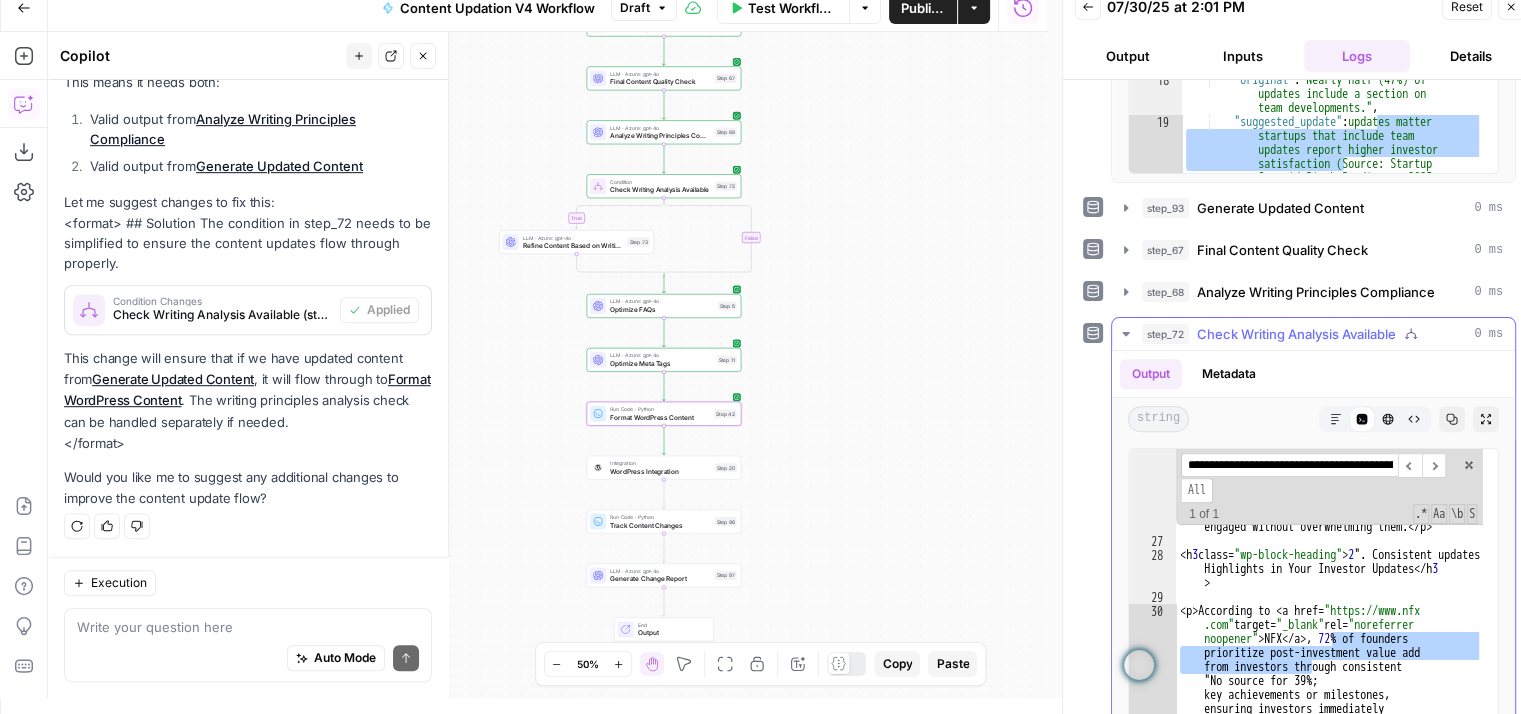 paste on "**********" 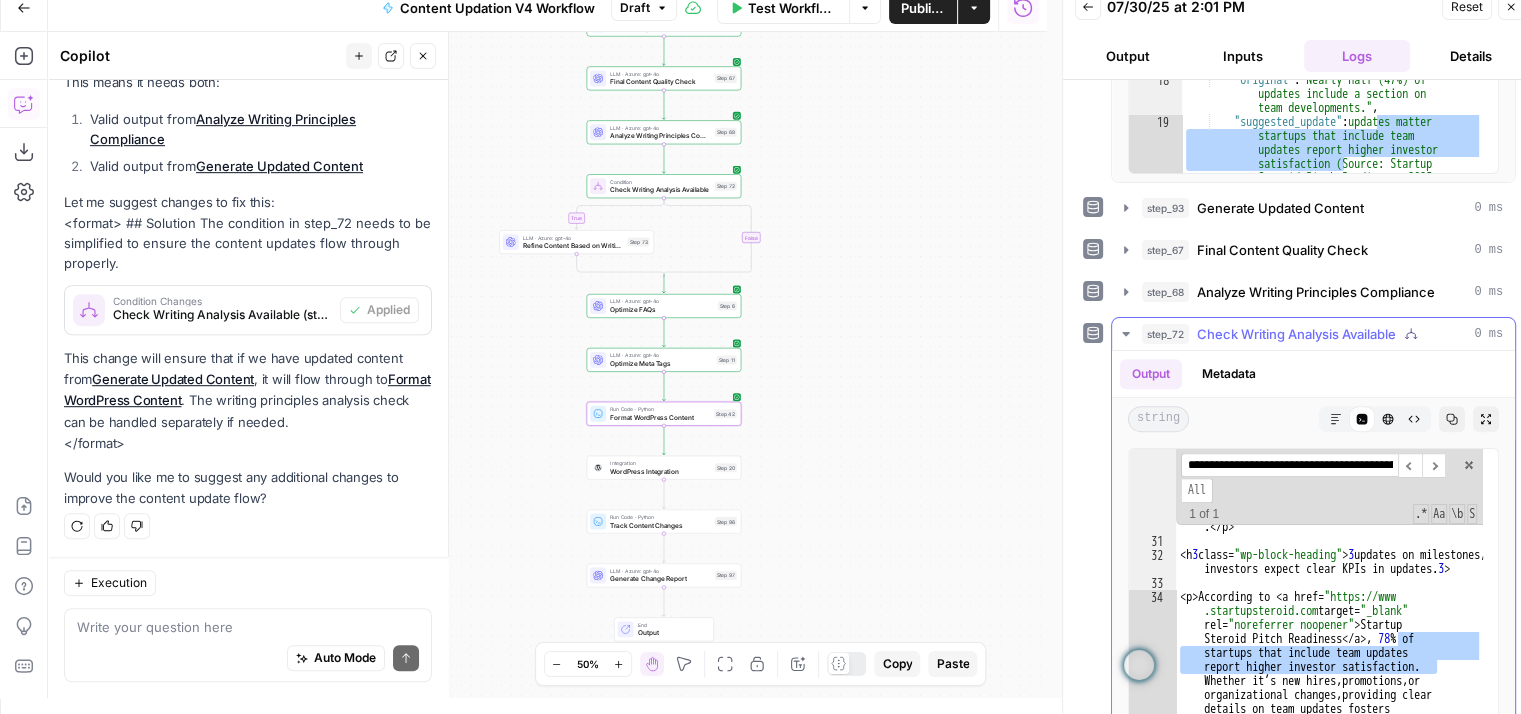scroll, scrollTop: 0, scrollLeft: 303, axis: horizontal 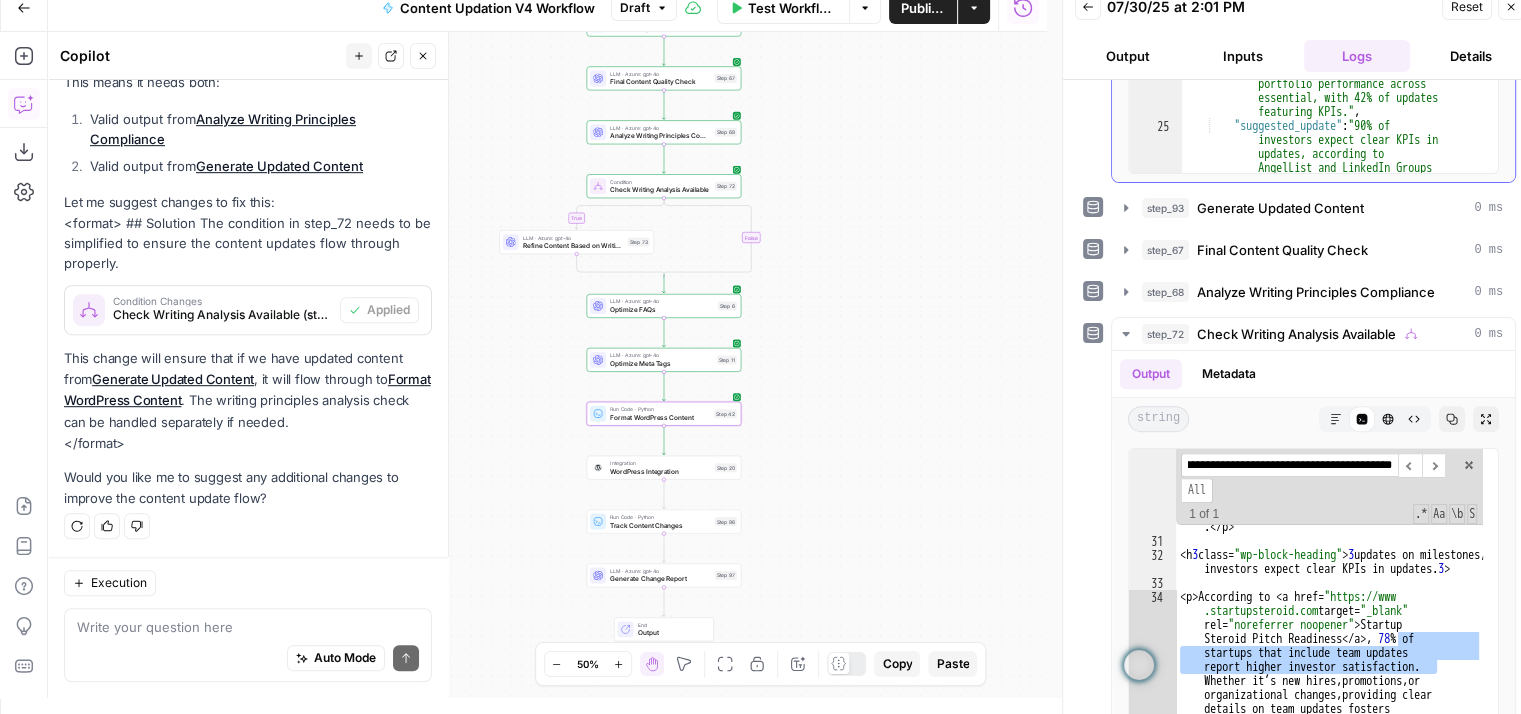 type on "**********" 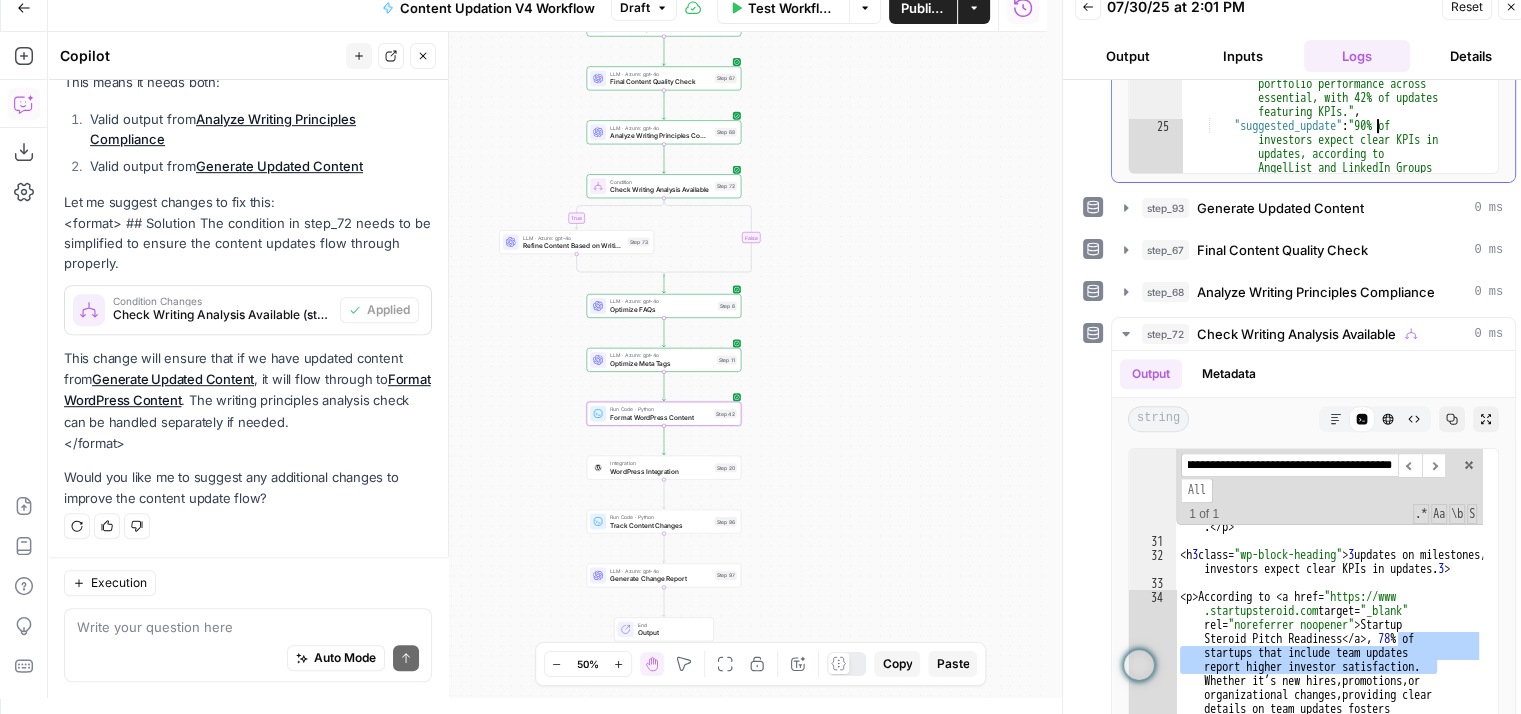 scroll, scrollTop: 0, scrollLeft: 0, axis: both 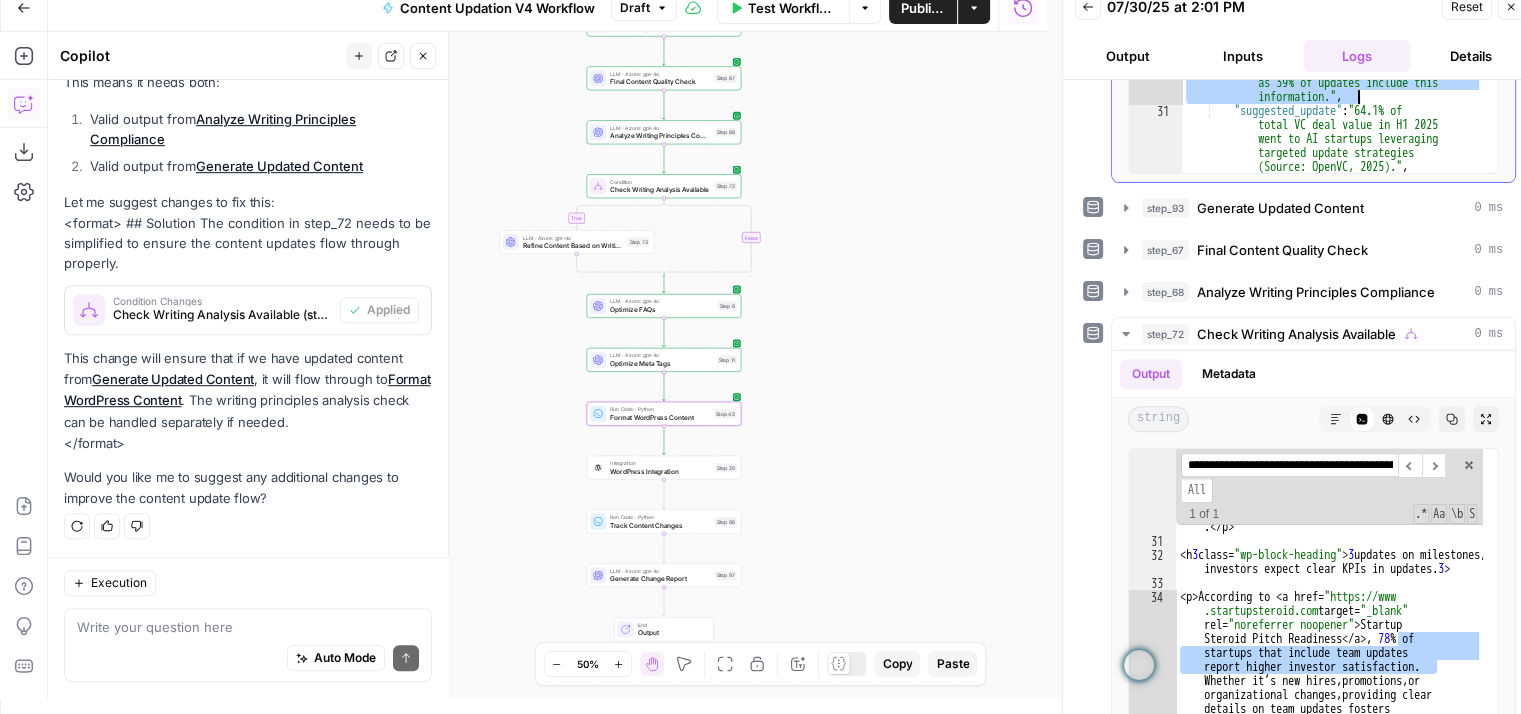 drag, startPoint x: 1376, startPoint y: 117, endPoint x: 1365, endPoint y: 89, distance: 30.083218 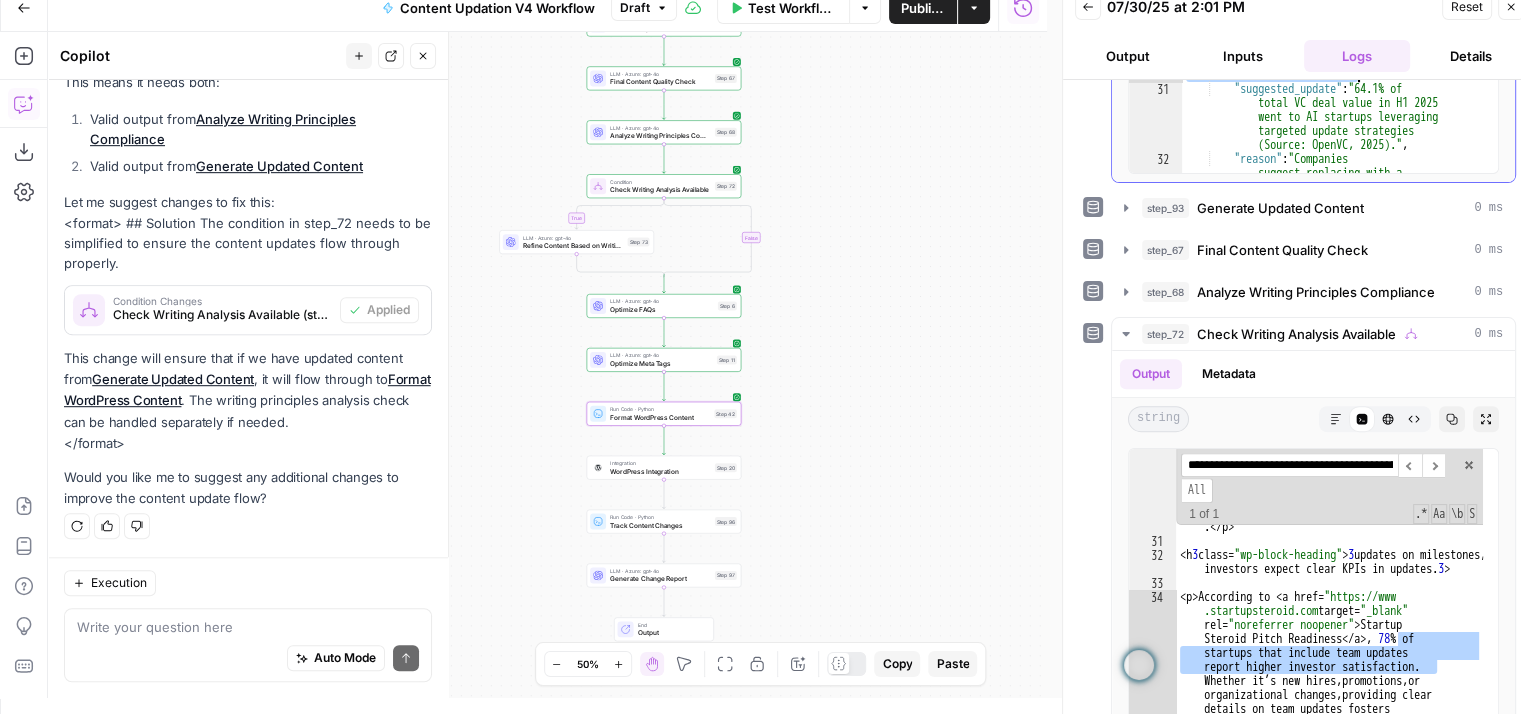 scroll, scrollTop: 833, scrollLeft: 0, axis: vertical 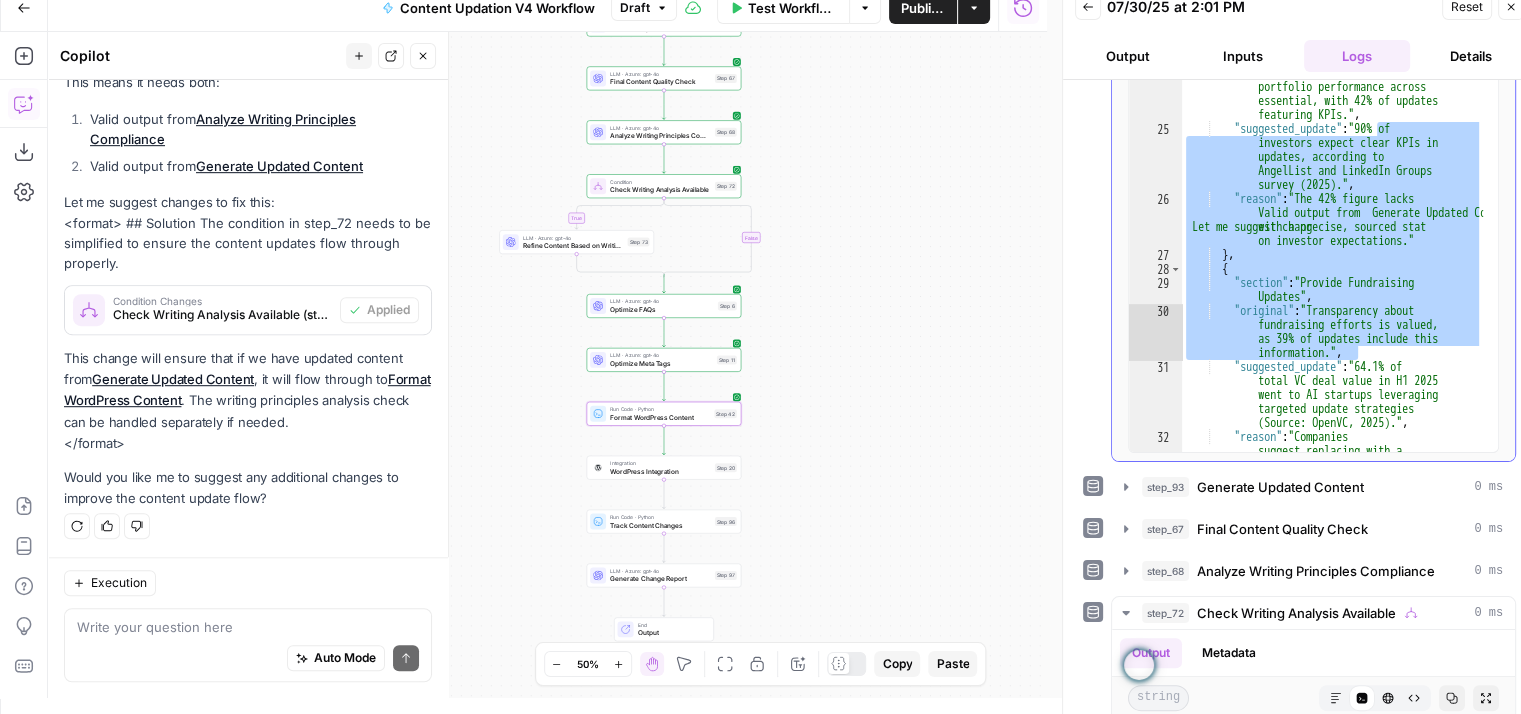 drag, startPoint x: 1379, startPoint y: 78, endPoint x: 1381, endPoint y: 90, distance: 12.165525 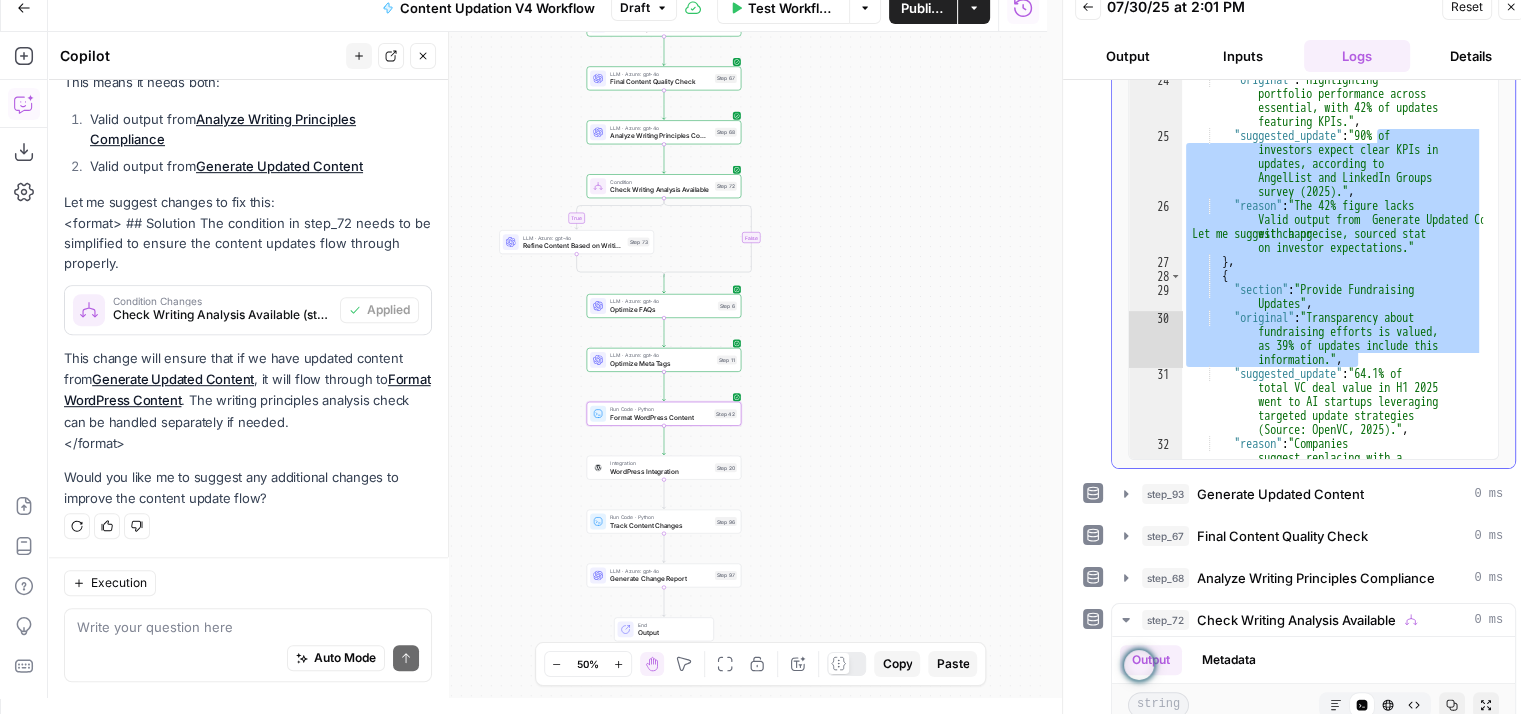 type on "**********" 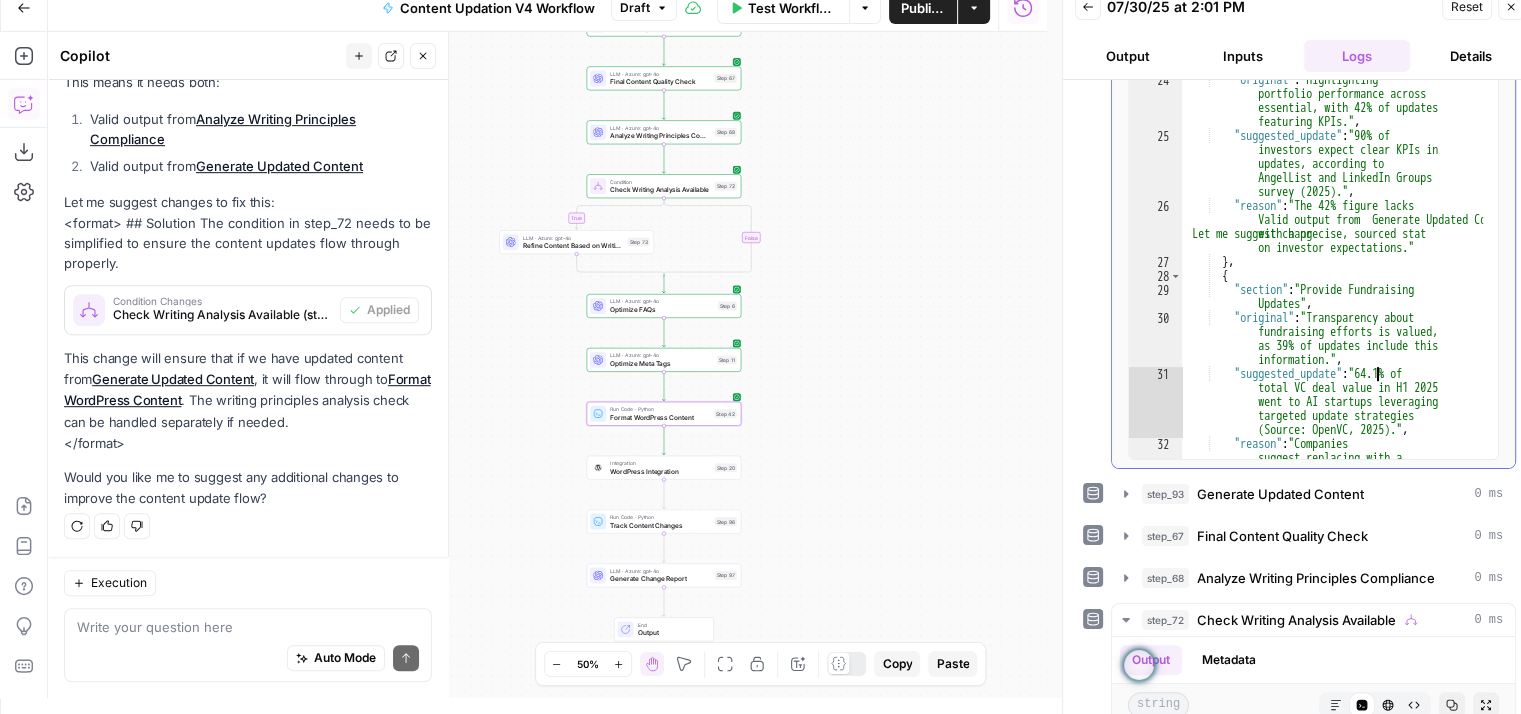 click on ""section" : "Focus on Key Performance Indicators (KPIs)" ,           "original" : "Highlighting measurable outcomes is essential, with [PERCENTAGE]% of updates featuring KPIs." ,           "suggested_update" : "[PERCENTAGE]% of investors expect clear KPIs in updates, according to [SOURCE] and [SOURCE] survey ([YEAR])." ,           "reason" : "The [PERCENTAGE]% figure lacks citation and context; update with a precise, sourced stat on investor expectations."         } ,         {           "section" : "Provide Fundraising Updates" ,           "original" : "Transparency about fundraising efforts is valued, as [PERCENTAGE]% of updates include this" at bounding box center (1332, 284) 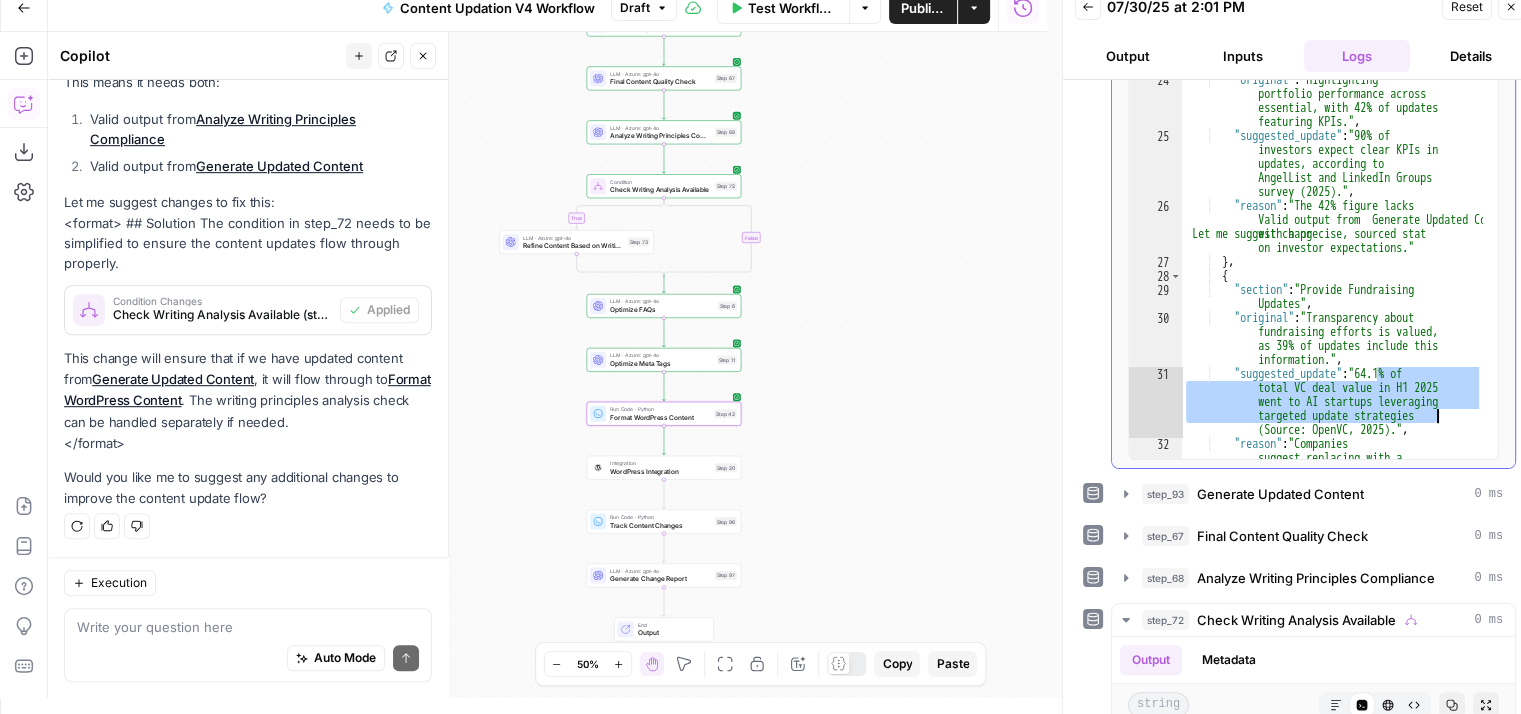 drag, startPoint x: 1376, startPoint y: 369, endPoint x: 1429, endPoint y: 408, distance: 65.802734 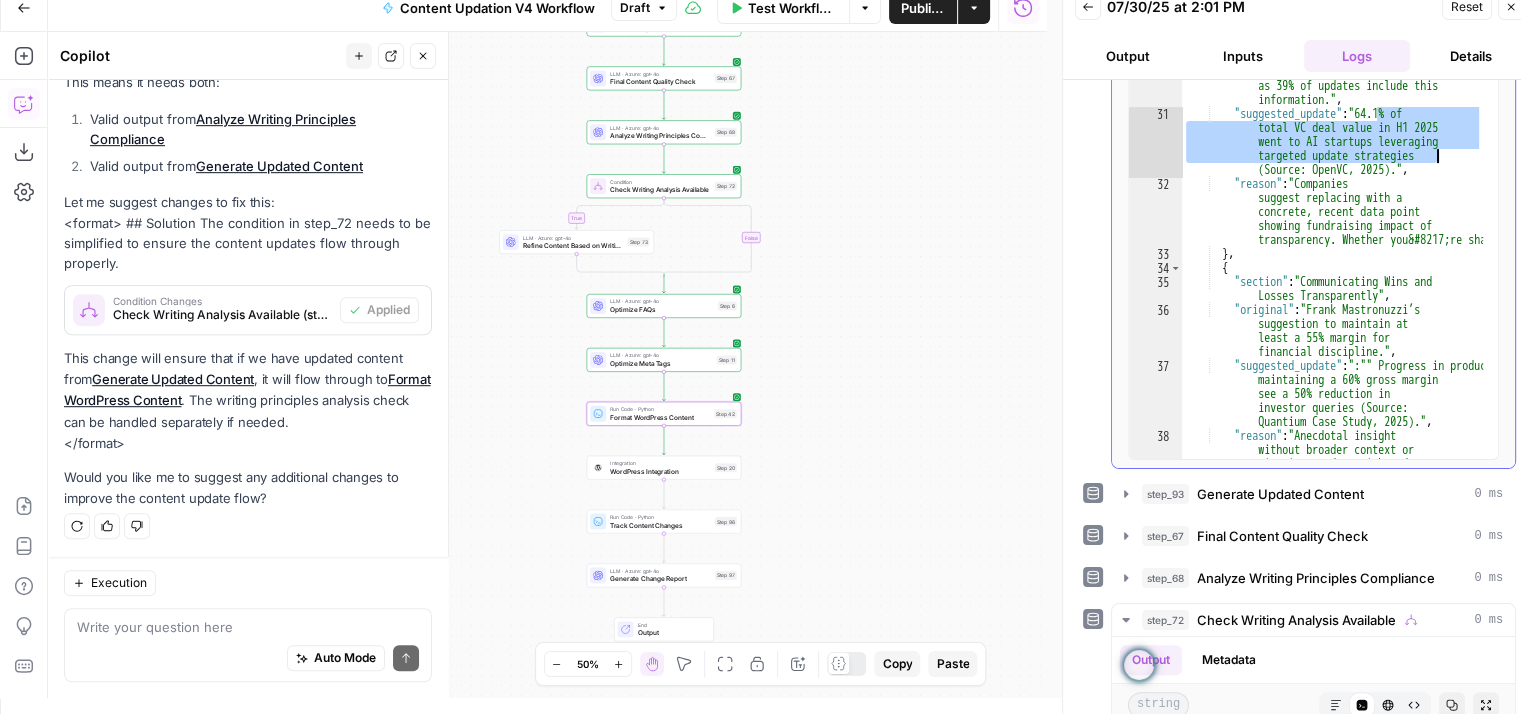 scroll, scrollTop: 1093, scrollLeft: 0, axis: vertical 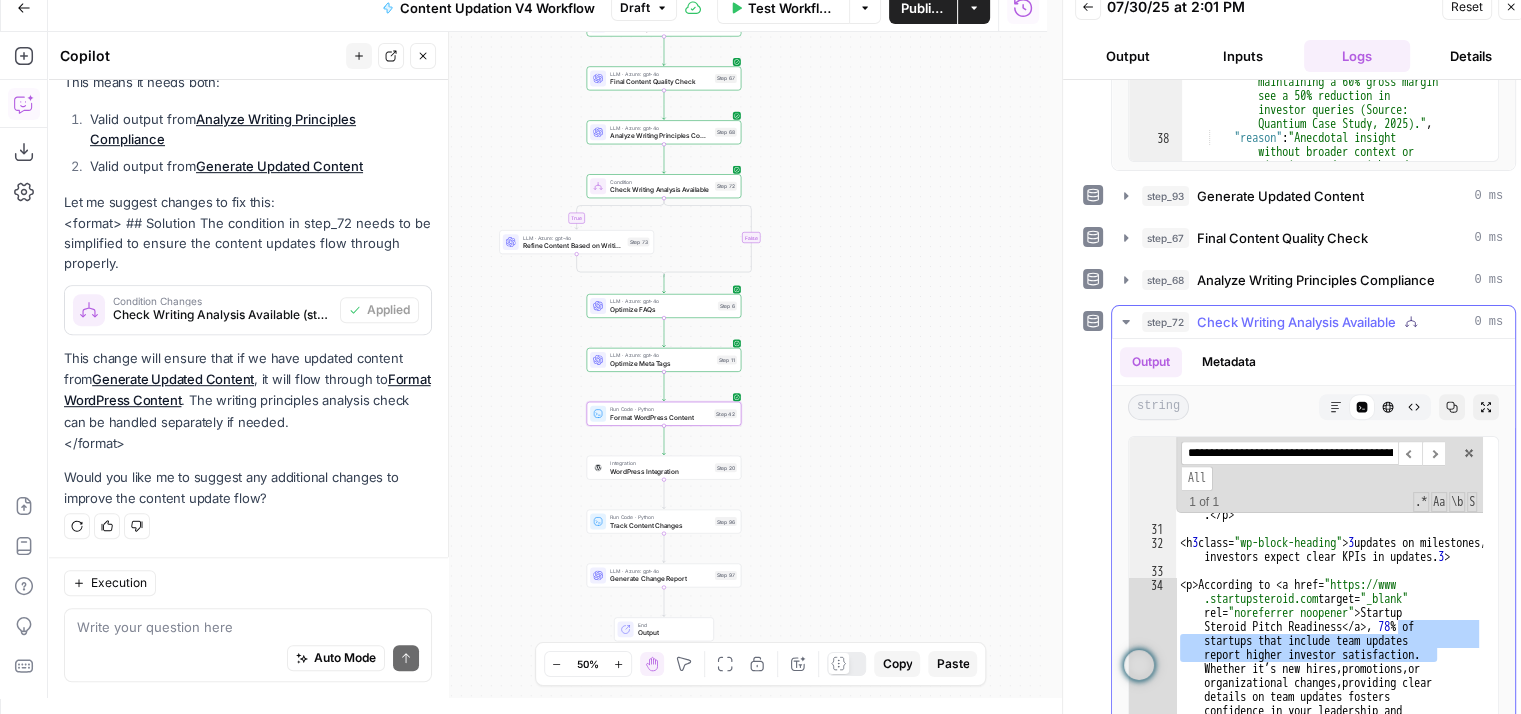click on "**********" at bounding box center [1289, 453] 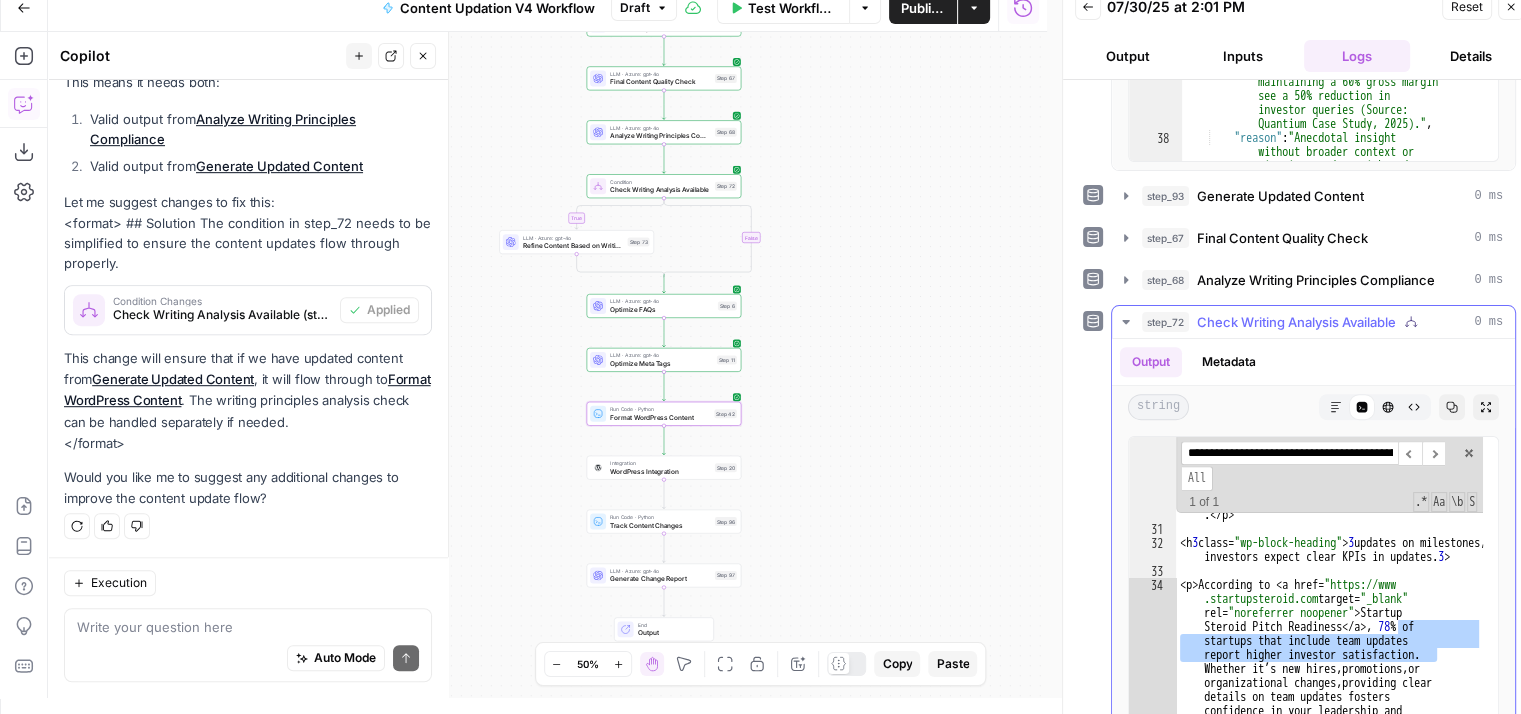 click on "**********" at bounding box center (1289, 453) 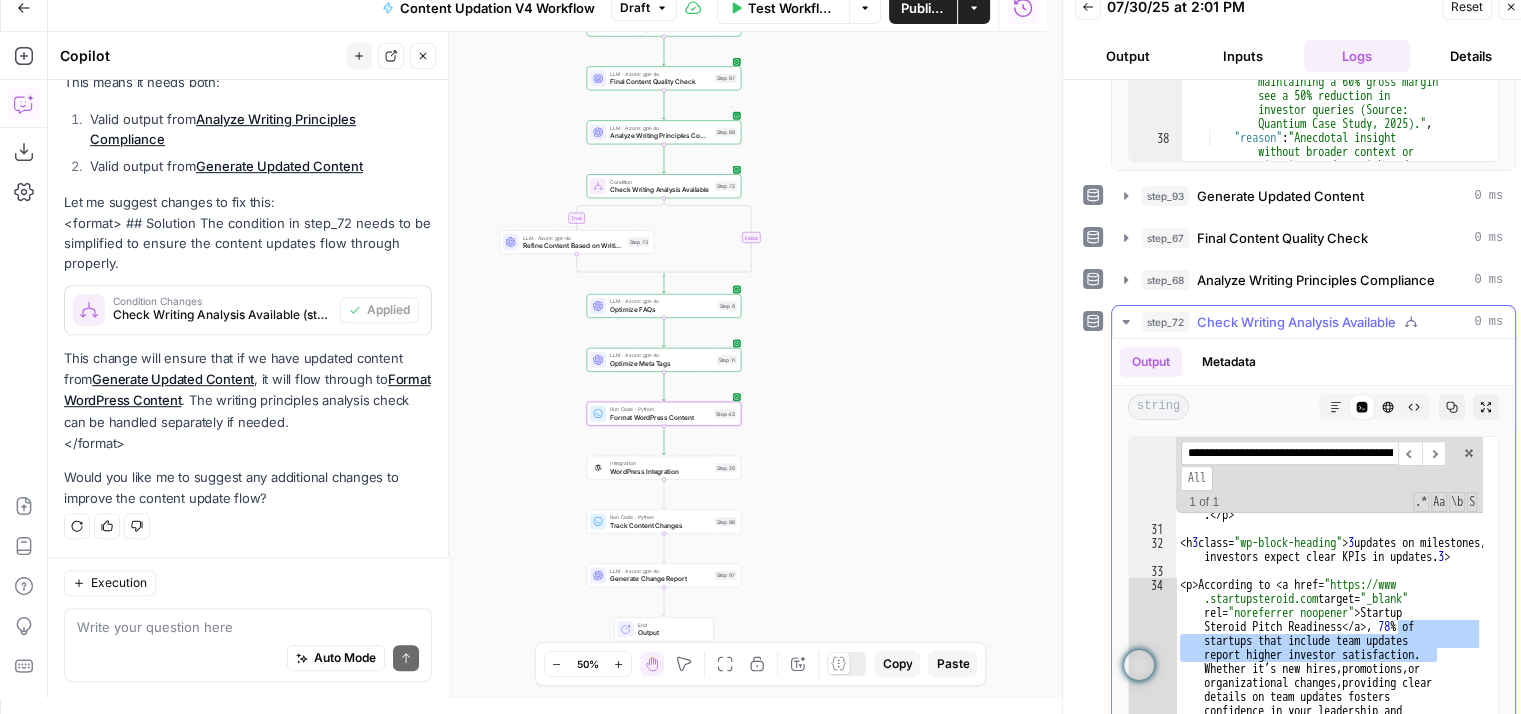 paste on "**********" 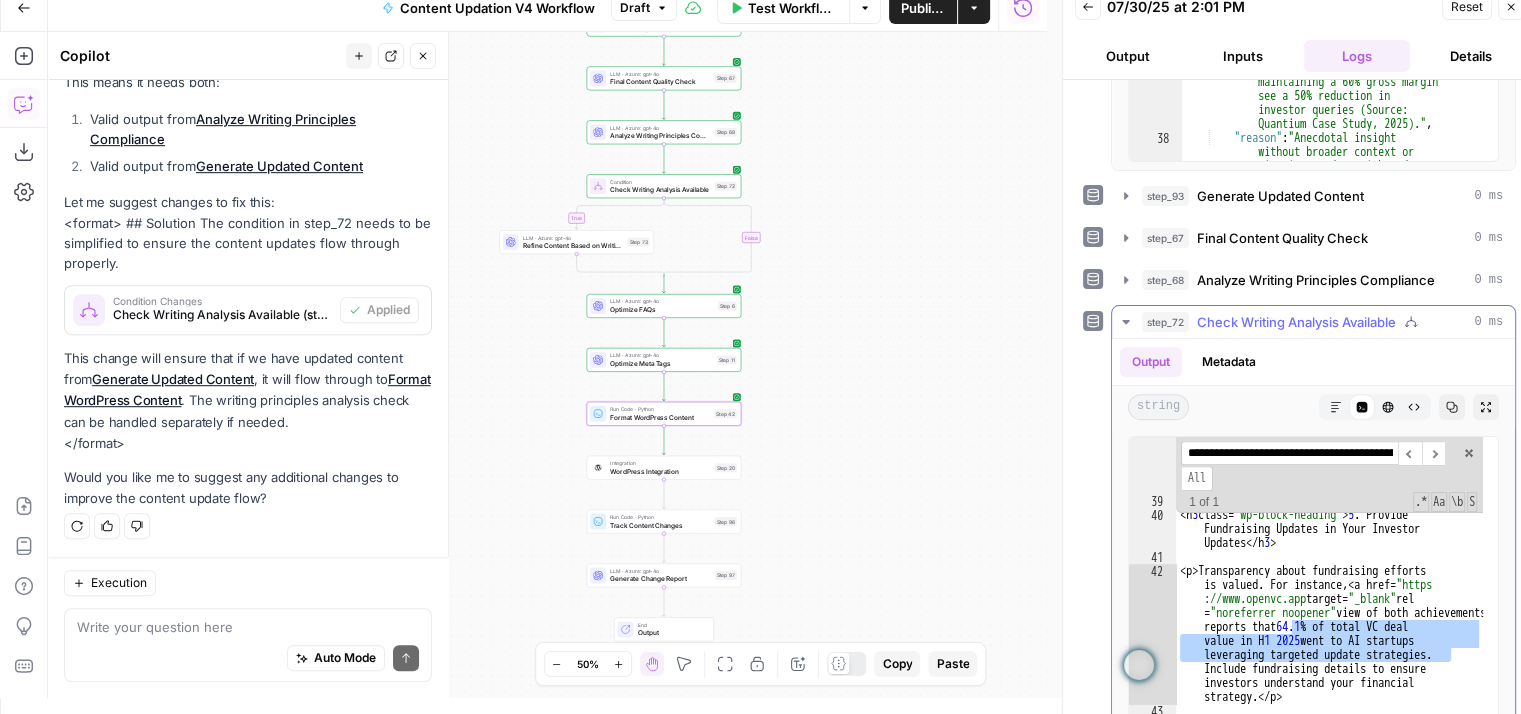 scroll, scrollTop: 0, scrollLeft: 435, axis: horizontal 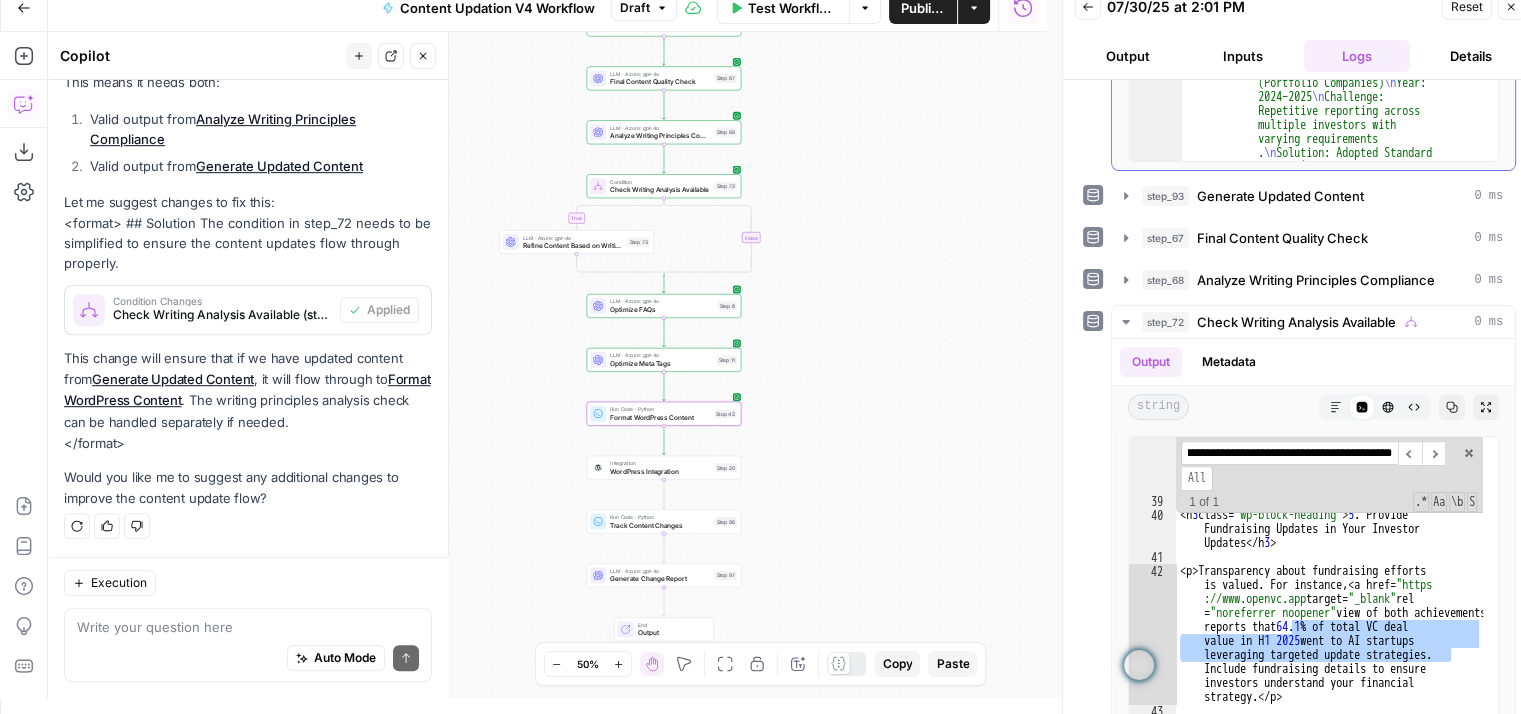 type on "**********" 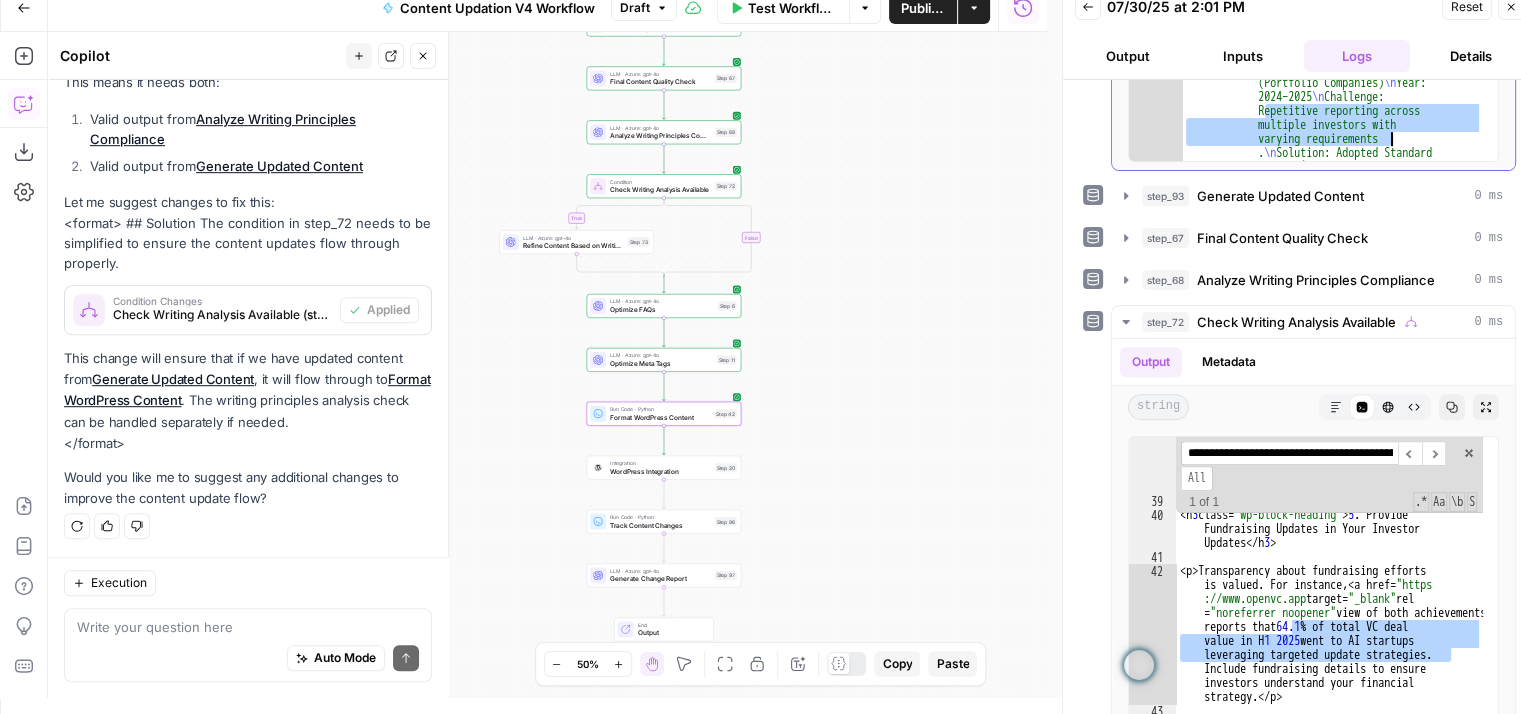 drag, startPoint x: 1263, startPoint y: 108, endPoint x: 1399, endPoint y: 129, distance: 137.61177 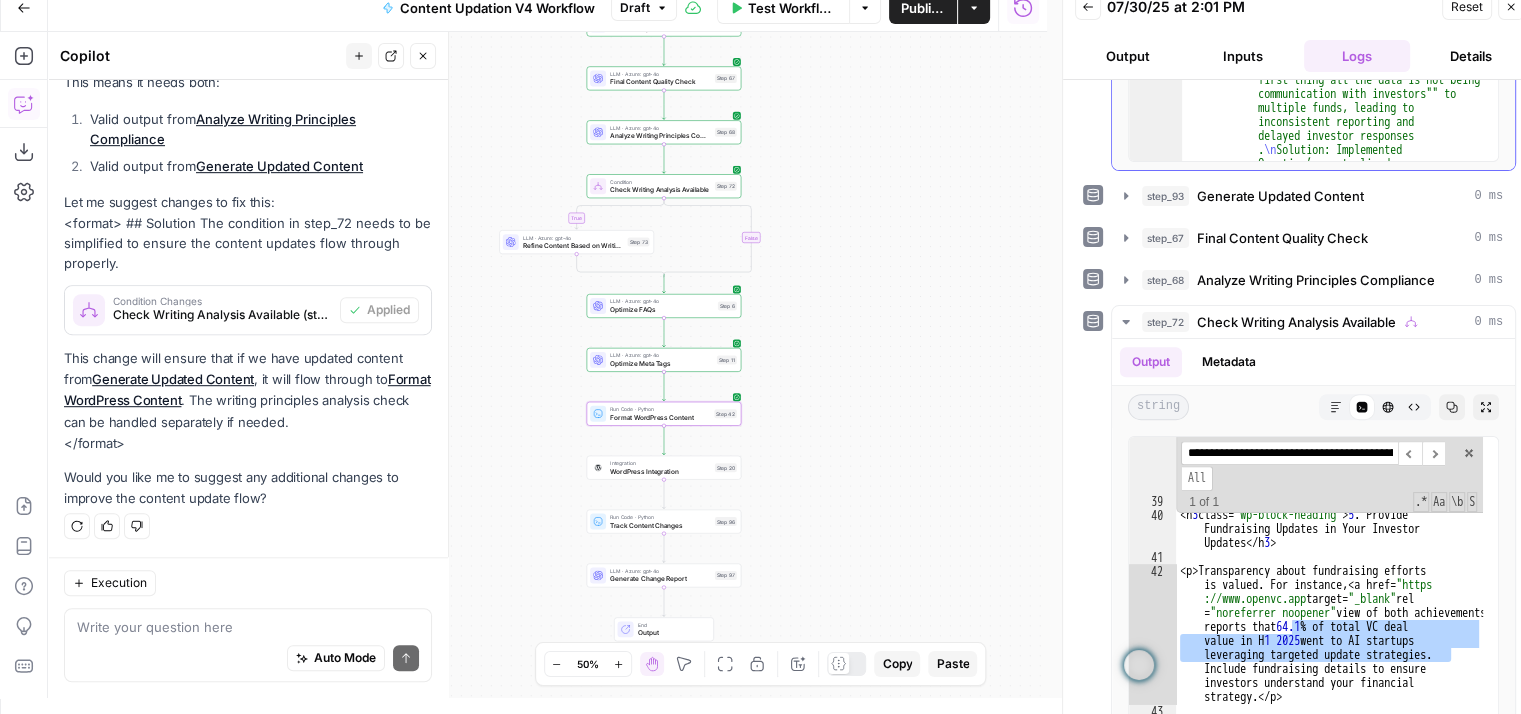 scroll, scrollTop: 2948, scrollLeft: 0, axis: vertical 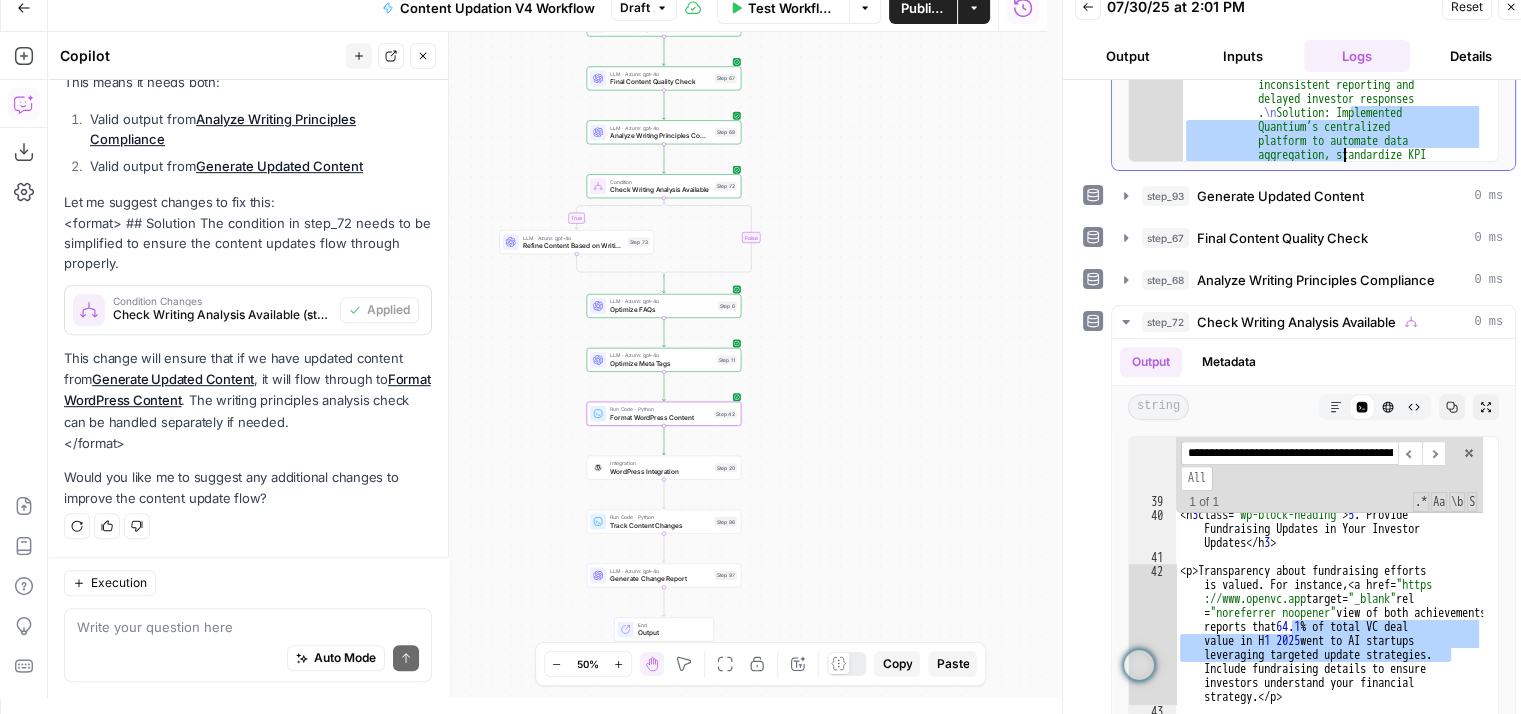 drag, startPoint x: 1348, startPoint y: 109, endPoint x: 1346, endPoint y: 144, distance: 35.057095 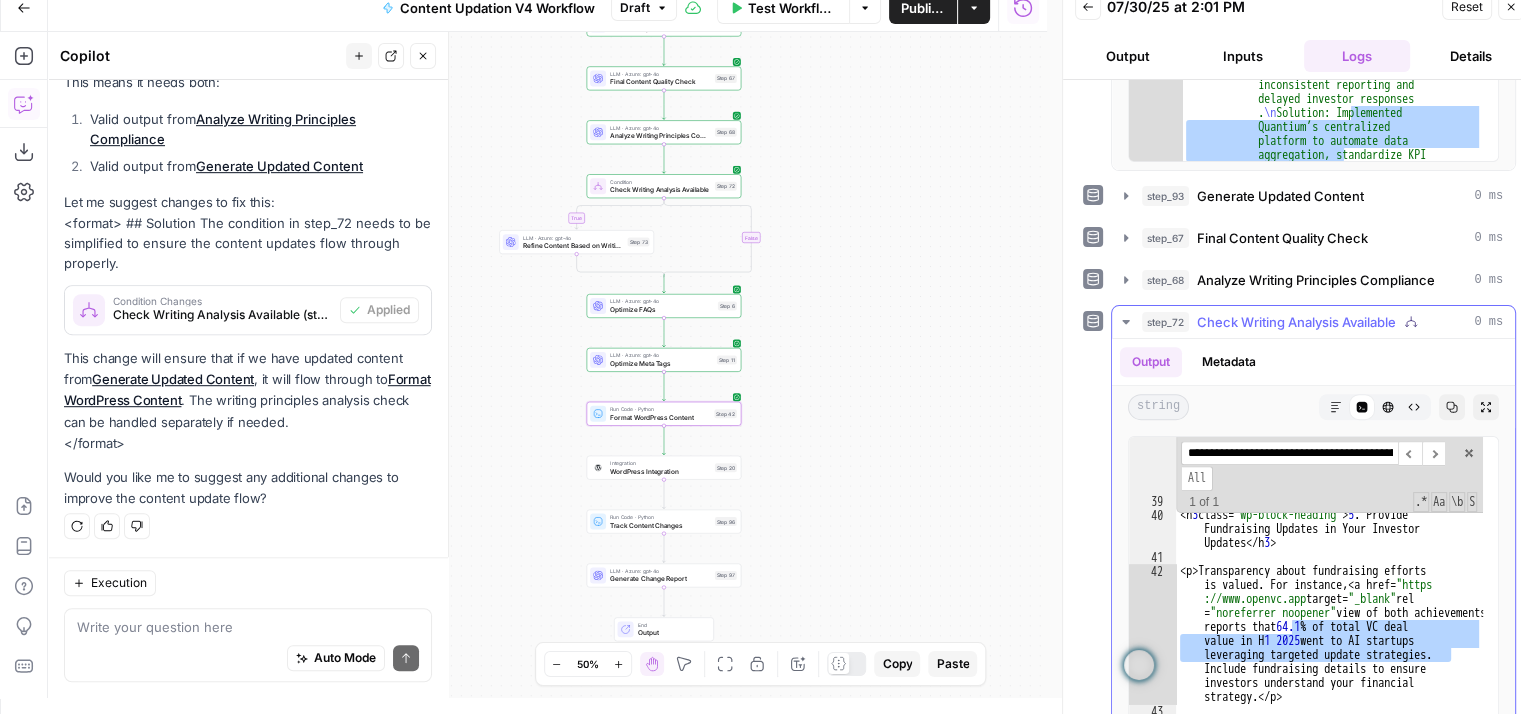 click on "**********" at bounding box center (1289, 453) 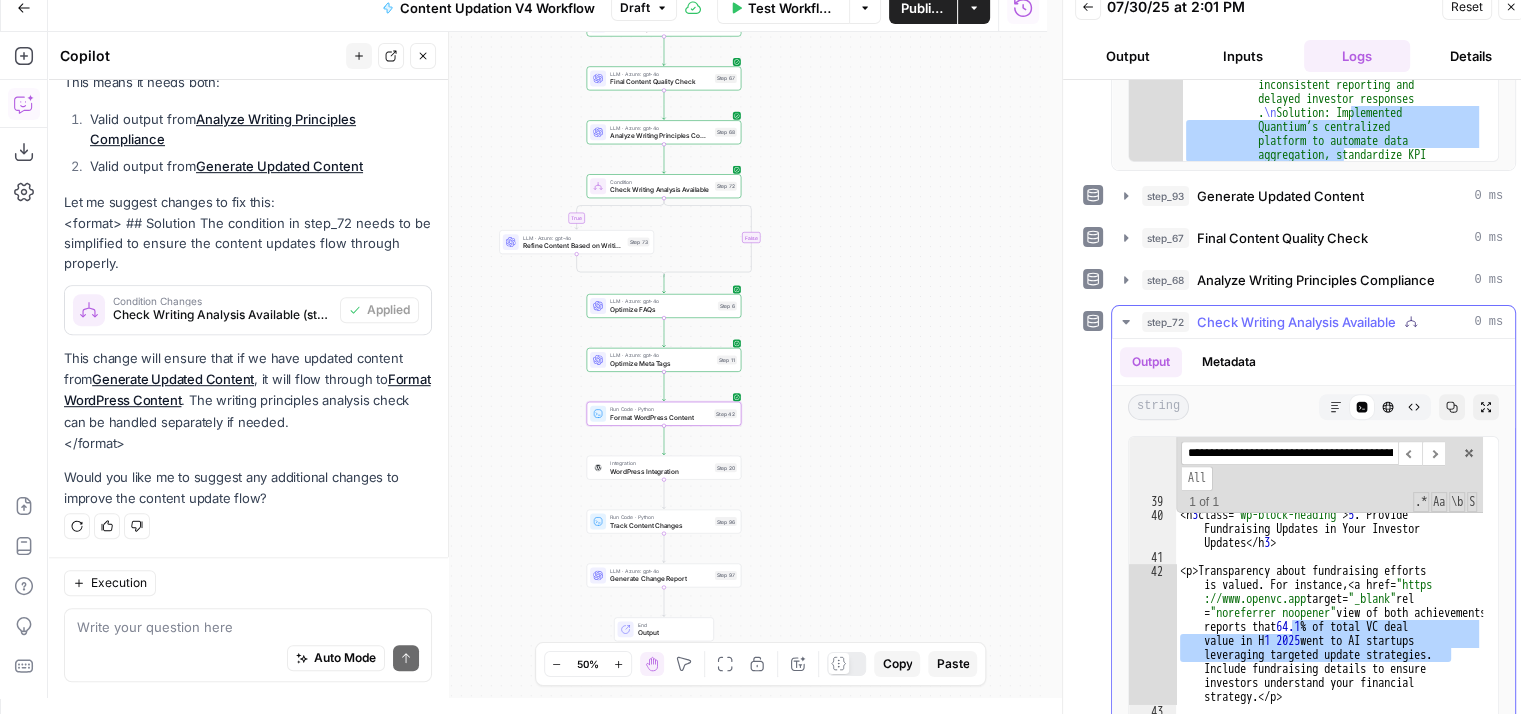 click on "**********" at bounding box center [1289, 453] 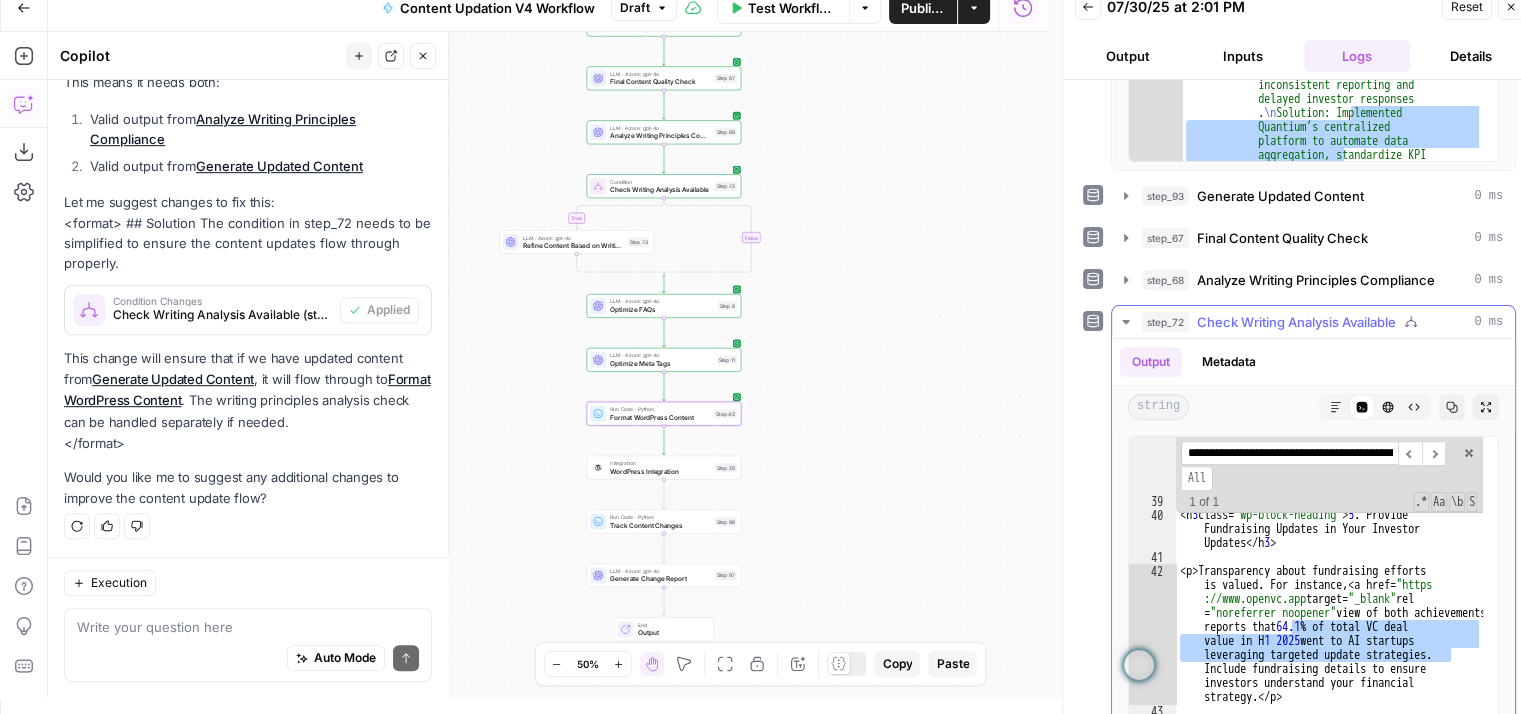 paste 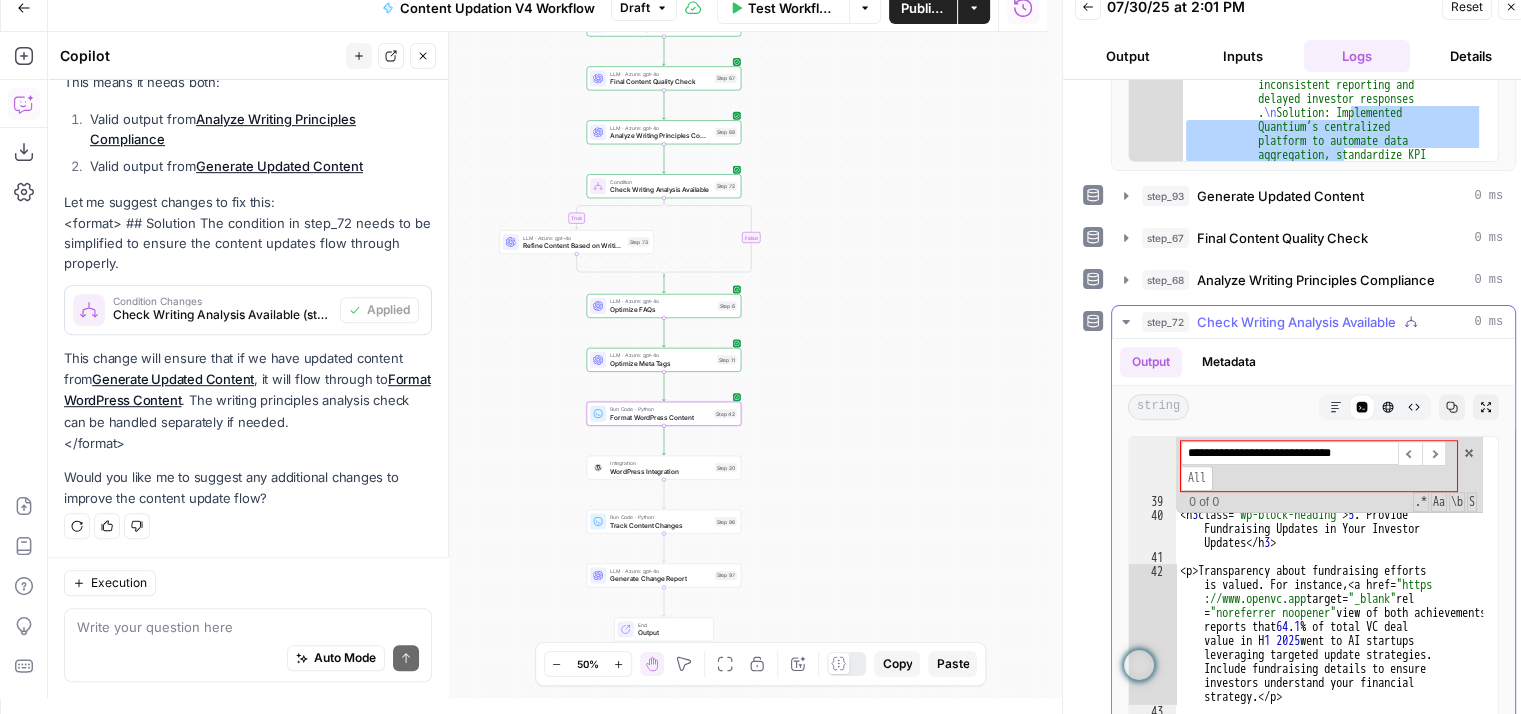 scroll, scrollTop: 0, scrollLeft: 0, axis: both 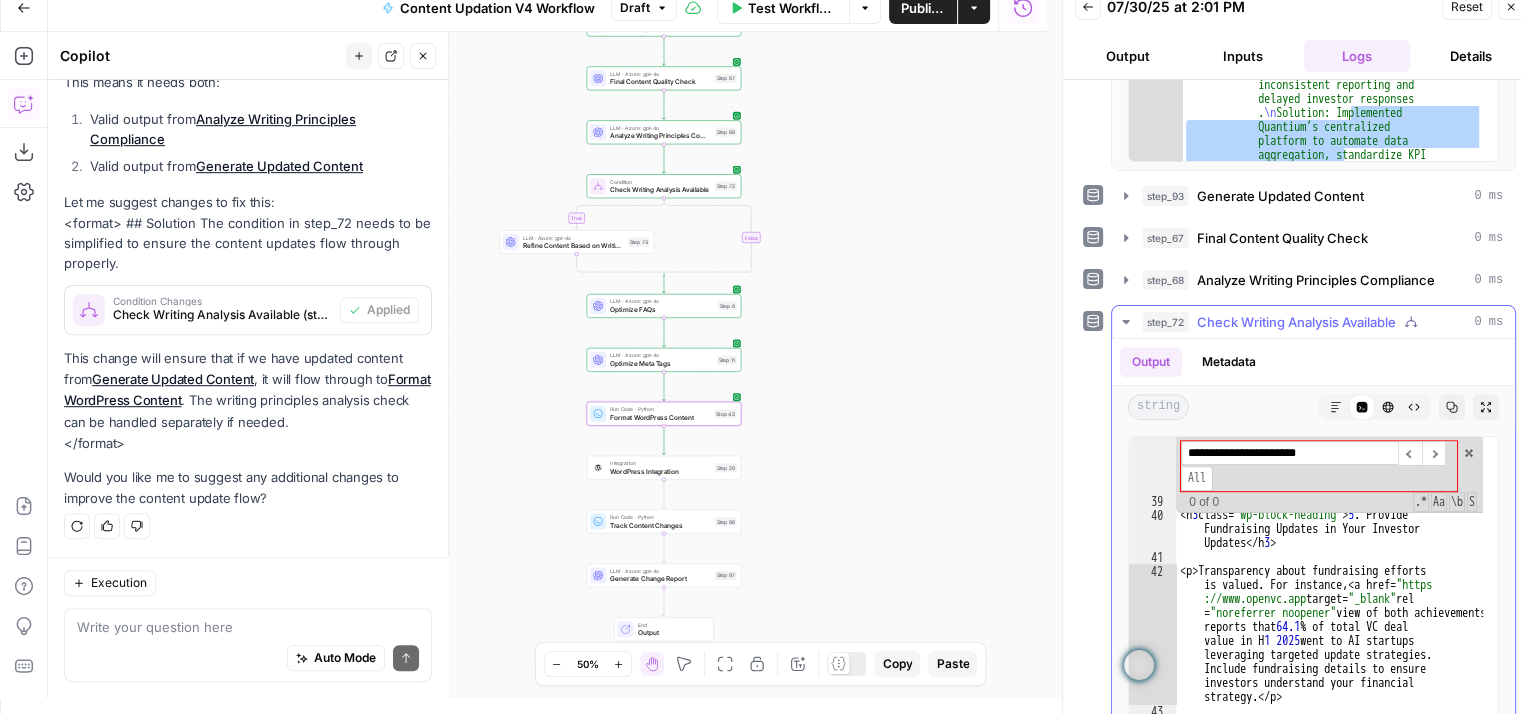 click on "**********" at bounding box center (1289, 453) 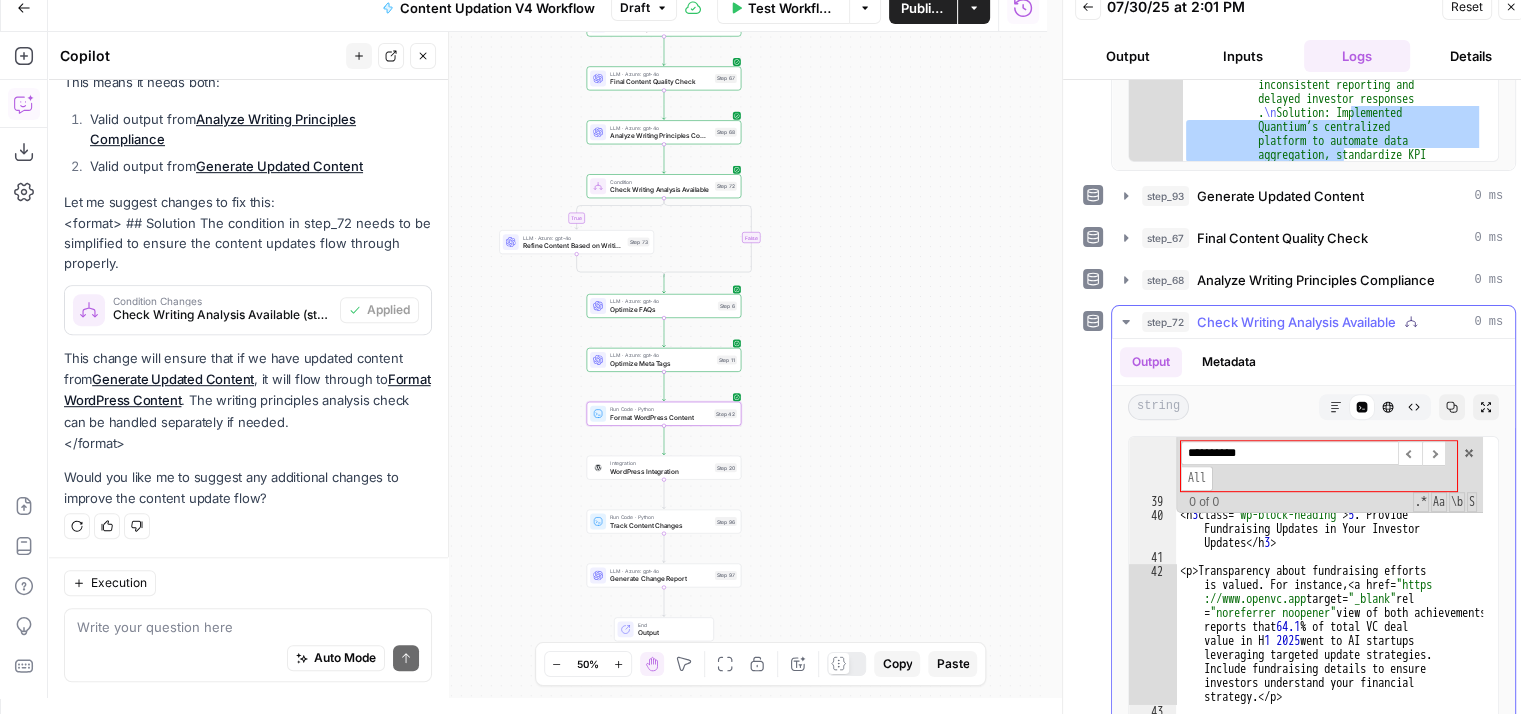 click on "**********" at bounding box center [1289, 453] 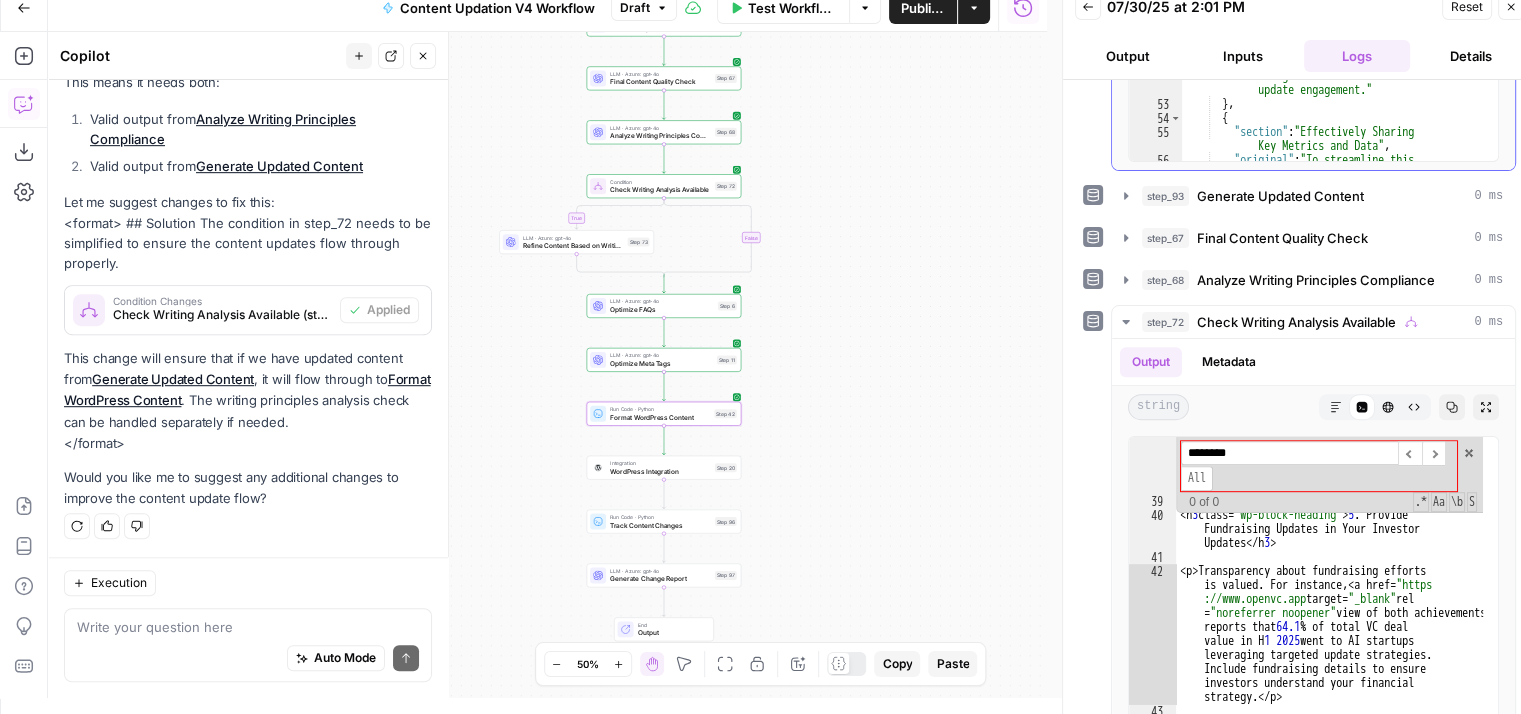 scroll, scrollTop: 2624, scrollLeft: 0, axis: vertical 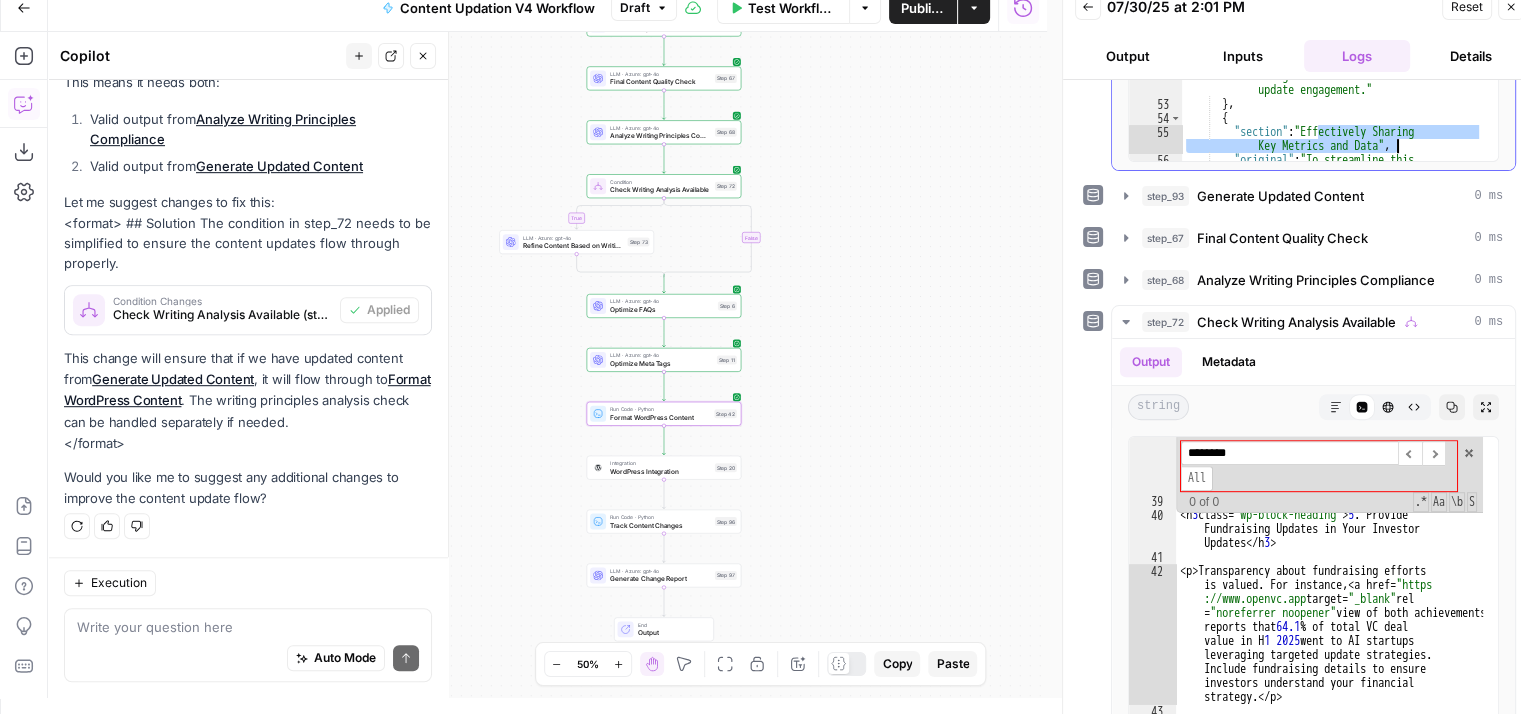 drag, startPoint x: 1319, startPoint y: 129, endPoint x: 1398, endPoint y: 139, distance: 79.630394 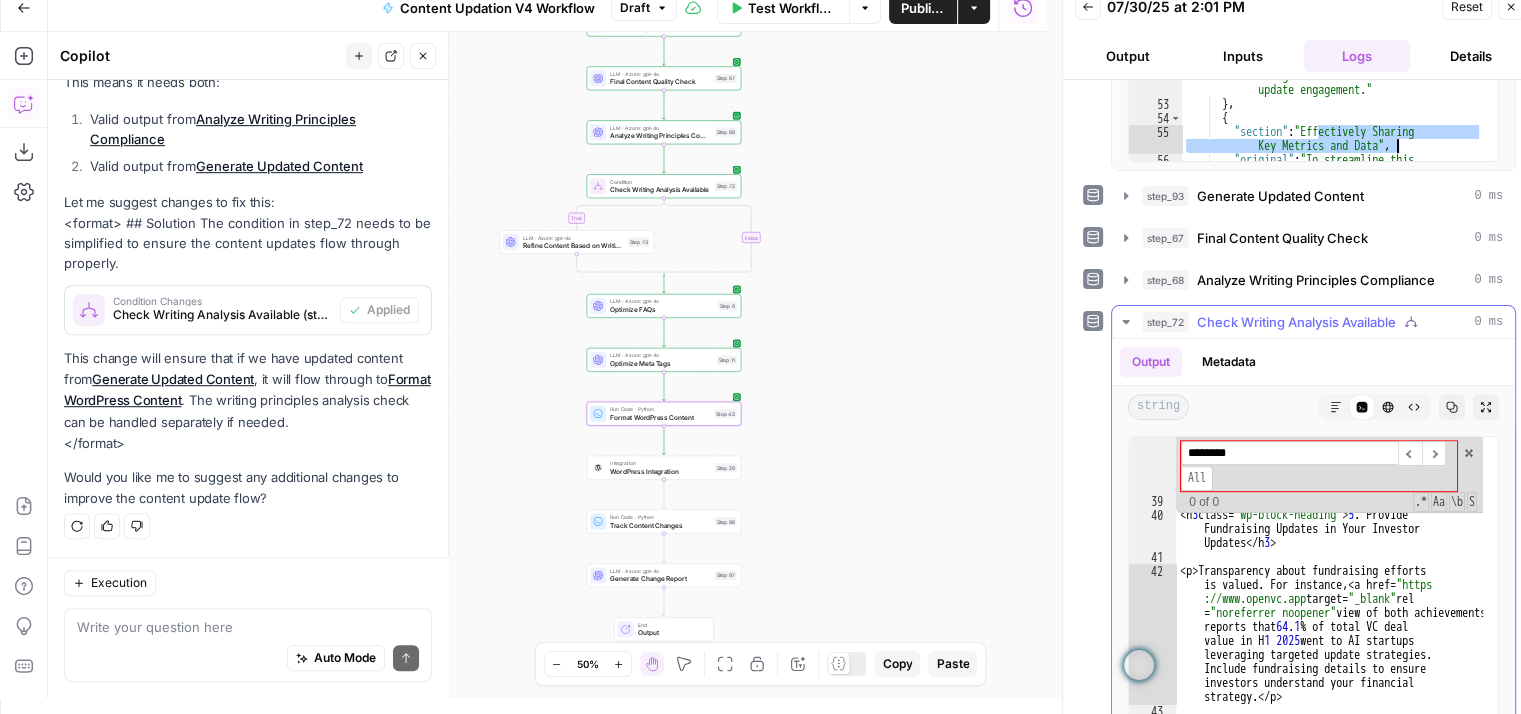 click on "********" at bounding box center [1289, 453] 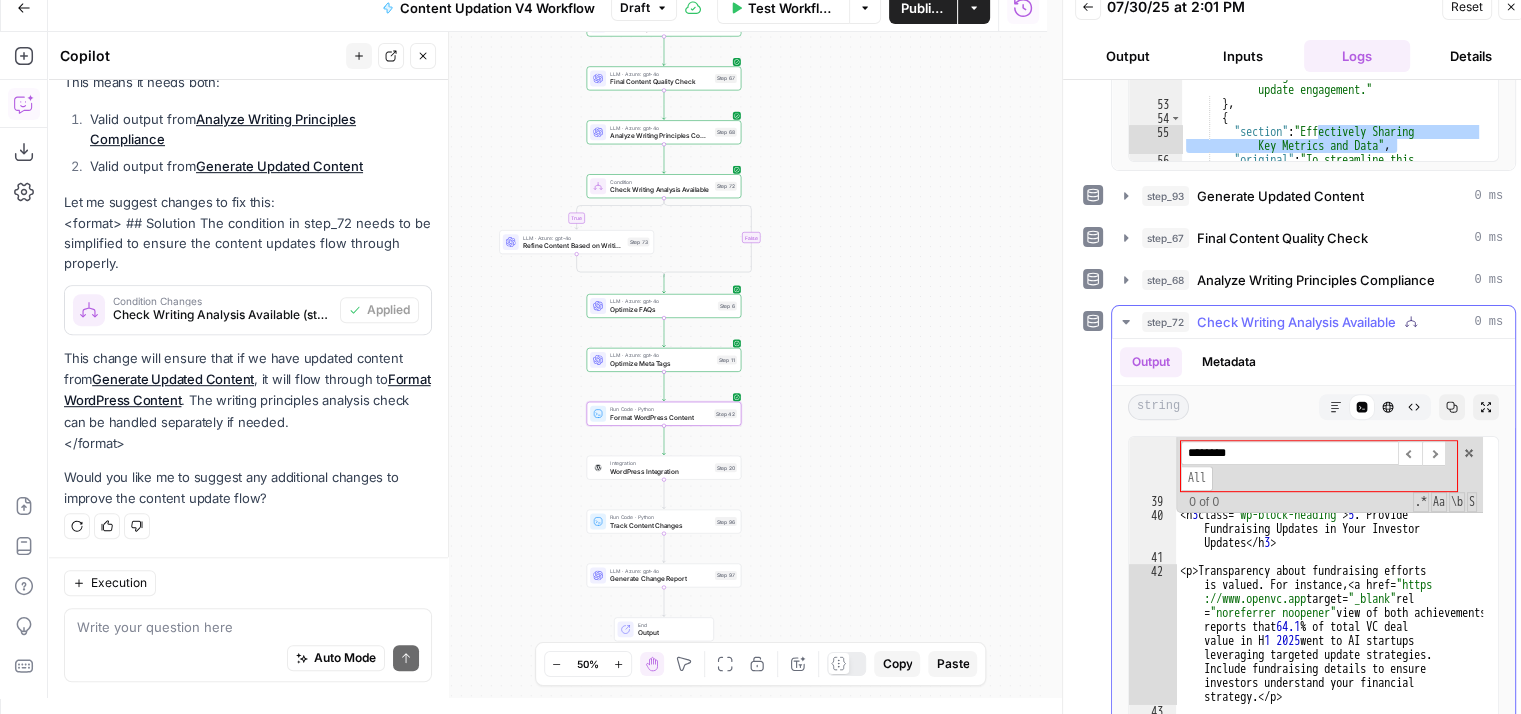 click on "********" at bounding box center (1289, 453) 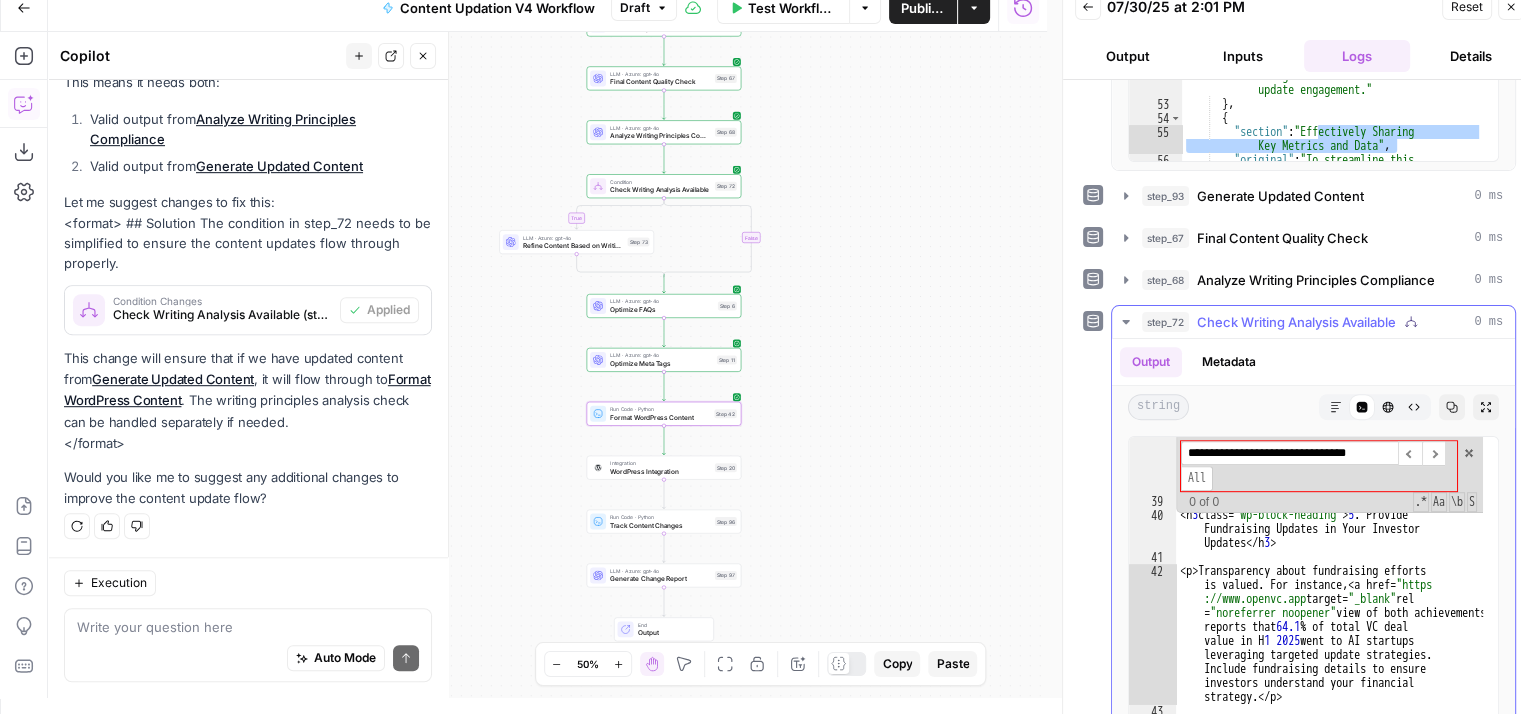 scroll, scrollTop: 0, scrollLeft: 0, axis: both 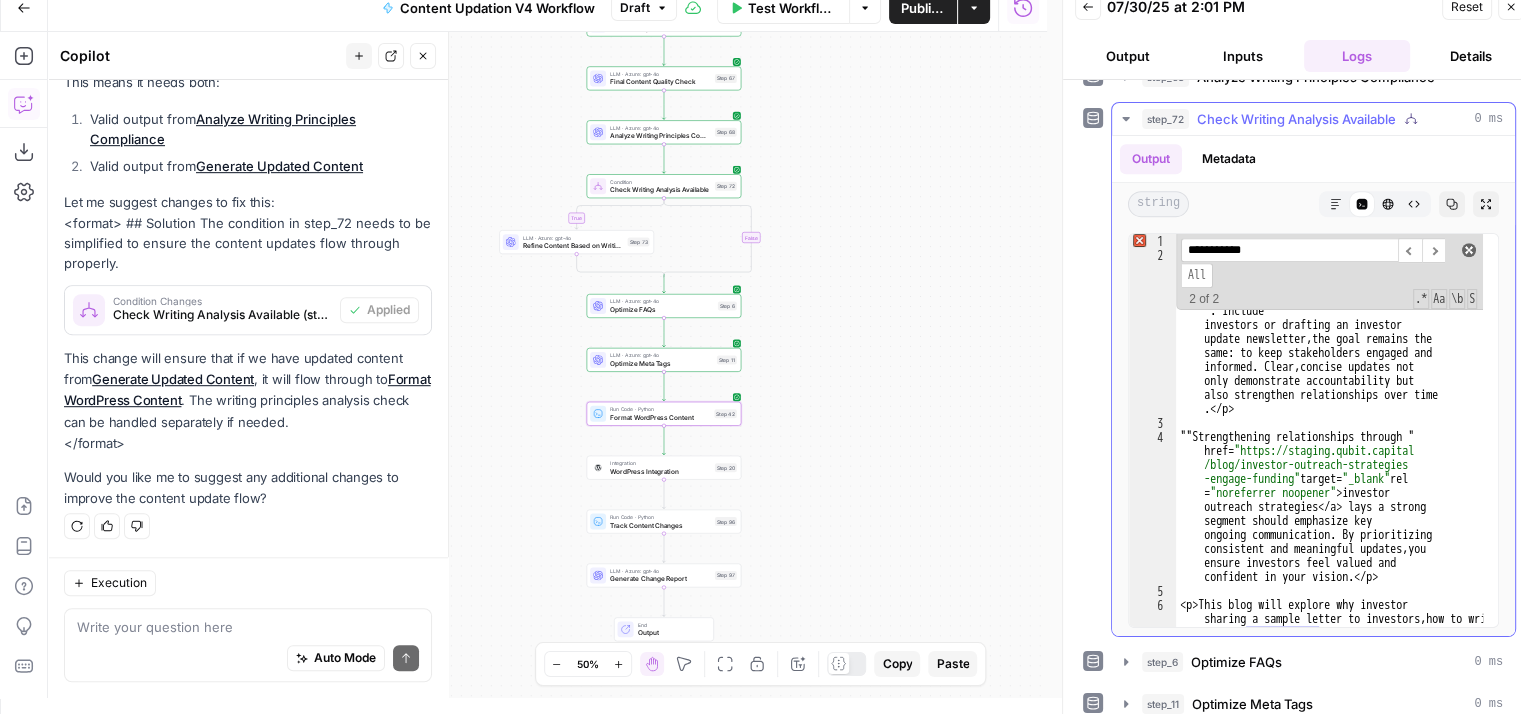 type on "**********" 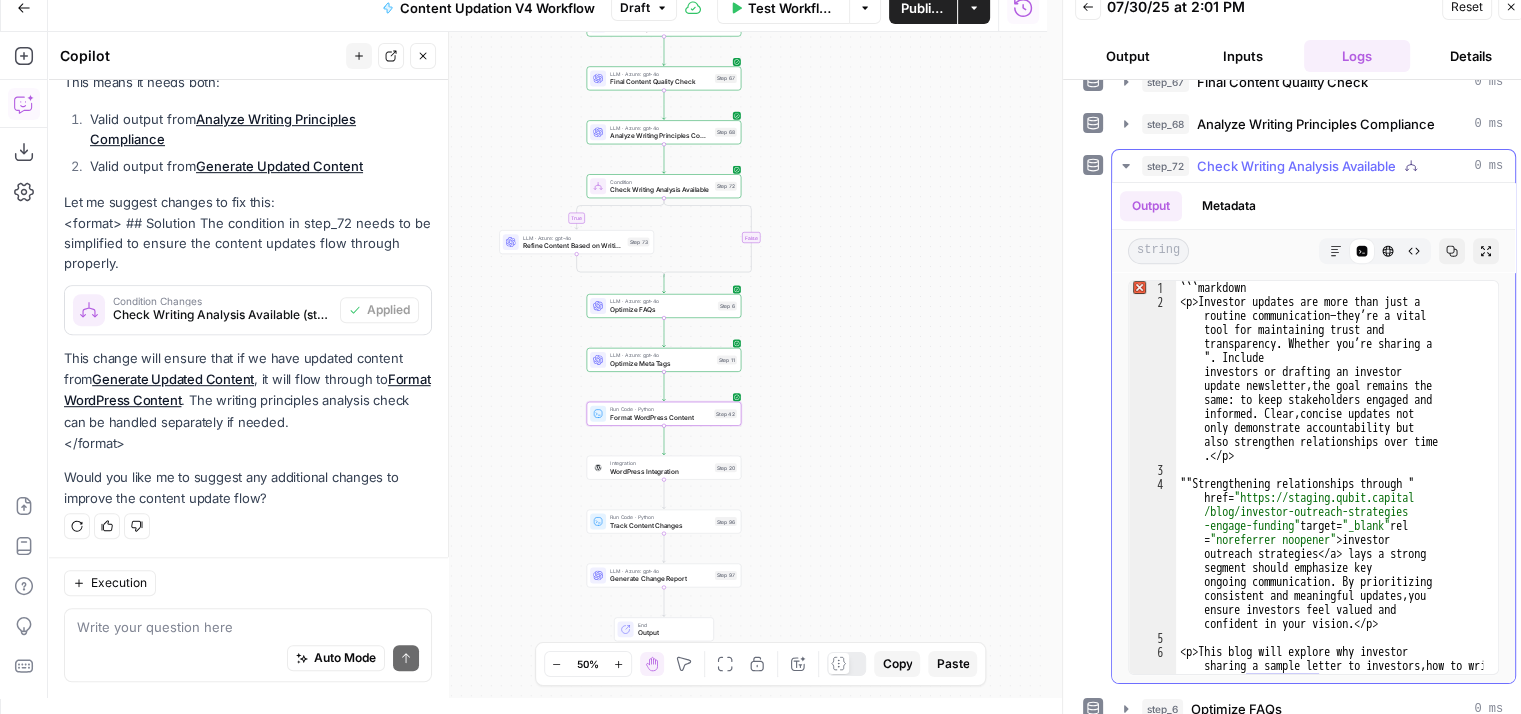 scroll, scrollTop: 1154, scrollLeft: 0, axis: vertical 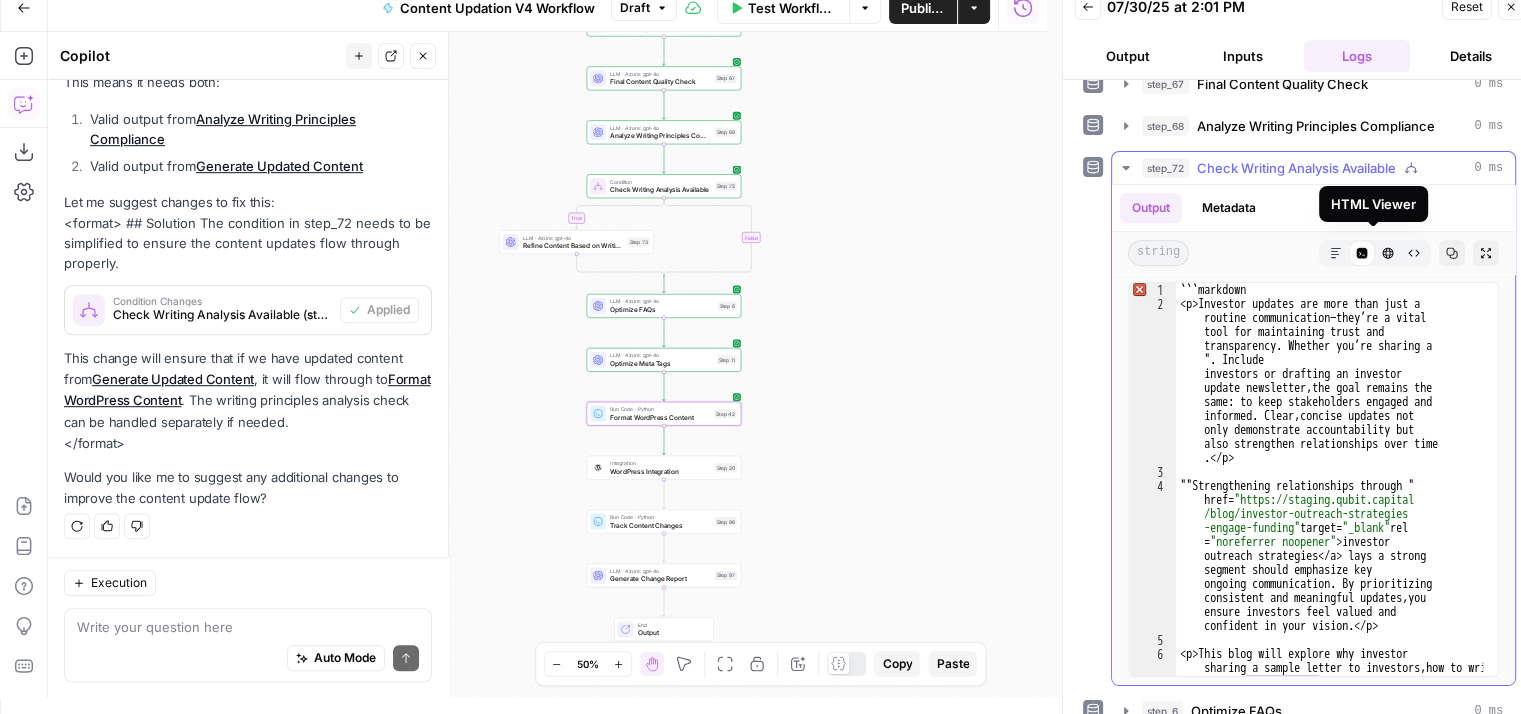 click 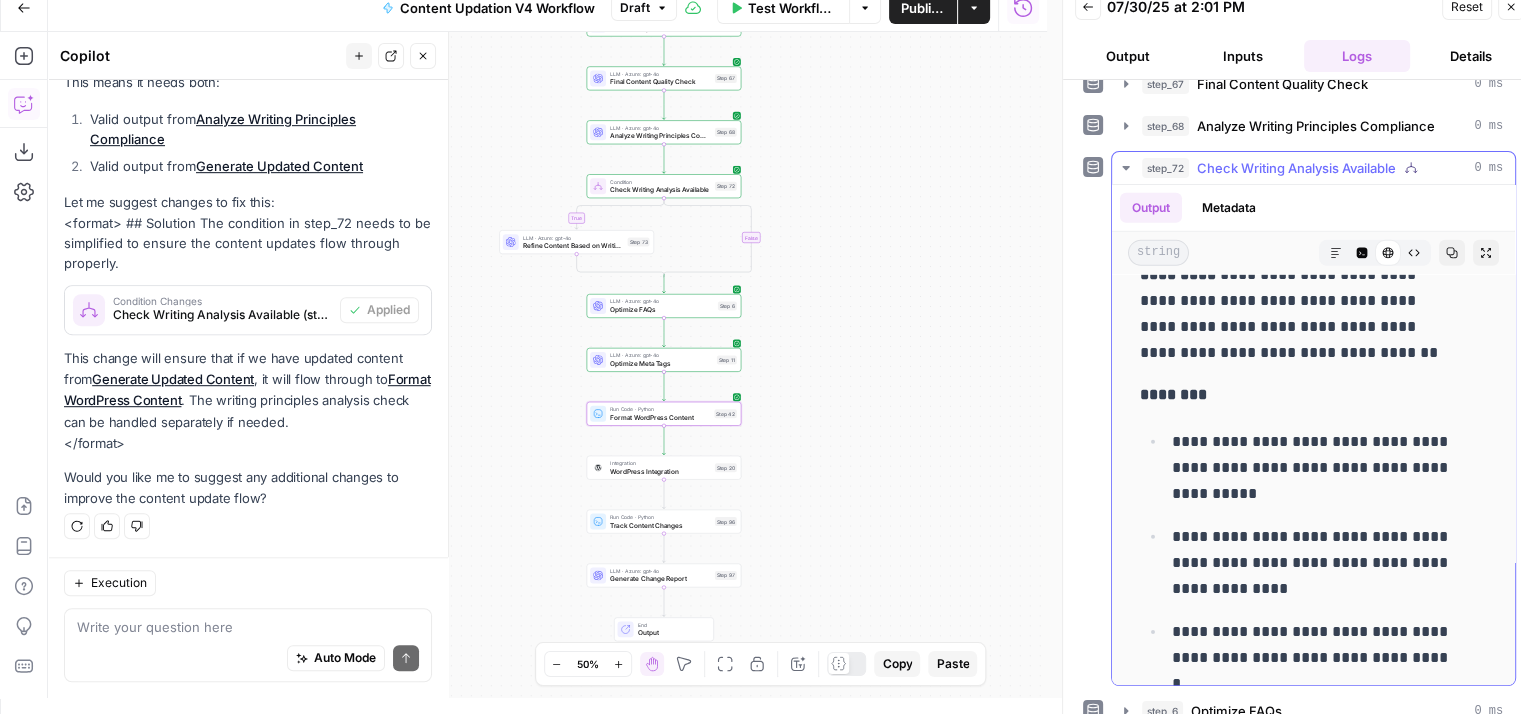 scroll, scrollTop: 6340, scrollLeft: 0, axis: vertical 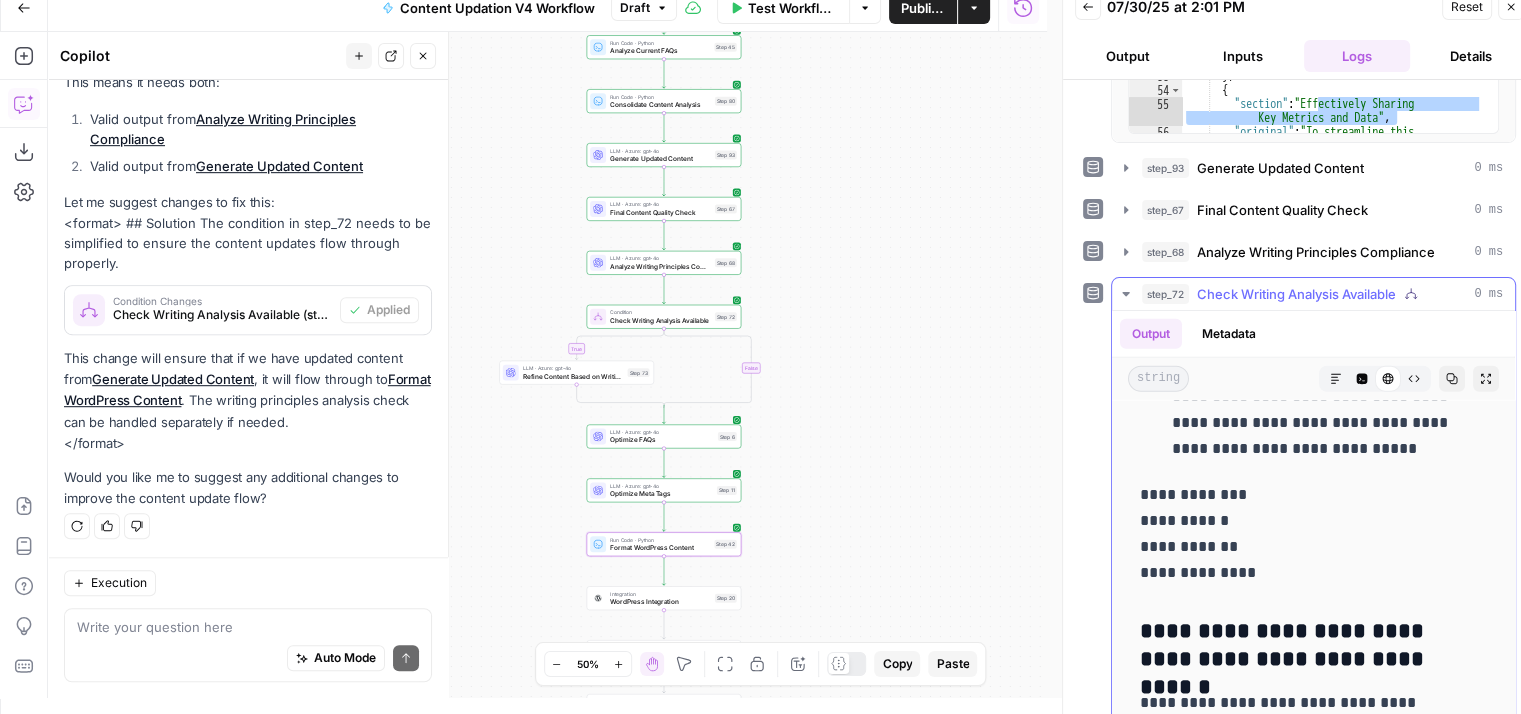 click on "Check Writing Analysis Available" at bounding box center [1296, 294] 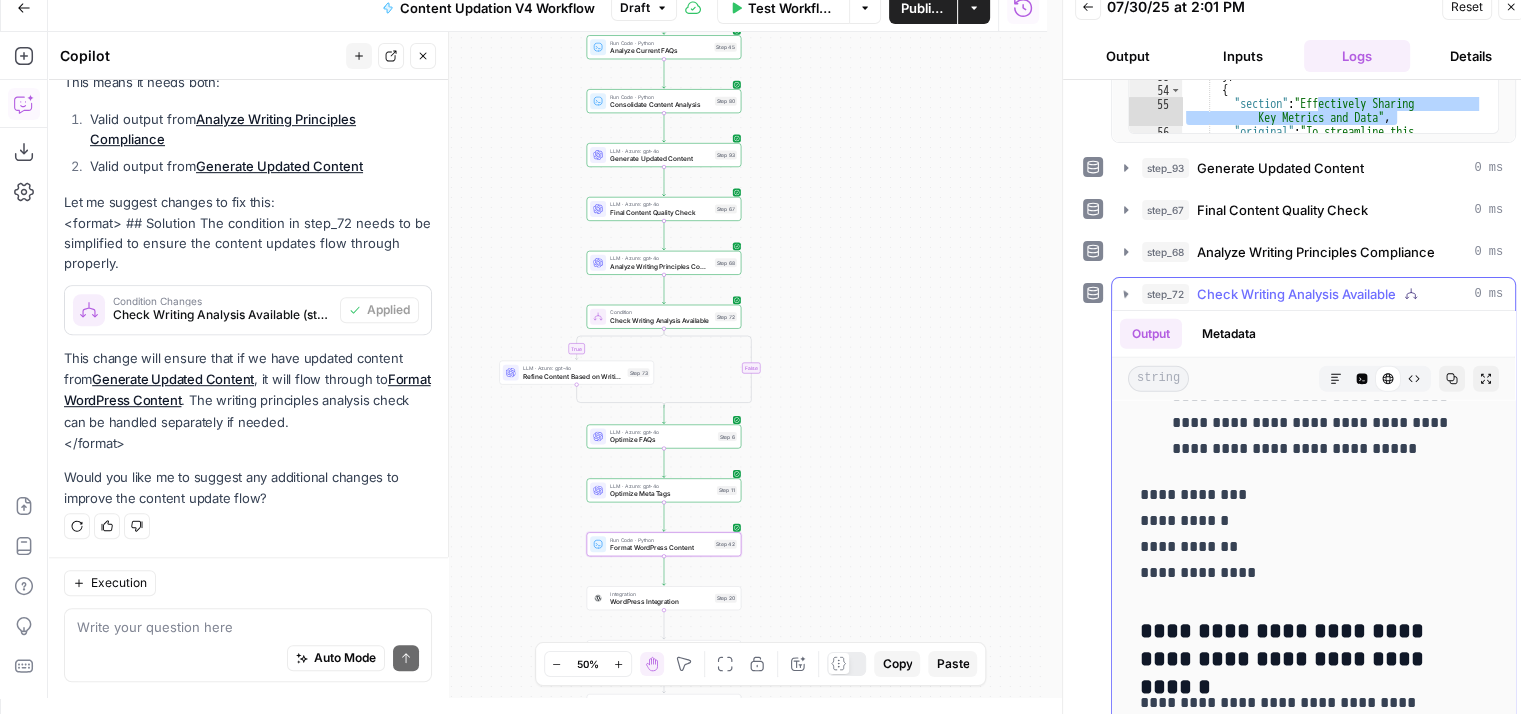 scroll, scrollTop: 752, scrollLeft: 0, axis: vertical 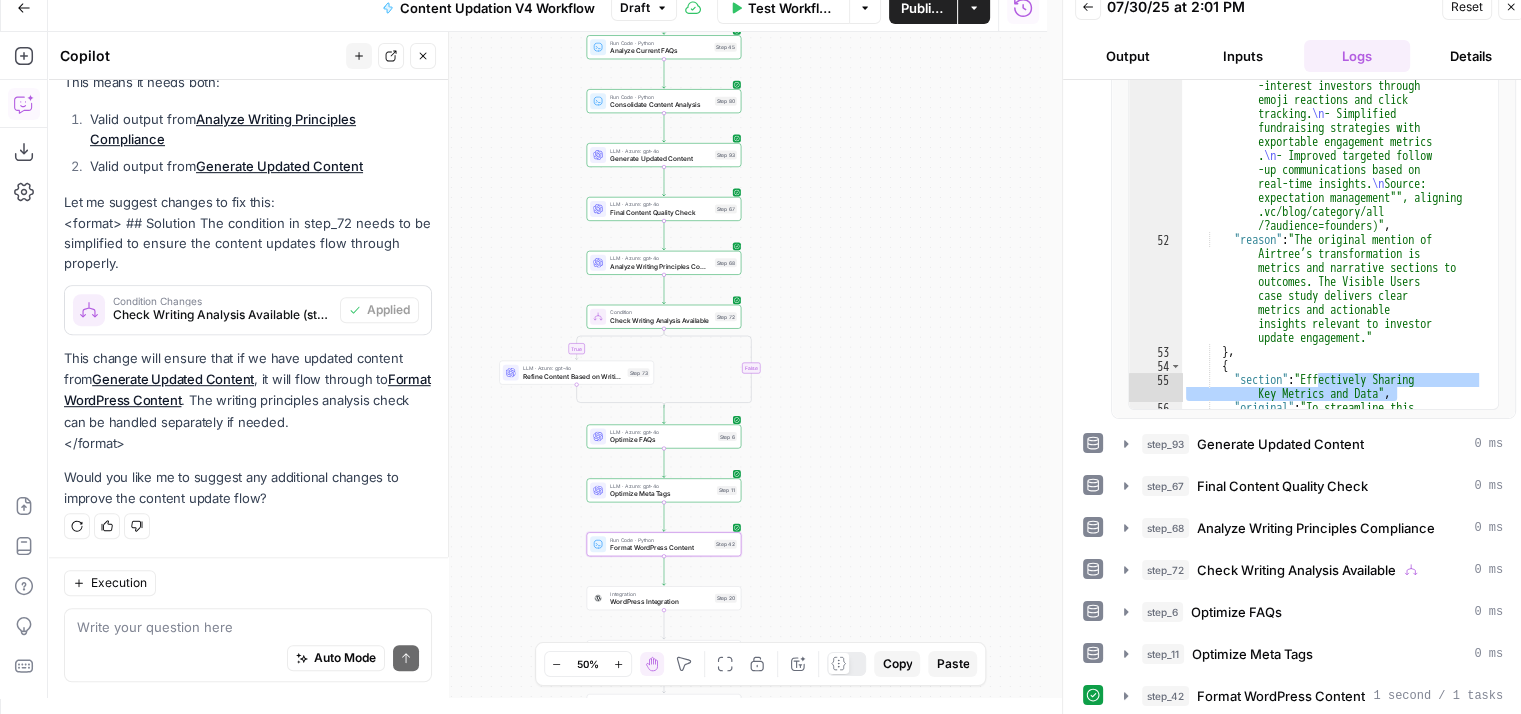 click on "Auto Mode Send" at bounding box center (248, 659) 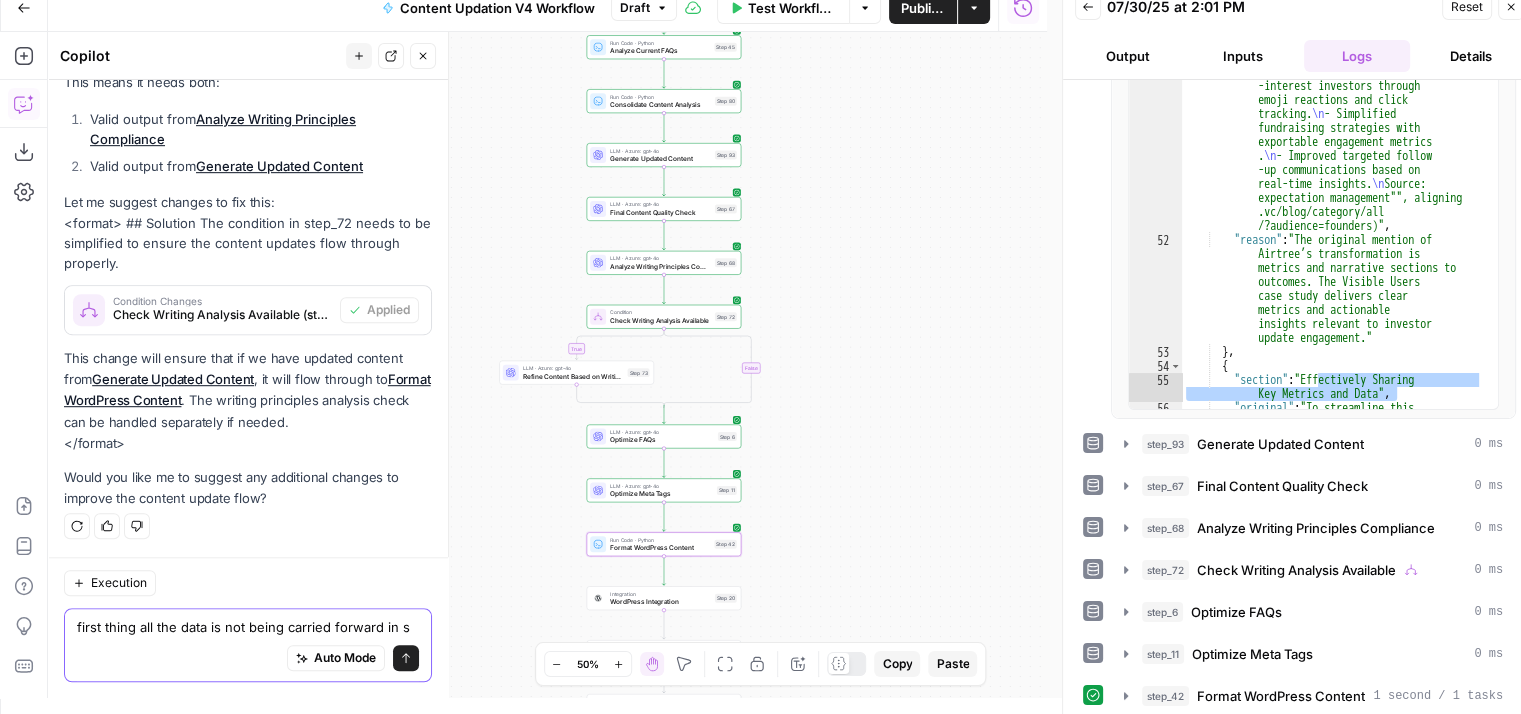scroll, scrollTop: 1273, scrollLeft: 0, axis: vertical 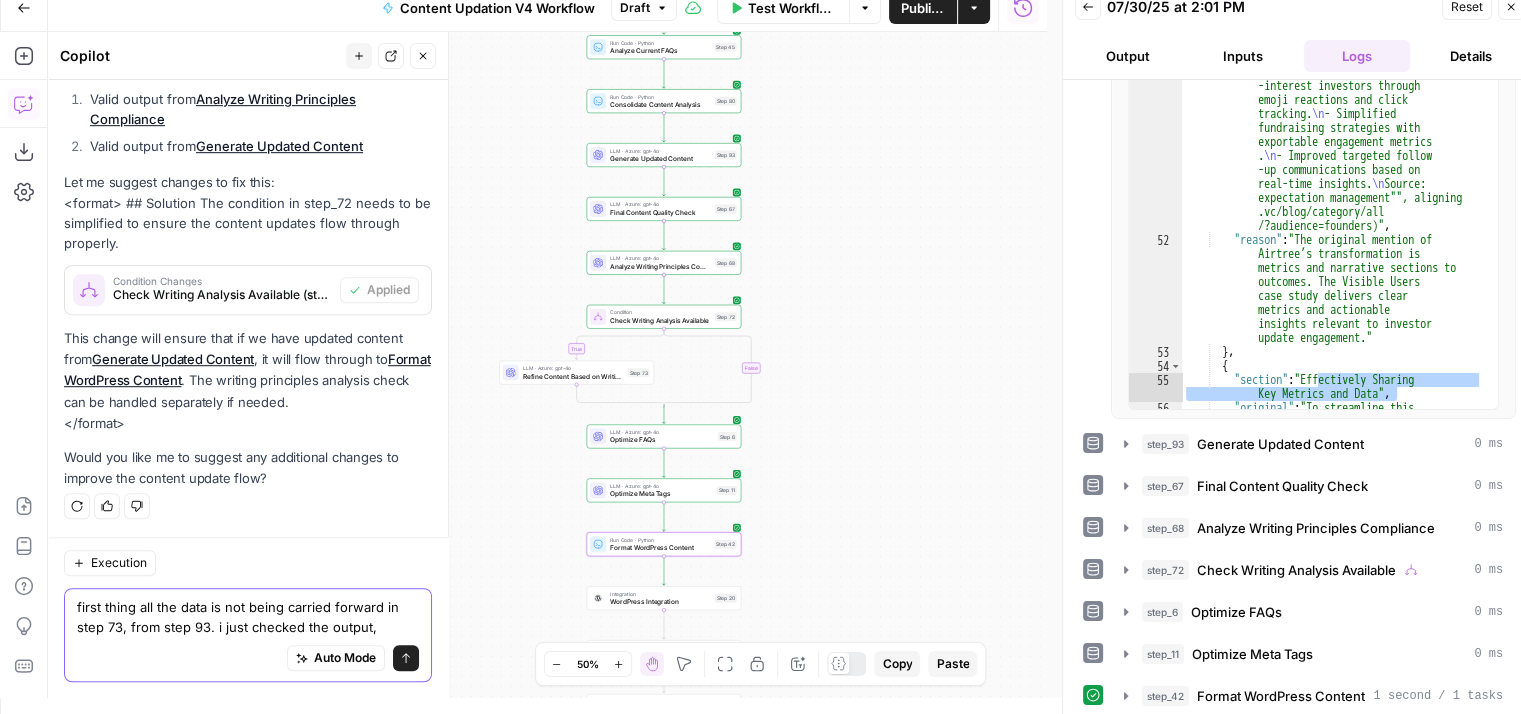 type on "first thing all the data is not being carried forward in step 73, from step 93. i just checked the output," 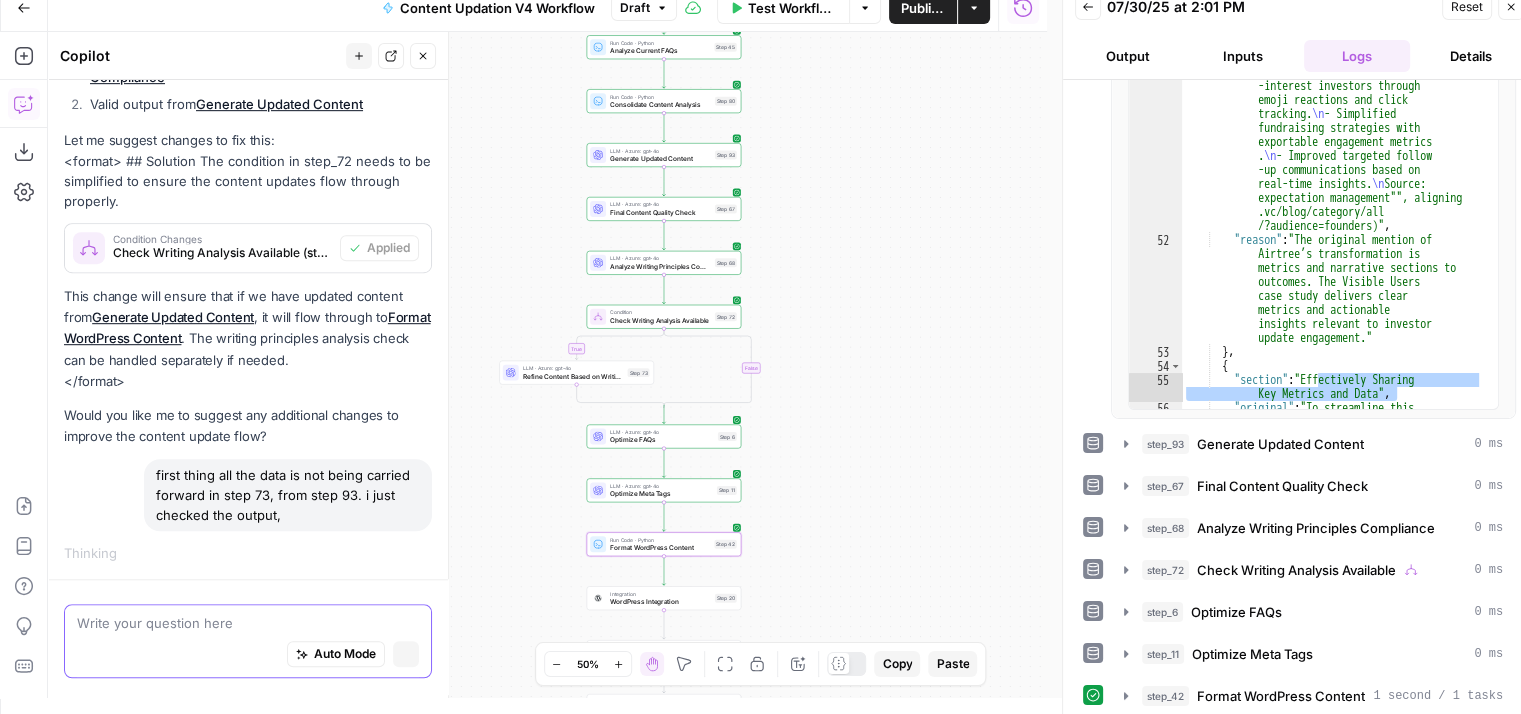 scroll, scrollTop: 1248, scrollLeft: 0, axis: vertical 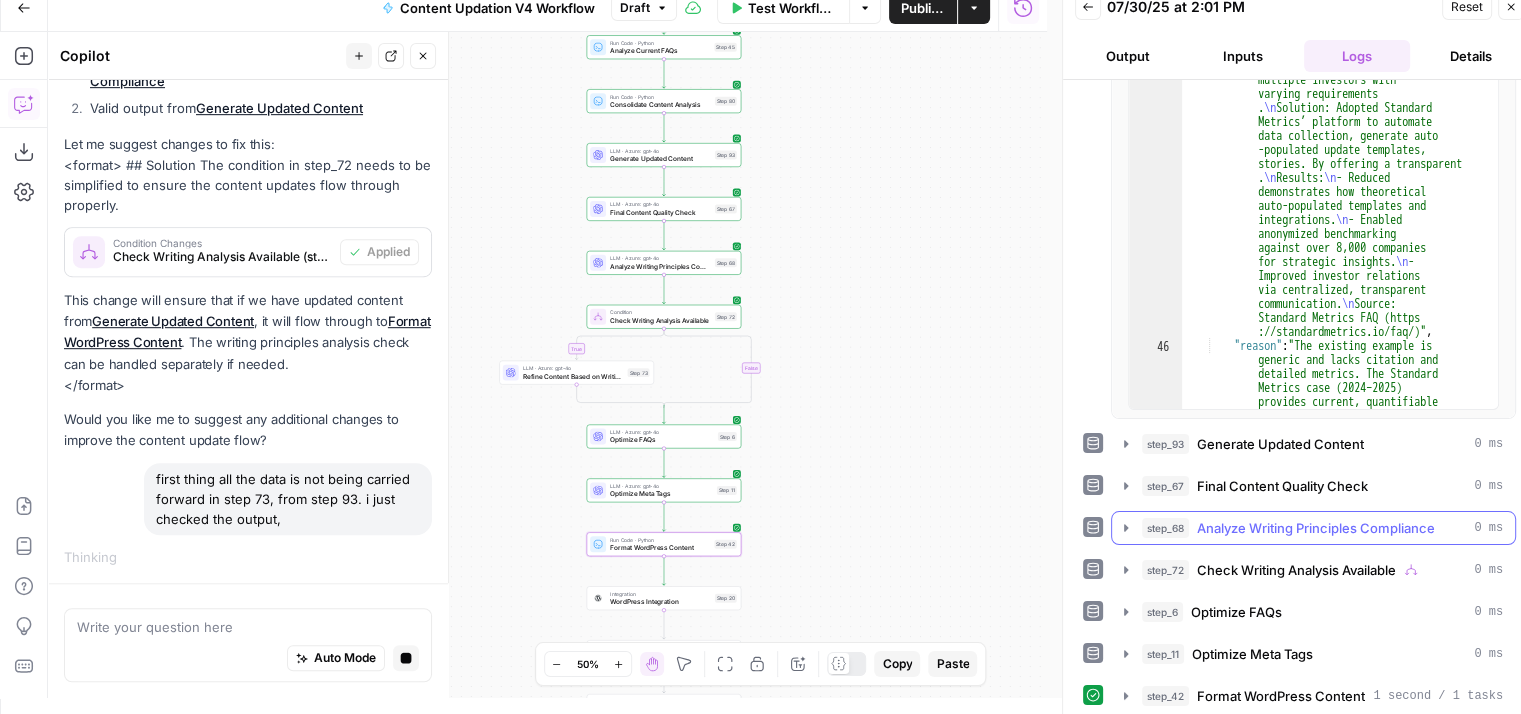 click on "step_68 Analyze Writing Principles Compliance 0 ms" at bounding box center [1313, 528] 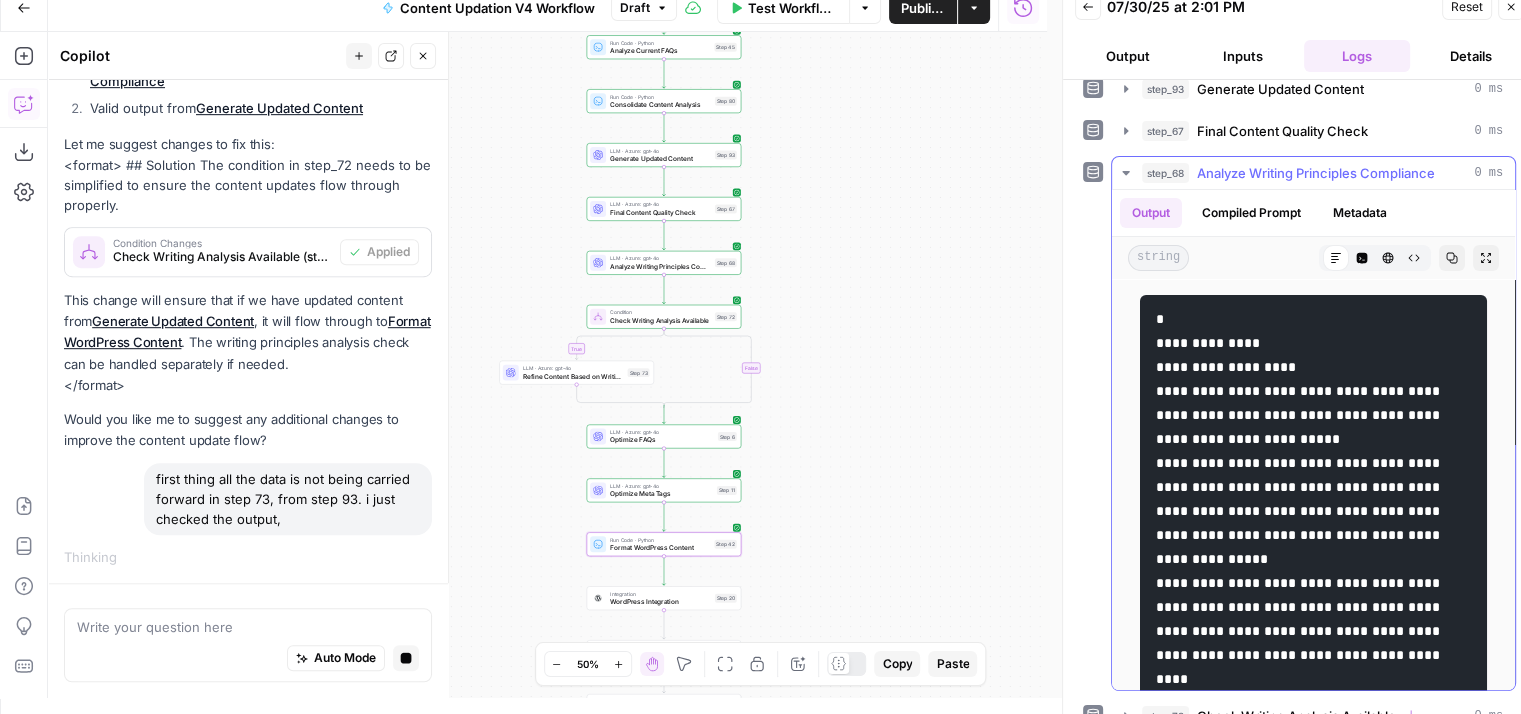scroll, scrollTop: 1252, scrollLeft: 0, axis: vertical 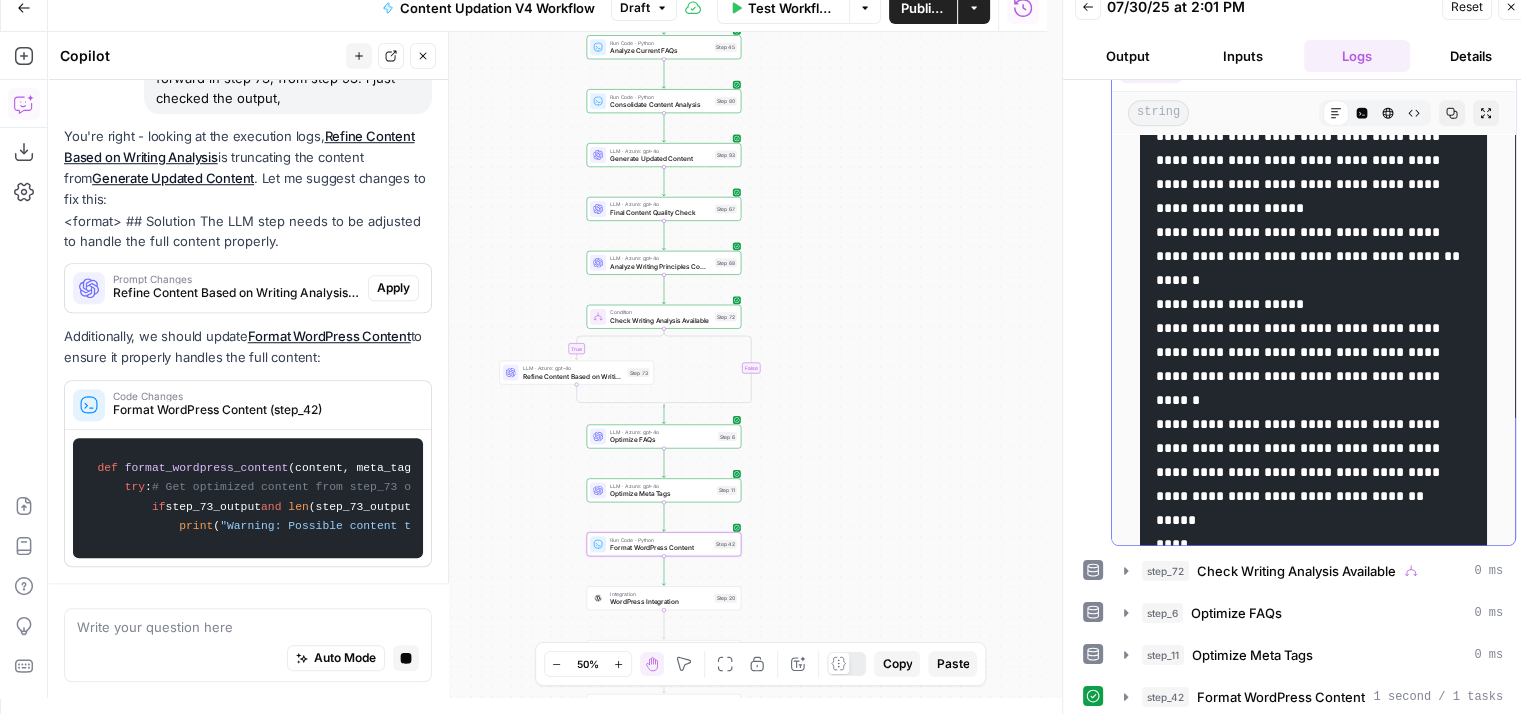 drag, startPoint x: 1209, startPoint y: 246, endPoint x: 1205, endPoint y: 333, distance: 87.0919 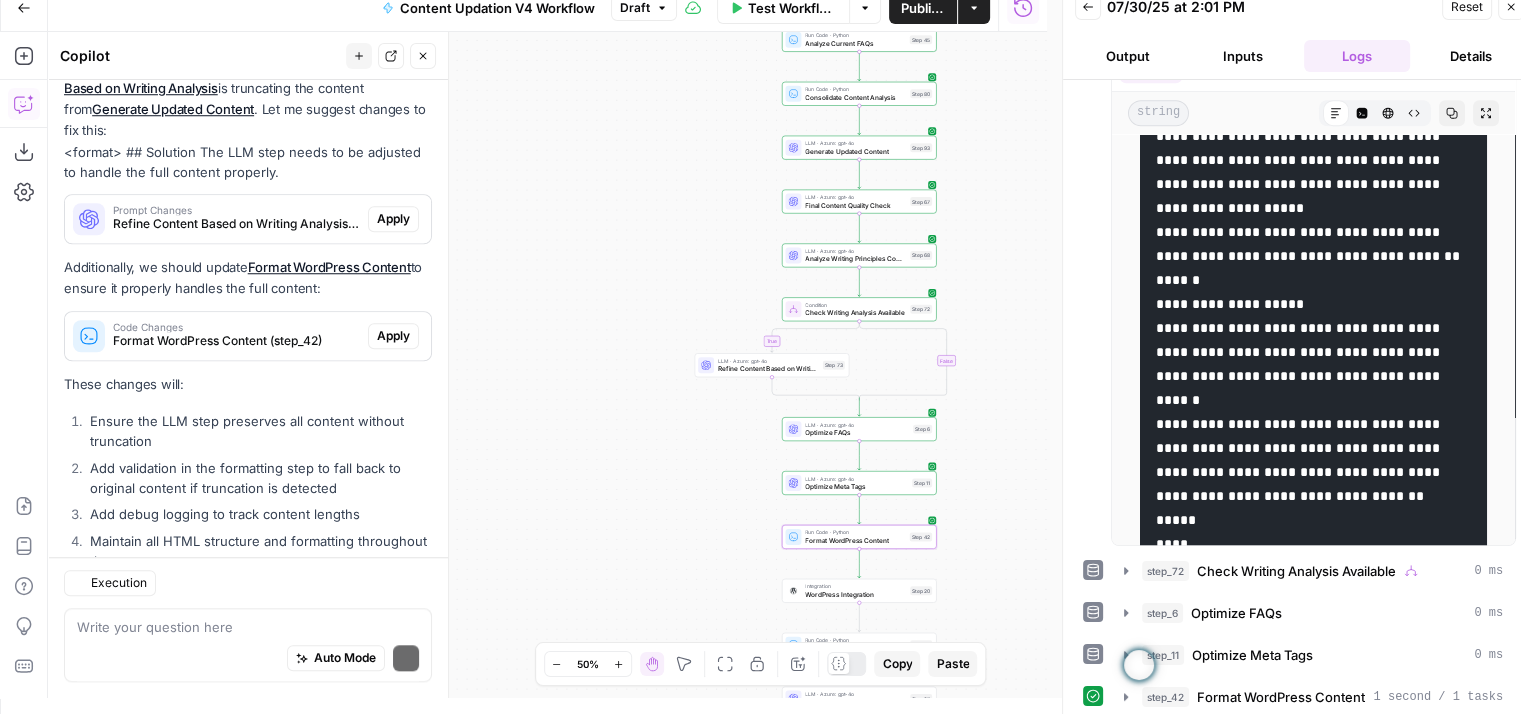 scroll, scrollTop: 1868, scrollLeft: 0, axis: vertical 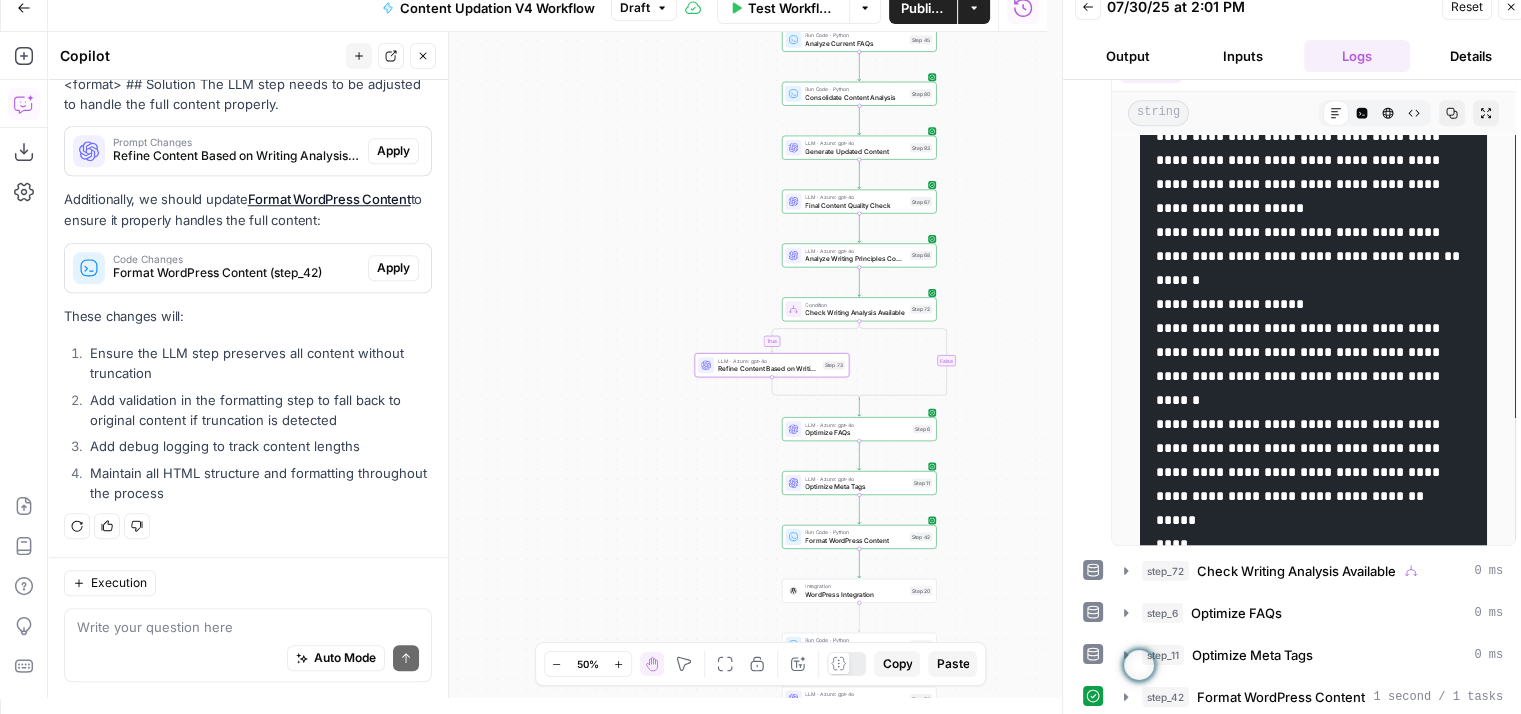 click on "Apply" at bounding box center [393, 151] 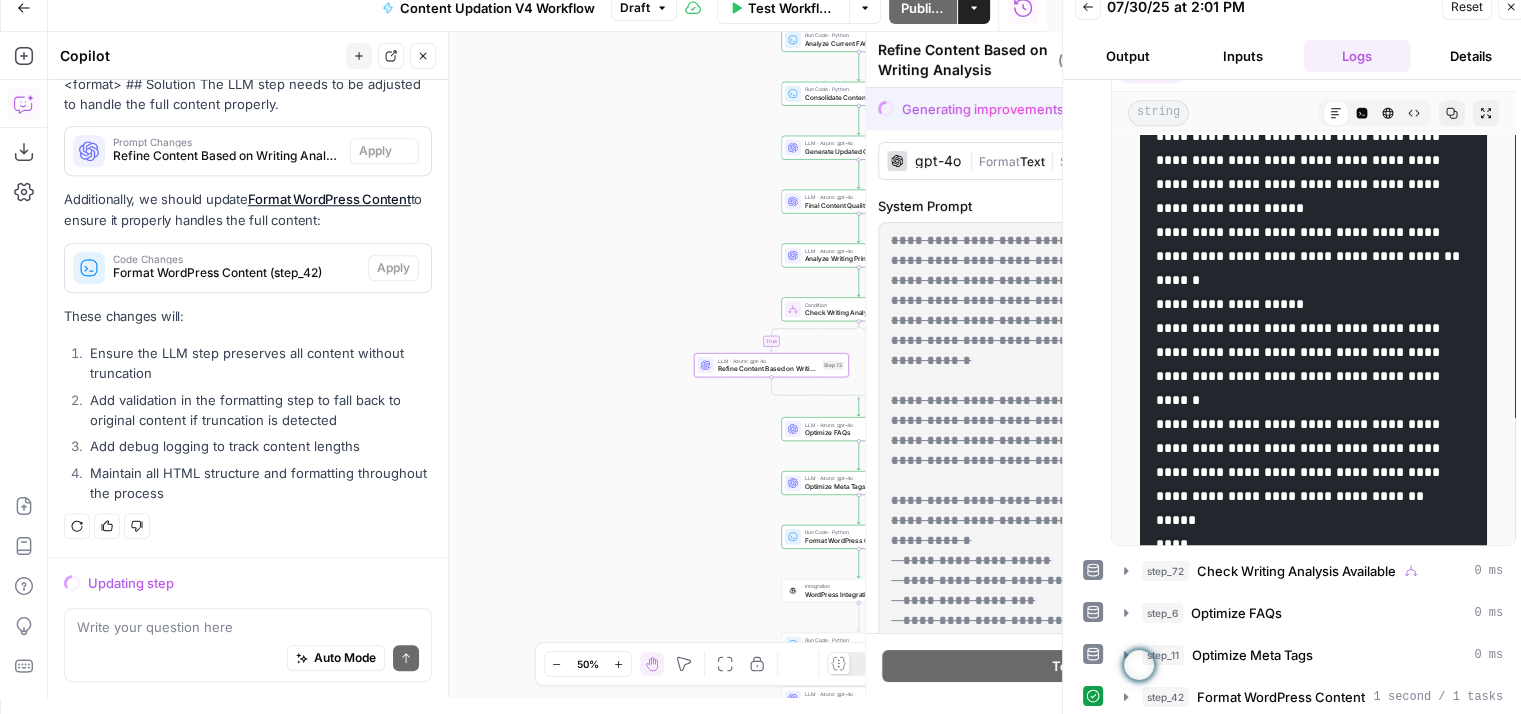 scroll, scrollTop: 1805, scrollLeft: 0, axis: vertical 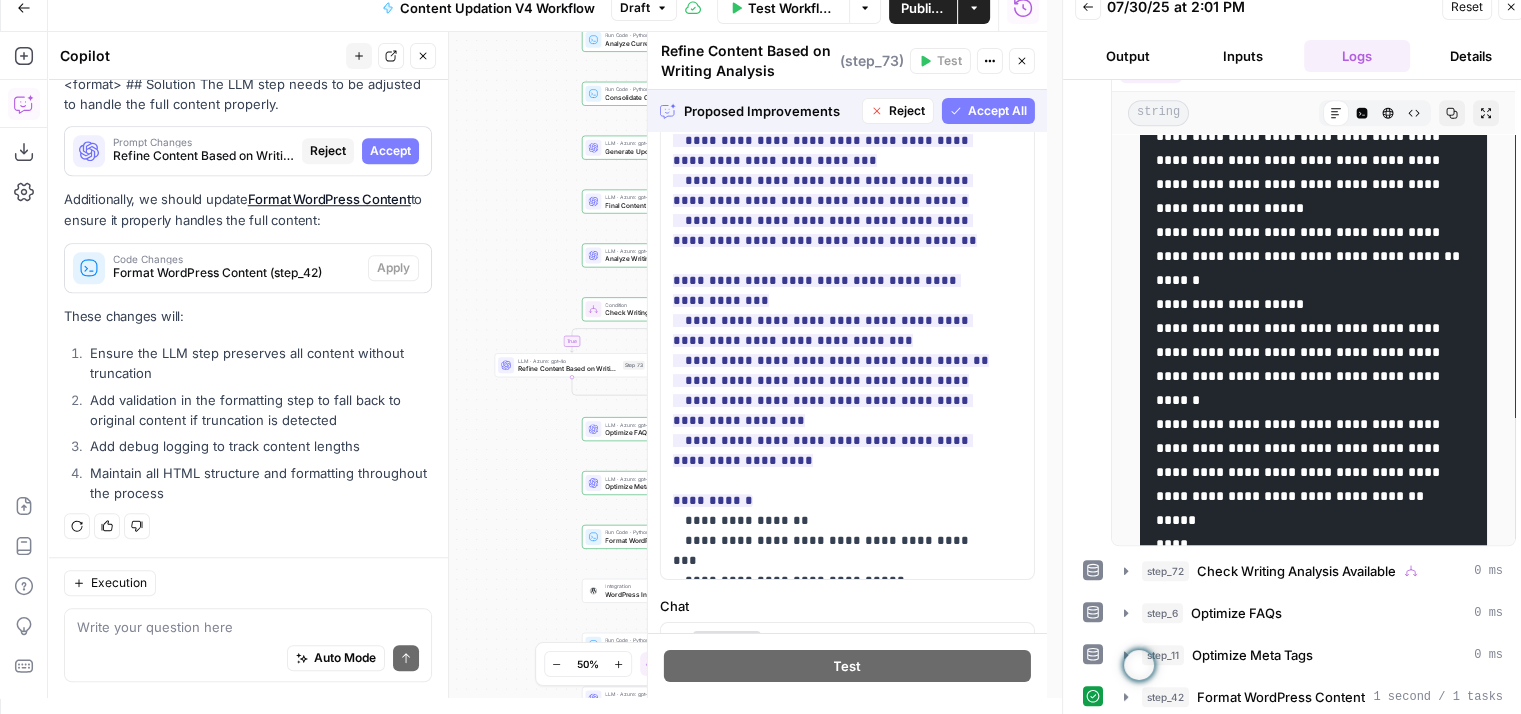 click on "Accept All" at bounding box center [997, 111] 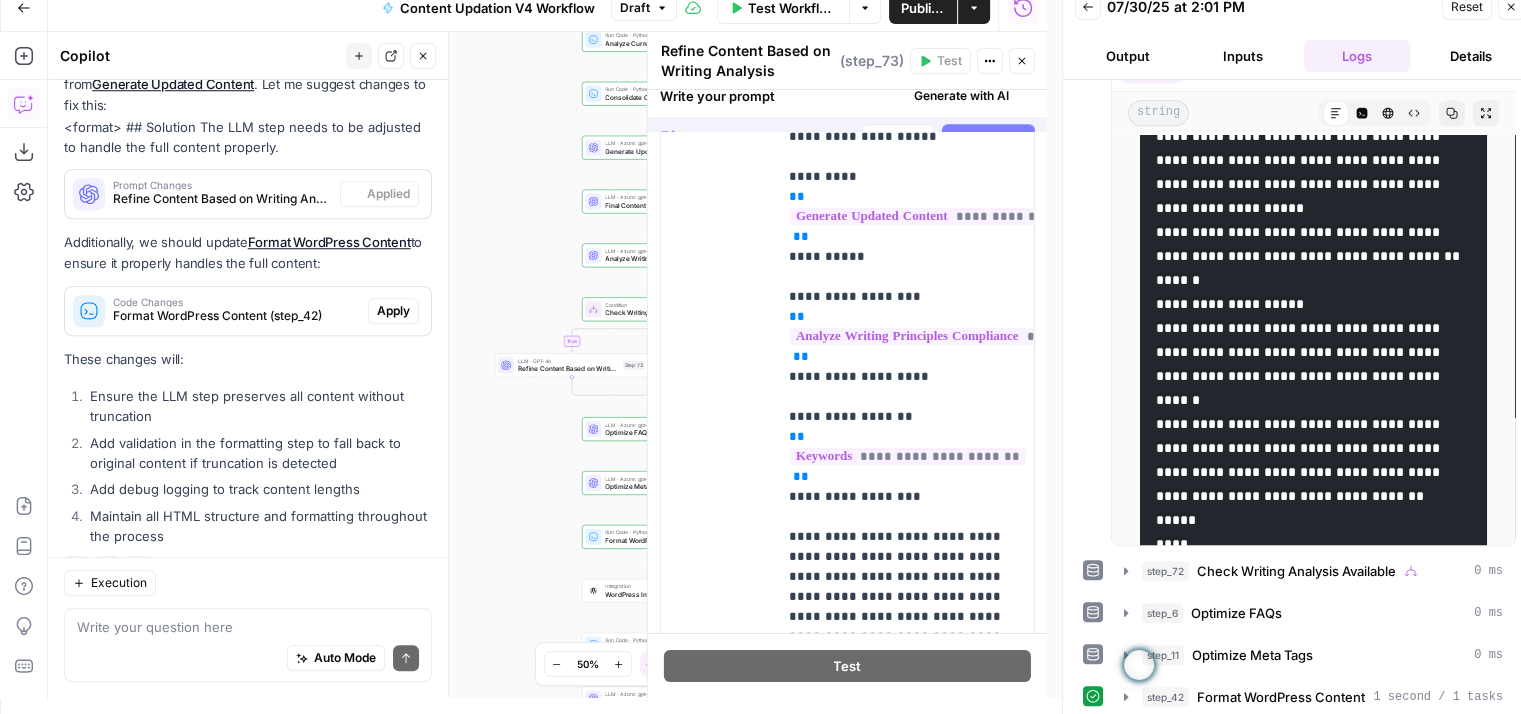 scroll, scrollTop: 1900, scrollLeft: 0, axis: vertical 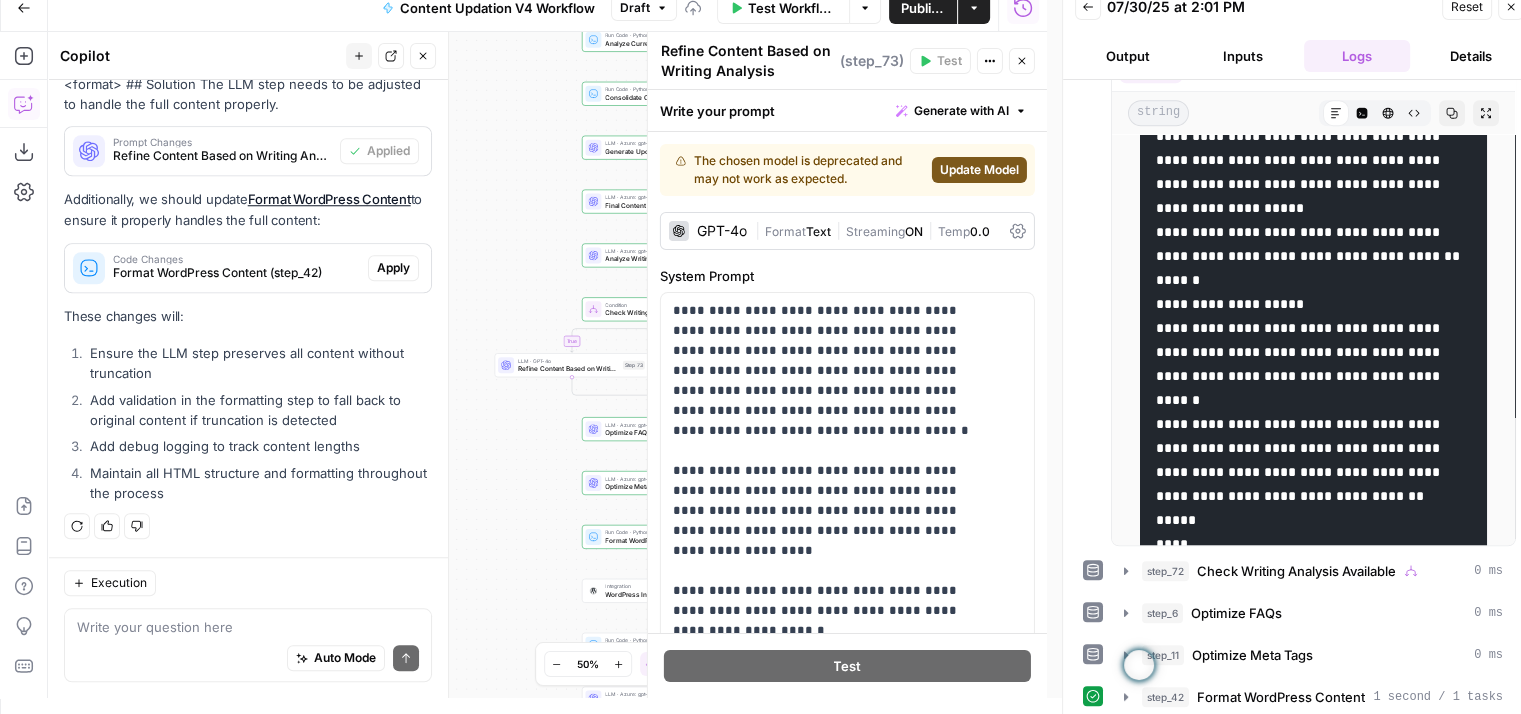 click on "Update Model" at bounding box center (979, 170) 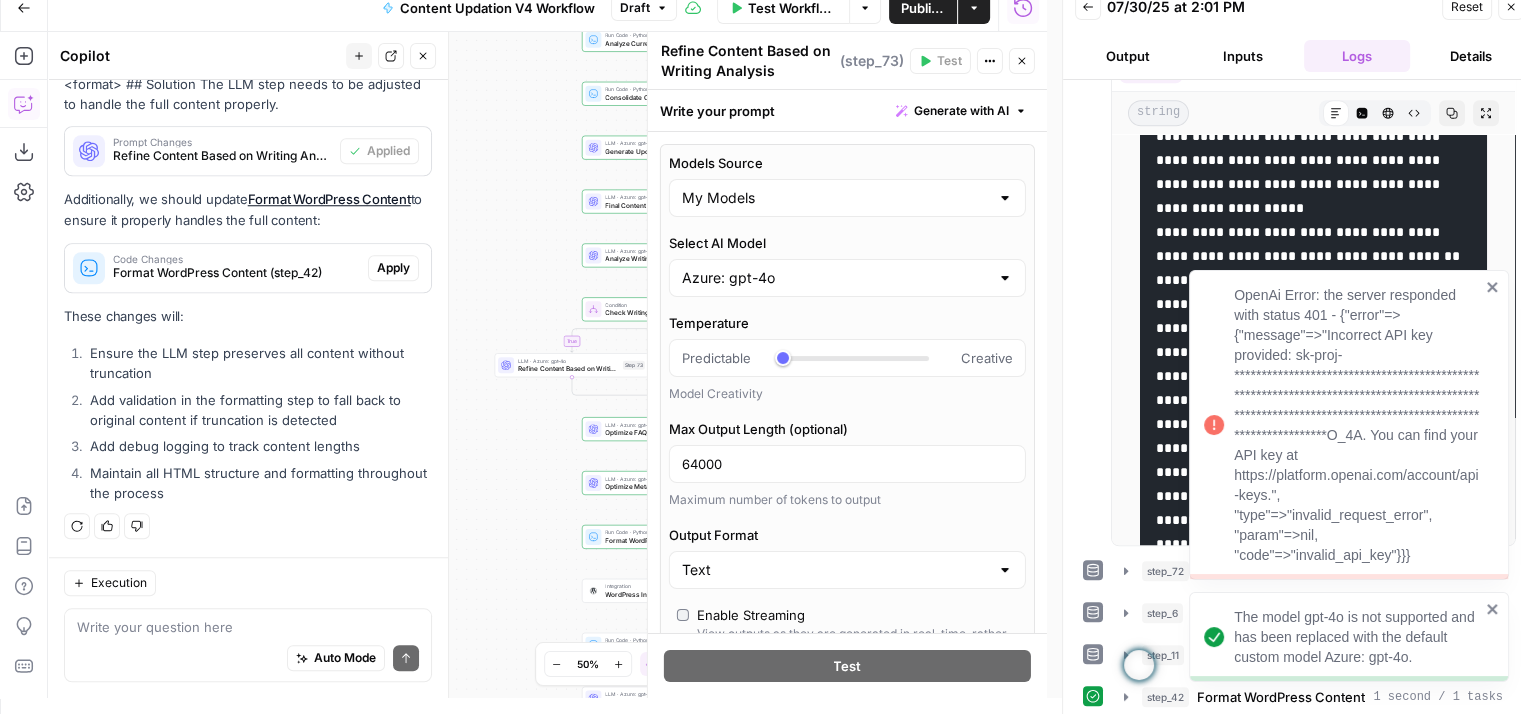 click 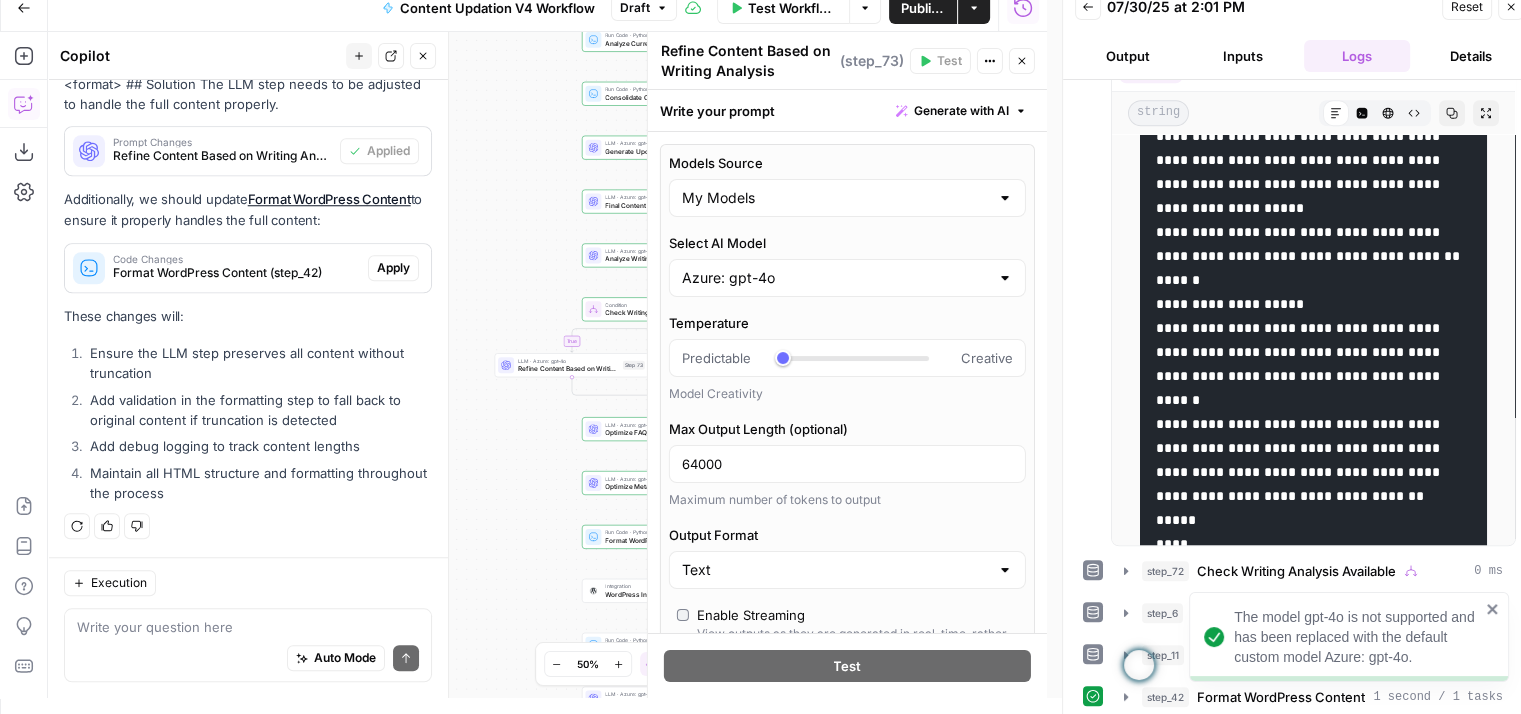 click on "true false Workflow Set Inputs Inputs Run Code · Python Normalize Keywords Step 1 Run Code · Python Calculate Readability Metrics Step 95 Perplexity Deep Research Extract Statistics Research Step 56 Run Code · Python Filter and Structure Statistics Step 58 Perplexity Deep Research Extract Recent Case Studies Step 76 Run Code · Python Filter and Structure Case Studies Step 77 Run Code · Python Combine Research Findings Step 63 LLM · Azure: o4-mini Analyze Statistics Step 89 LLM · Azure: o4-mini Analyze Headings Step 90 LLM · Azure: o4-mini Analyze Case Studies Step 91 LLM · Azure: o4-mini Analyze Listicle Items Step 92 Run Code · Python Extract Meta Tags Step 2 Run Code · Python Analyze Current FAQs Step 45 Run Code · Python Consolidate Content Analysis Step 80 LLM · Azure: gpt-4o Generate Updated Content Step 93 LLM · Azure: gpt-4o Final Content Quality Check Step 67 LLM · Azure: gpt-4o Analyze Writing Principles Compliance Step 68 Condition Check Writing Analysis Available Step 72 Step 73 End" at bounding box center (547, 365) 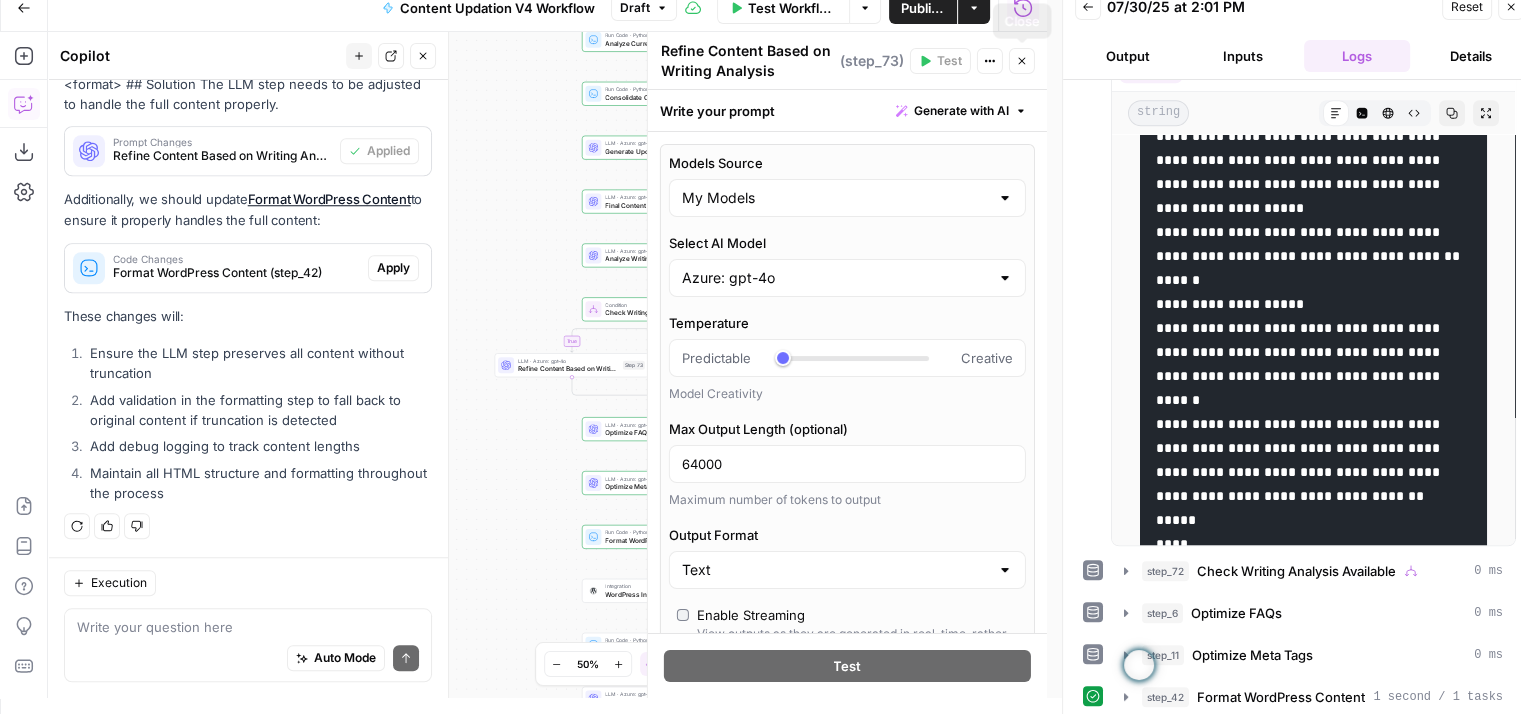 click on "Close" at bounding box center [1022, 61] 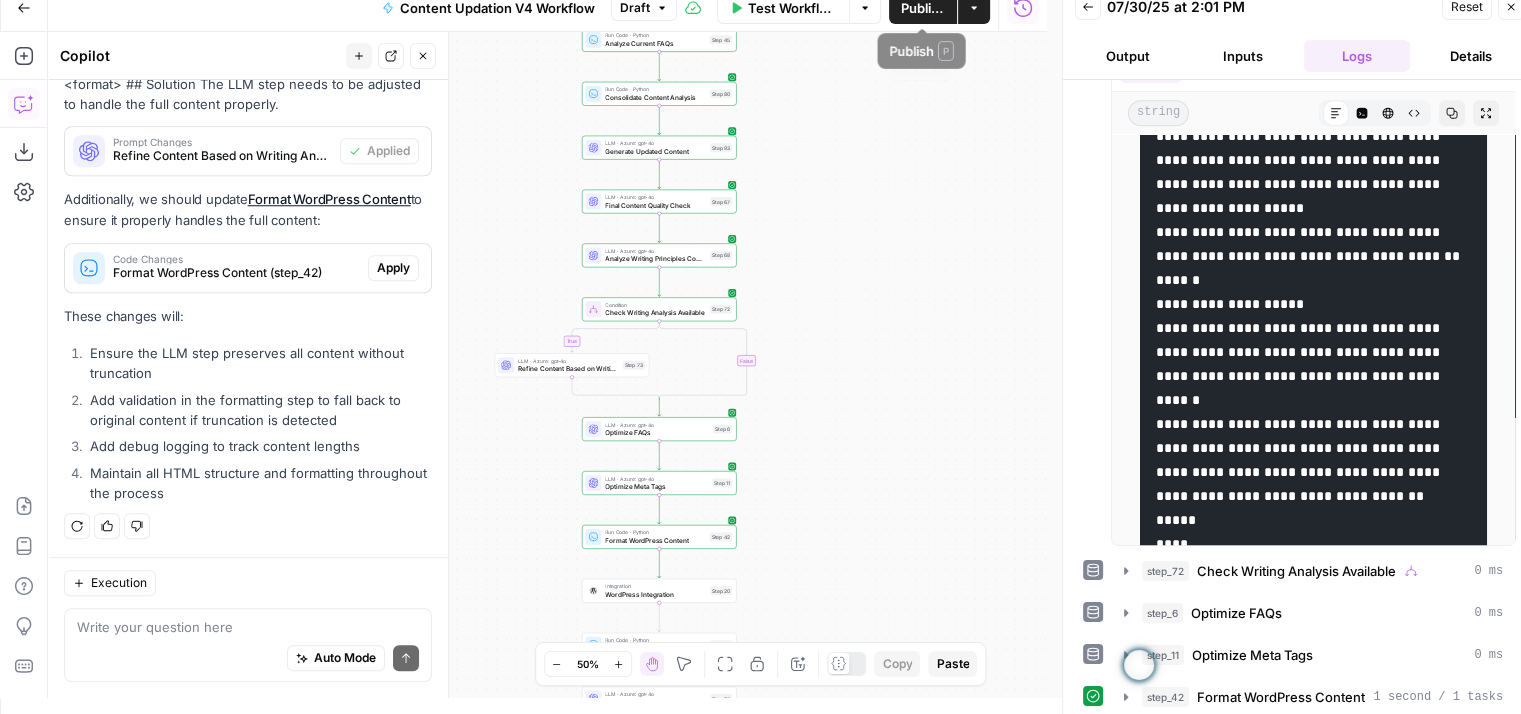 click on "Publish" at bounding box center [923, 8] 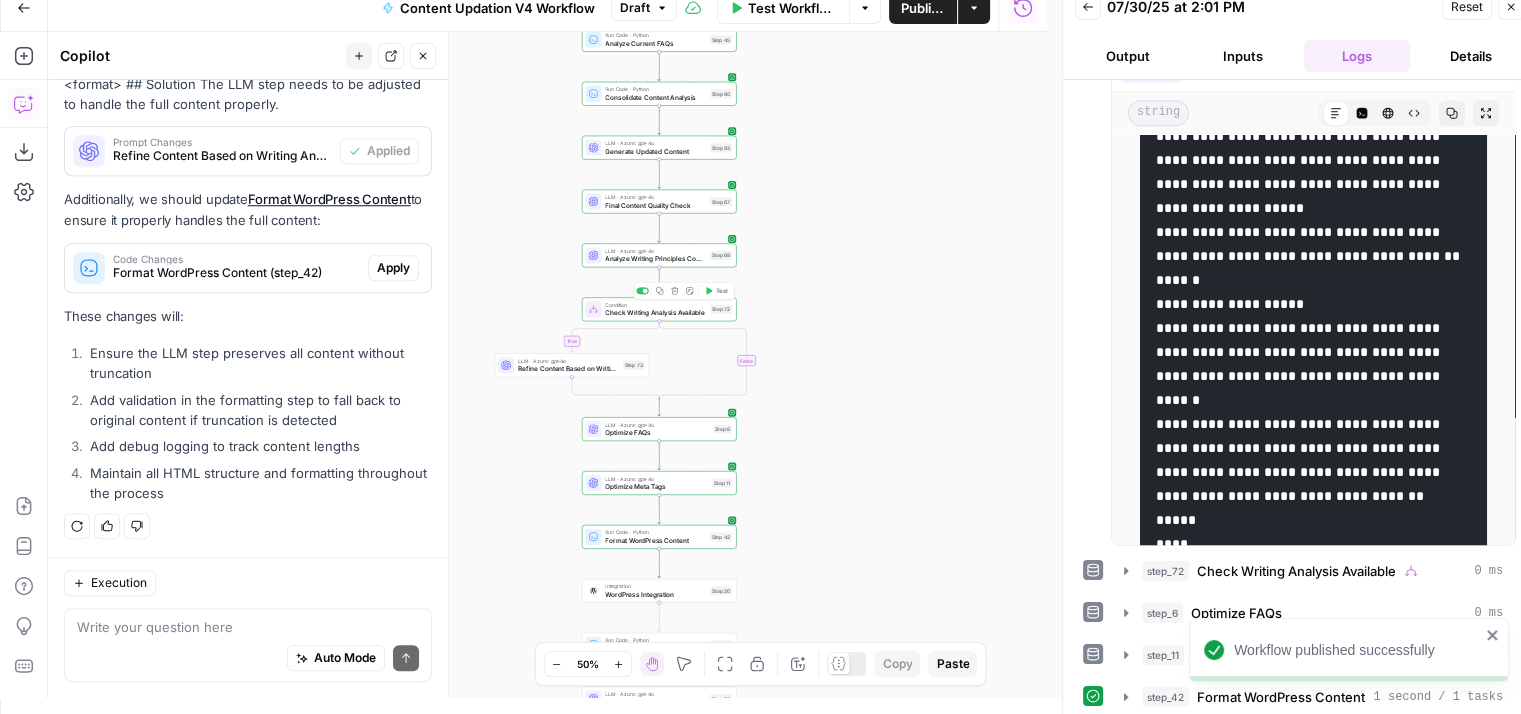 click on "Test" at bounding box center [722, 290] 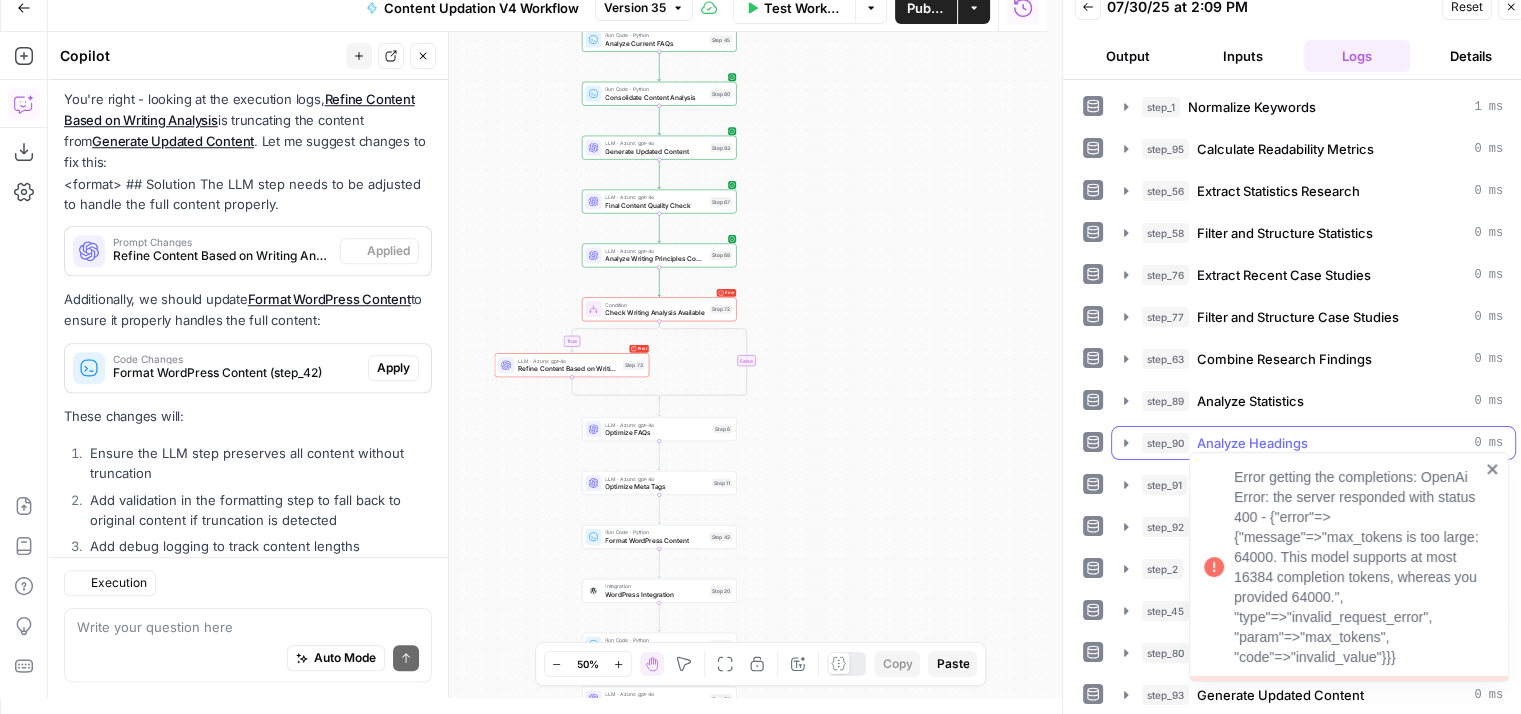 scroll, scrollTop: 1900, scrollLeft: 0, axis: vertical 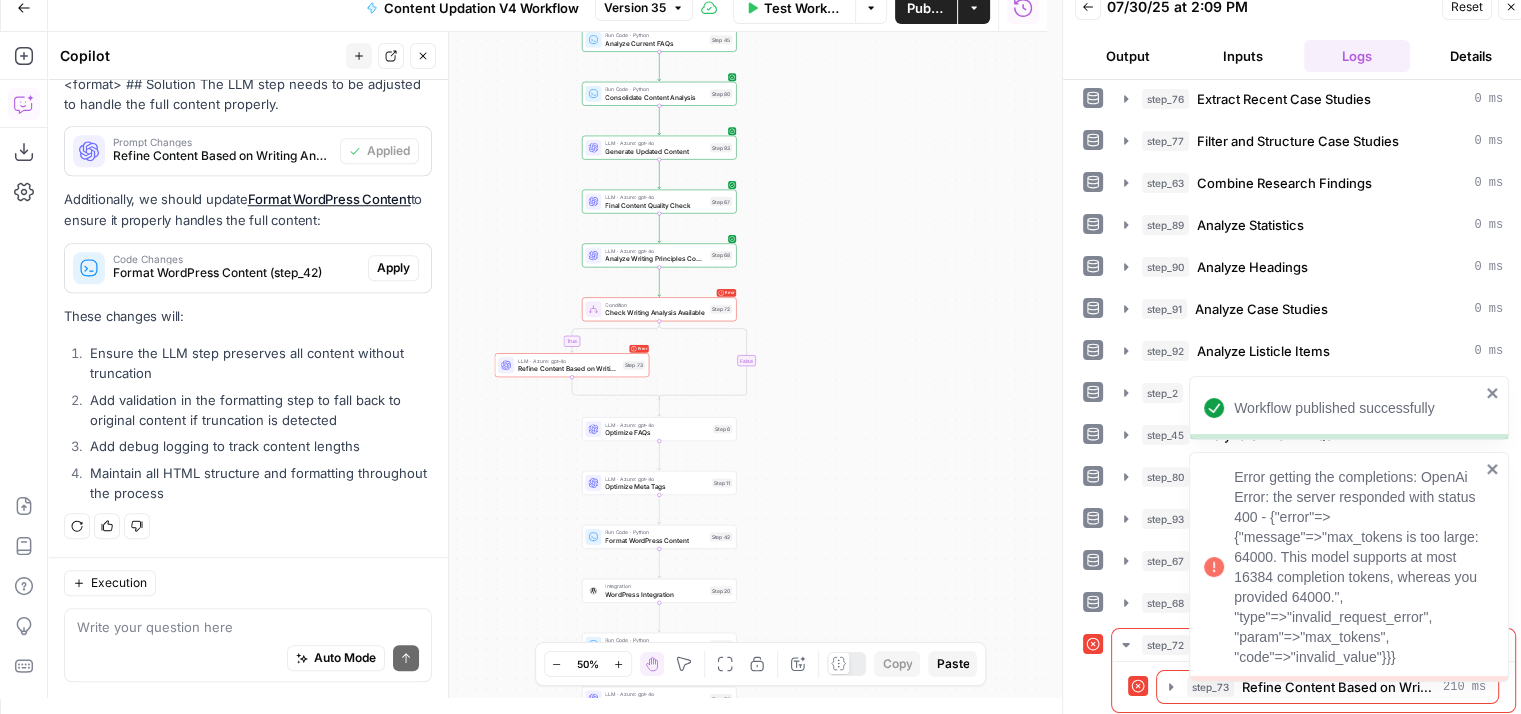 click 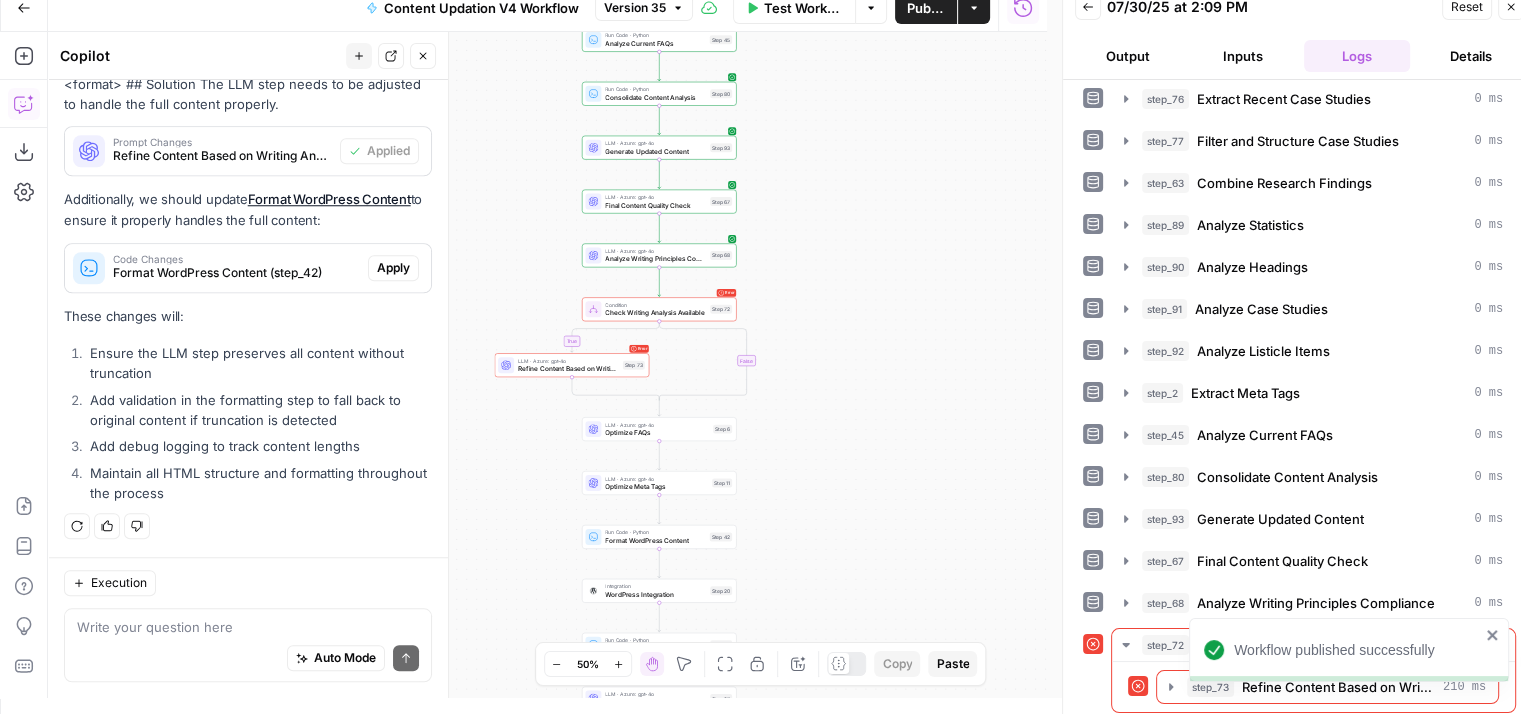 click on "Workflow published successfully" at bounding box center [1349, 650] 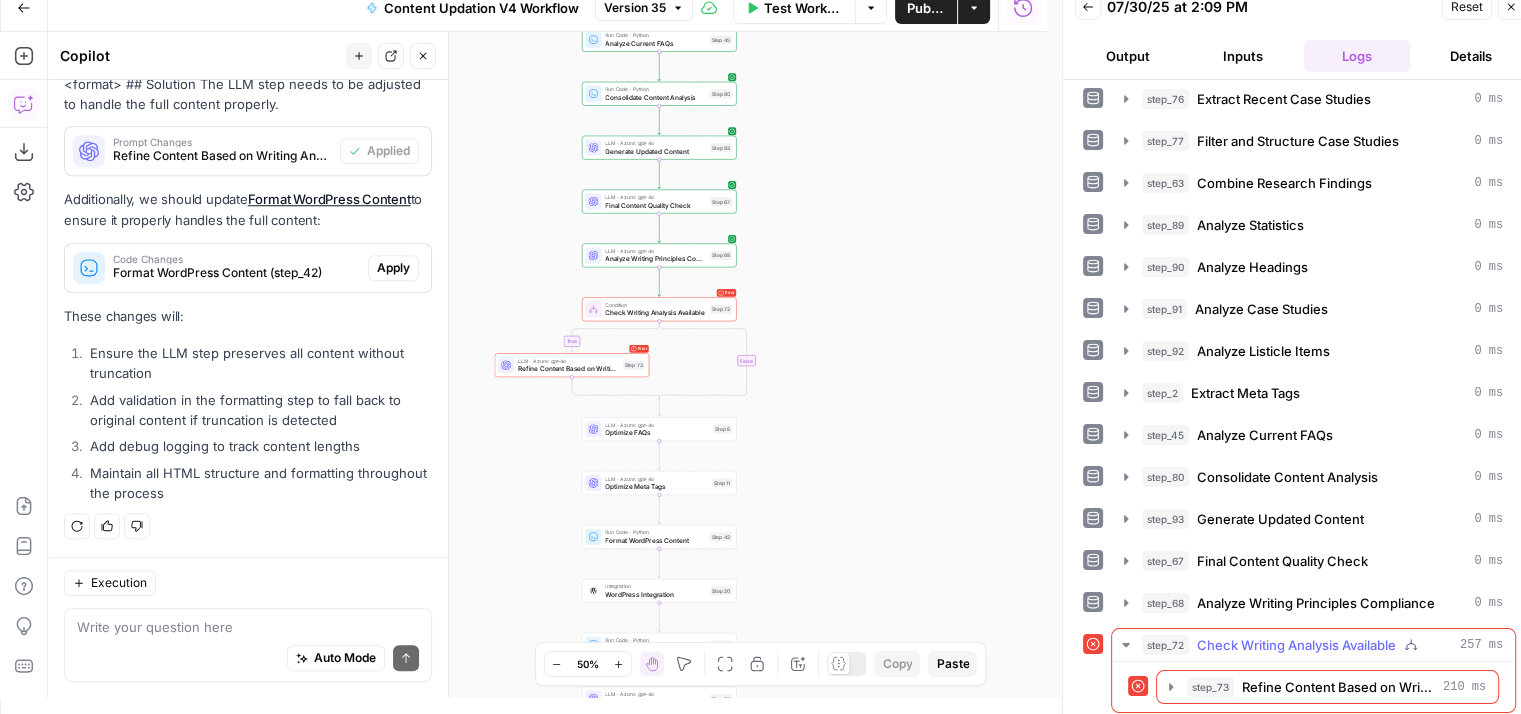 click on "Check Writing Analysis Available" at bounding box center (1296, 645) 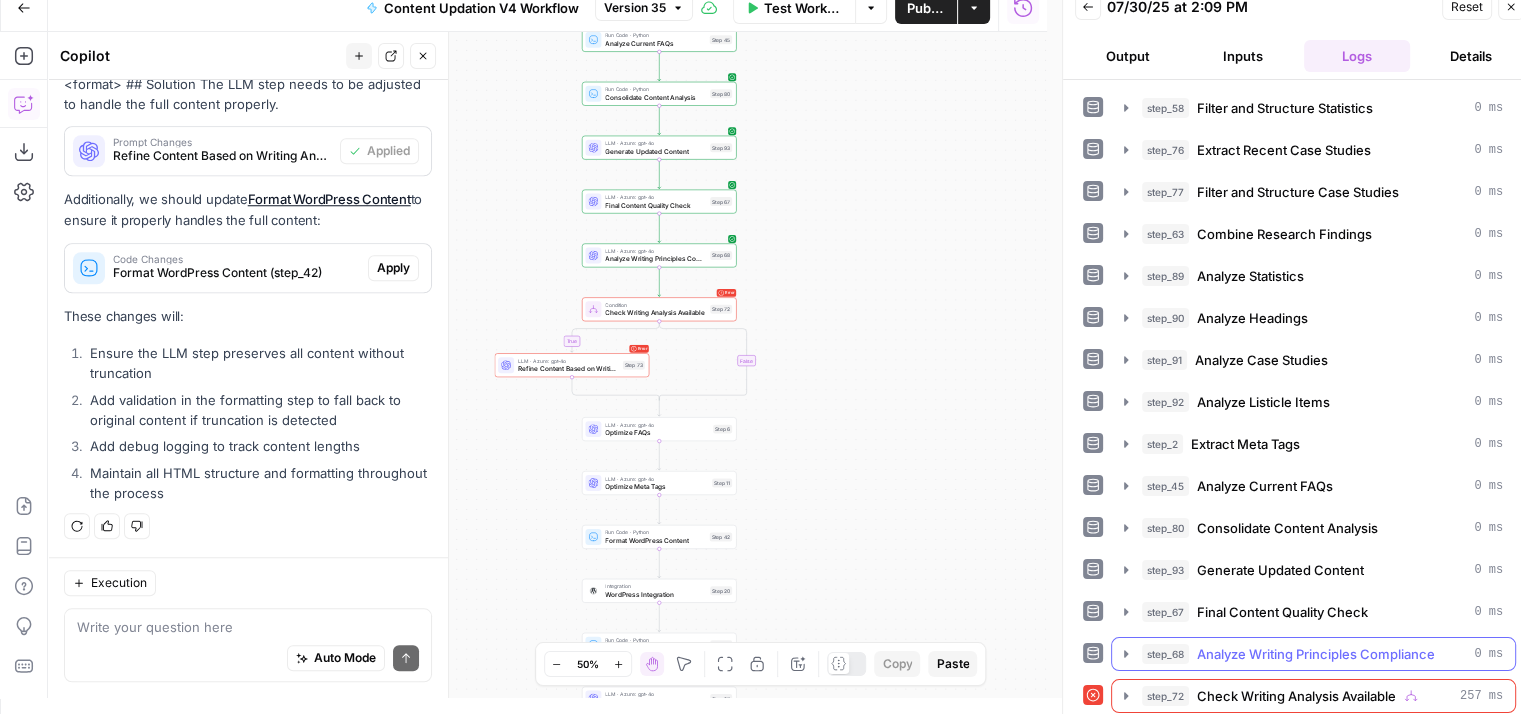 scroll, scrollTop: 125, scrollLeft: 0, axis: vertical 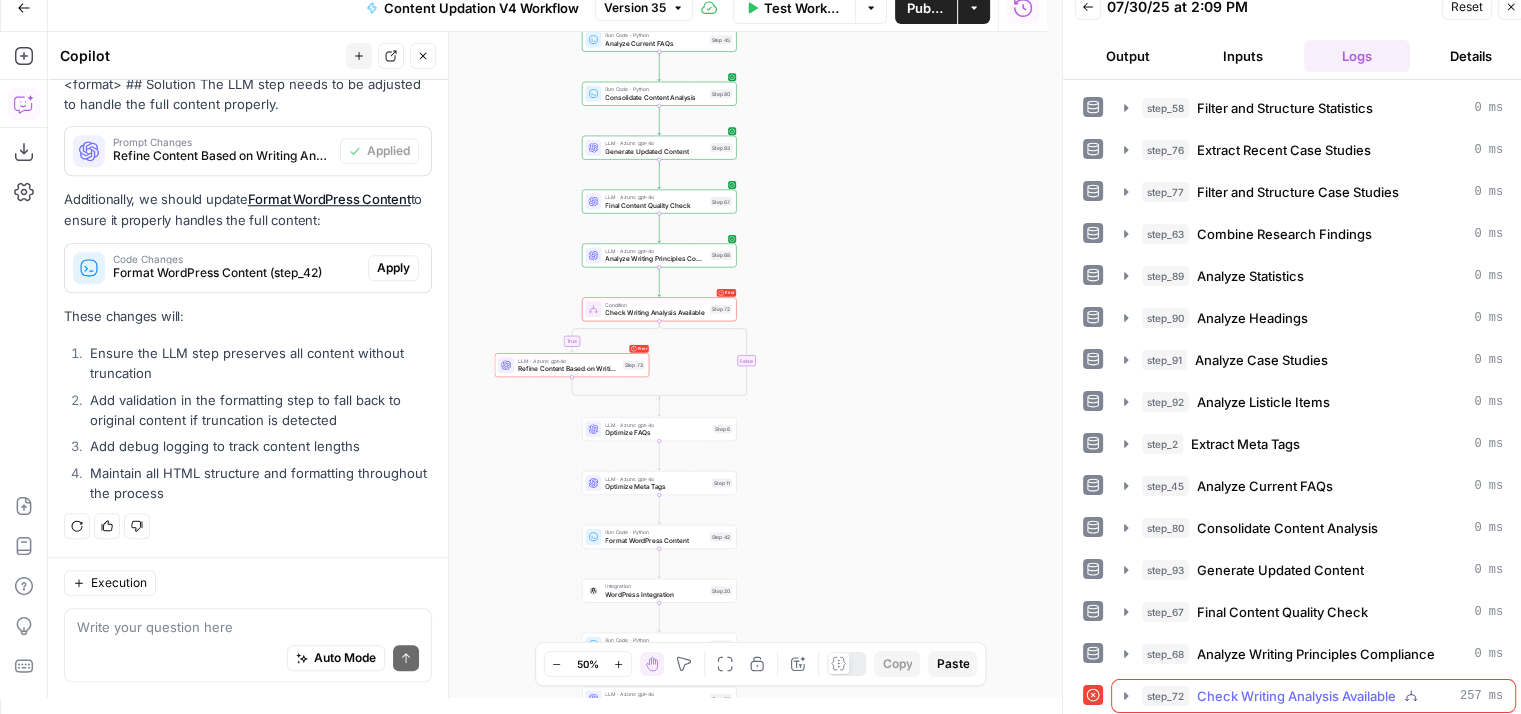 click on "Check Writing Analysis Available" at bounding box center [1296, 696] 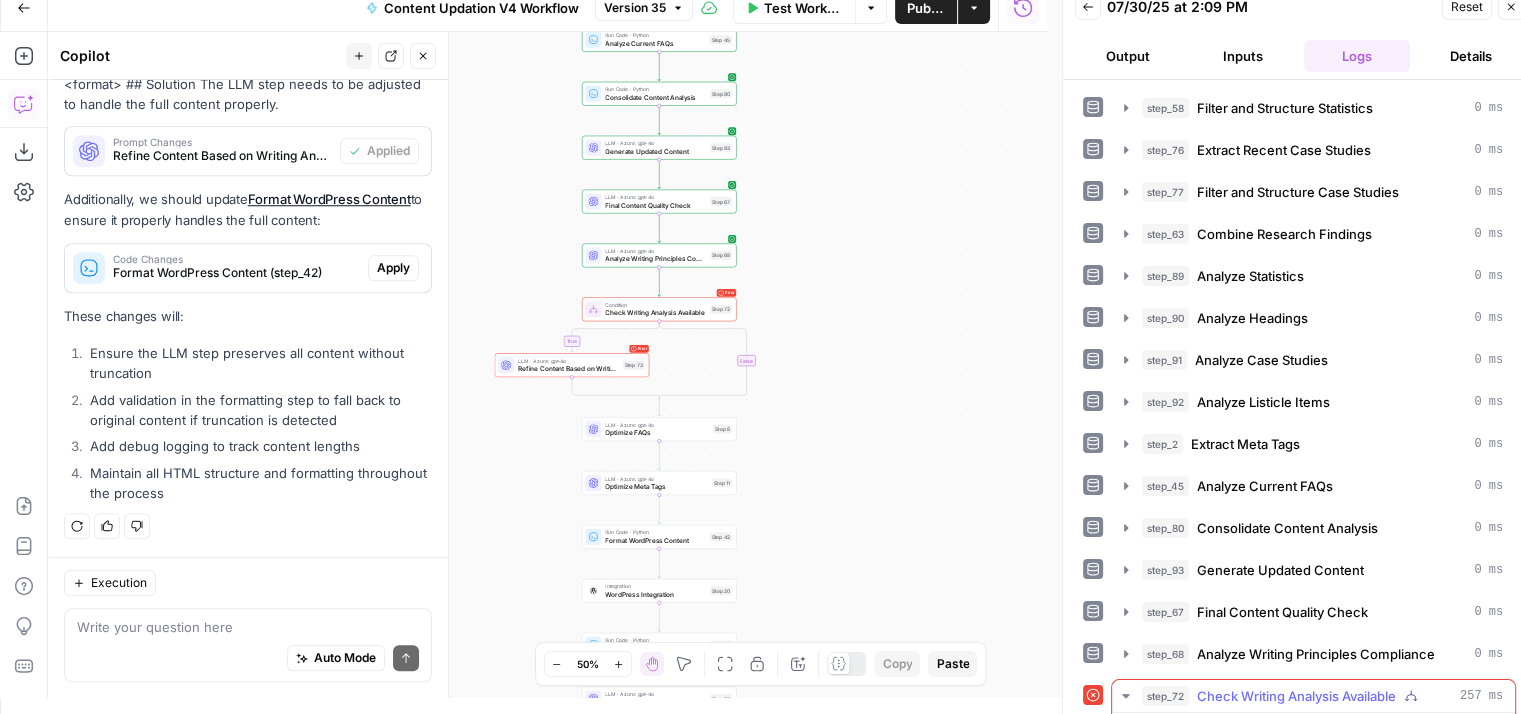 scroll, scrollTop: 176, scrollLeft: 0, axis: vertical 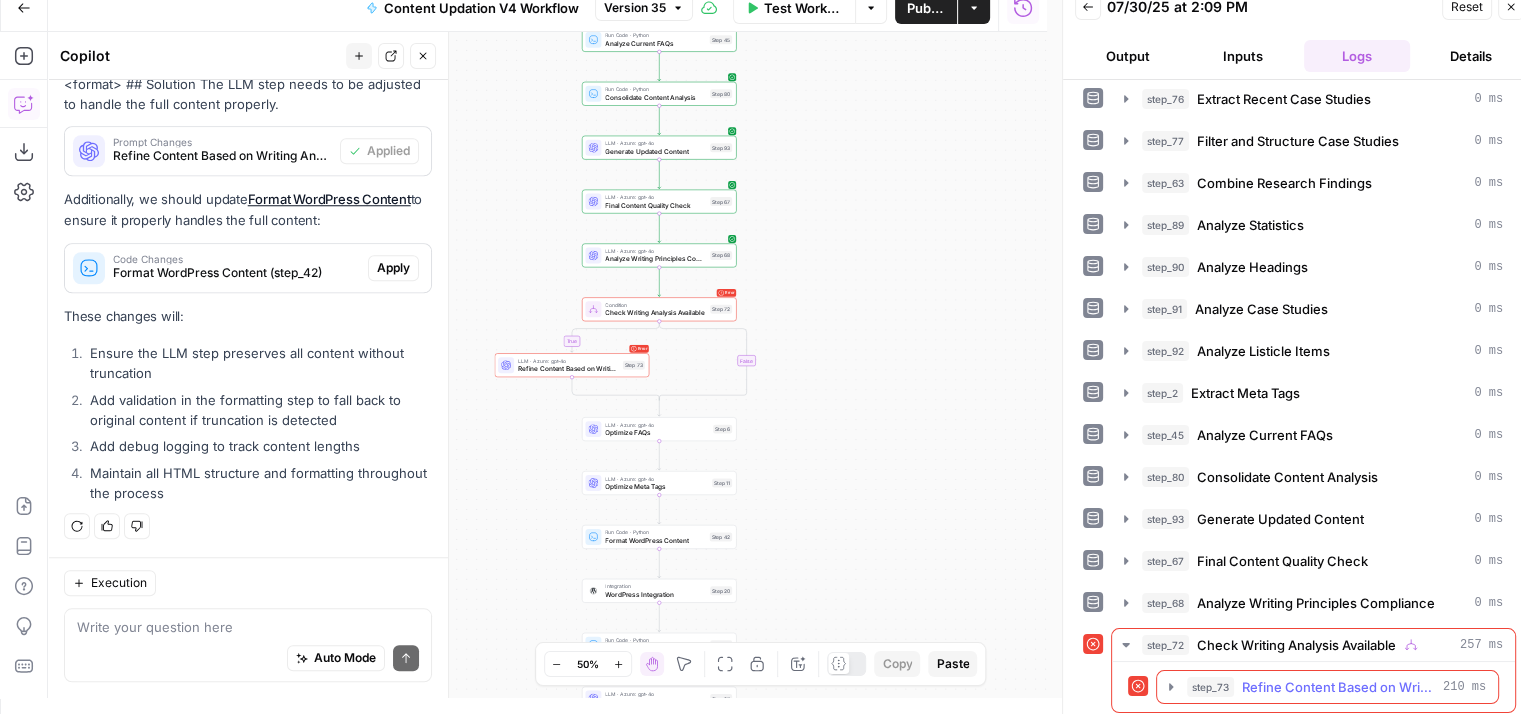 click on "Refine Content Based on Writing Analysis" at bounding box center (1338, 687) 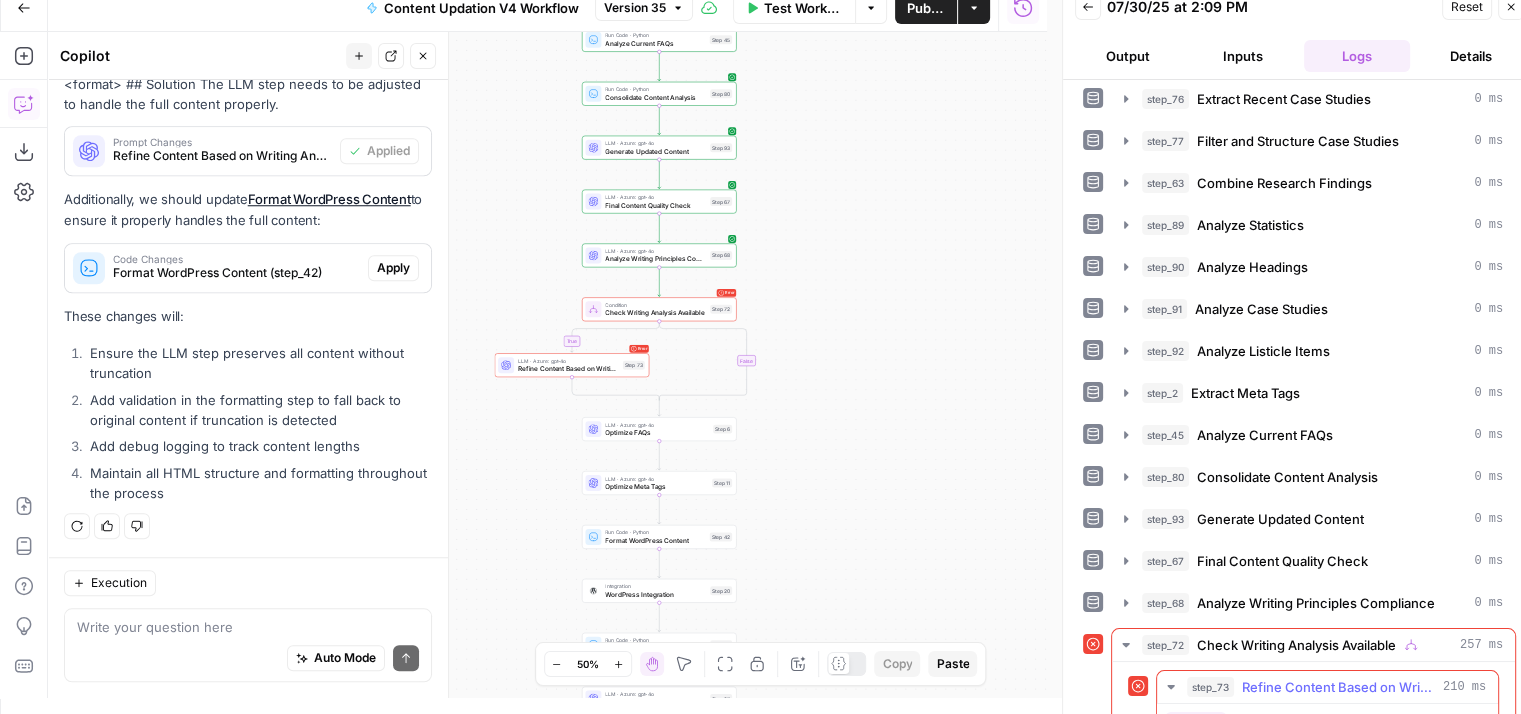scroll, scrollTop: 495, scrollLeft: 0, axis: vertical 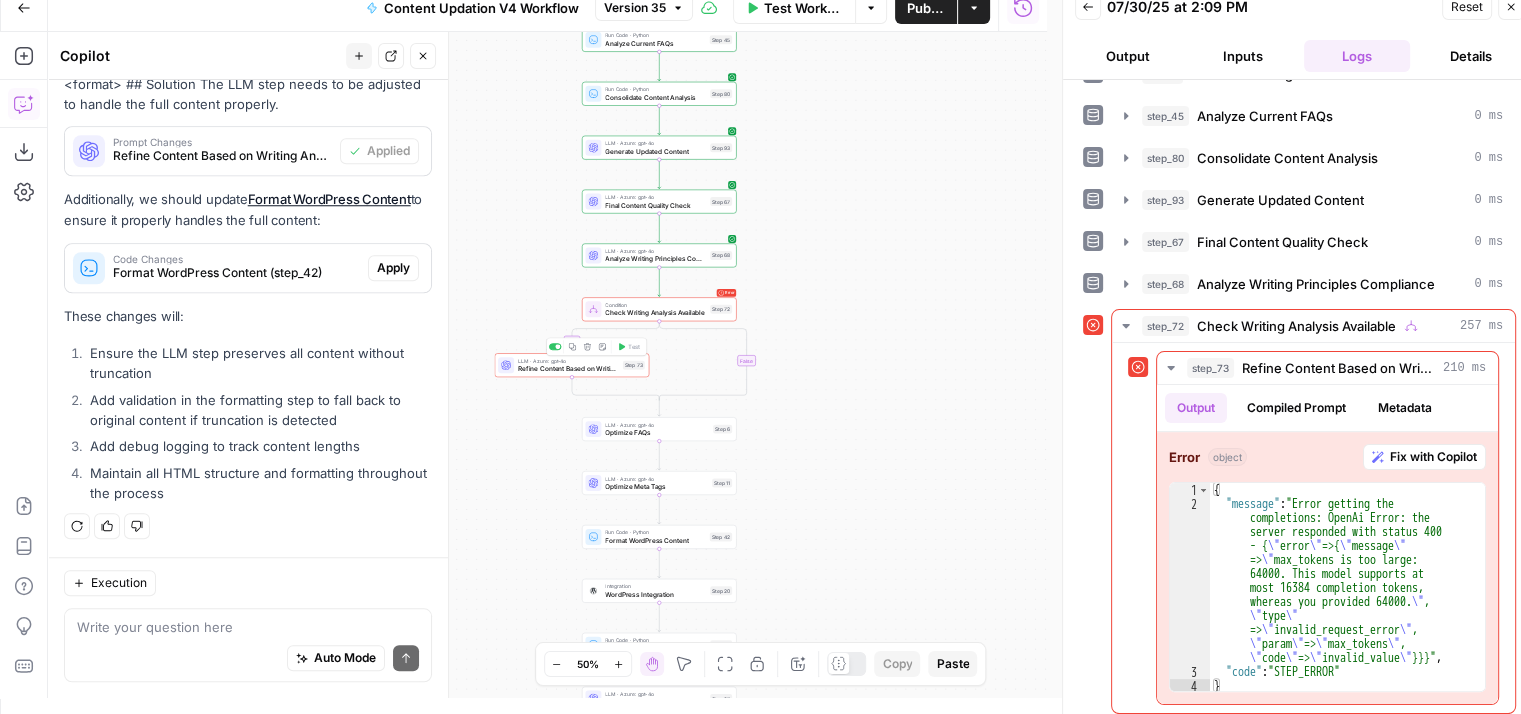 click on "Refine Content Based on Writing Analysis" at bounding box center [568, 369] 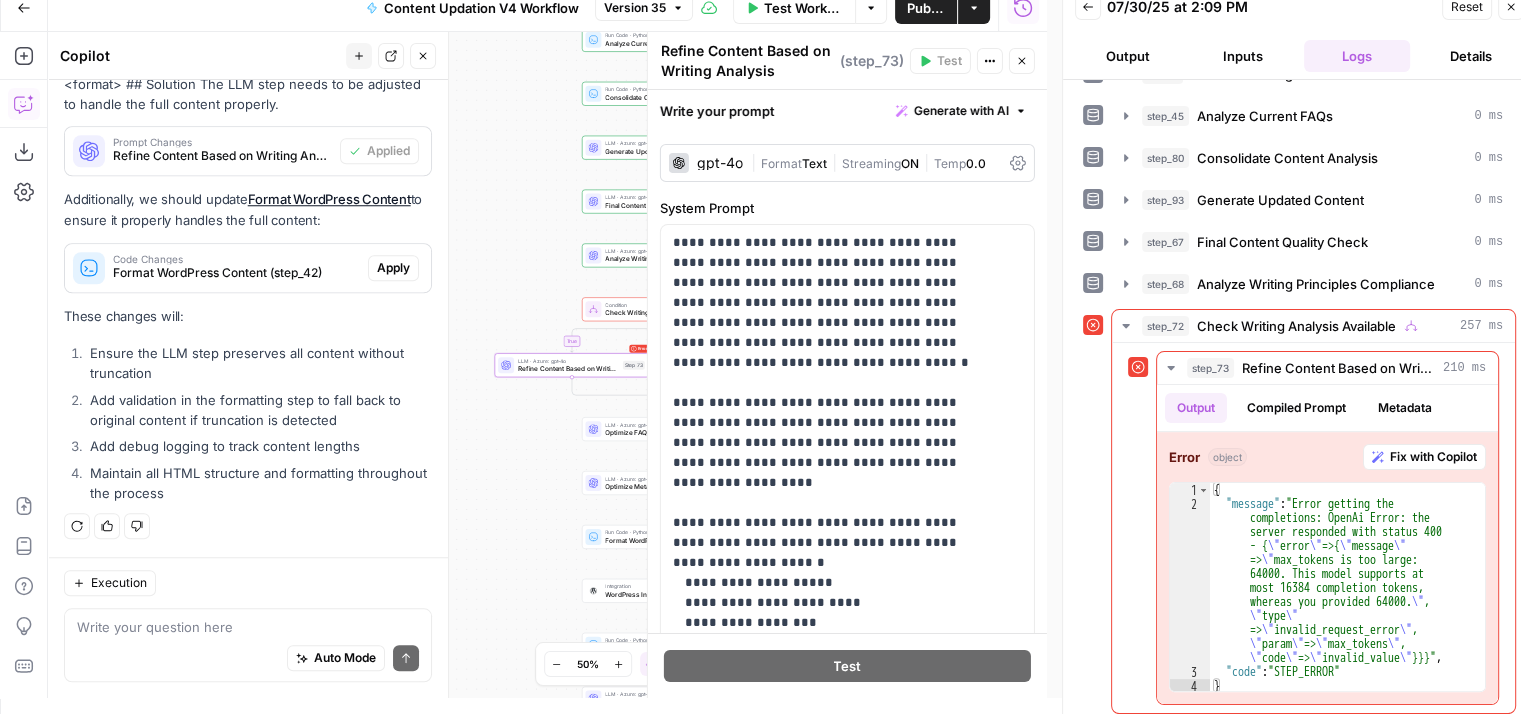 click on "gpt-4o" at bounding box center [720, 163] 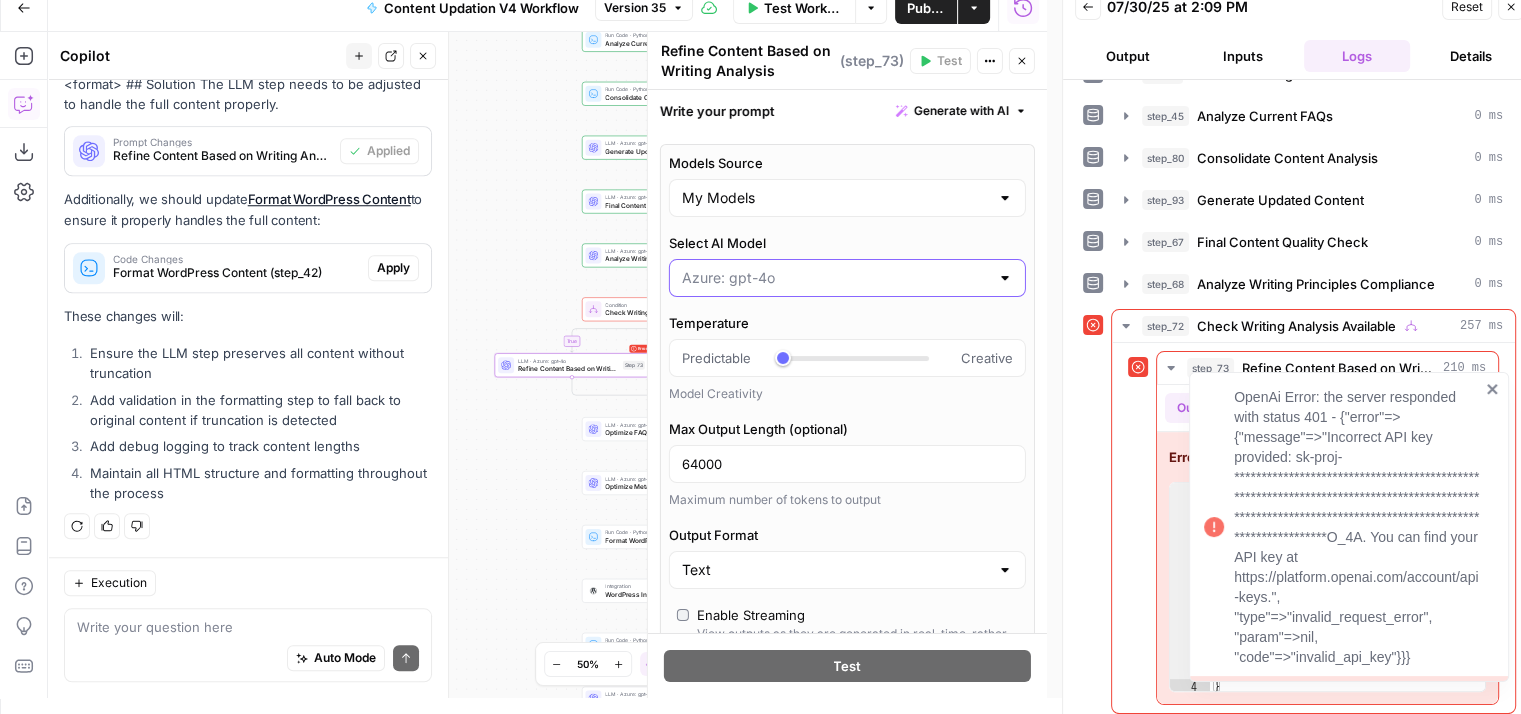 click on "Select AI Model" at bounding box center [835, 278] 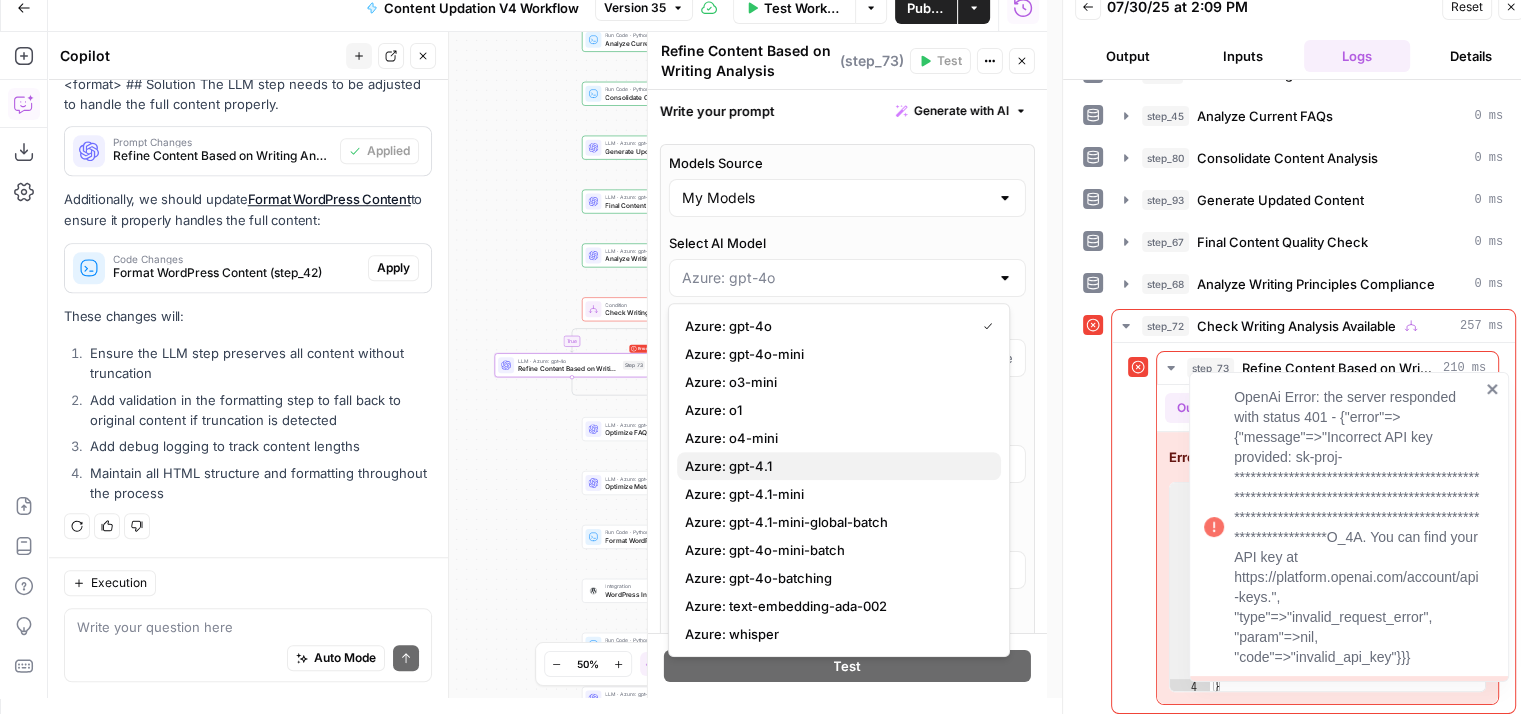 click on "Azure: gpt-4.1" at bounding box center (835, 466) 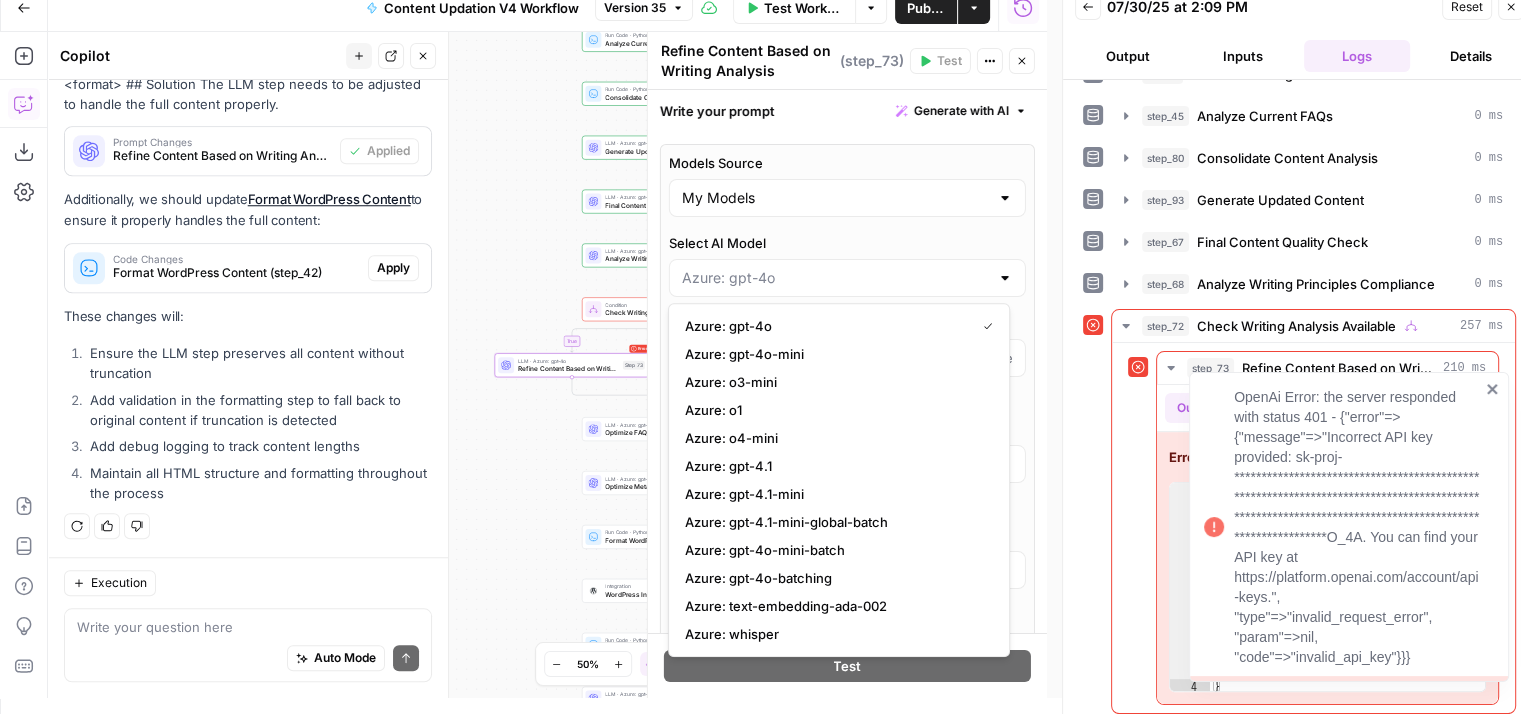type on "Azure: gpt-4.1" 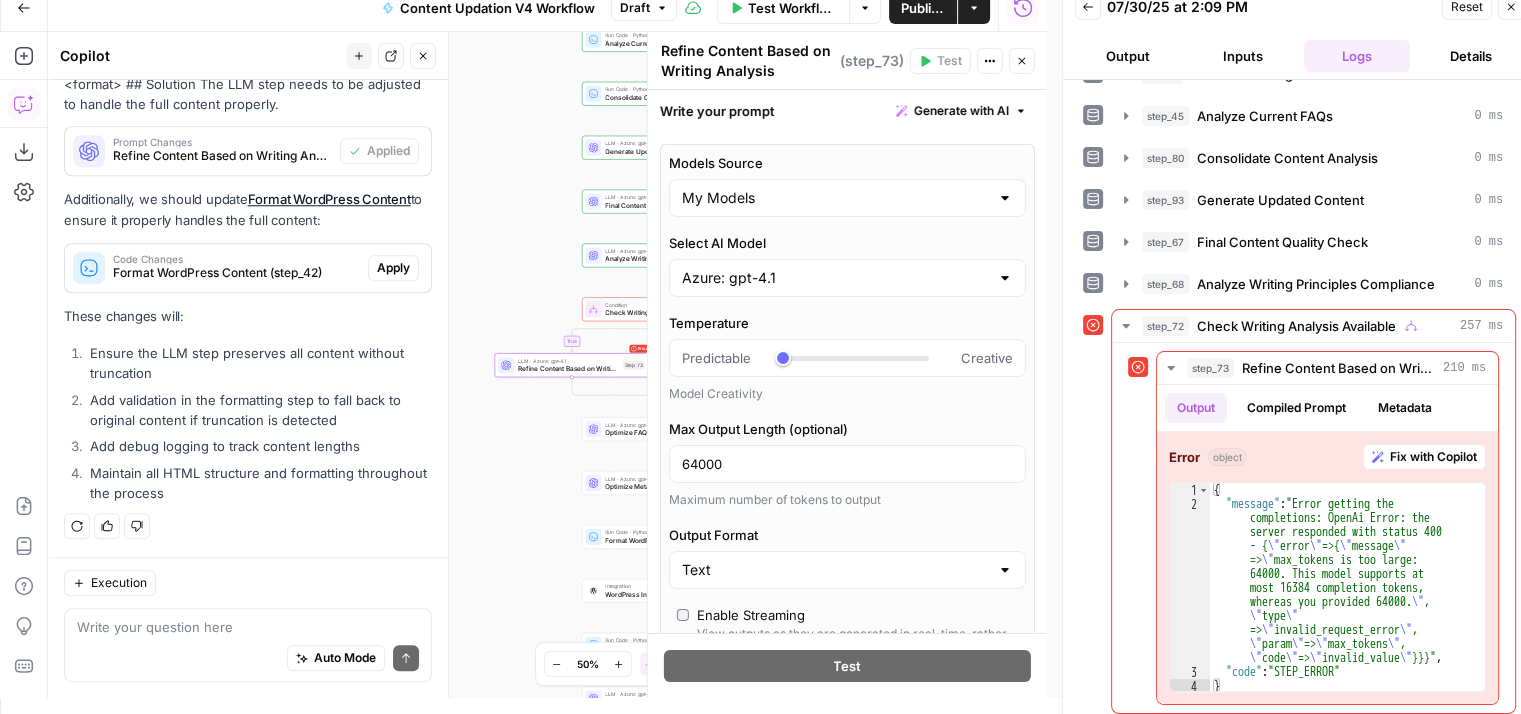click 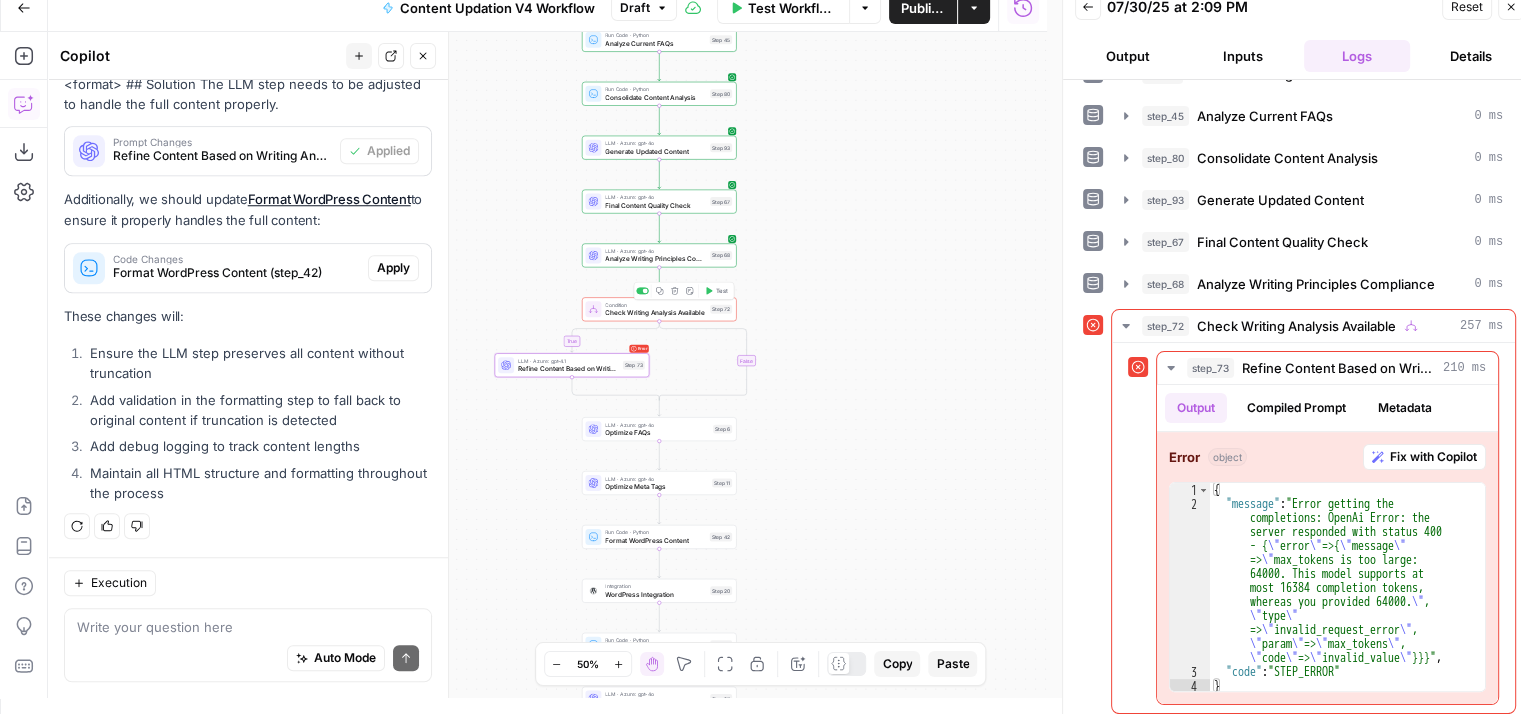 click on "Test" at bounding box center [722, 290] 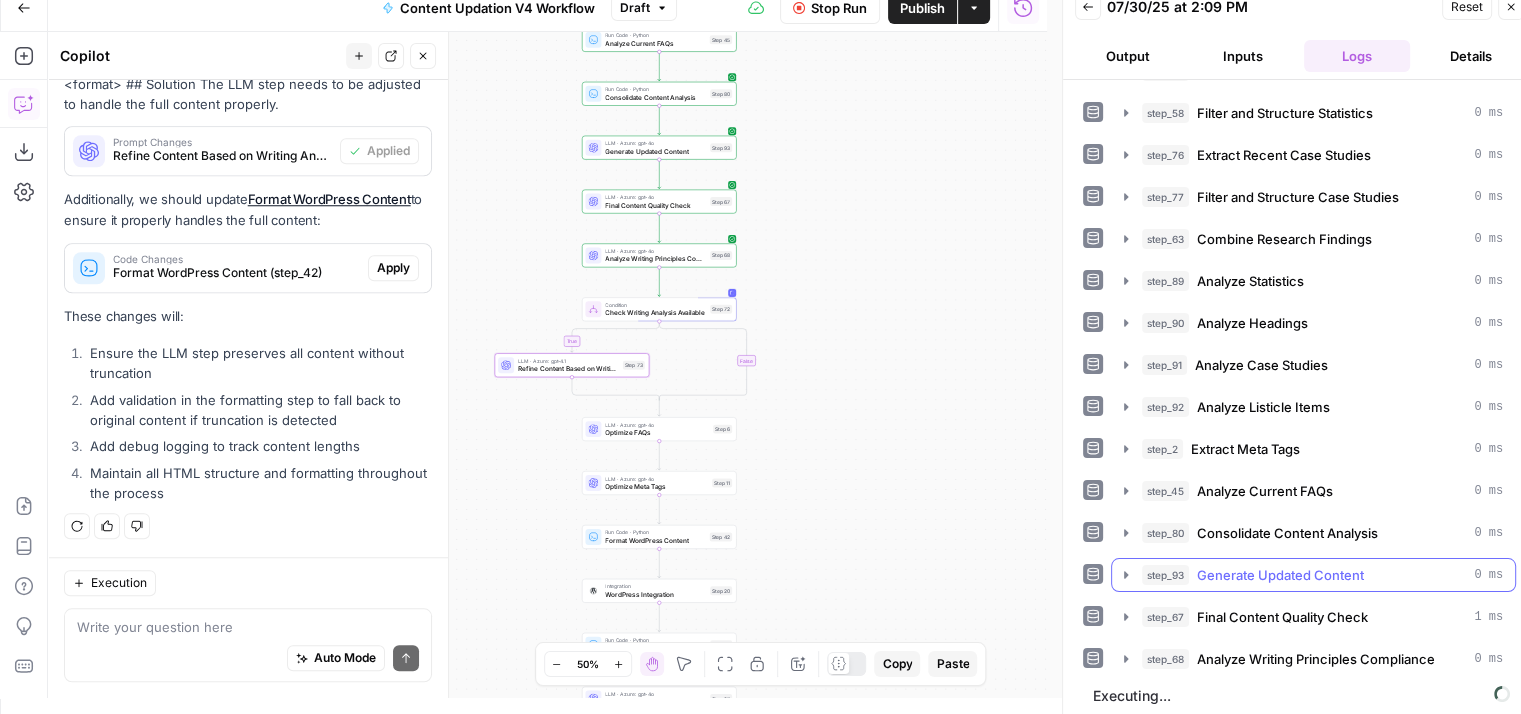 scroll, scrollTop: 176, scrollLeft: 0, axis: vertical 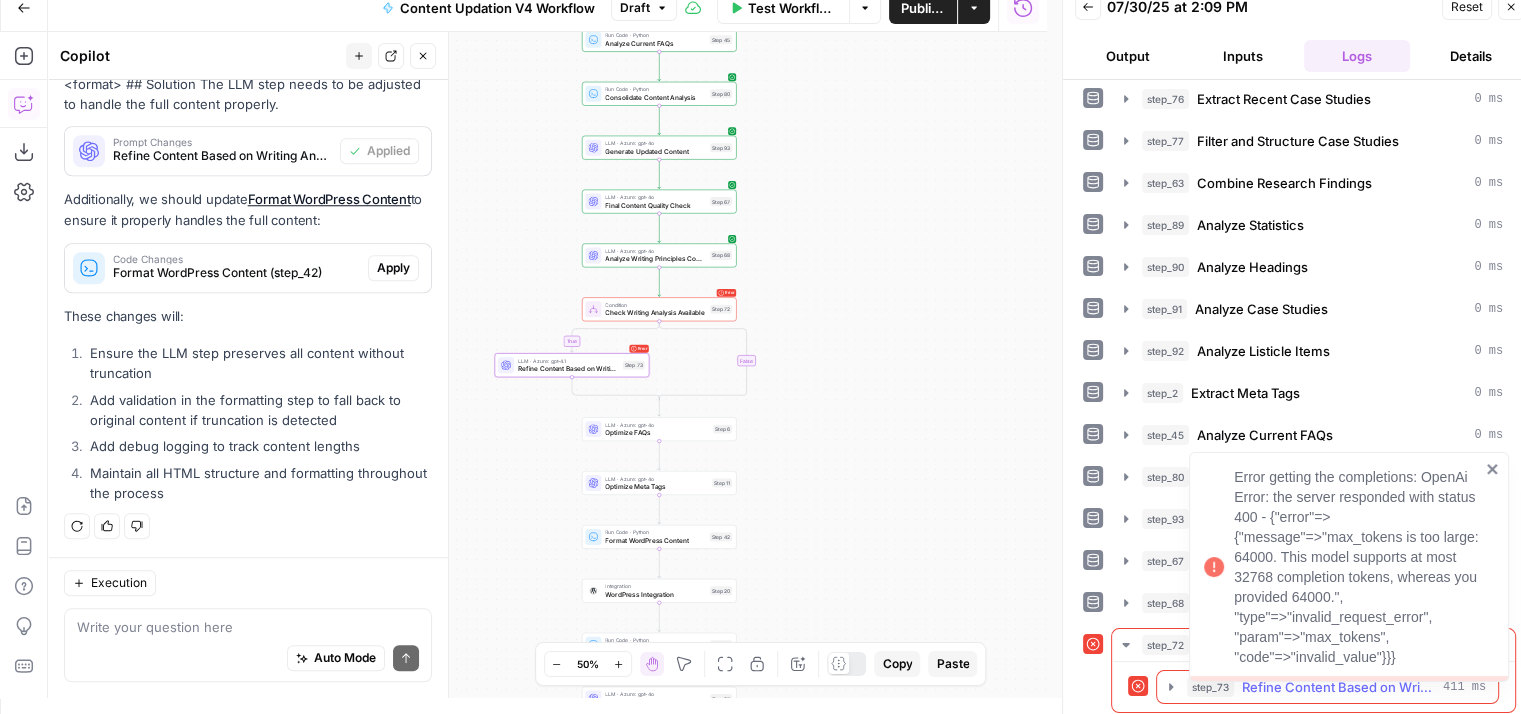 click 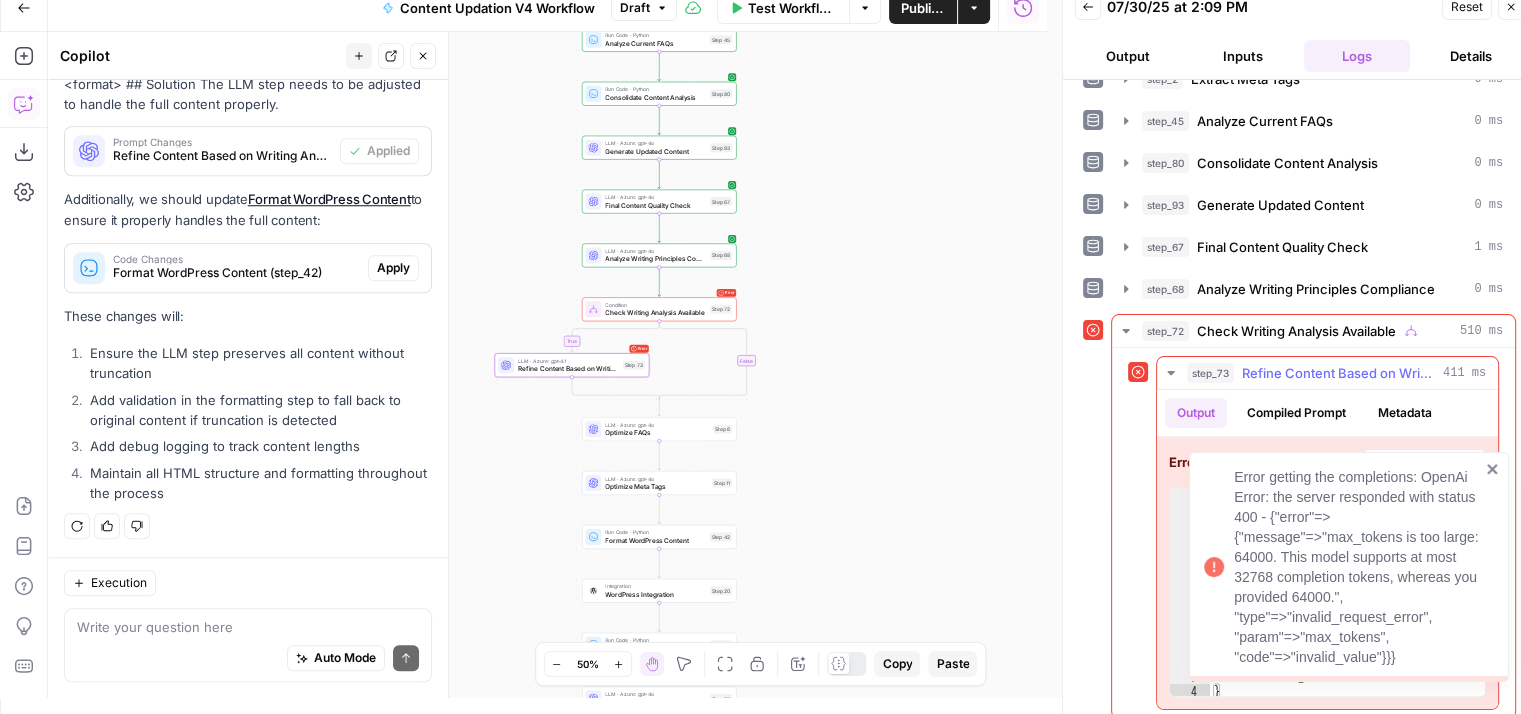 scroll, scrollTop: 495, scrollLeft: 0, axis: vertical 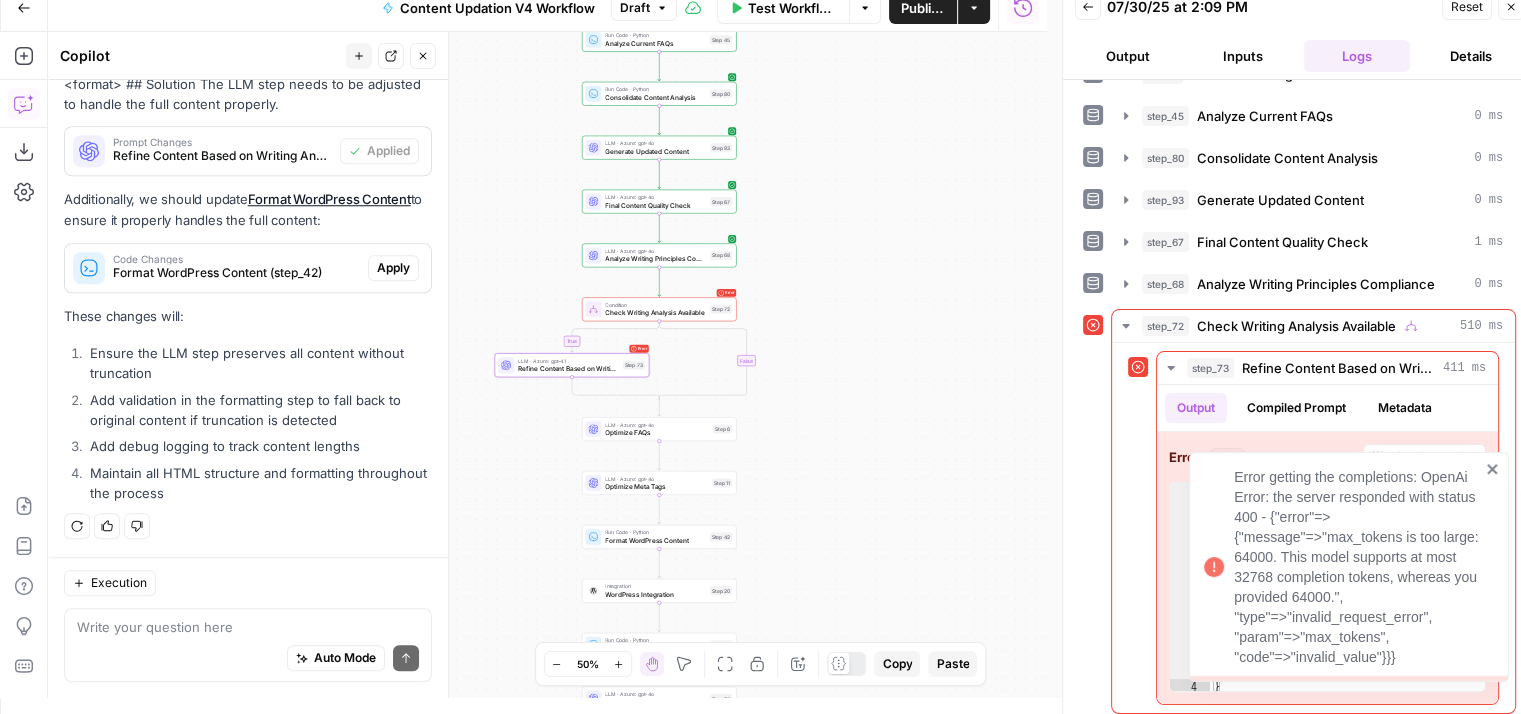 click on "Error getting the completions: OpenAi Error: the server responded with status 400 - {"error"=>{"message"=>"max_tokens is too large: 64000. This model supports at most 32768 completion tokens, whereas you provided 64000.", "type"=>"invalid_request_error", "param"=>"max_tokens", "code"=>"invalid_value"}}}" at bounding box center [1349, 567] 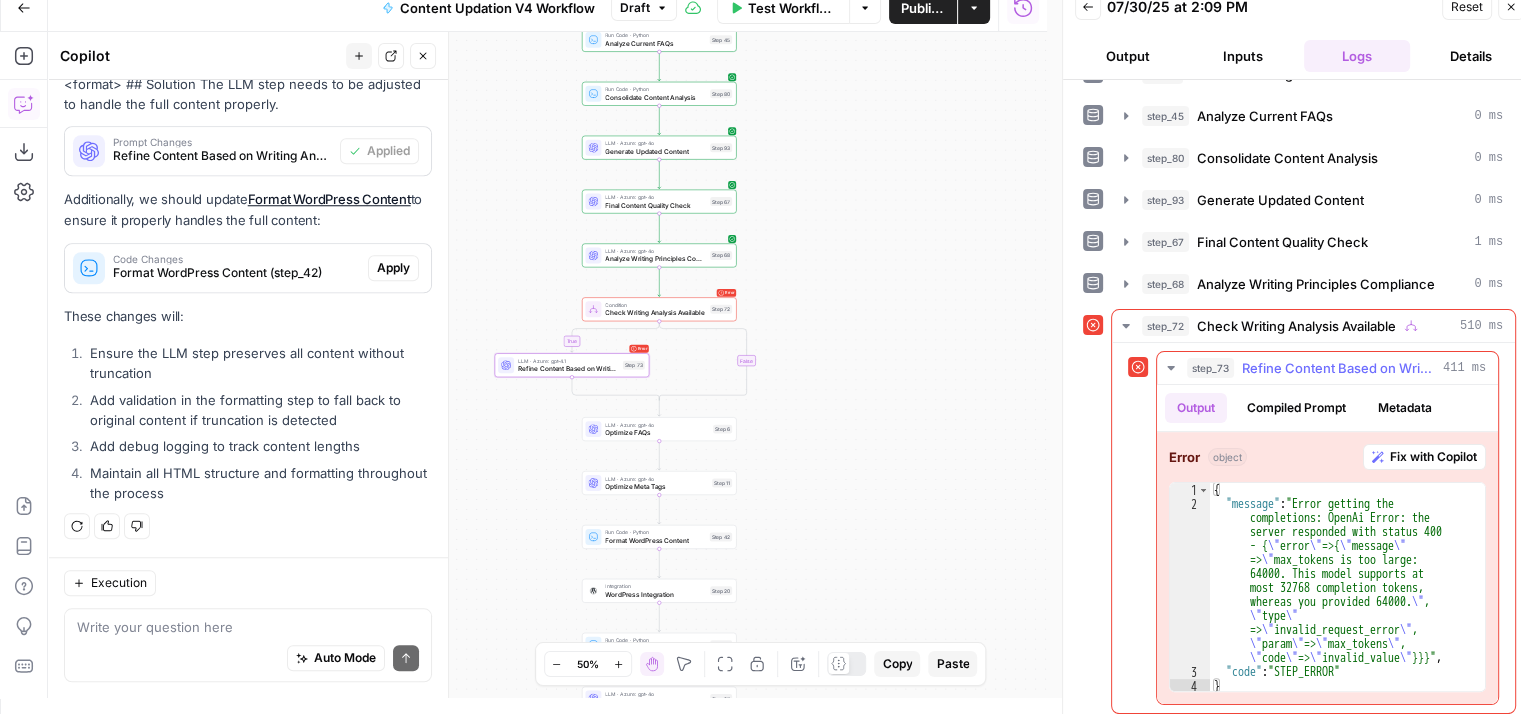 click on "Fix with Copilot" at bounding box center (1433, 457) 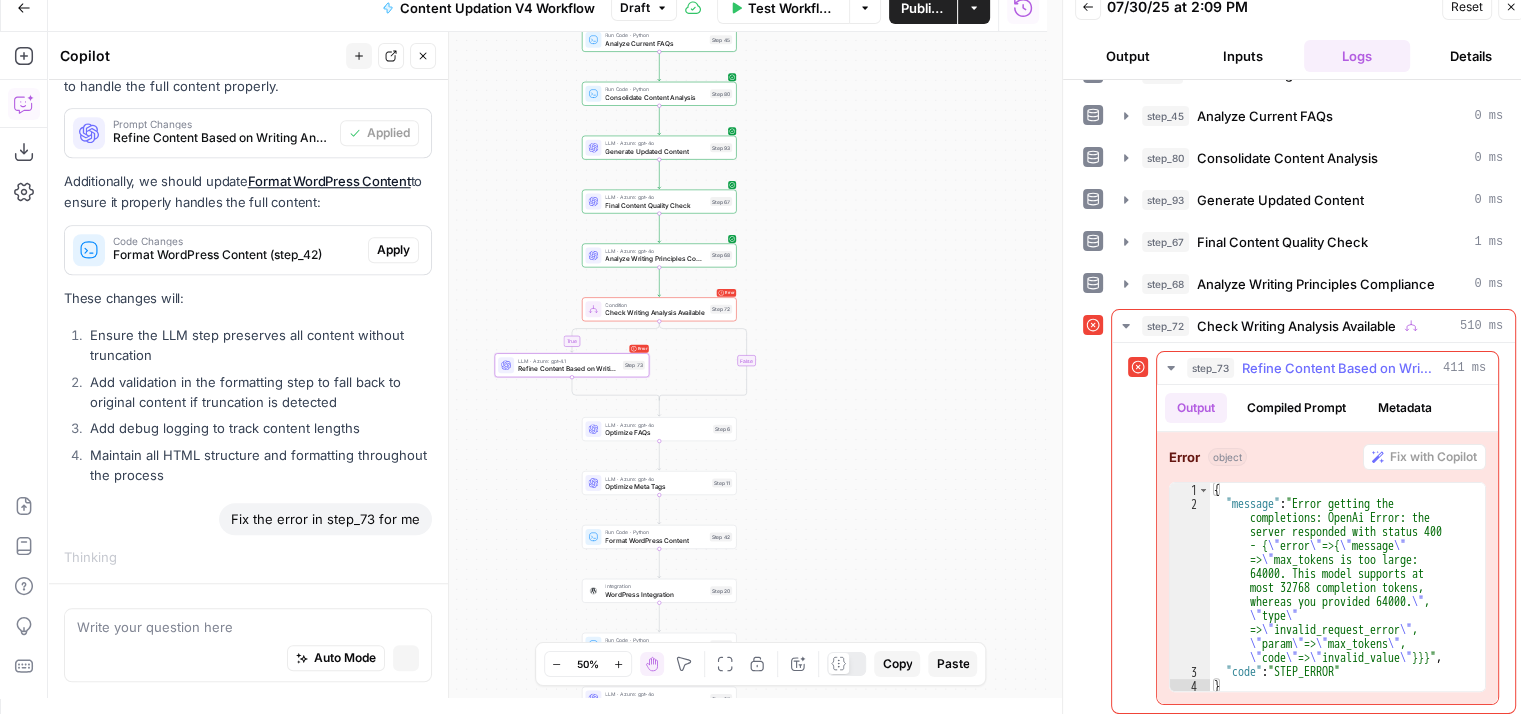 scroll, scrollTop: 1823, scrollLeft: 0, axis: vertical 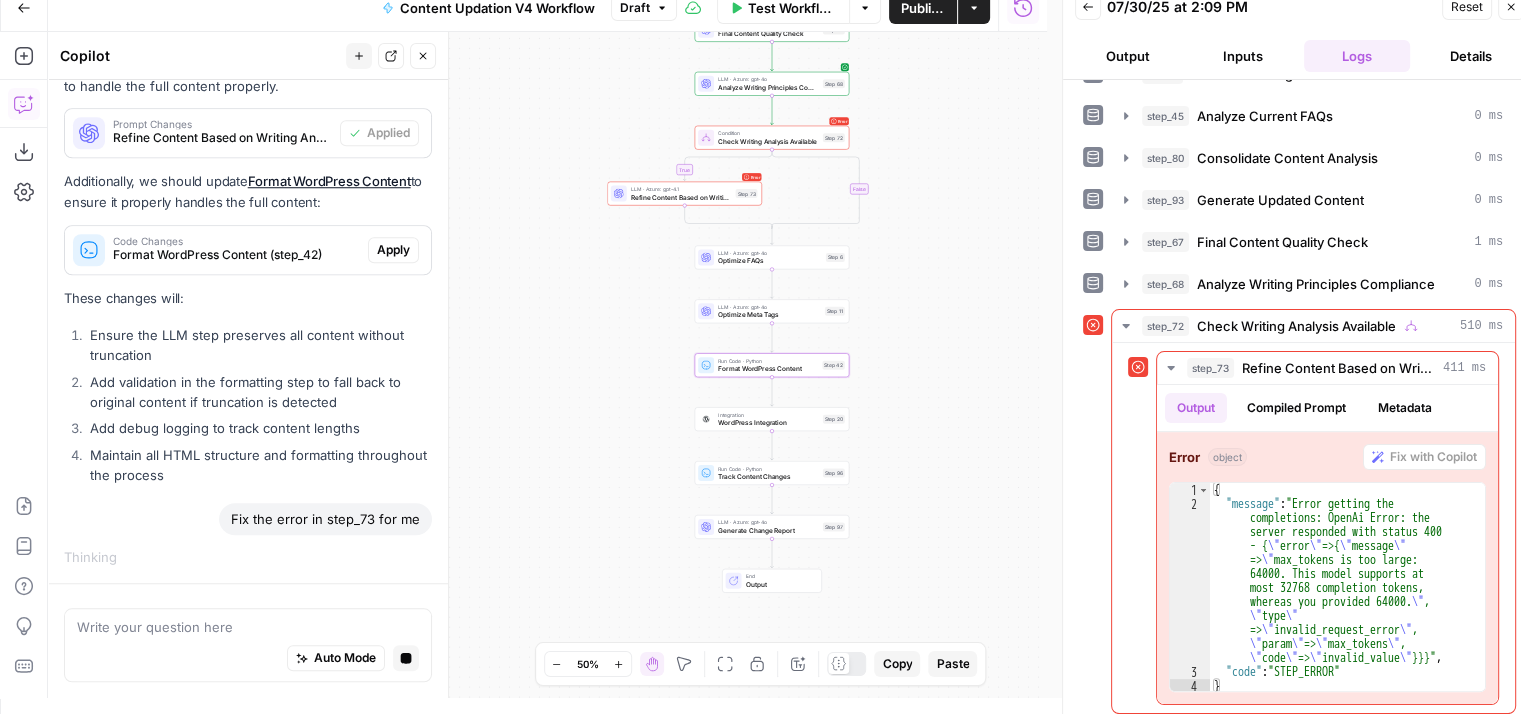 click on "Apply" at bounding box center [393, 250] 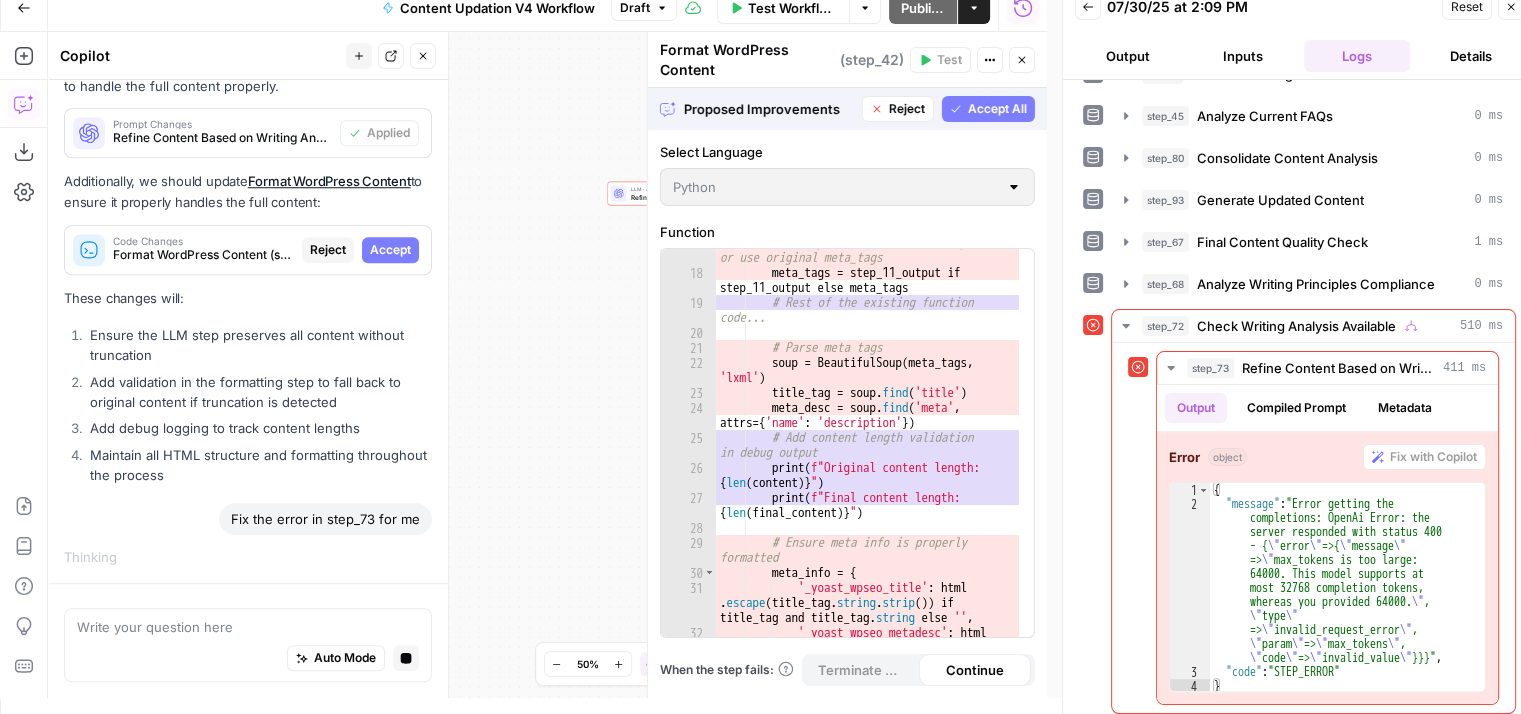 scroll, scrollTop: 484, scrollLeft: 0, axis: vertical 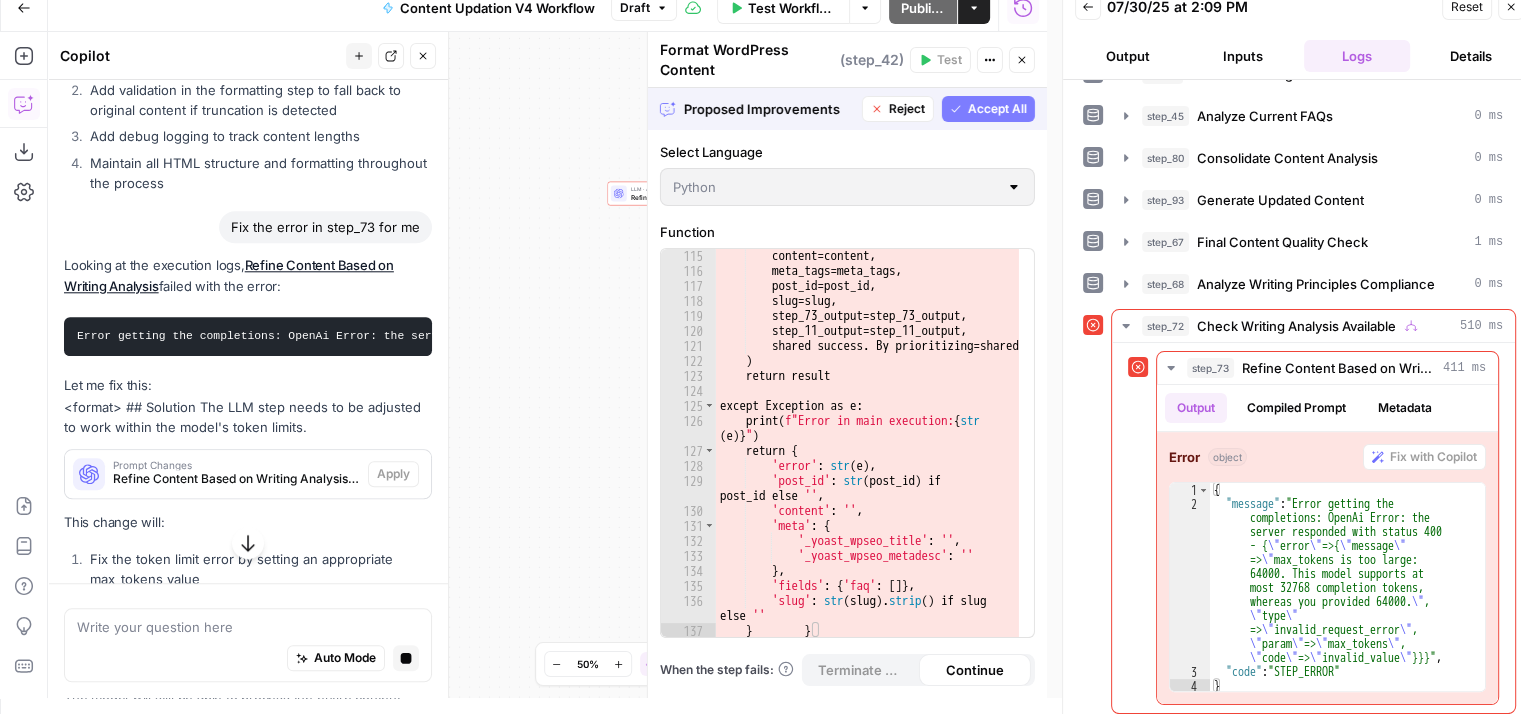 click on "Accept All" at bounding box center [988, 109] 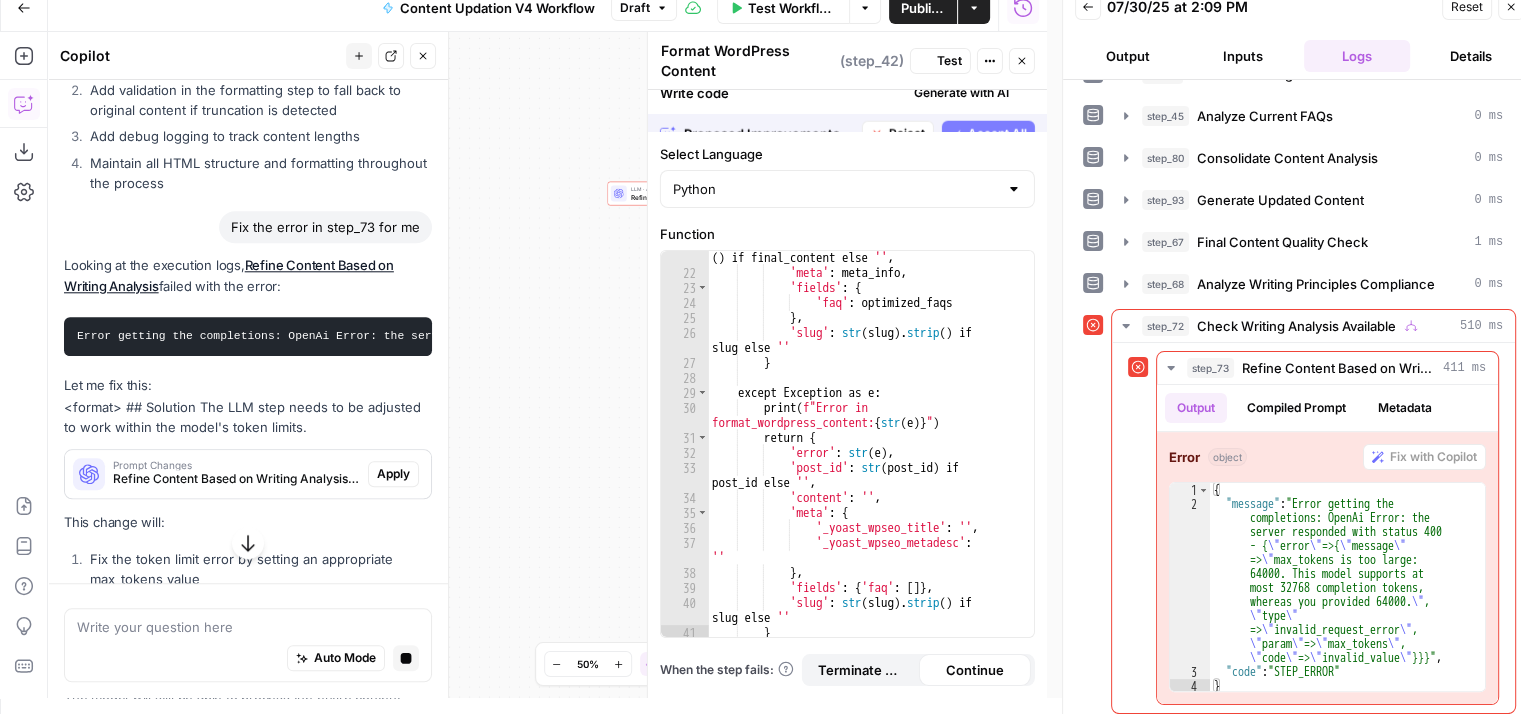 scroll, scrollTop: 571, scrollLeft: 0, axis: vertical 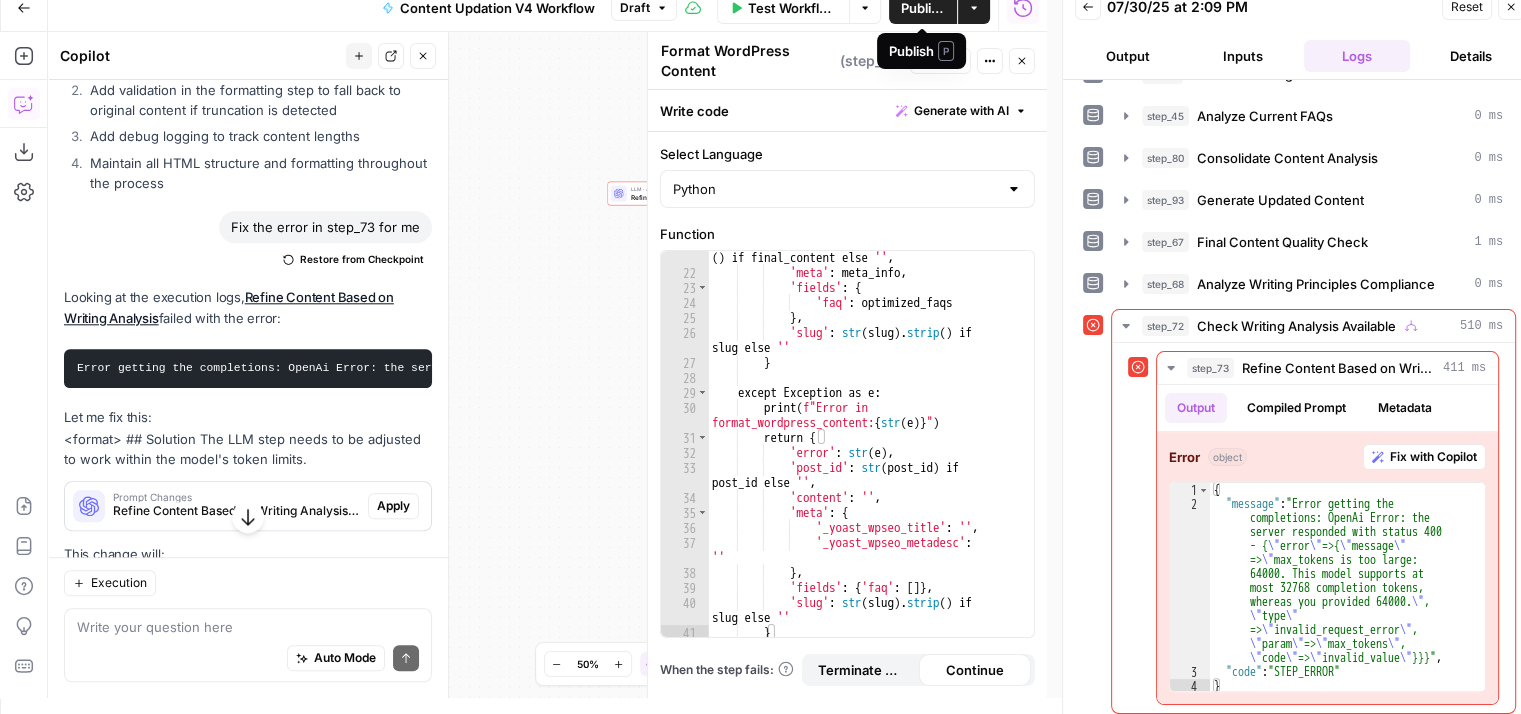 click on "Publish" at bounding box center (923, 8) 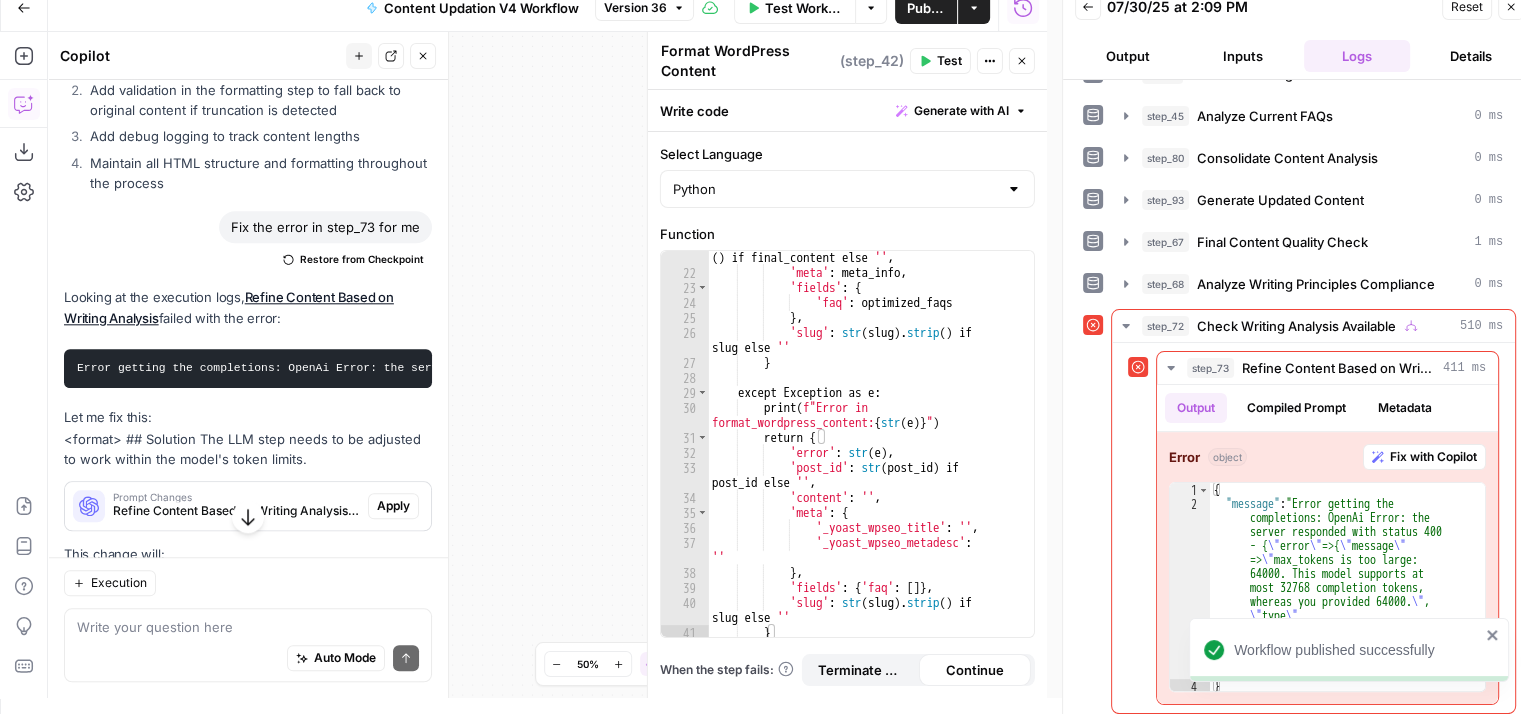 drag, startPoint x: 566, startPoint y: 365, endPoint x: 610, endPoint y: 353, distance: 45.607018 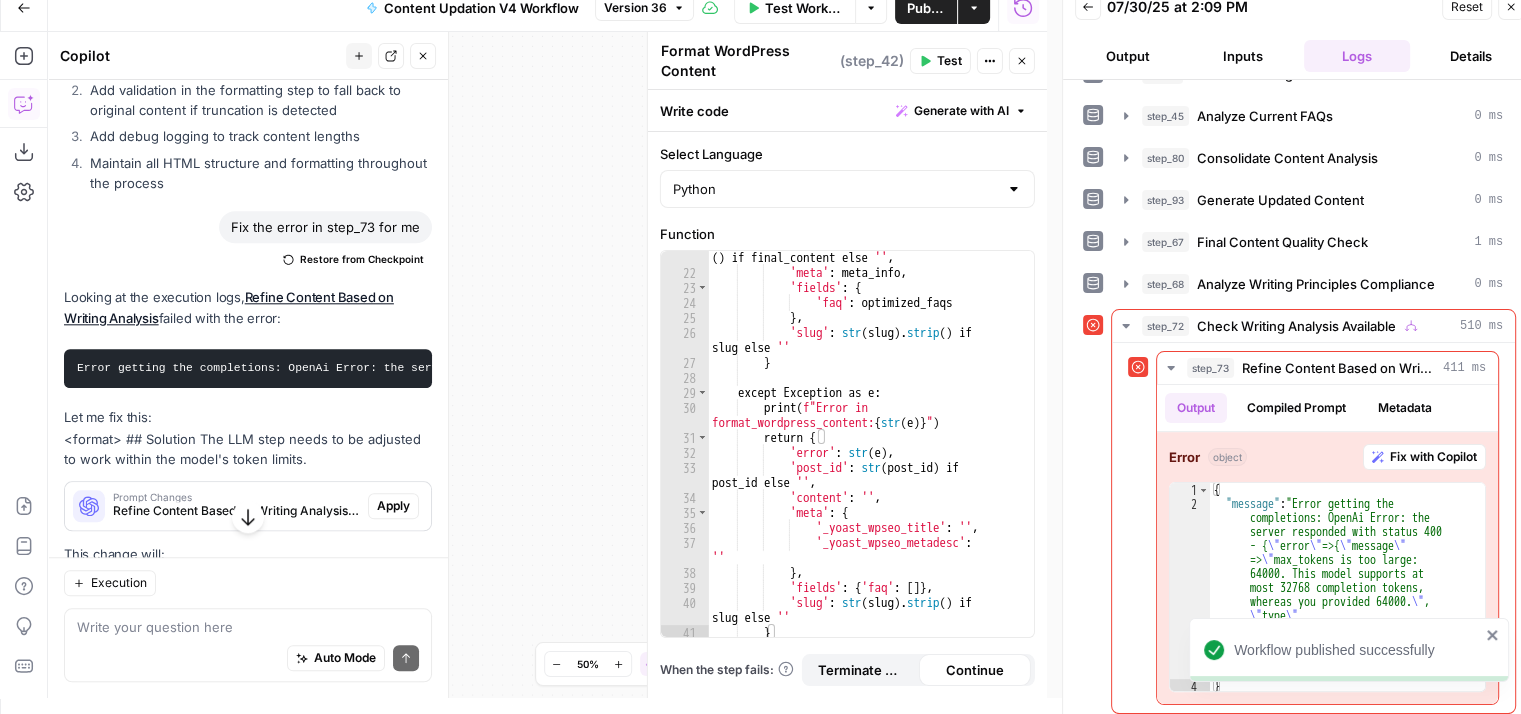 click on "true false Workflow Set Inputs Inputs Run Code · Python Normalize Keywords Step 1 Run Code · Python Calculate Readability Metrics Step 95 Perplexity Deep Research Extract Statistics Research Step 56 Run Code · Python Filter and Structure Statistics Step 58 Perplexity Deep Research Extract Recent Case Studies Step 76 Run Code · Python Filter and Structure Case Studies Step 77 Run Code · Python Combine Research Findings Step 63 LLM · Azure: o4-mini Analyze Statistics Step 89 LLM · Azure: o4-mini Analyze Headings Step 90 LLM · Azure: o4-mini Analyze Case Studies Step 91 LLM · Azure: o4-mini Analyze Listicle Items Step 92 Run Code · Python Extract Meta Tags Step 2 Run Code · Python Analyze Current FAQs Step 45 Run Code · Python Consolidate Content Analysis Step 80 LLM · Azure: gpt-4o Generate Updated Content Step 93 LLM · Azure: gpt-4o Final Content Quality Check Step 67 LLM · Azure: gpt-4o Analyze Writing Principles Compliance Step 68 Error Condition Check Writing Analysis Available Step 72 Error" at bounding box center (547, 365) 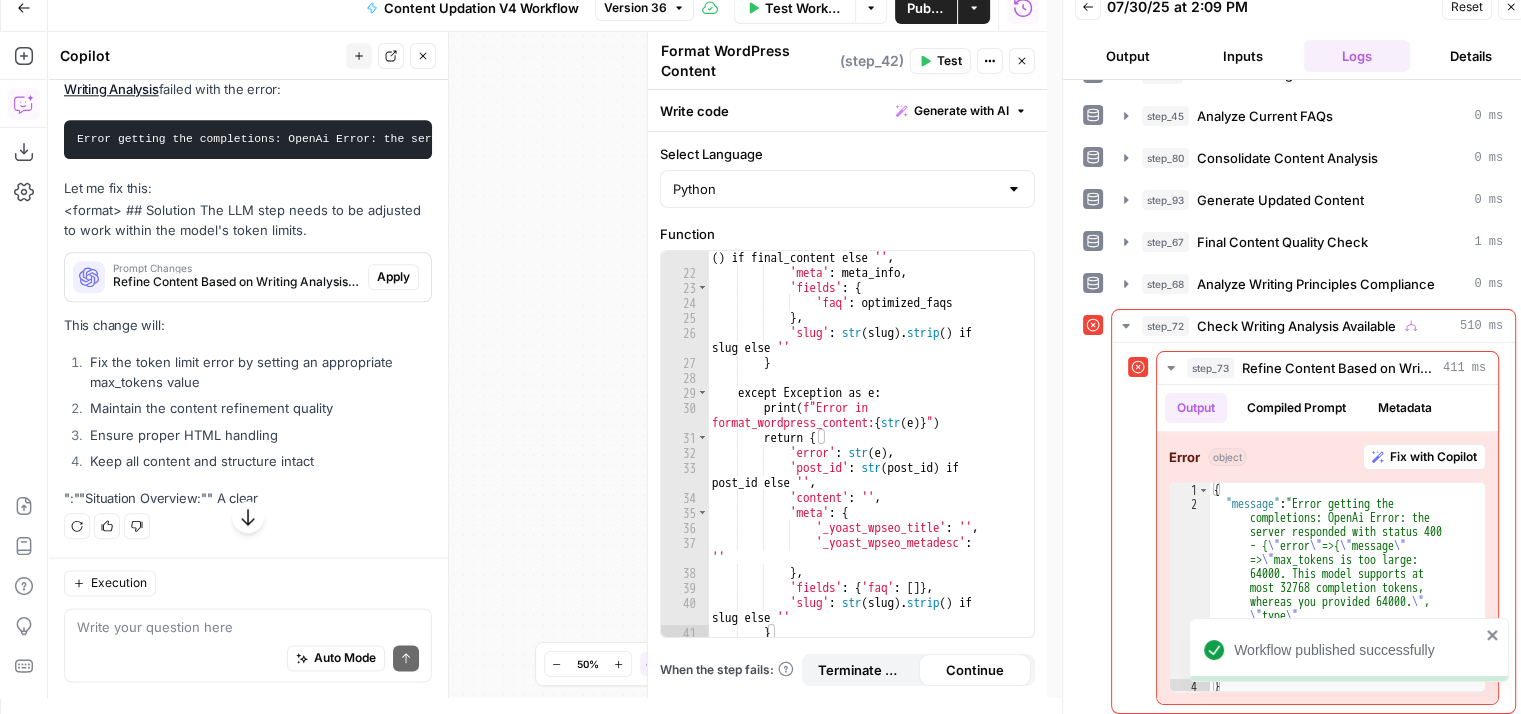 scroll, scrollTop: 2471, scrollLeft: 0, axis: vertical 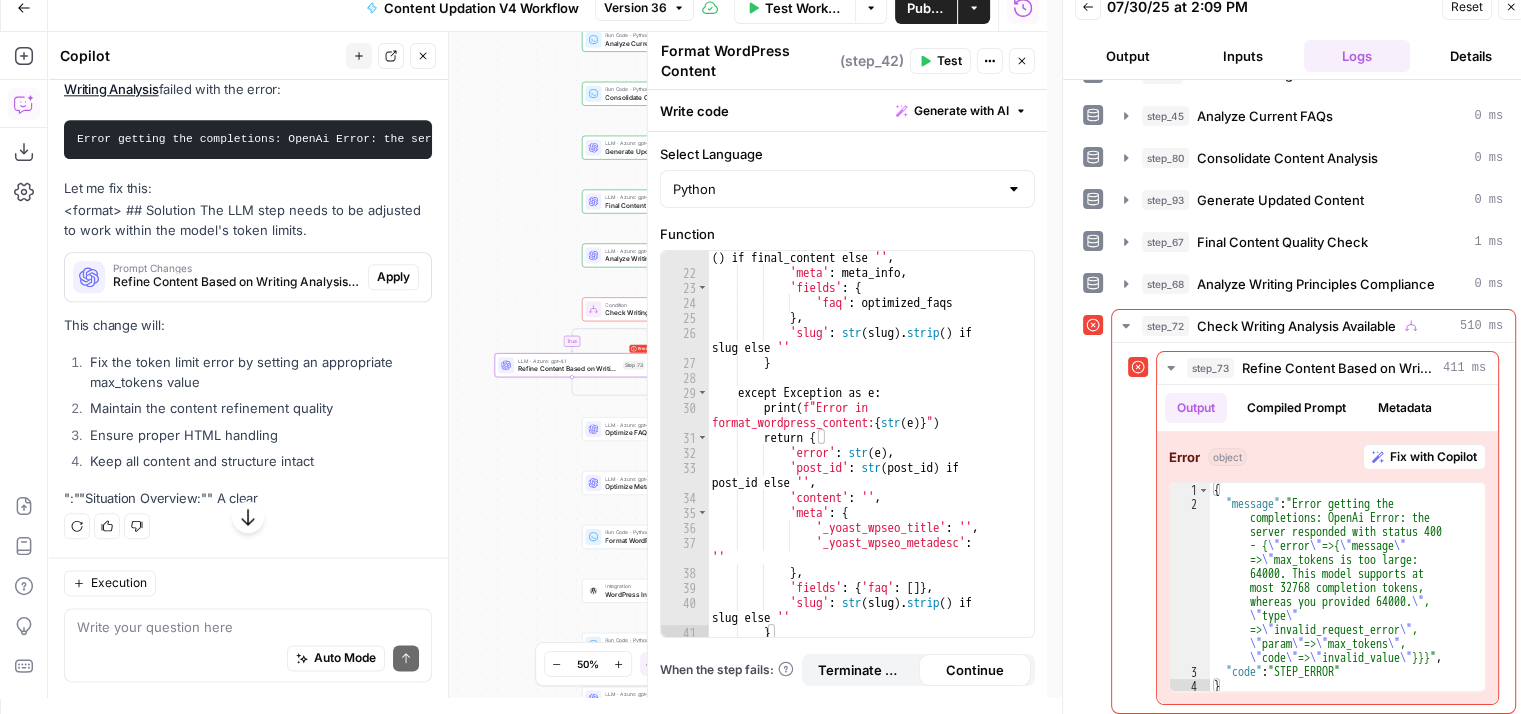 click on "Apply" at bounding box center [393, 277] 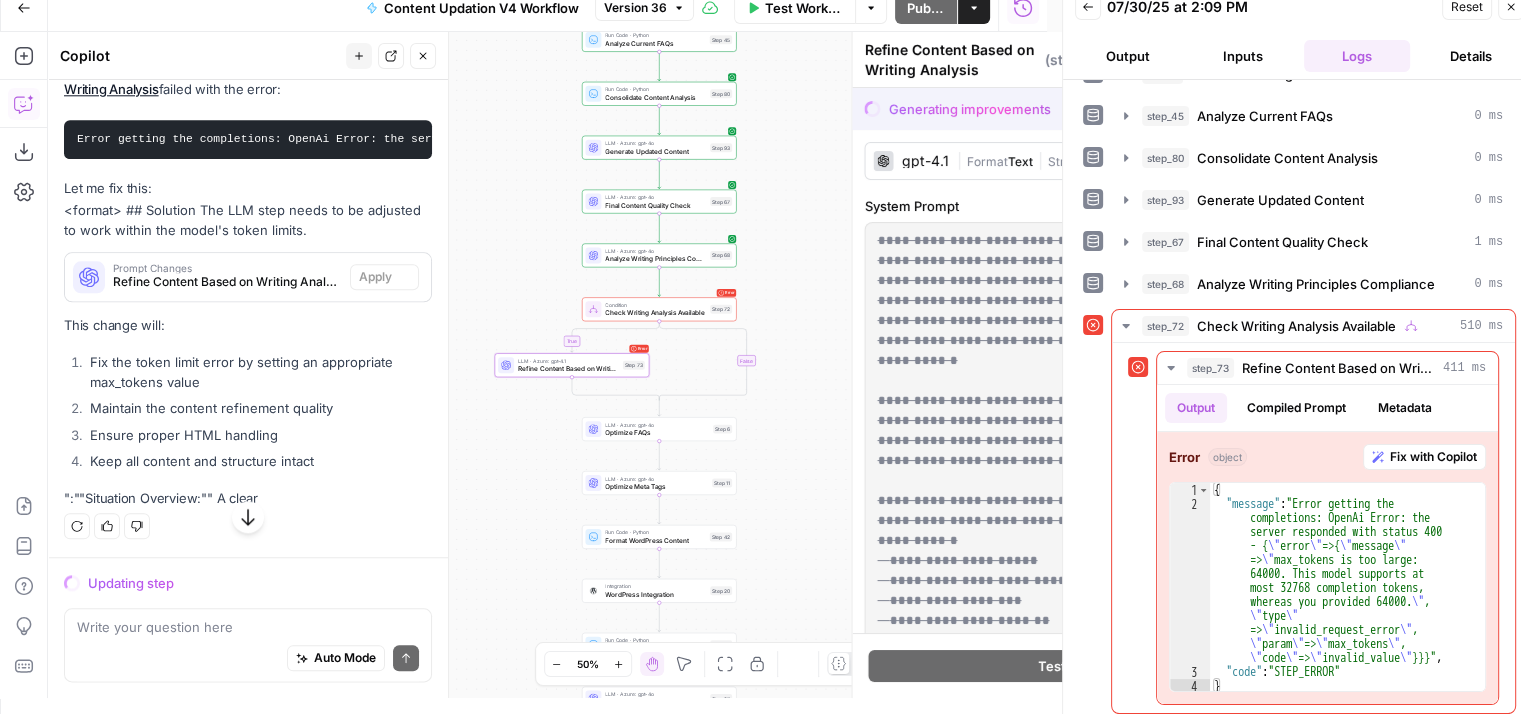 scroll, scrollTop: 2343, scrollLeft: 0, axis: vertical 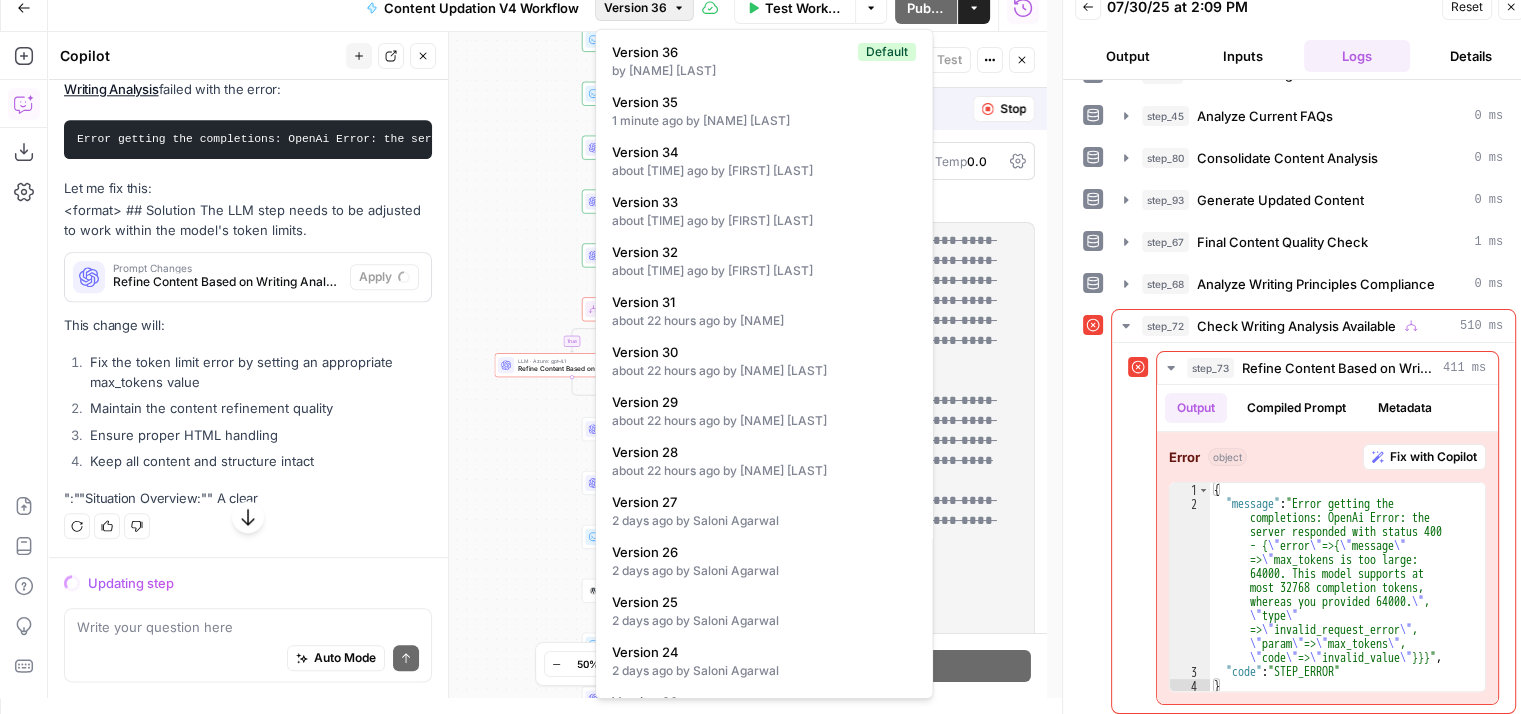 click on "Version 36" at bounding box center (635, 8) 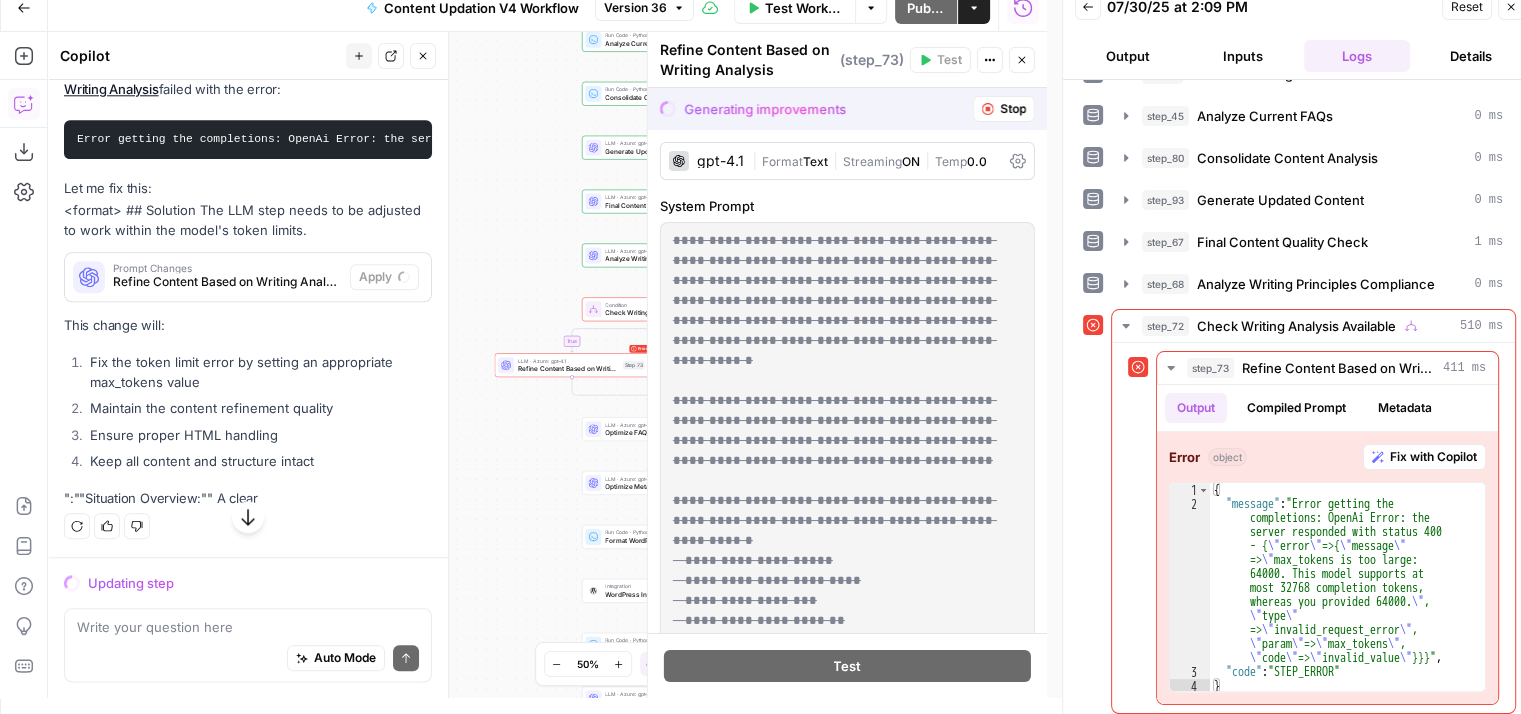 click on "true false Workflow Set Inputs Inputs Run Code · Python Normalize Keywords Step 1 Run Code · Python Calculate Readability Metrics Step 95 Perplexity Deep Research Extract Statistics Research Step 56 Run Code · Python Filter and Structure Statistics Step 58 Perplexity Deep Research Extract Recent Case Studies Step 76 Run Code · Python Filter and Structure Case Studies Step 77 Run Code · Python Combine Research Findings Step 63 LLM · Azure: o4-mini Analyze Statistics Step 89 LLM · Azure: o4-mini Analyze Headings Step 90 LLM · Azure: o4-mini Analyze Case Studies Step 91 LLM · Azure: o4-mini Analyze Listicle Items Step 92 Run Code · Python Extract Meta Tags Step 2 Run Code · Python Analyze Current FAQs Step 45 Run Code · Python Consolidate Content Analysis Step 80 LLM · Azure: gpt-4o Generate Updated Content Step 93 LLM · Azure: gpt-4o Final Content Quality Check Step 67 LLM · Azure: gpt-4o Analyze Writing Principles Compliance Step 68 Error Condition Check Writing Analysis Available Step 72 Error" at bounding box center [547, 365] 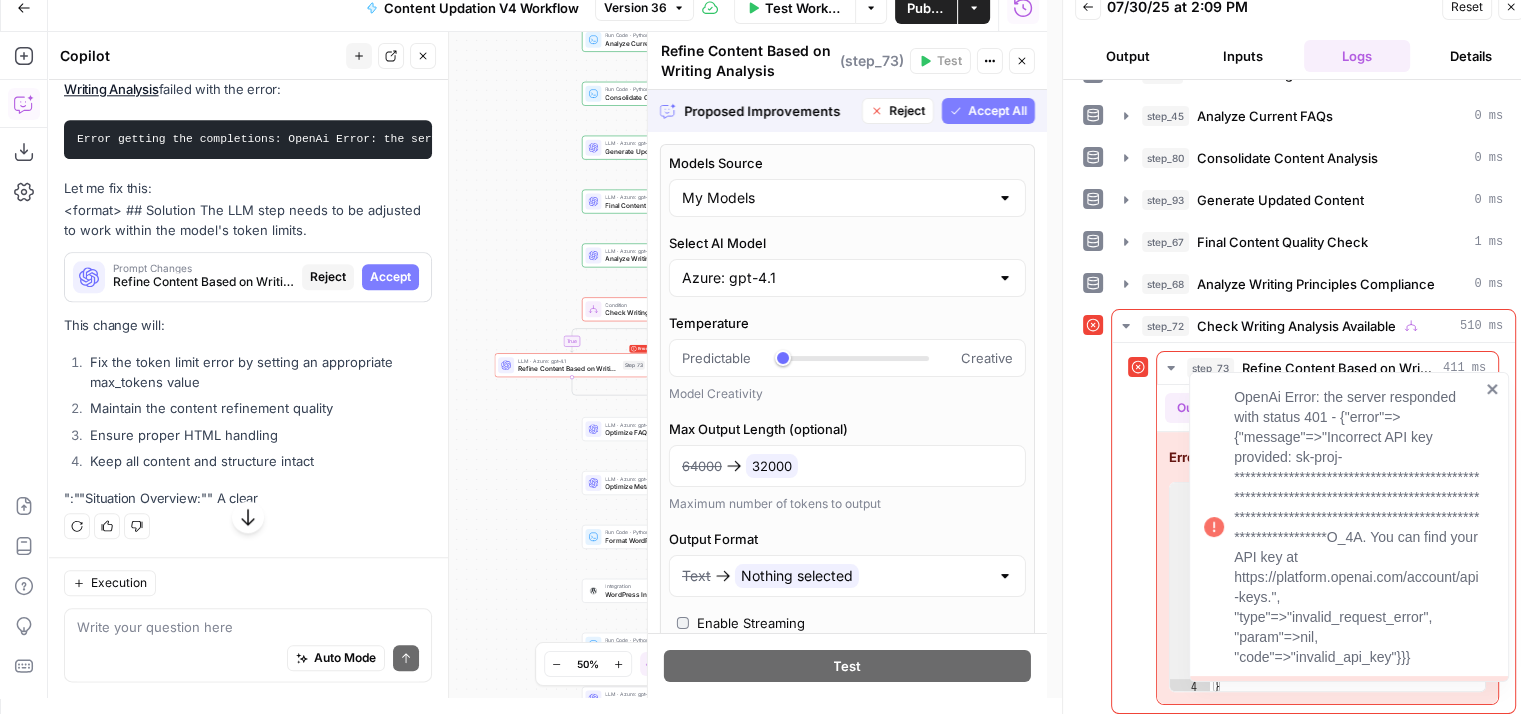 click on "Accept All" at bounding box center (997, 111) 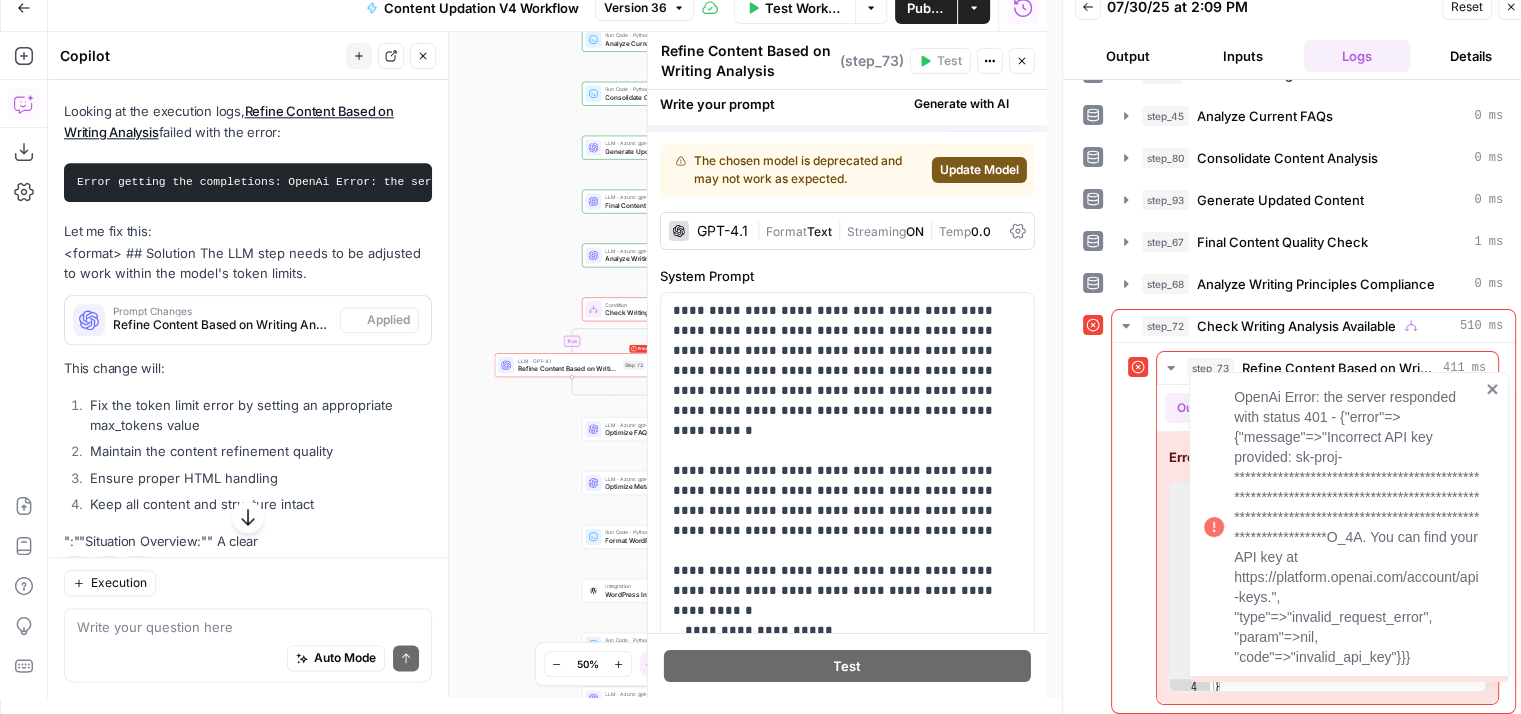 scroll, scrollTop: 2471, scrollLeft: 0, axis: vertical 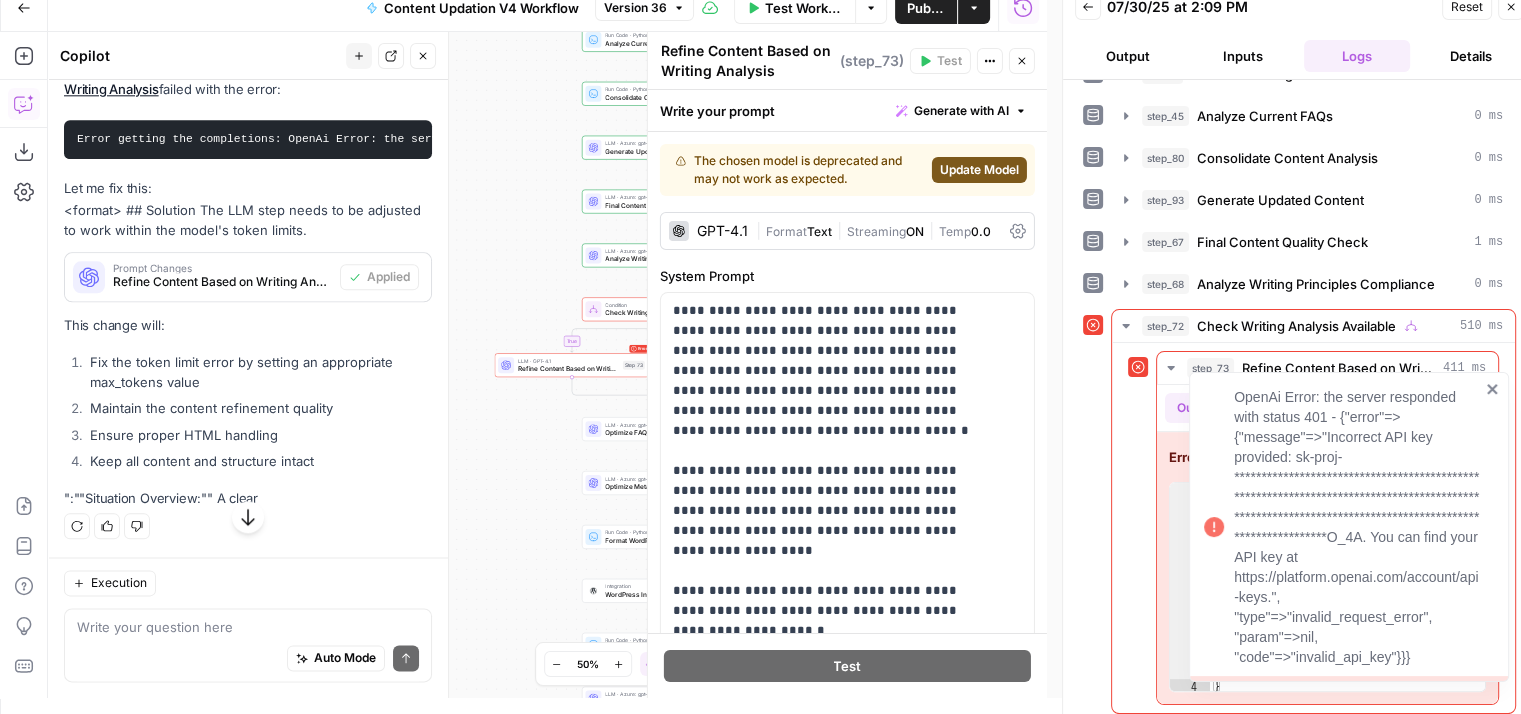 click on "Update Model" at bounding box center (979, 170) 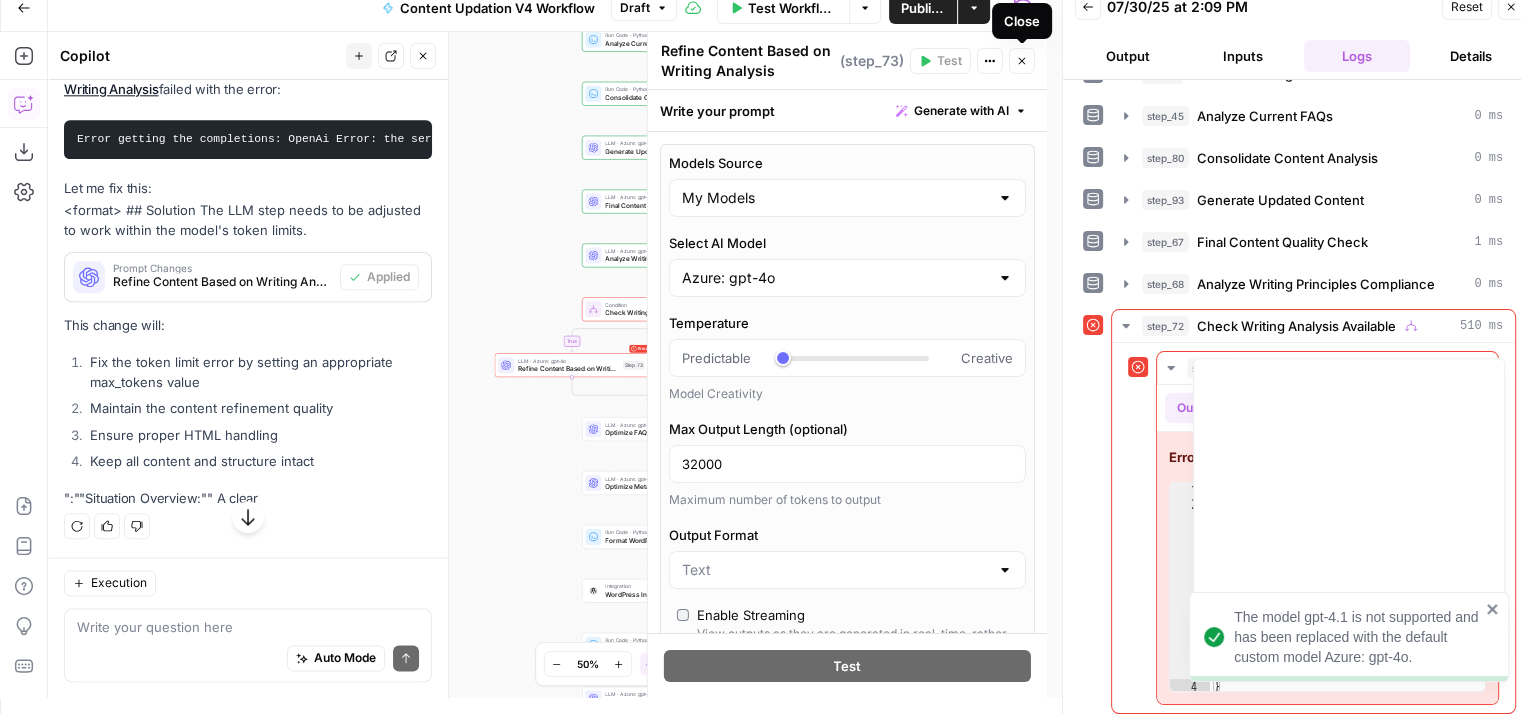 click 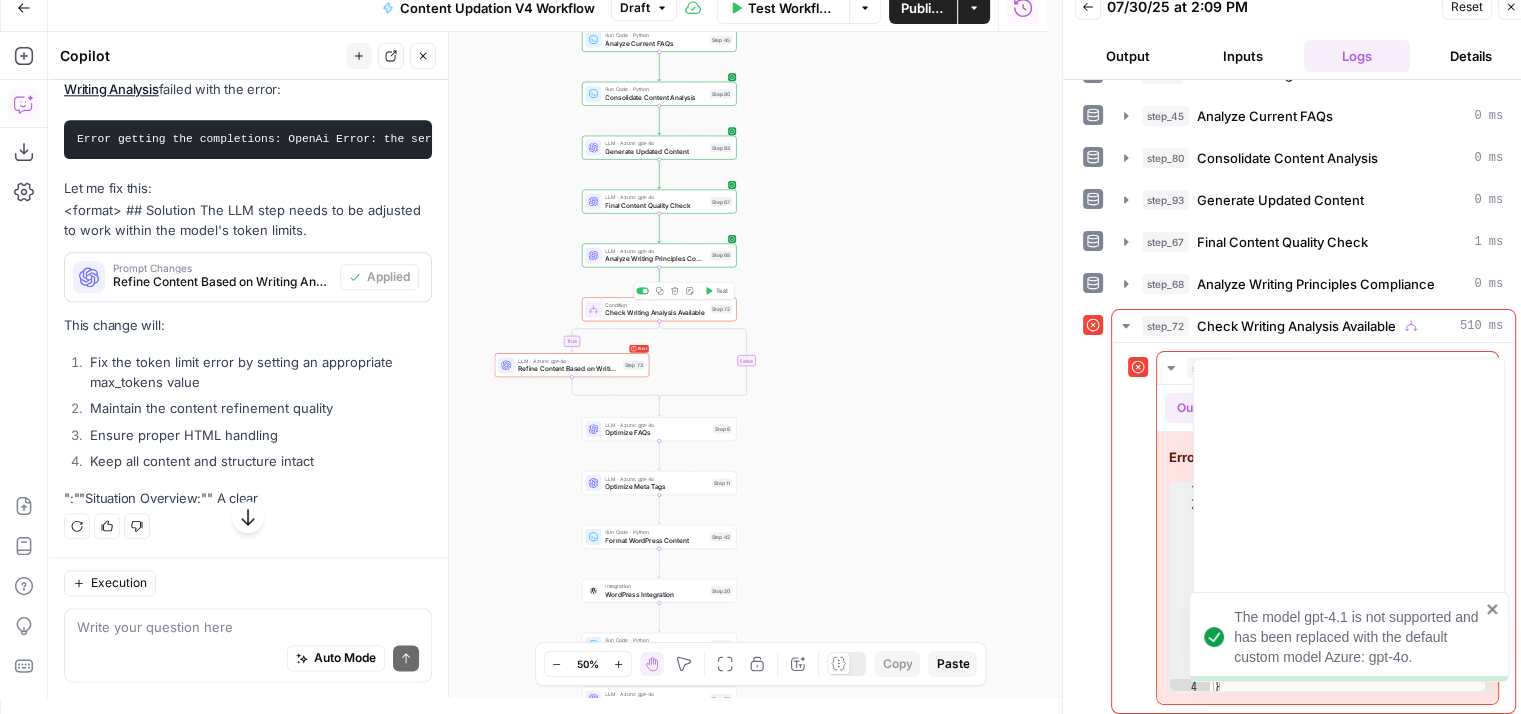 click on "Test" at bounding box center (722, 290) 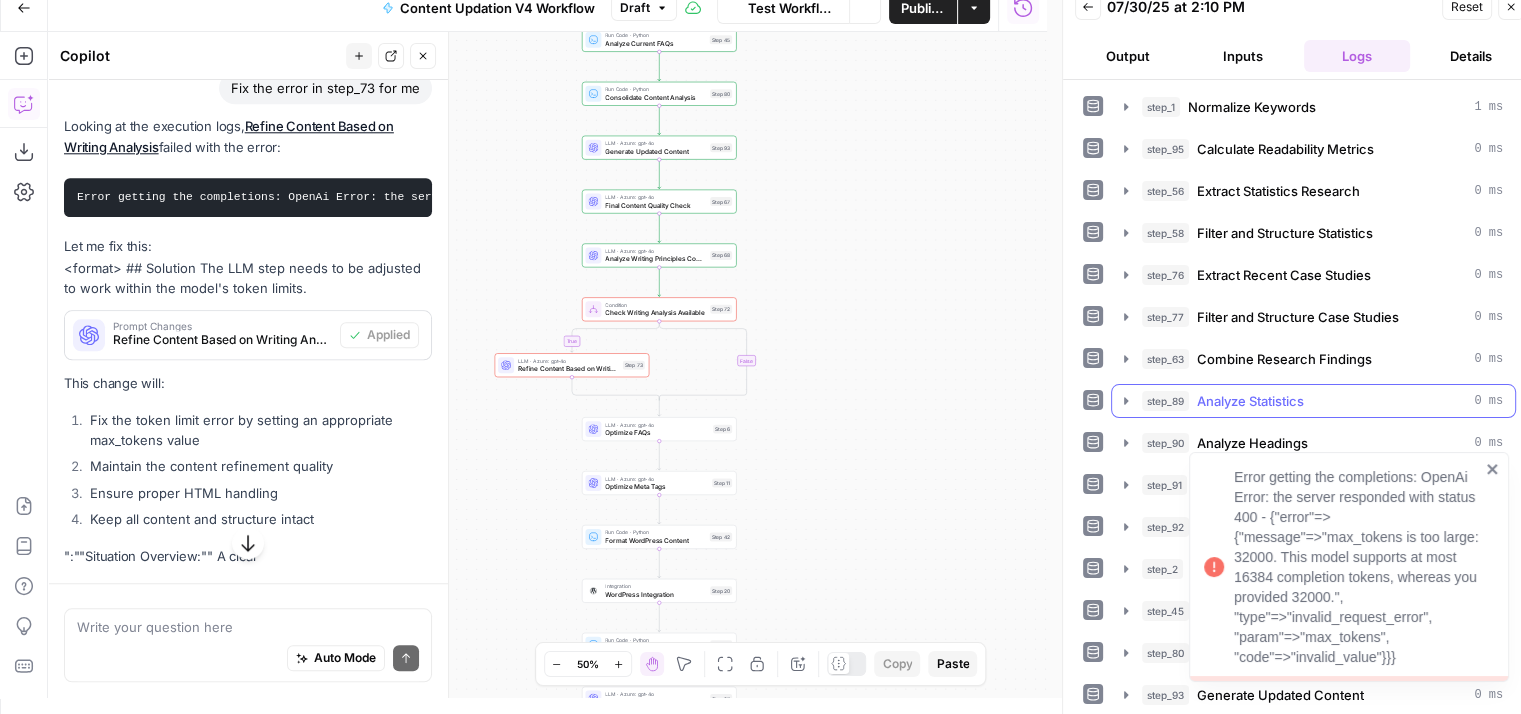 scroll, scrollTop: 2517, scrollLeft: 0, axis: vertical 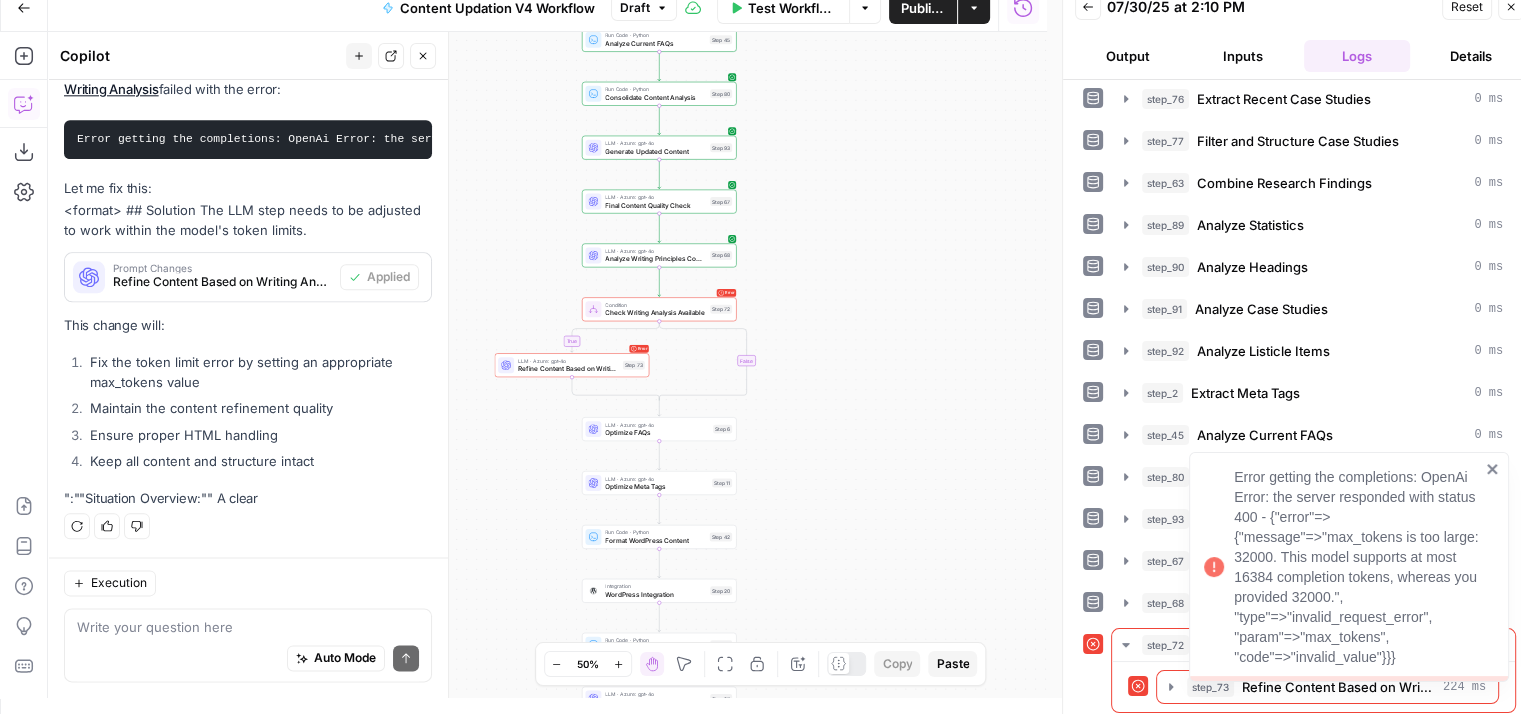 click 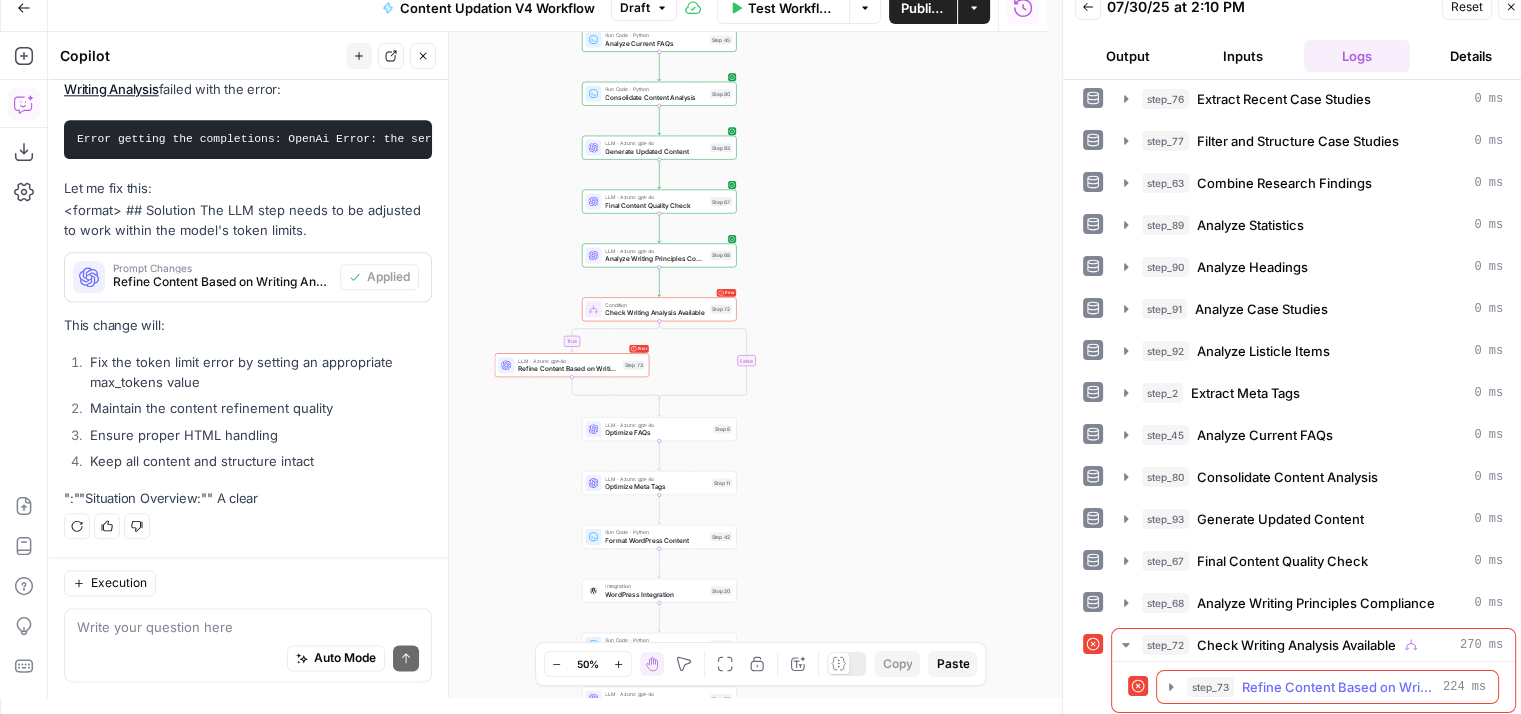 click on "Refine Content Based on Writing Analysis" at bounding box center [1338, 687] 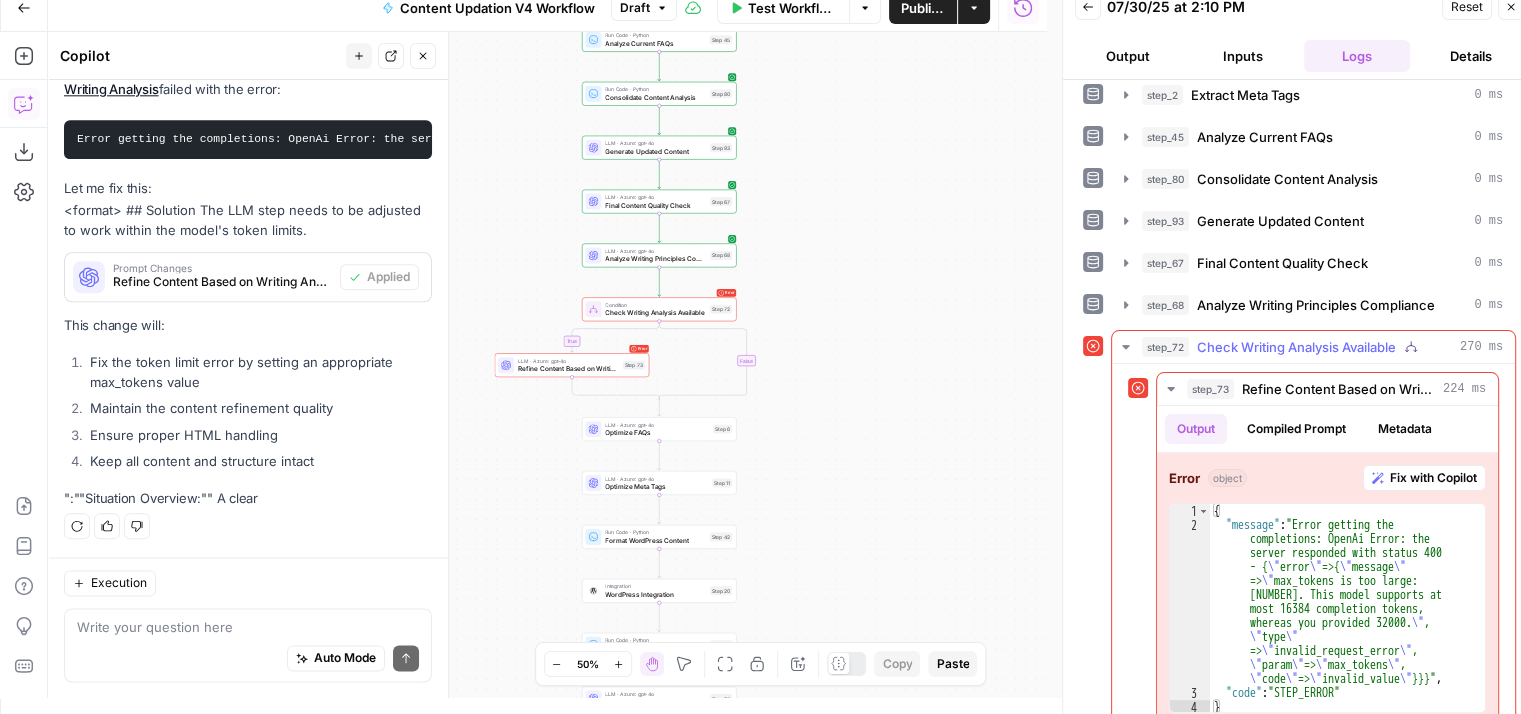 scroll, scrollTop: 495, scrollLeft: 0, axis: vertical 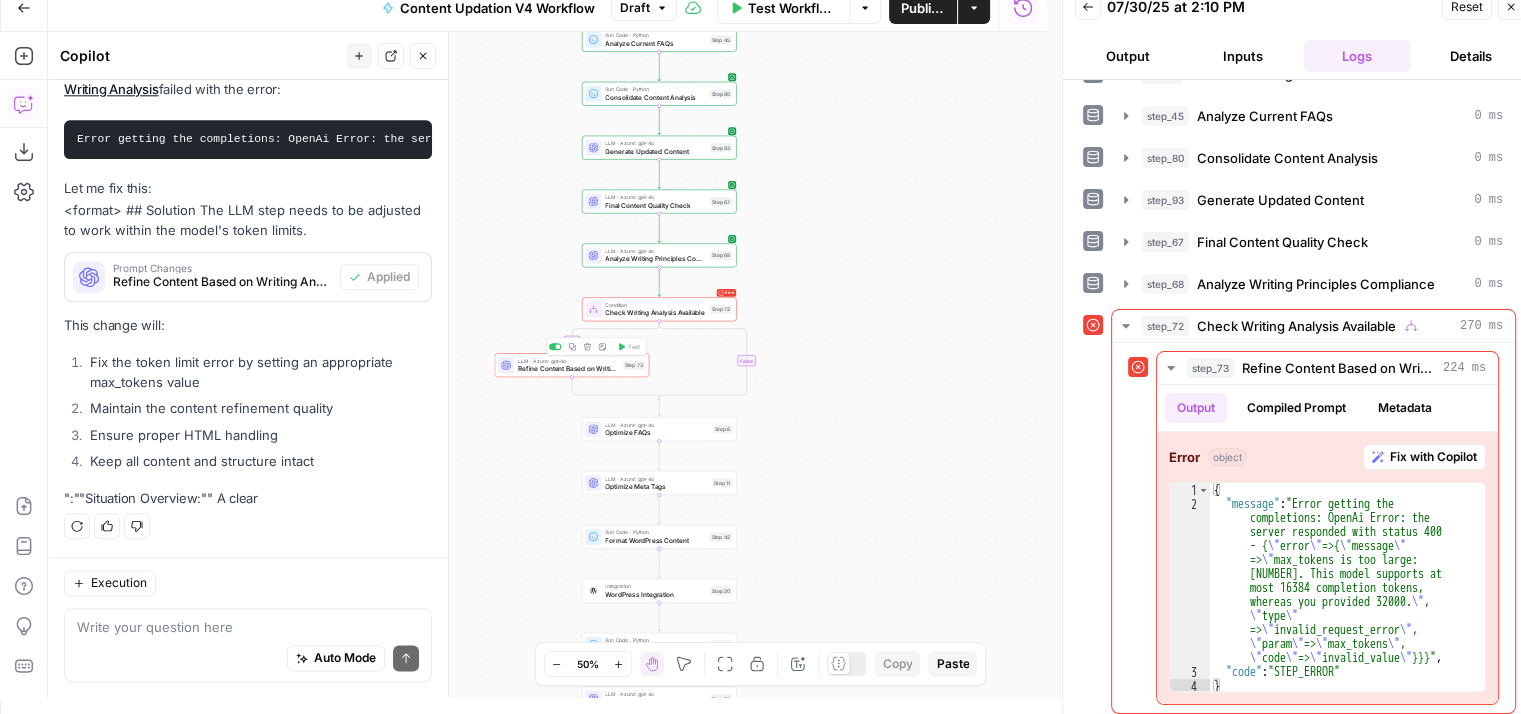 click on "LLM · Azure: gpt-4o Refine Content Based on Writing Analysis Step 73 Copy step Delete step Add Note Test" at bounding box center (572, 365) 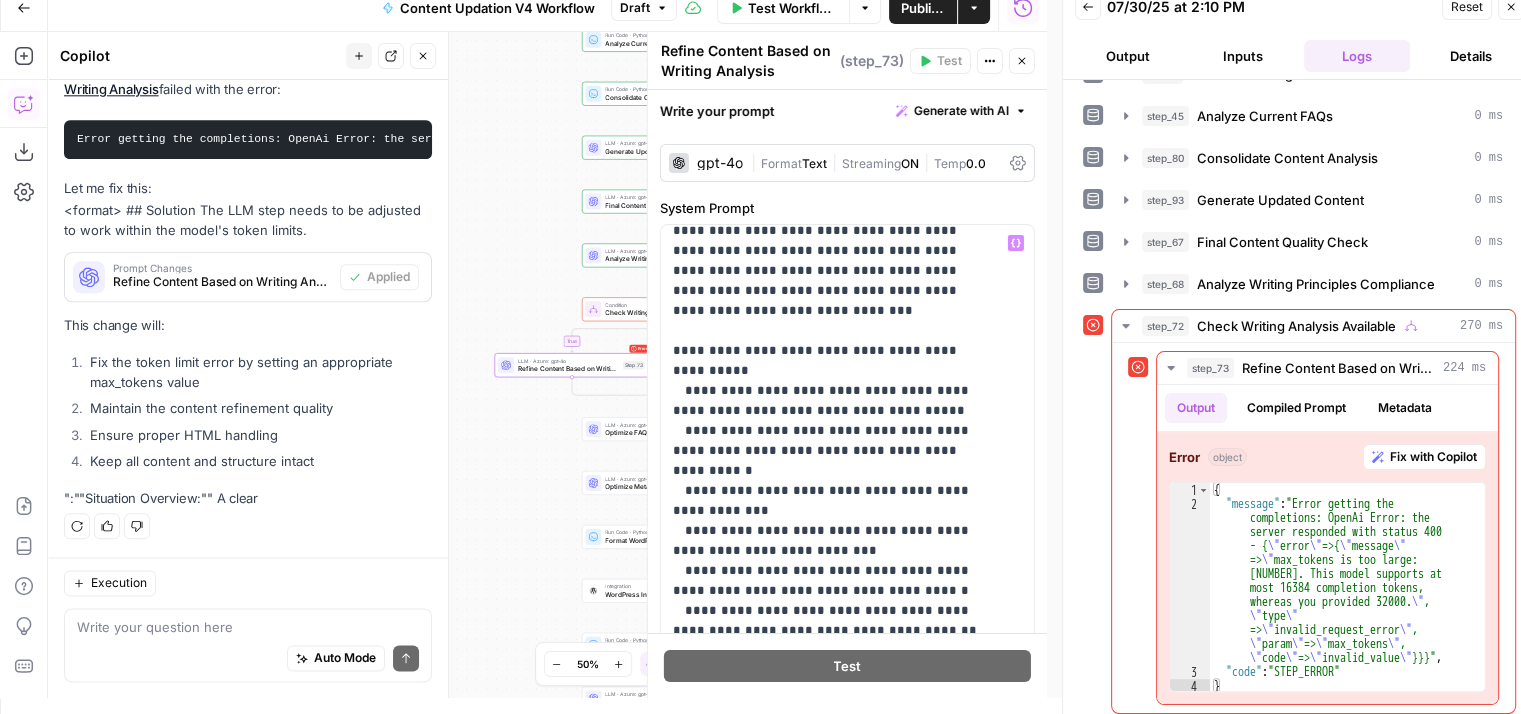 scroll, scrollTop: 2141, scrollLeft: 0, axis: vertical 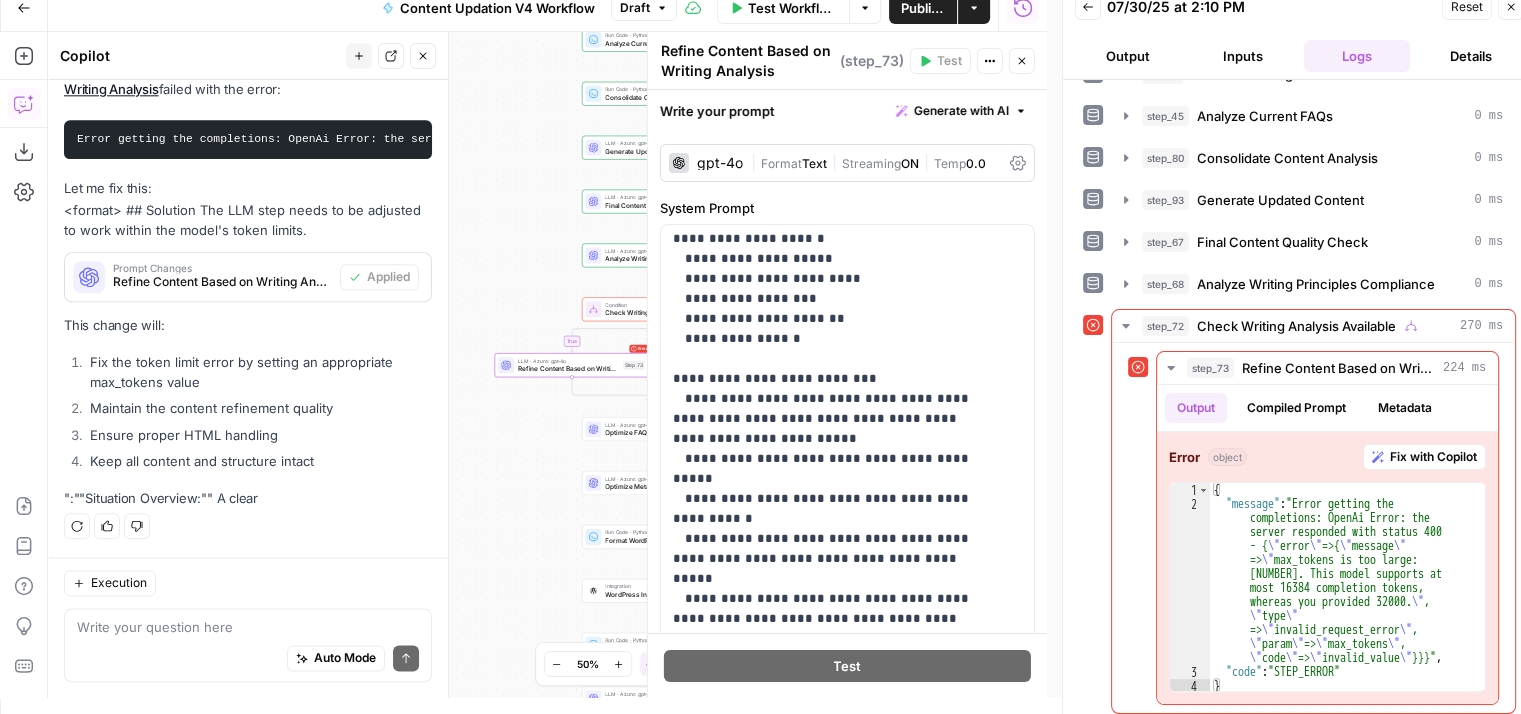 click on "Format" at bounding box center [781, 163] 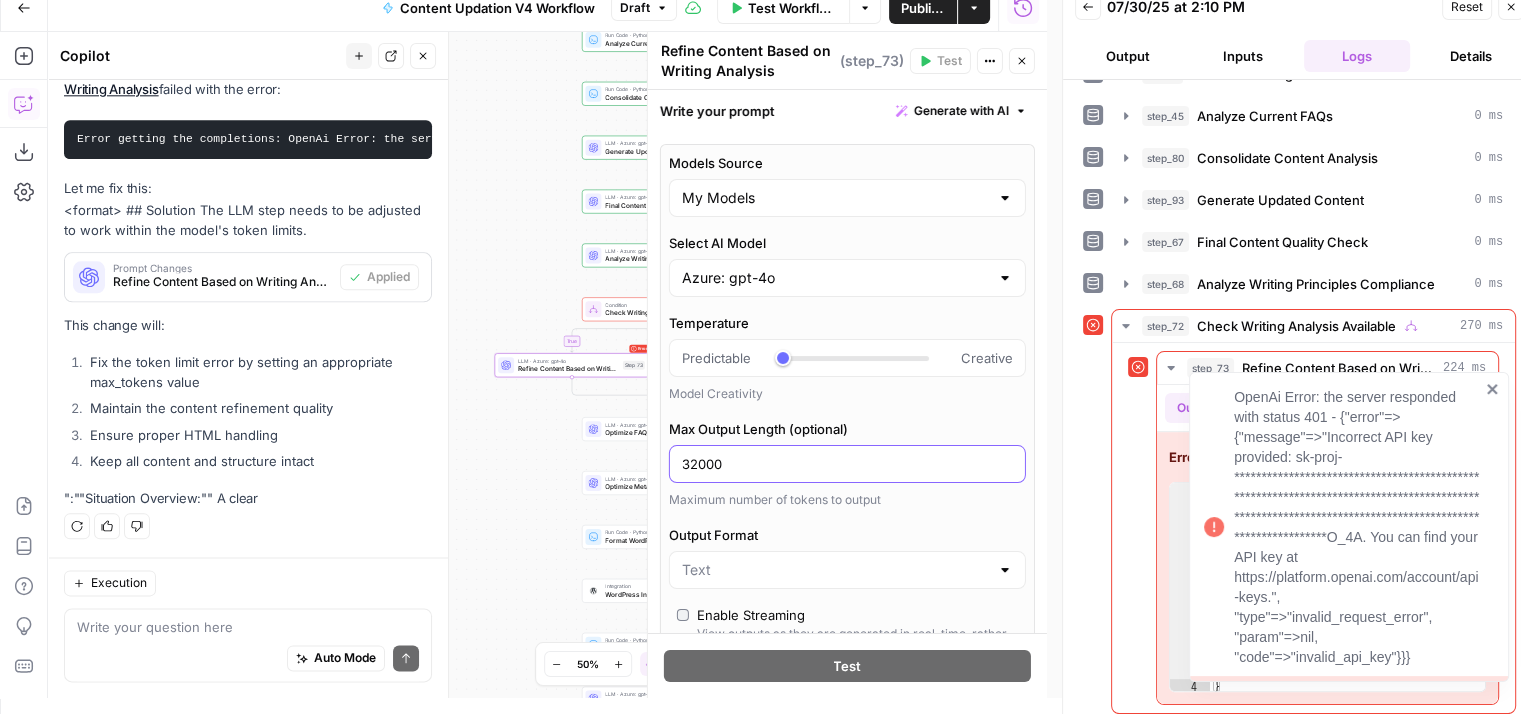 click on "32000" at bounding box center [847, 464] 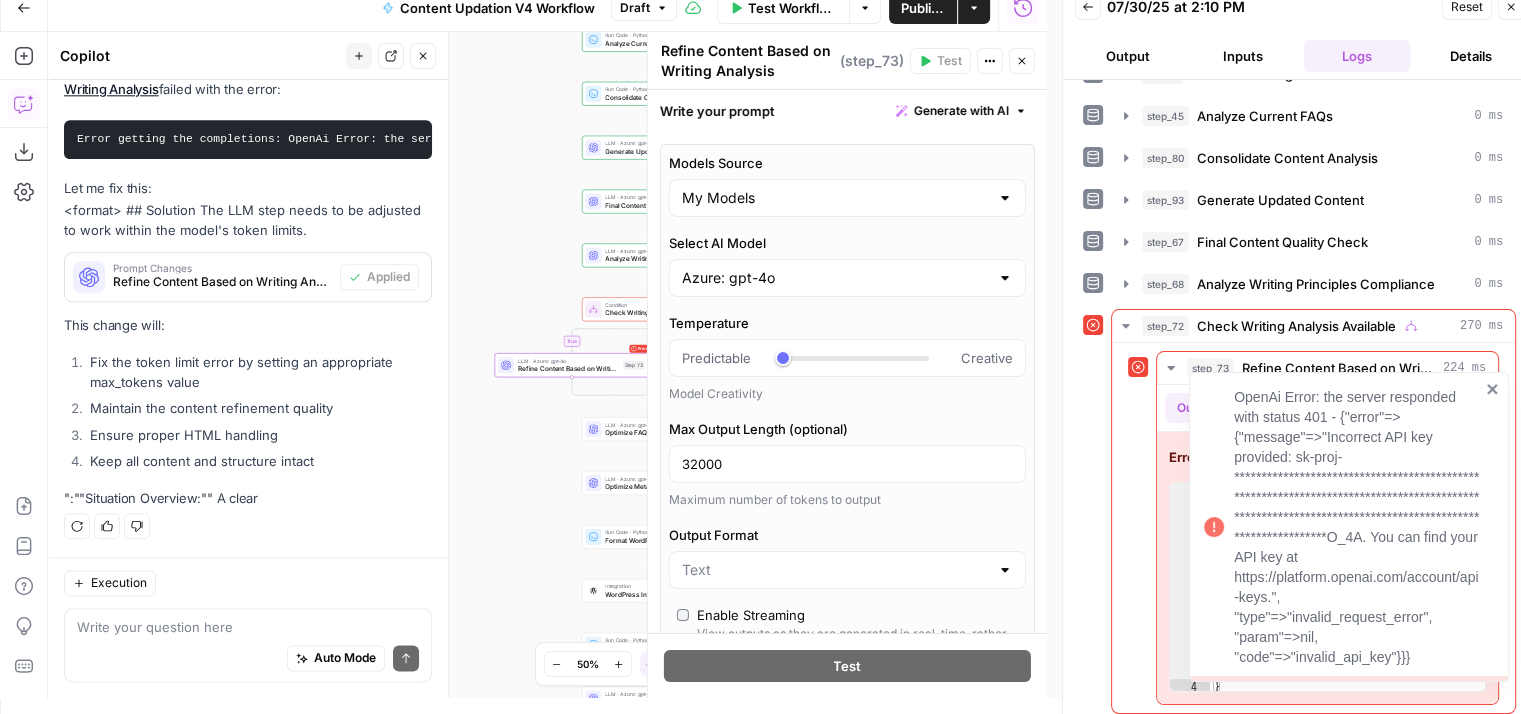 click 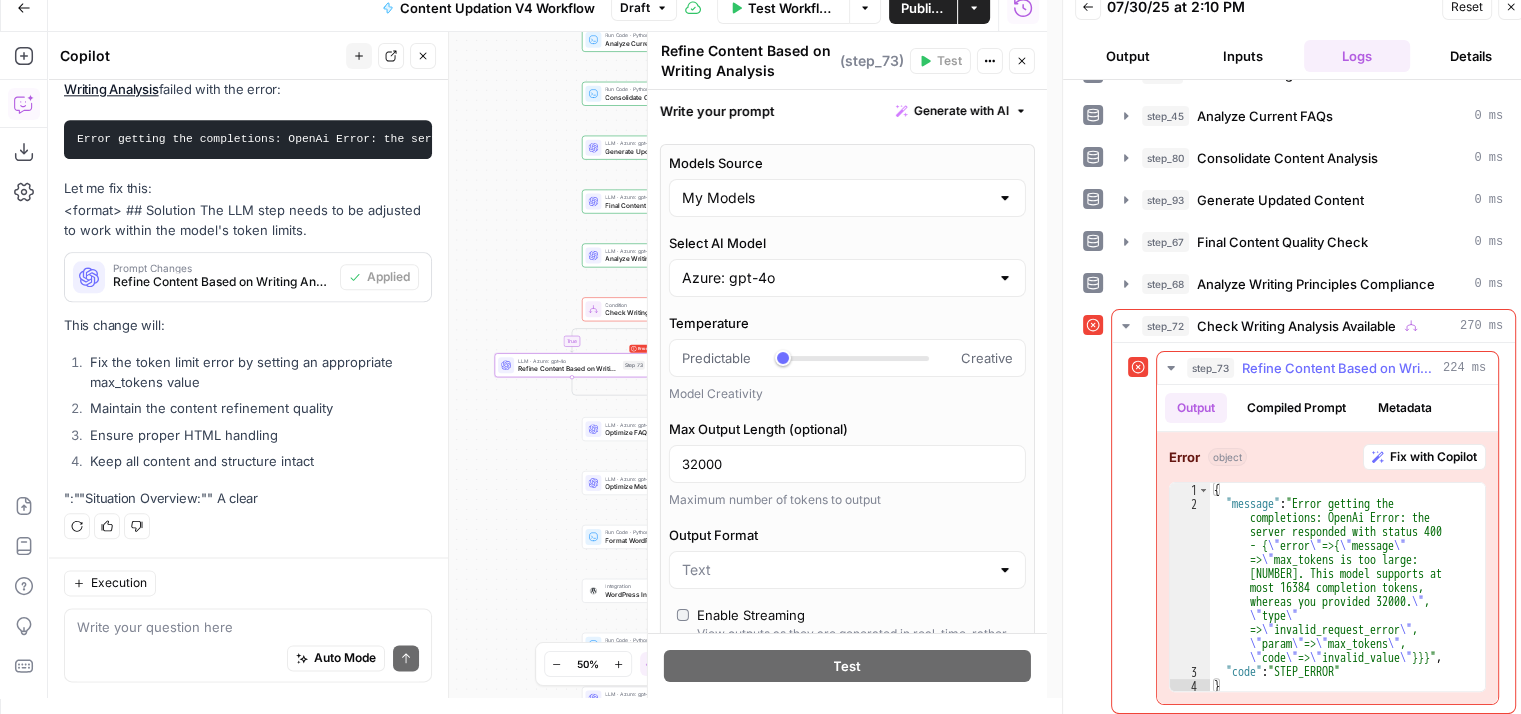 click on "Fix with Copilot" at bounding box center (1433, 457) 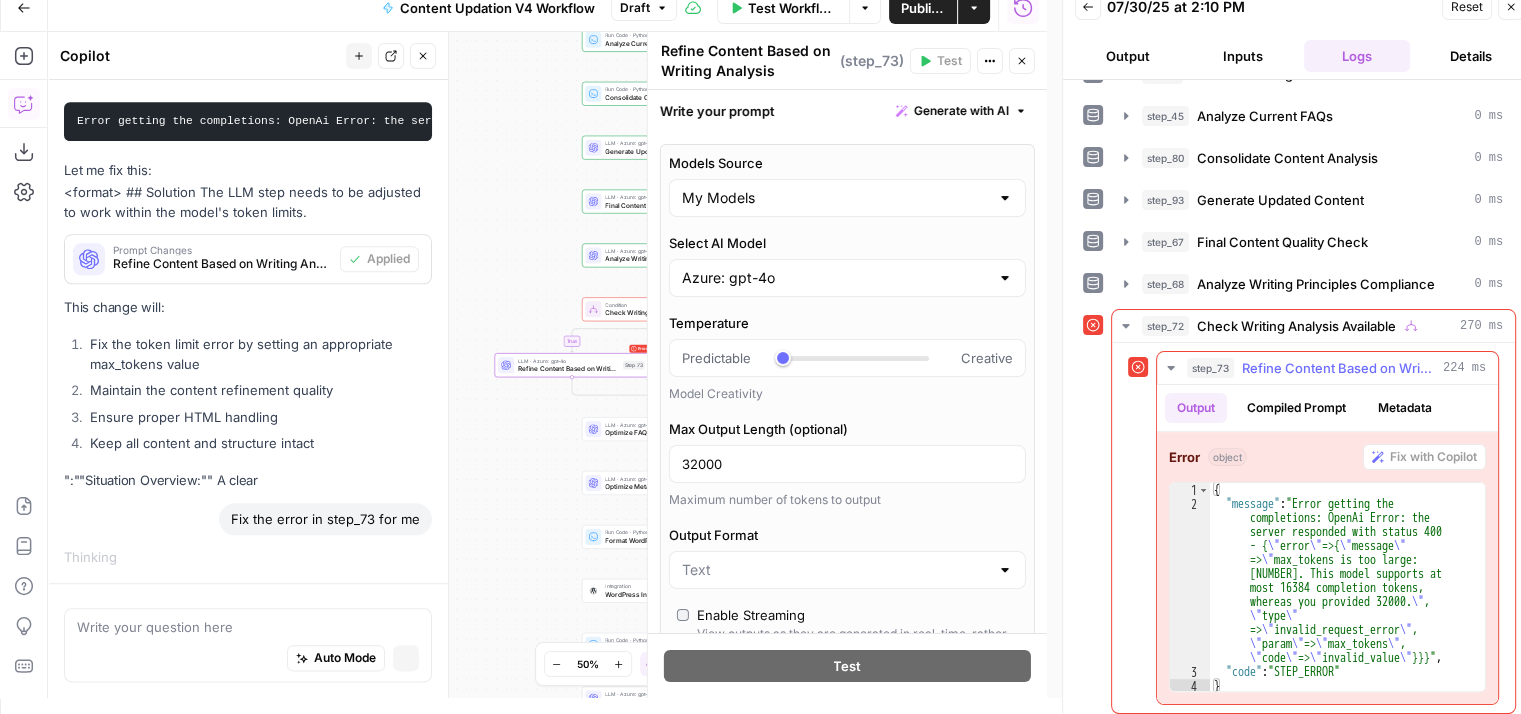 scroll, scrollTop: 2408, scrollLeft: 0, axis: vertical 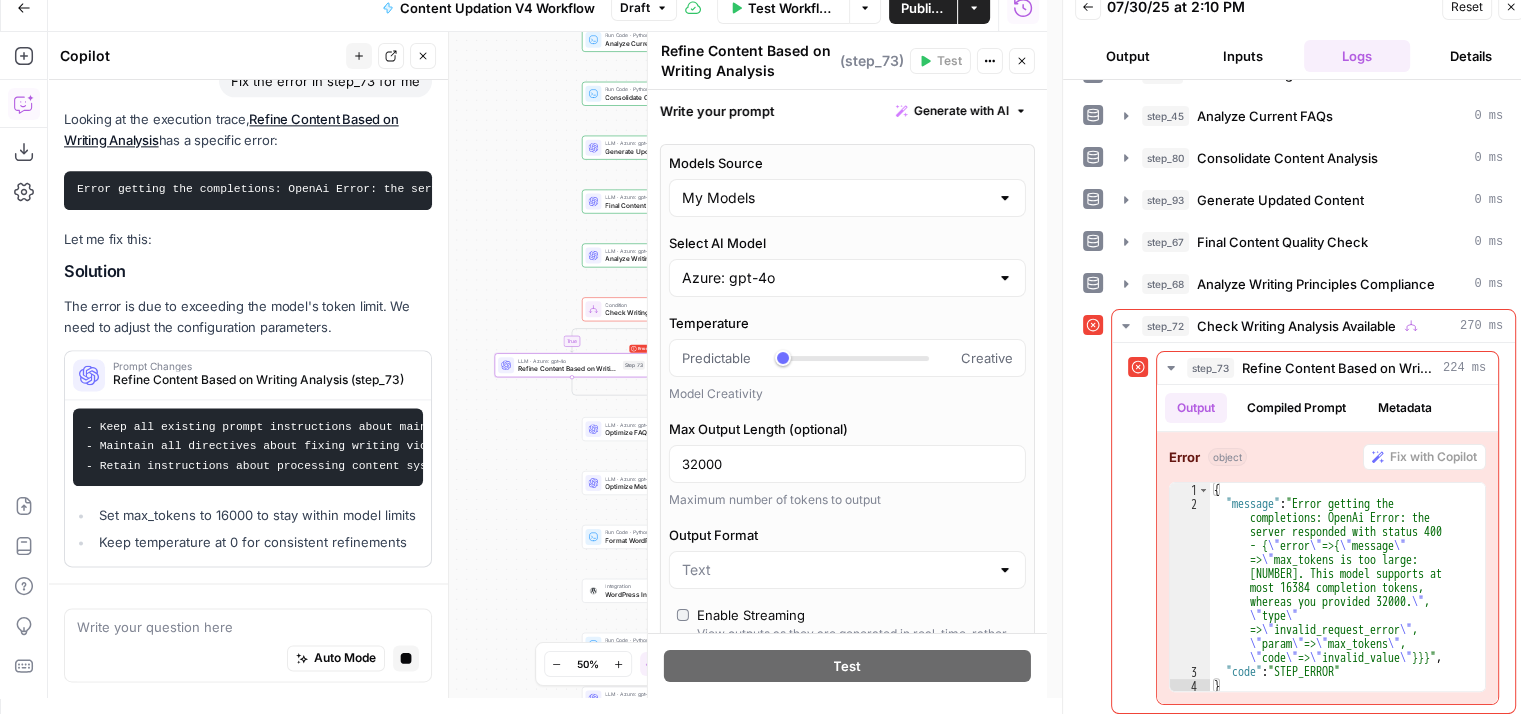 click 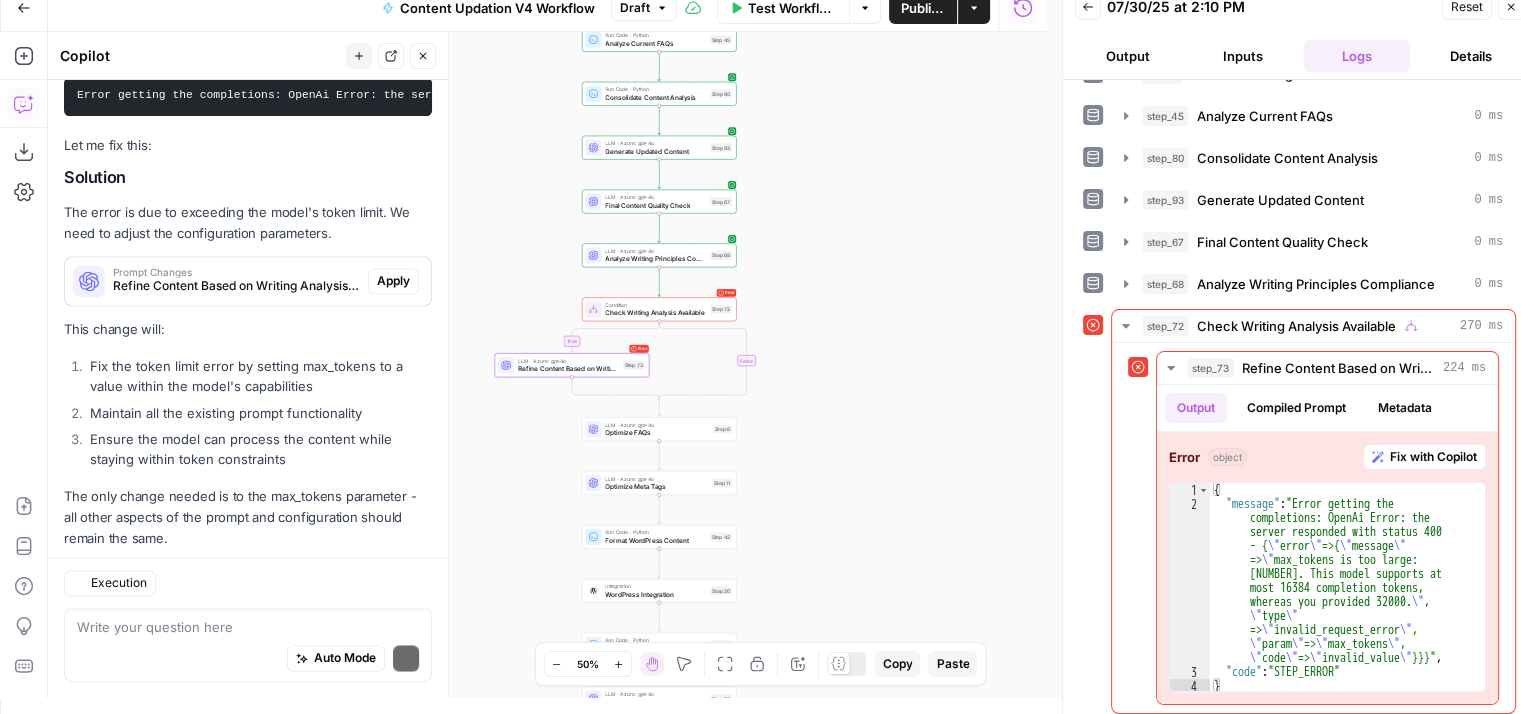 scroll, scrollTop: 3122, scrollLeft: 0, axis: vertical 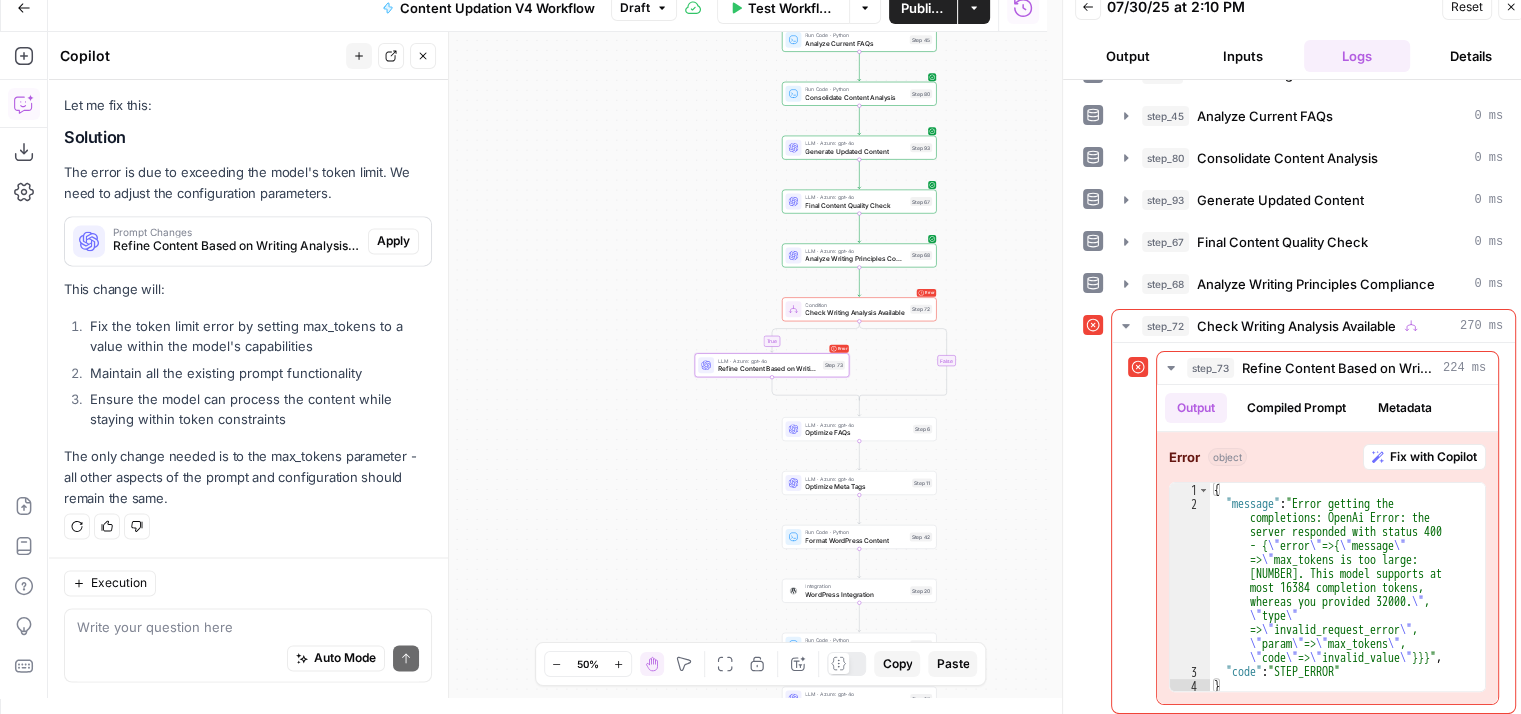 click on "Apply" at bounding box center (393, 241) 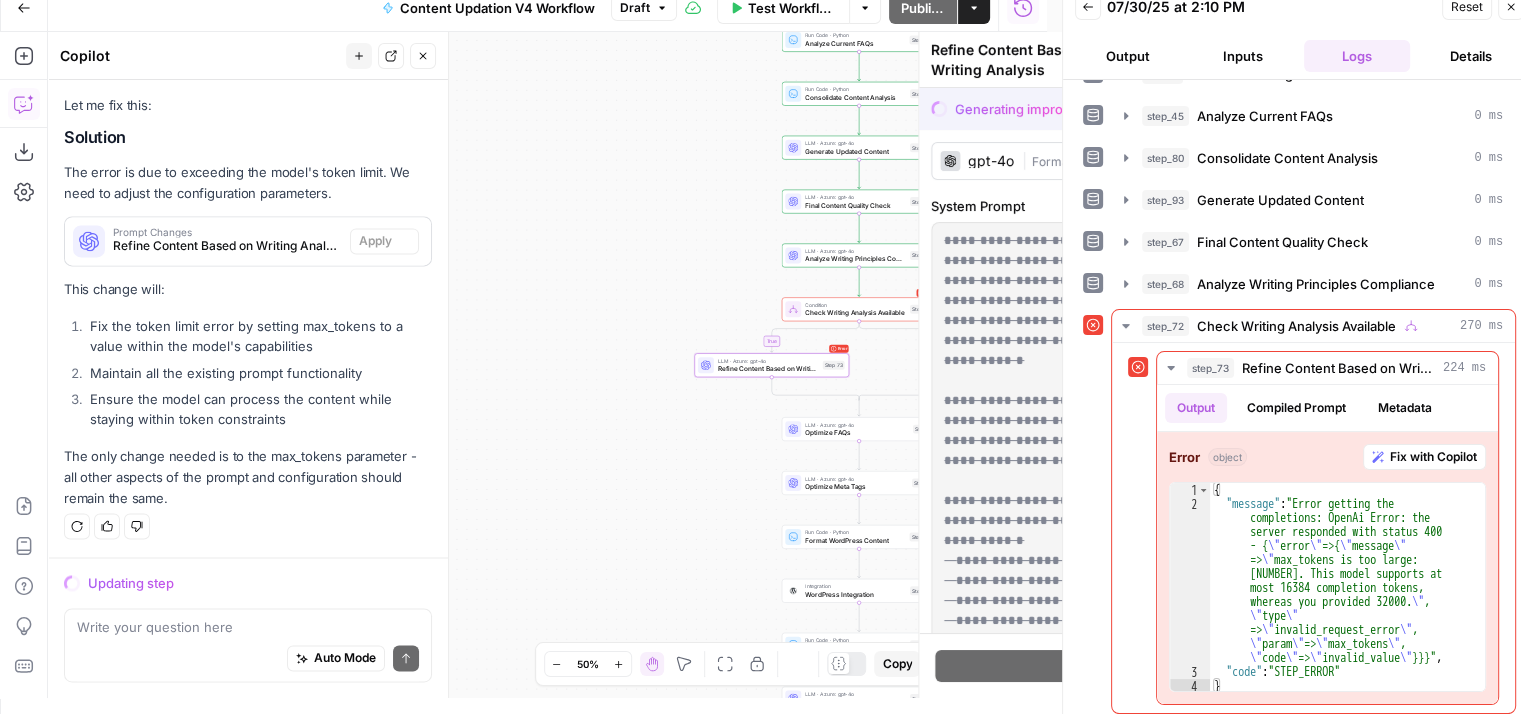 scroll, scrollTop: 2995, scrollLeft: 0, axis: vertical 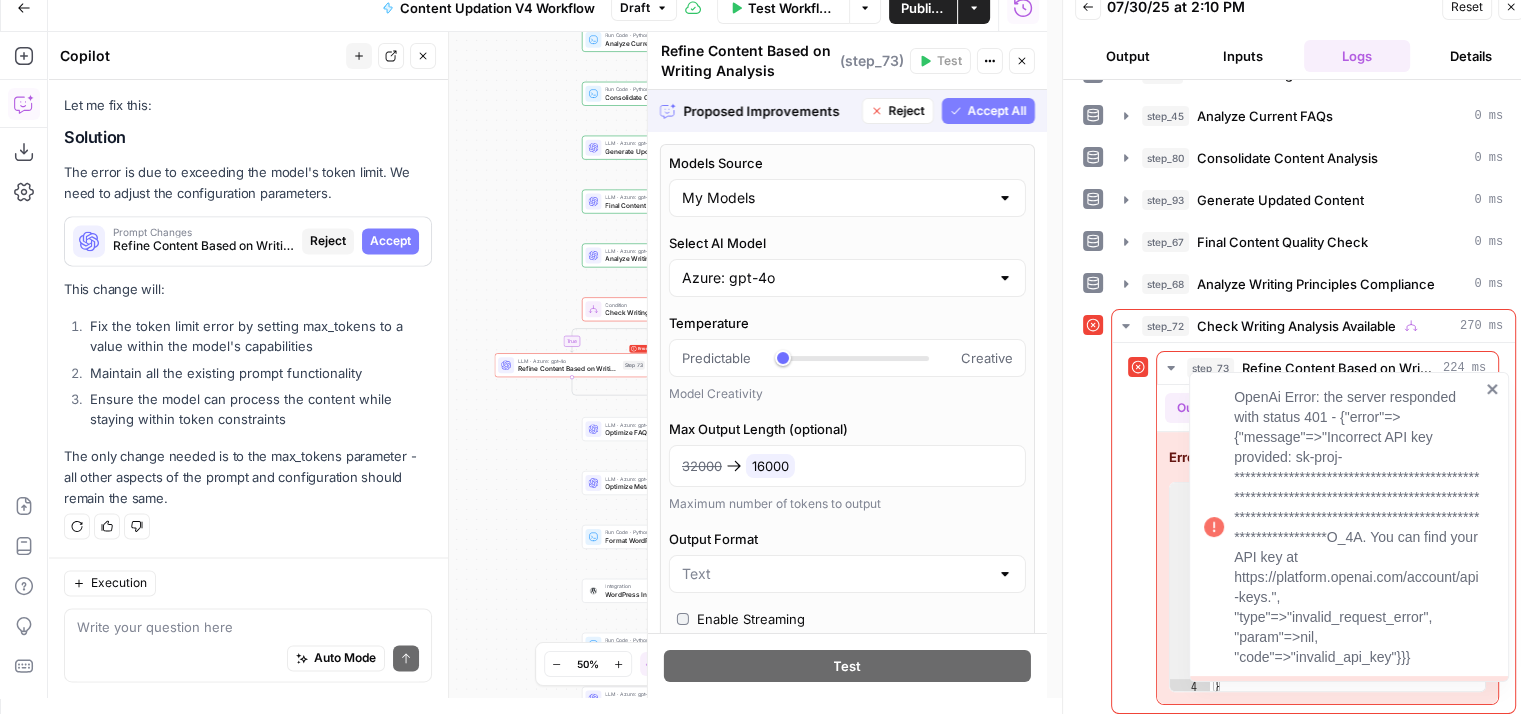 click on "Accept All" at bounding box center [988, 111] 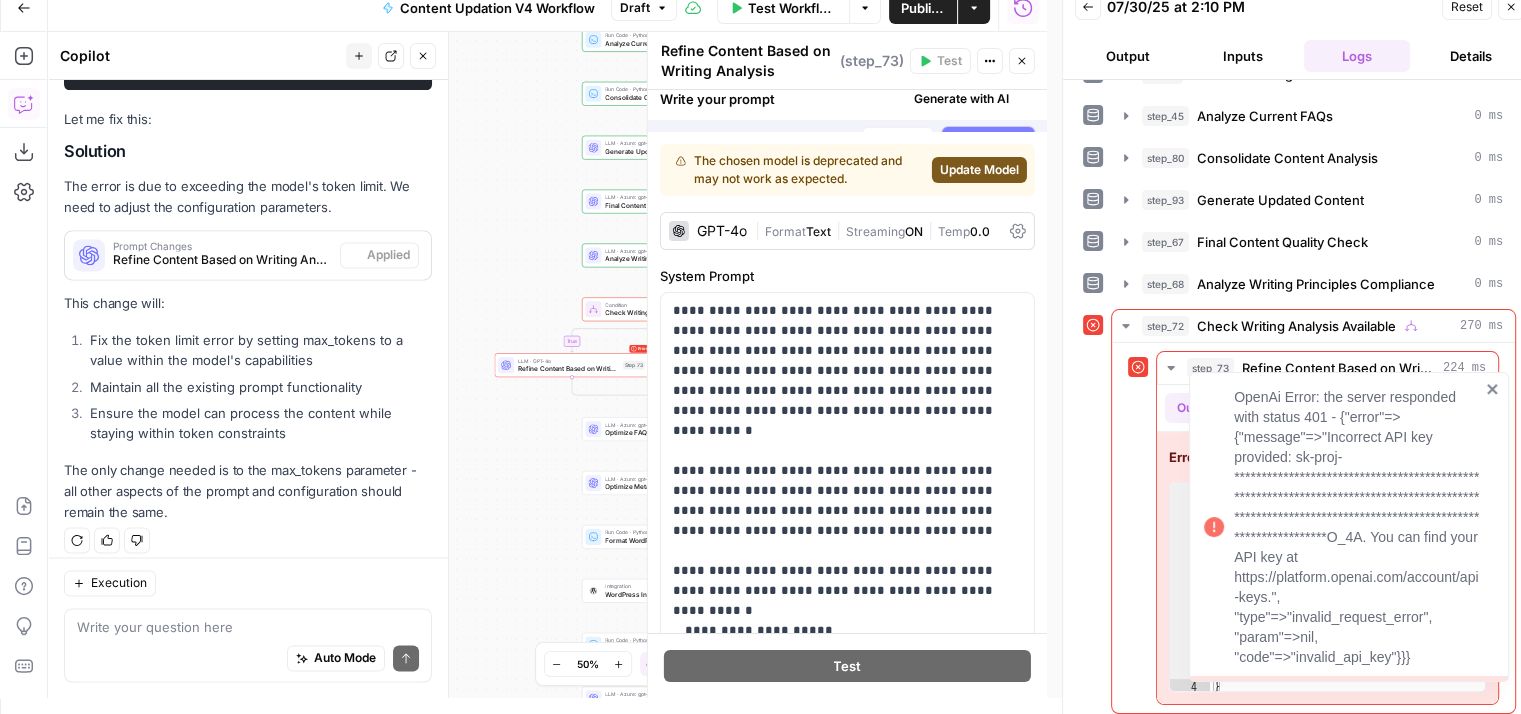 scroll, scrollTop: 3154, scrollLeft: 0, axis: vertical 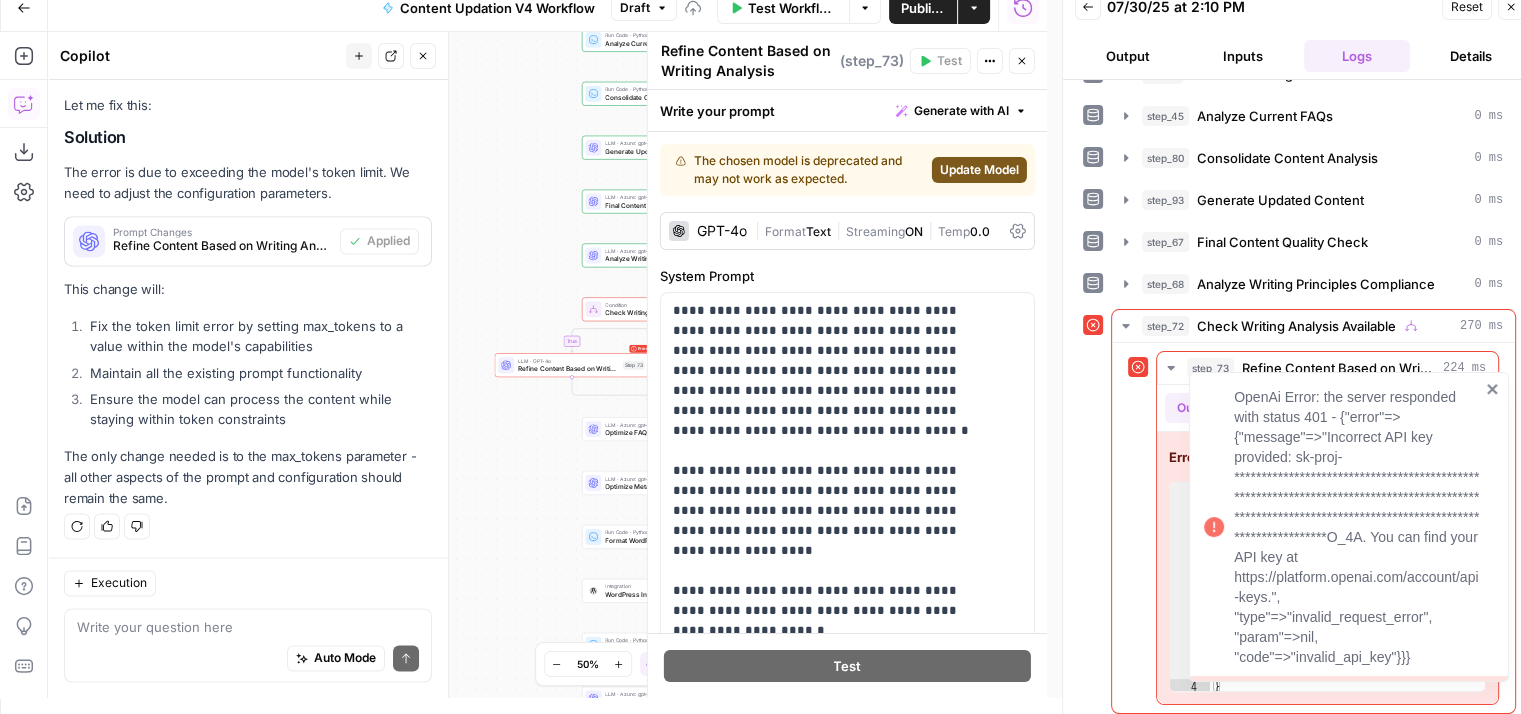 click on "Update Model" at bounding box center [979, 170] 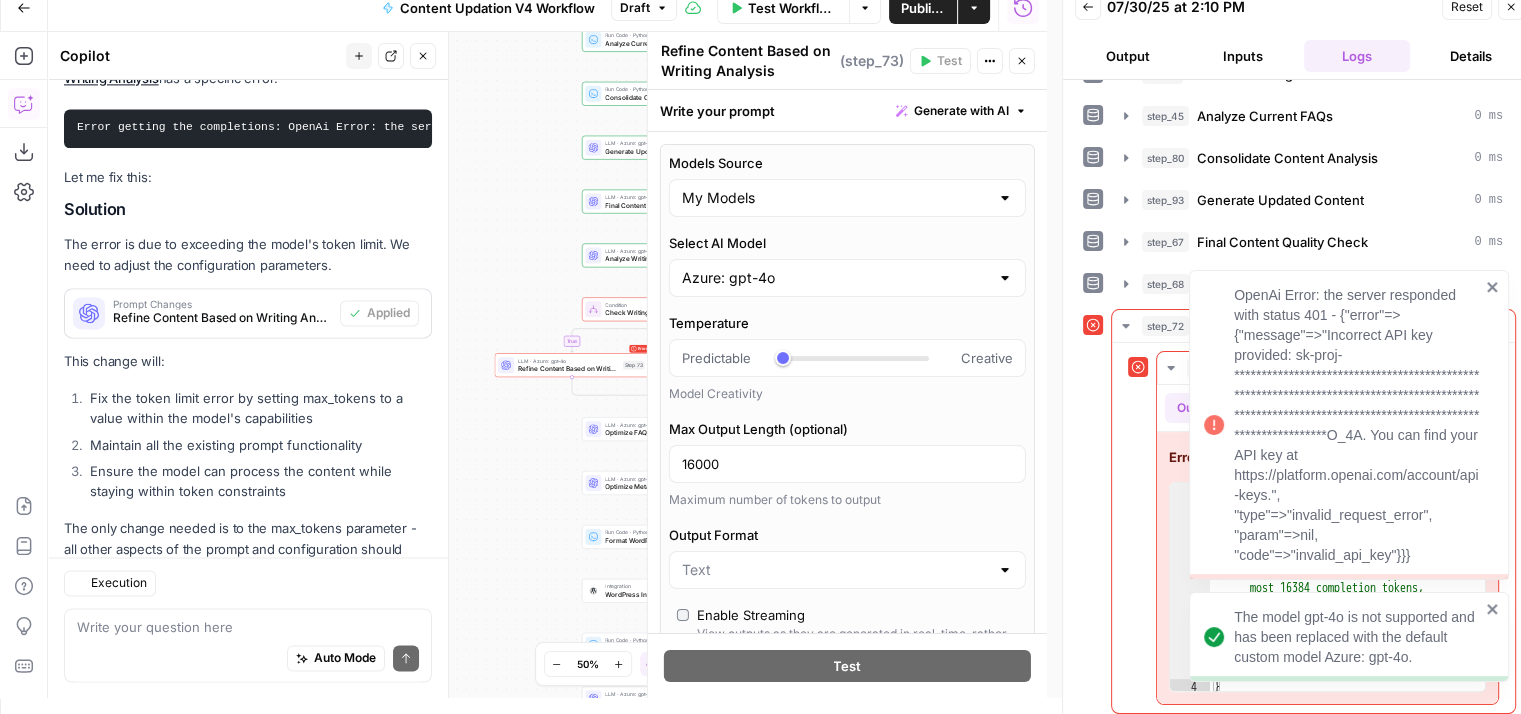 scroll, scrollTop: 3154, scrollLeft: 0, axis: vertical 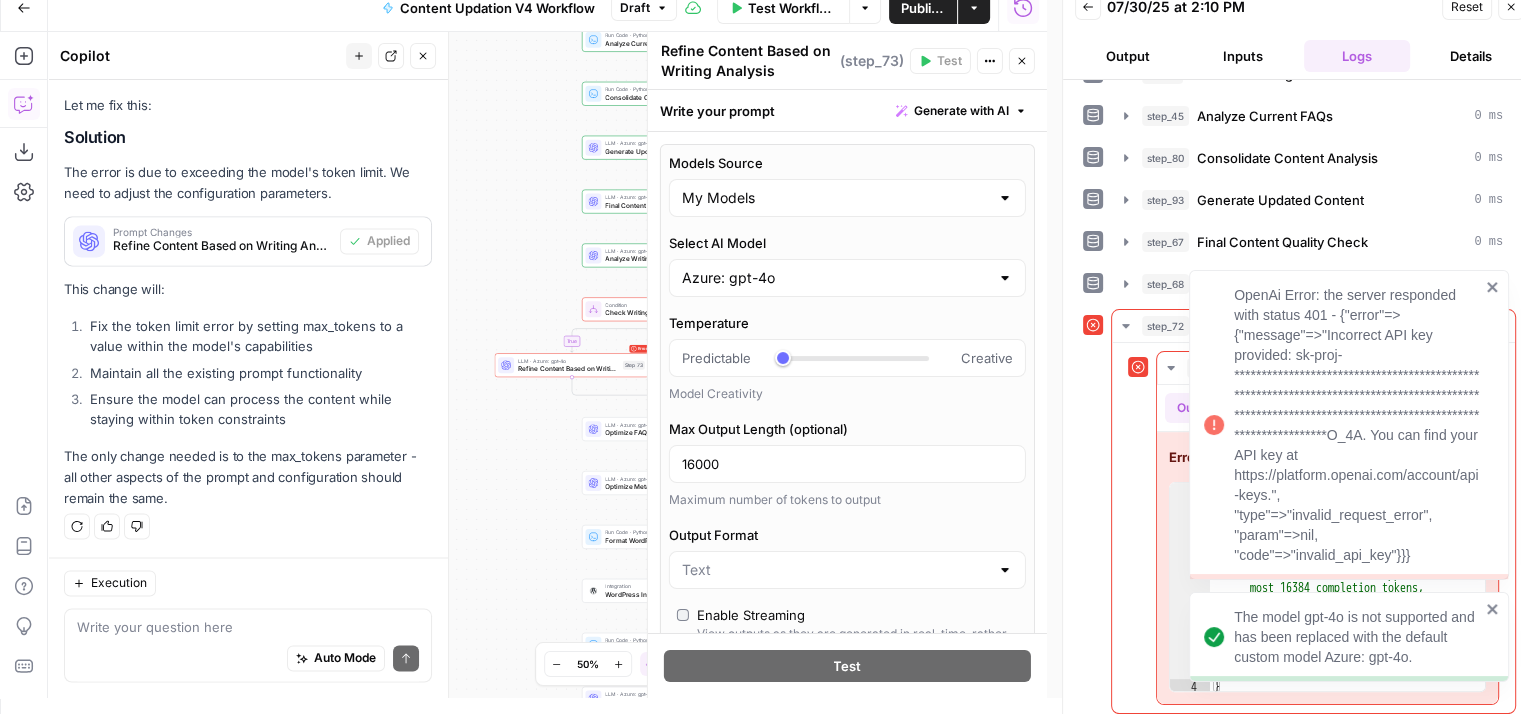 click 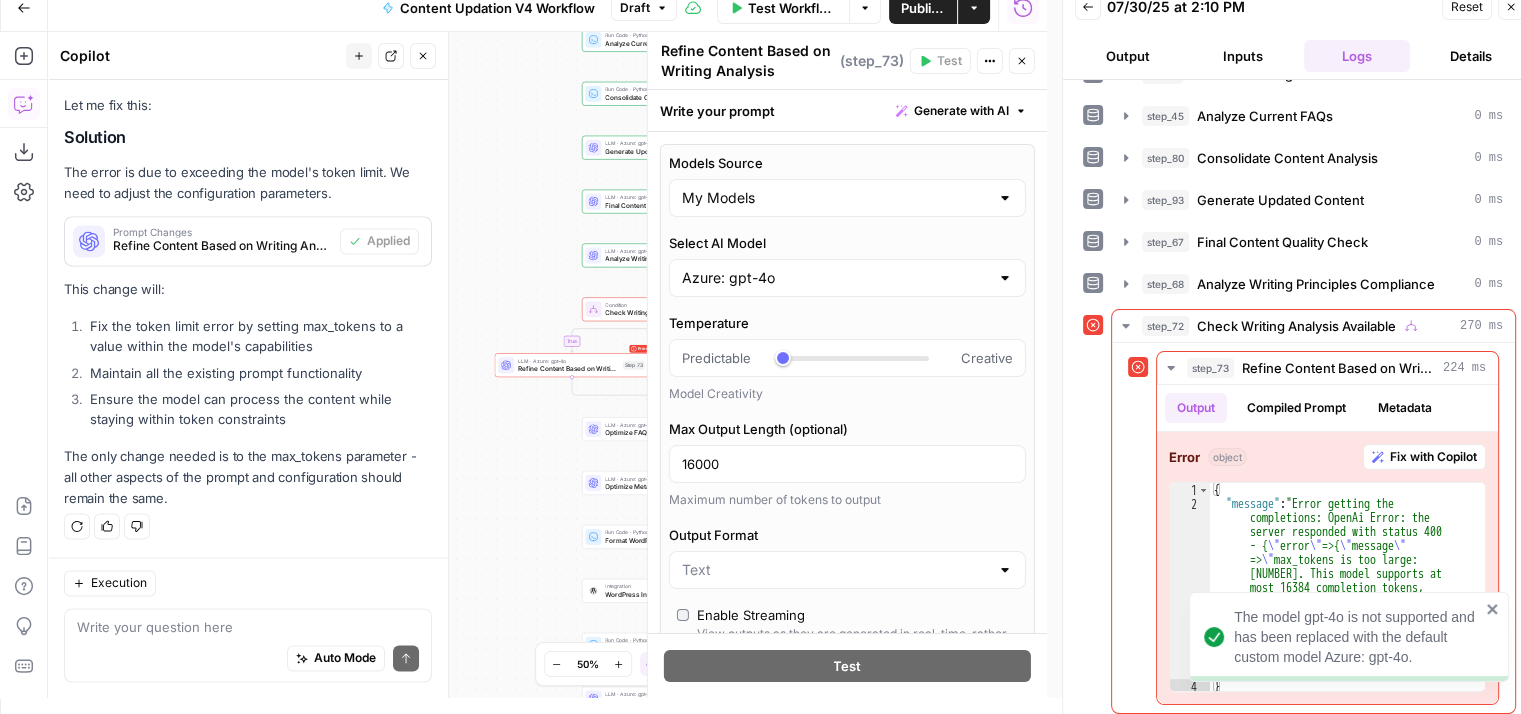 click 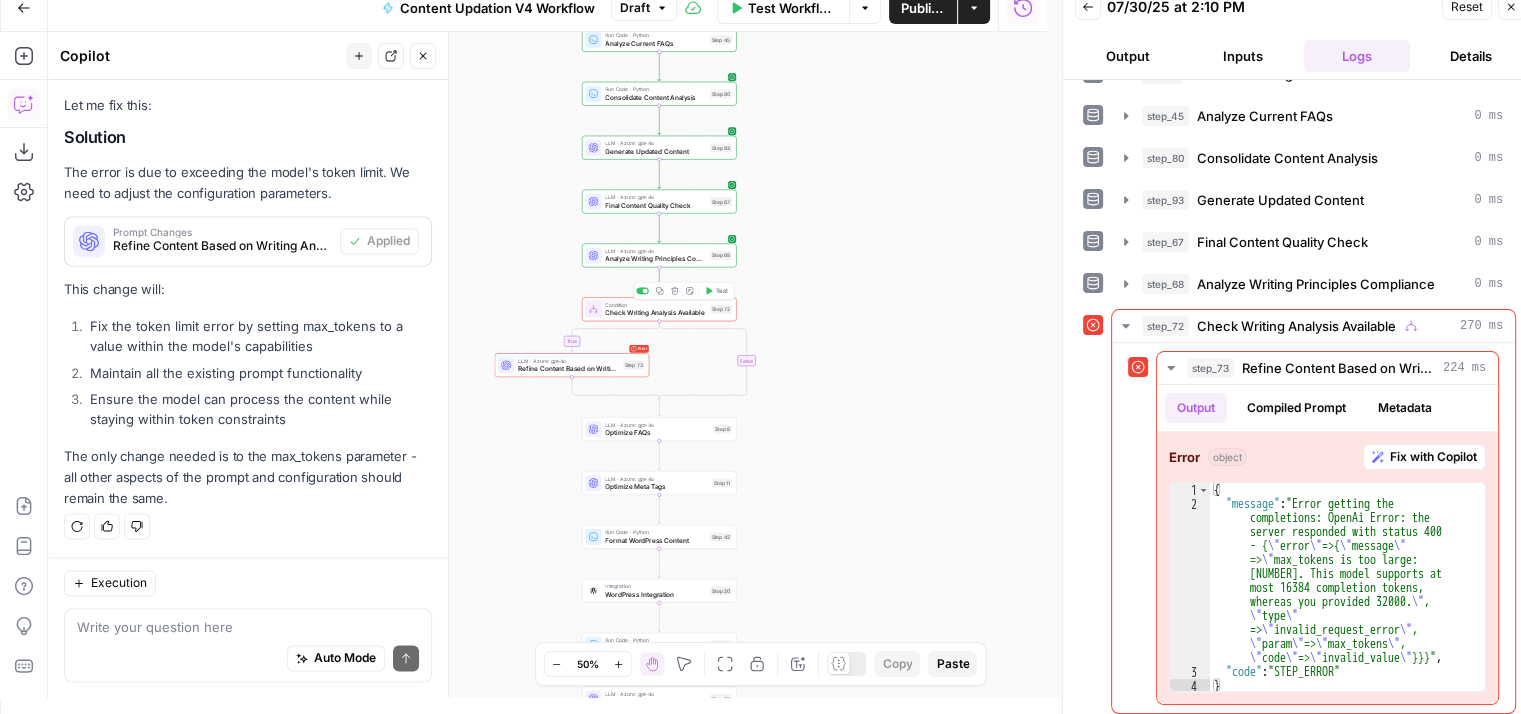 click on "Test" at bounding box center [716, 290] 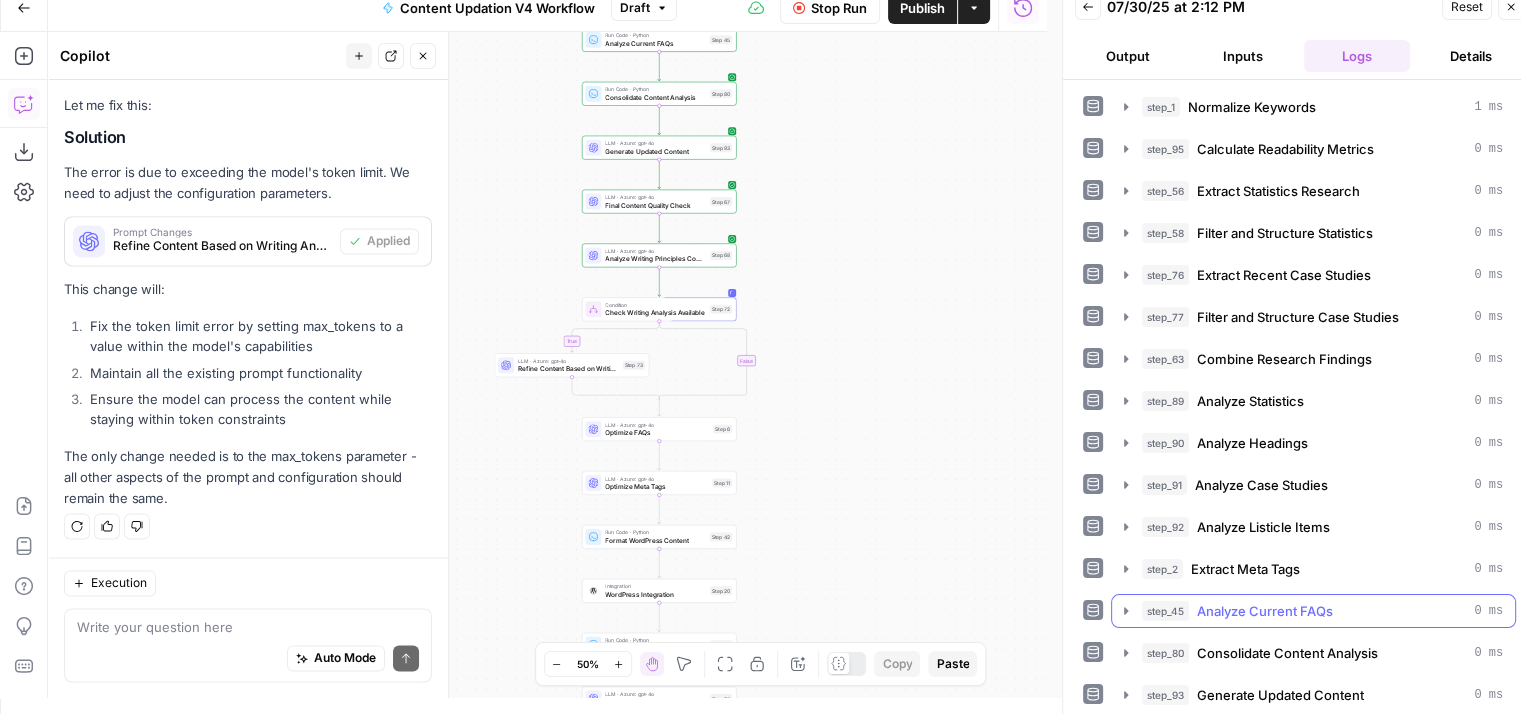 scroll, scrollTop: 120, scrollLeft: 0, axis: vertical 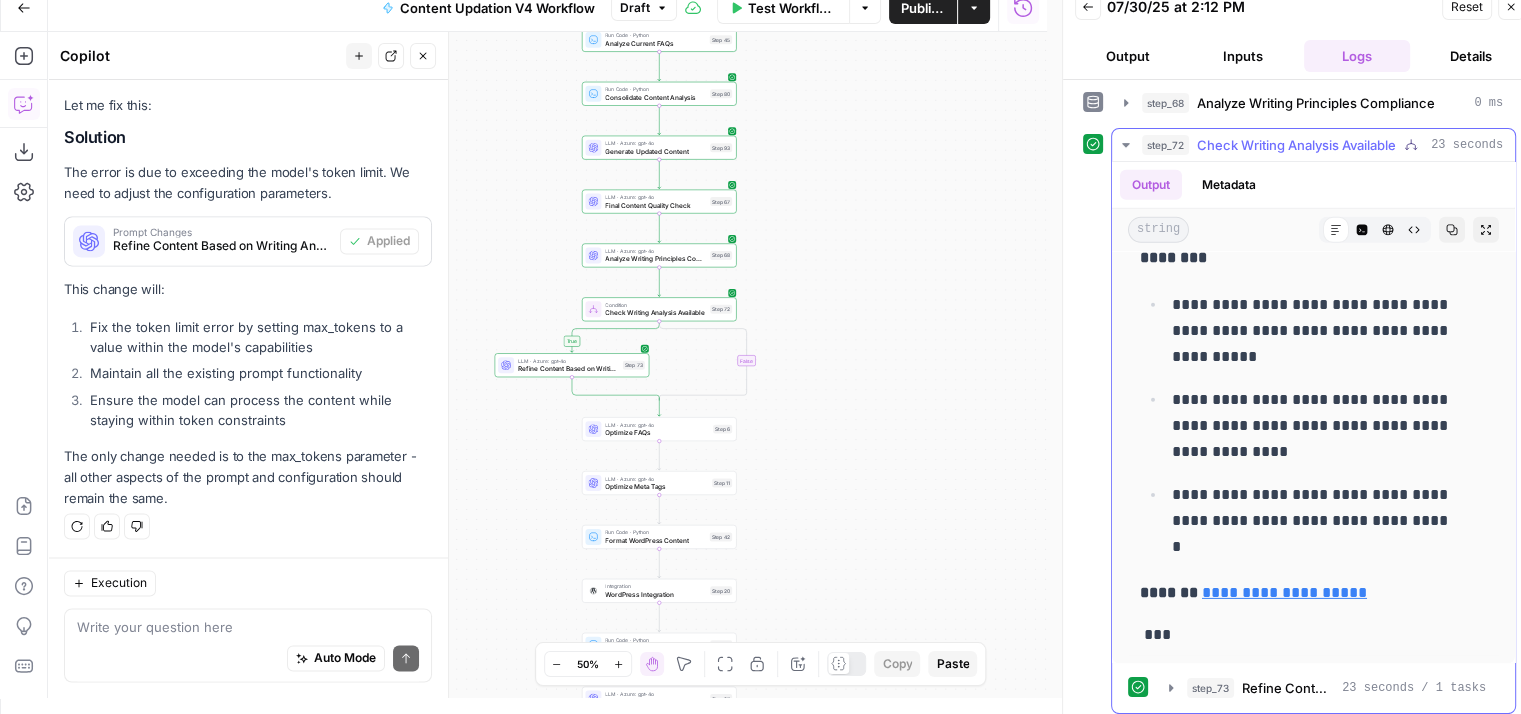 click on "***" at bounding box center [1298, 635] 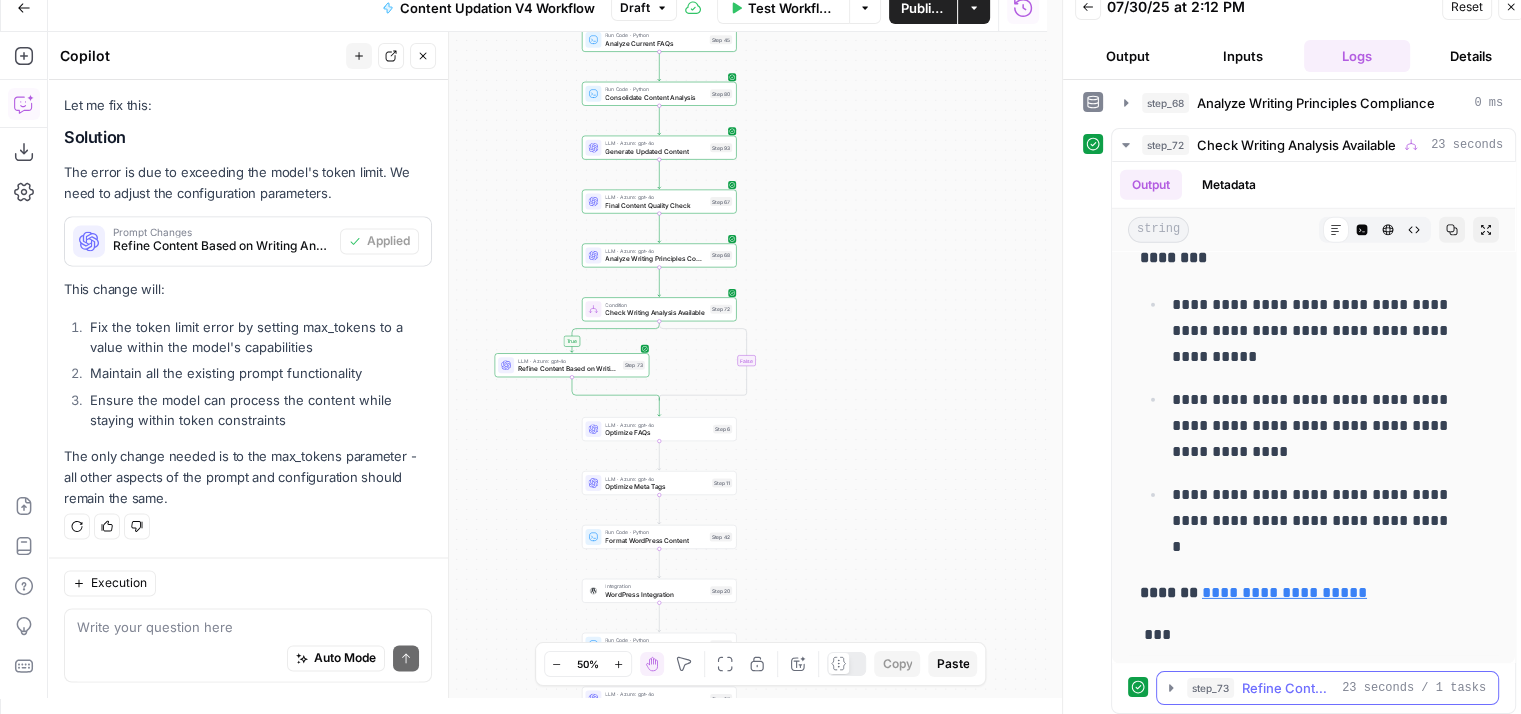 click on "Refine Content Based on Writing Analysis" at bounding box center [1288, 688] 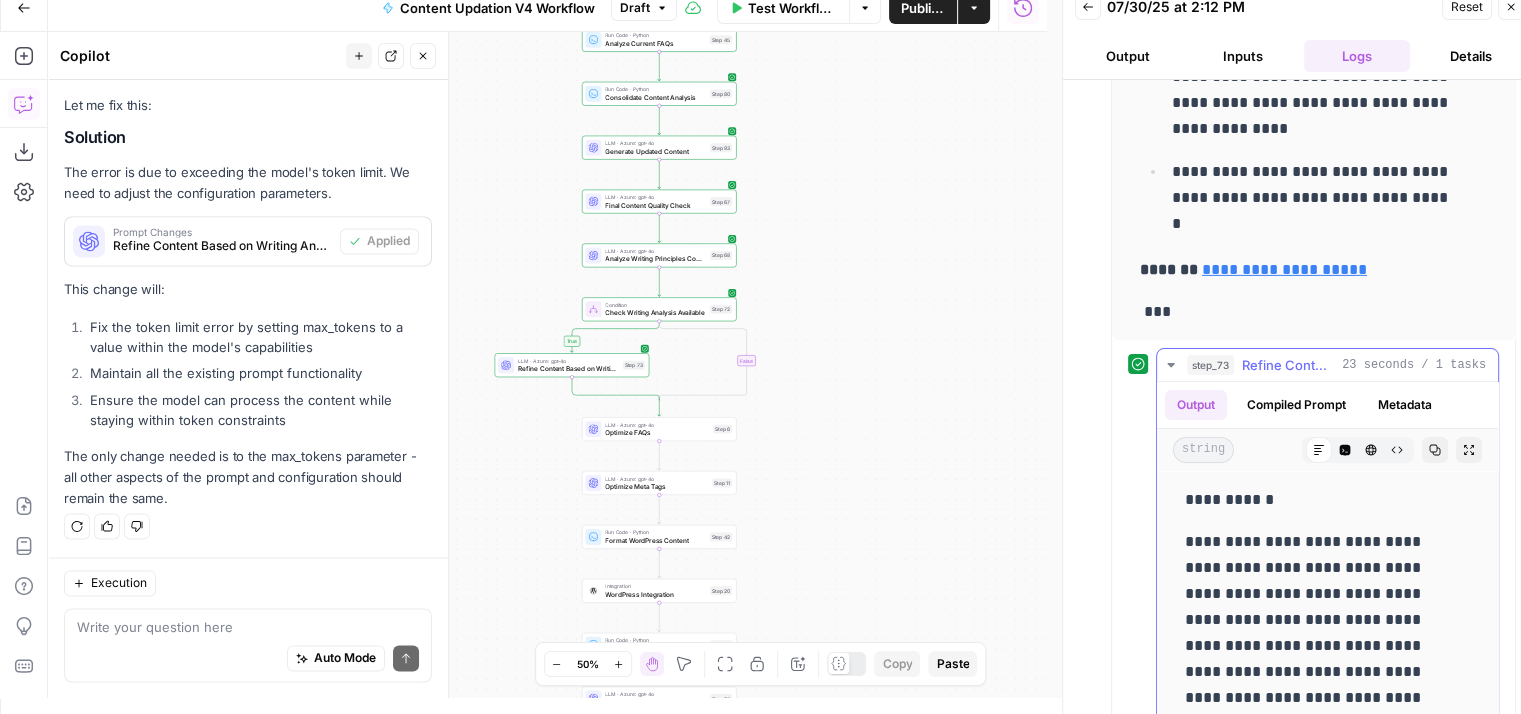 scroll, scrollTop: 1000, scrollLeft: 0, axis: vertical 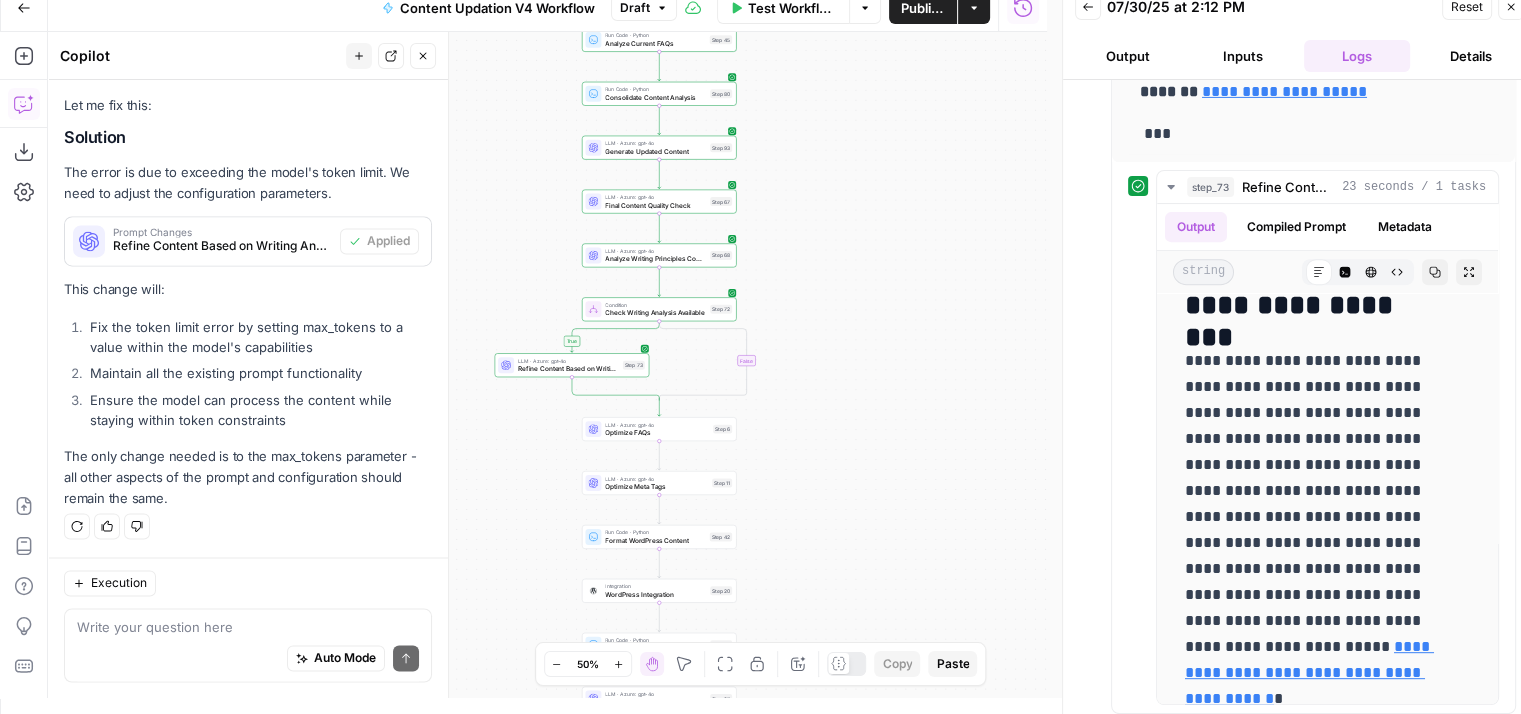 click on "true false Workflow Set Inputs Inputs Run Code · Python Normalize Keywords Step 1 Run Code · Python Calculate Readability Metrics Step 95 Perplexity Deep Research Extract Statistics Research Step 56 Run Code · Python Filter and Structure Statistics Step 58 Perplexity Deep Research Extract Recent Case Studies Step 76 Run Code · Python Filter and Structure Case Studies Step 77 Run Code · Python Combine Research Findings Step 63 LLM · Azure: o4-mini Analyze Statistics Step 89 LLM · Azure: o4-mini Analyze Headings Step 90 LLM · Azure: o4-mini Analyze Case Studies Step 91 LLM · Azure: o4-mini Analyze Listicle Items Step 92 Run Code · Python Extract Meta Tags Step 2 Run Code · Python Analyze Current FAQs Step 45 Run Code · Python Consolidate Content Analysis Step 80 LLM · Azure: gpt-4o Generate Updated Content Step 93 LLM · Azure: gpt-4o Final Content Quality Check Step 67 LLM · Azure: gpt-4o Analyze Writing Principles Compliance Step 68 Condition Check Writing Analysis Available Step 72 Step 73 End" at bounding box center [547, 365] 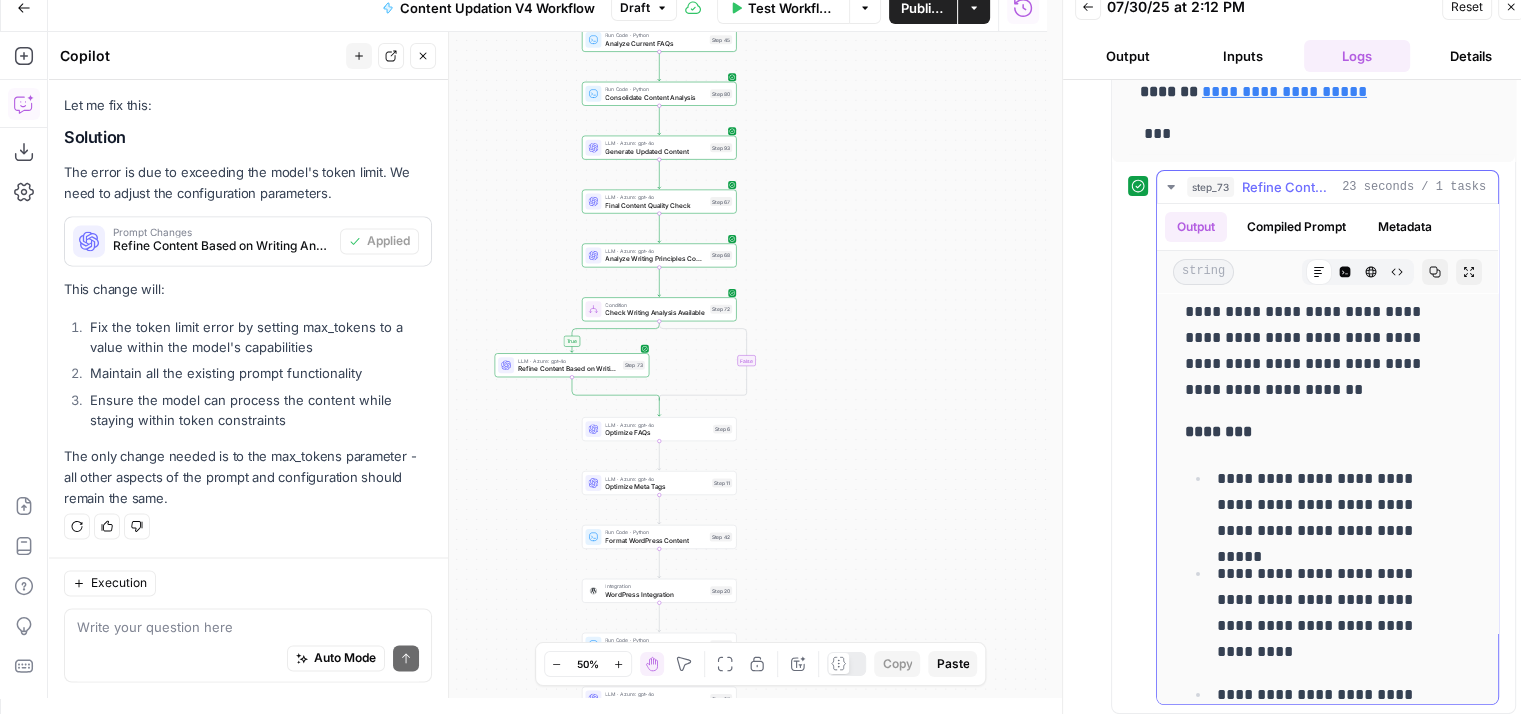 scroll, scrollTop: 7601, scrollLeft: 0, axis: vertical 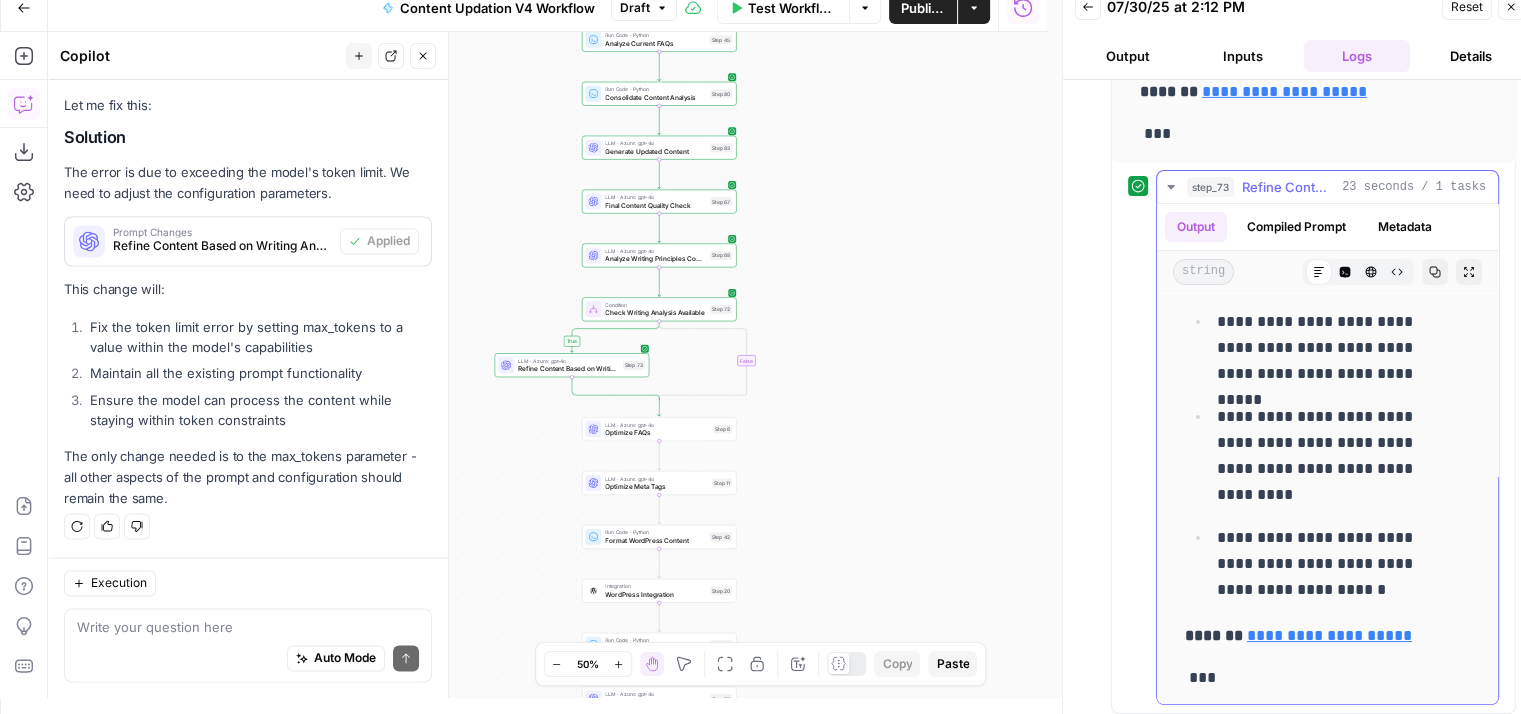 click on "23 seconds / 1 tasks" at bounding box center [1414, 187] 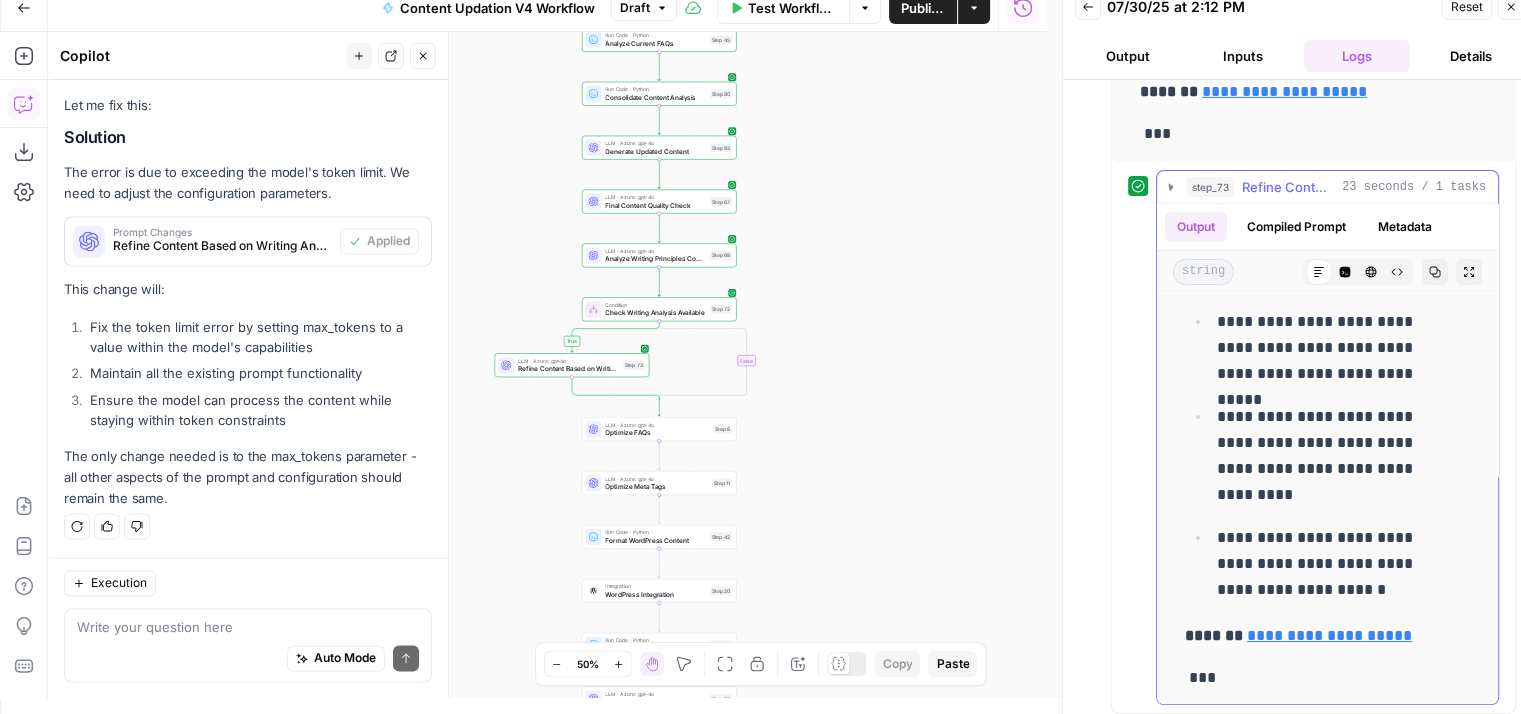 scroll, scrollTop: 677, scrollLeft: 0, axis: vertical 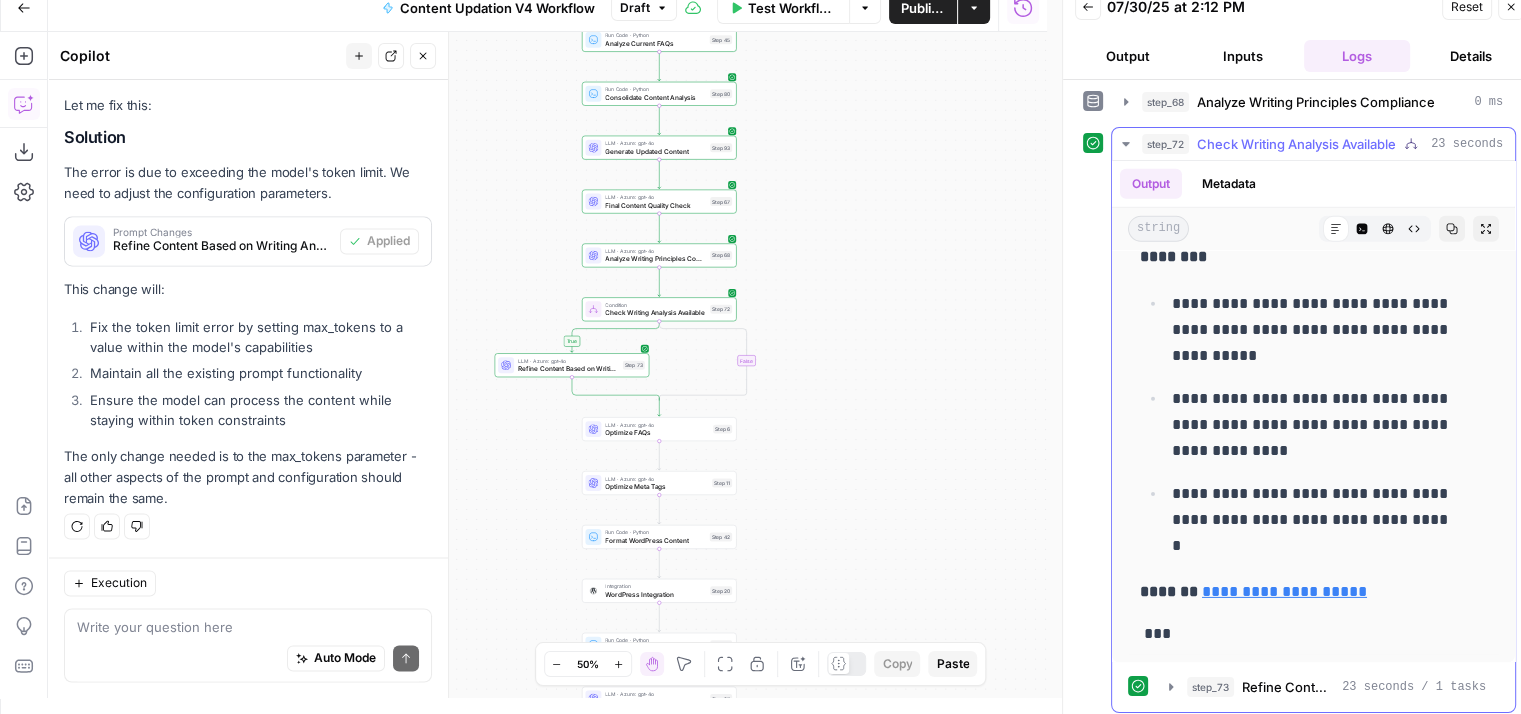 click on "step_72 Check Writing Analysis Available 23 seconds" at bounding box center [1322, 144] 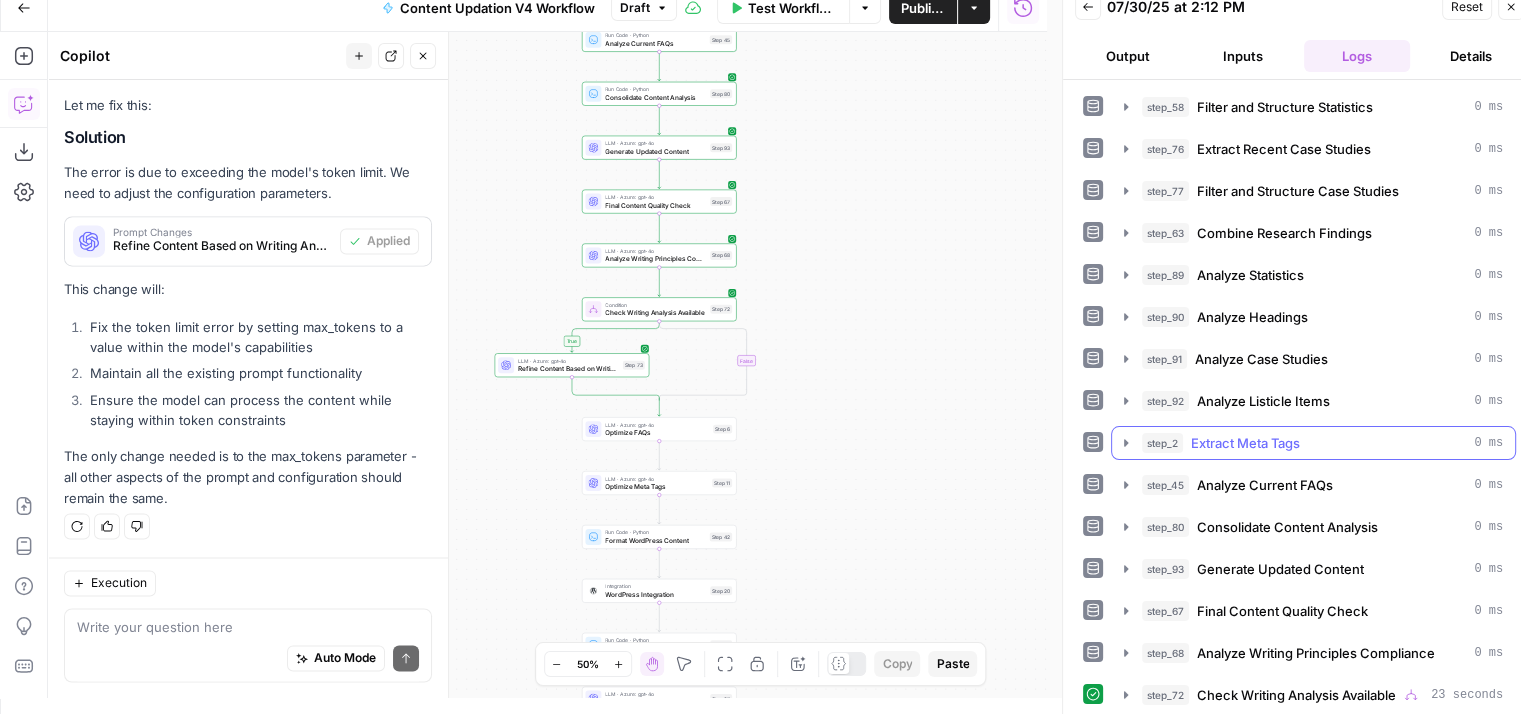 scroll, scrollTop: 125, scrollLeft: 0, axis: vertical 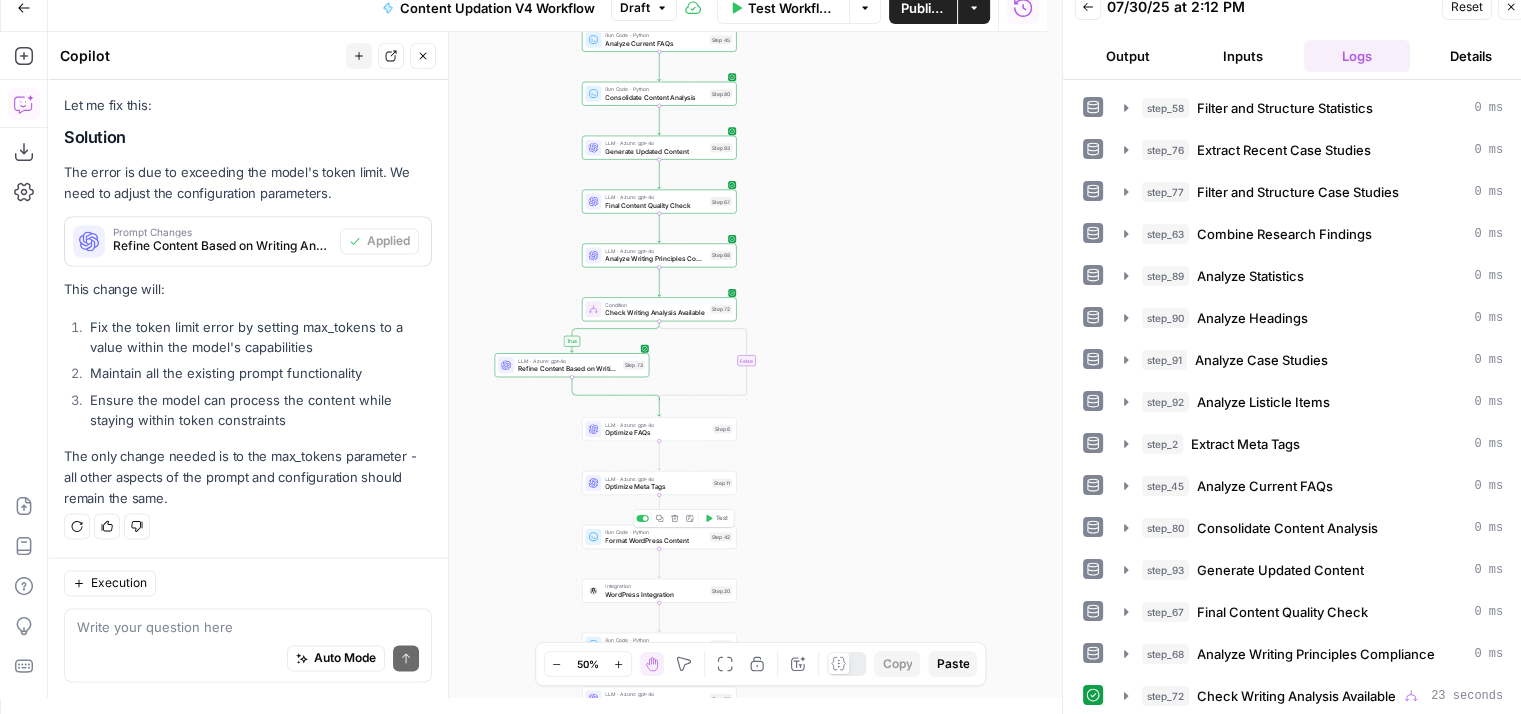 click on "Test" at bounding box center (722, 518) 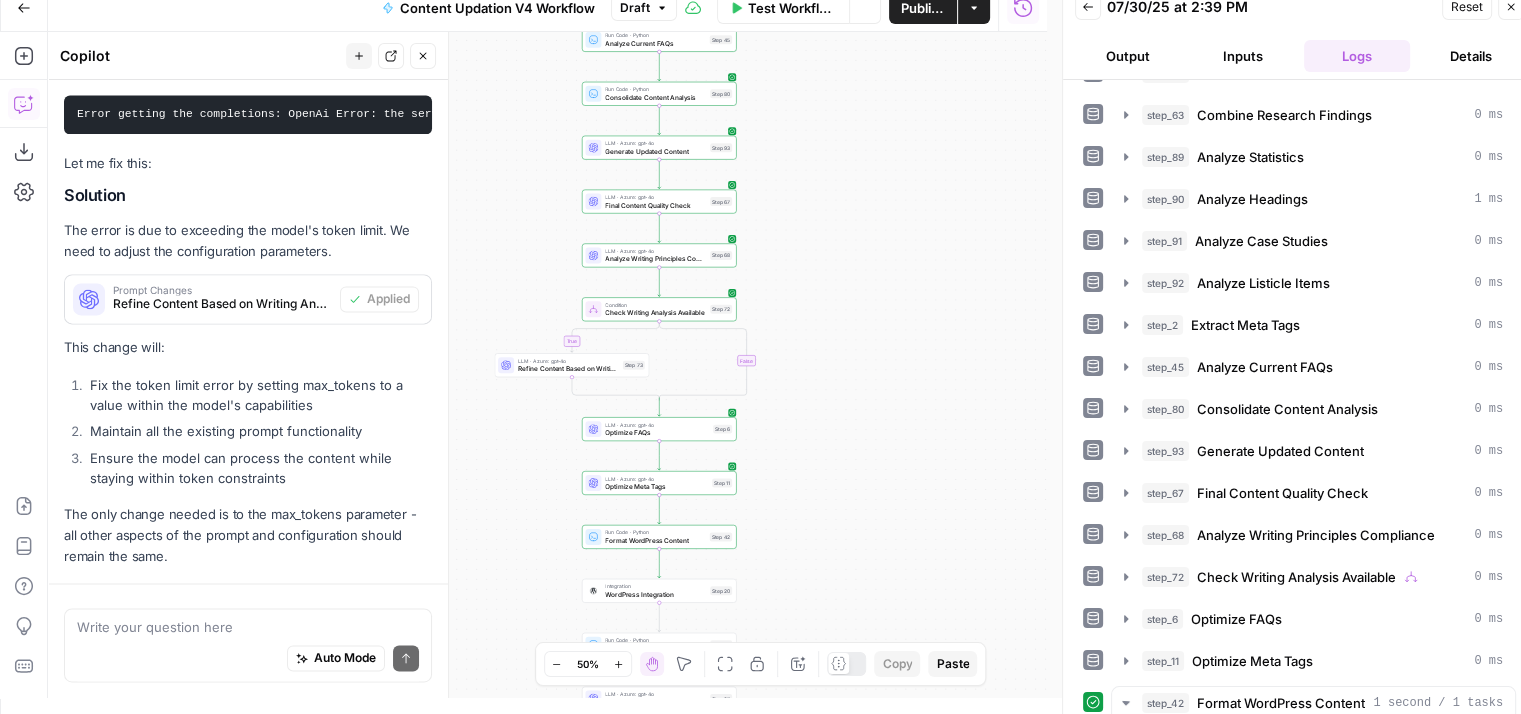 scroll, scrollTop: 356, scrollLeft: 0, axis: vertical 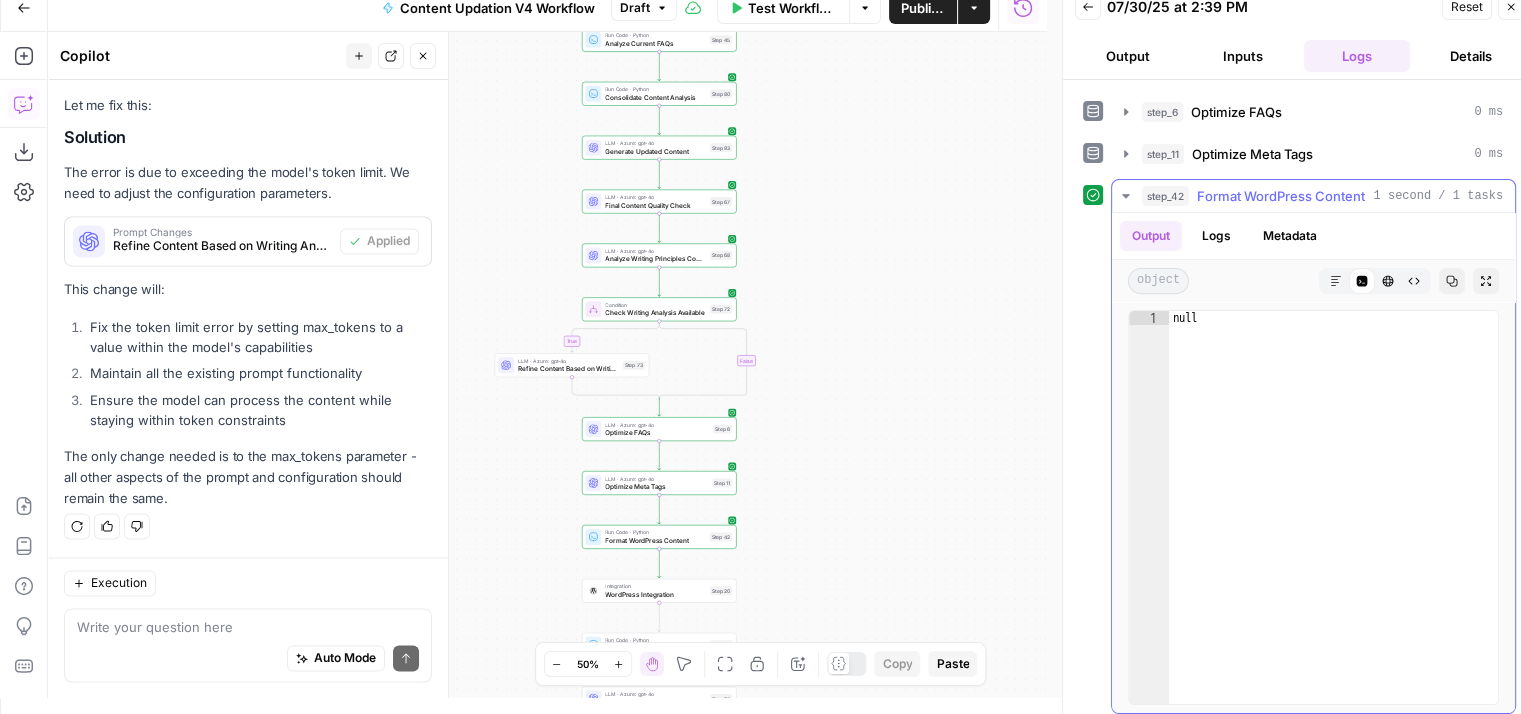 click on "Logs" at bounding box center (1216, 236) 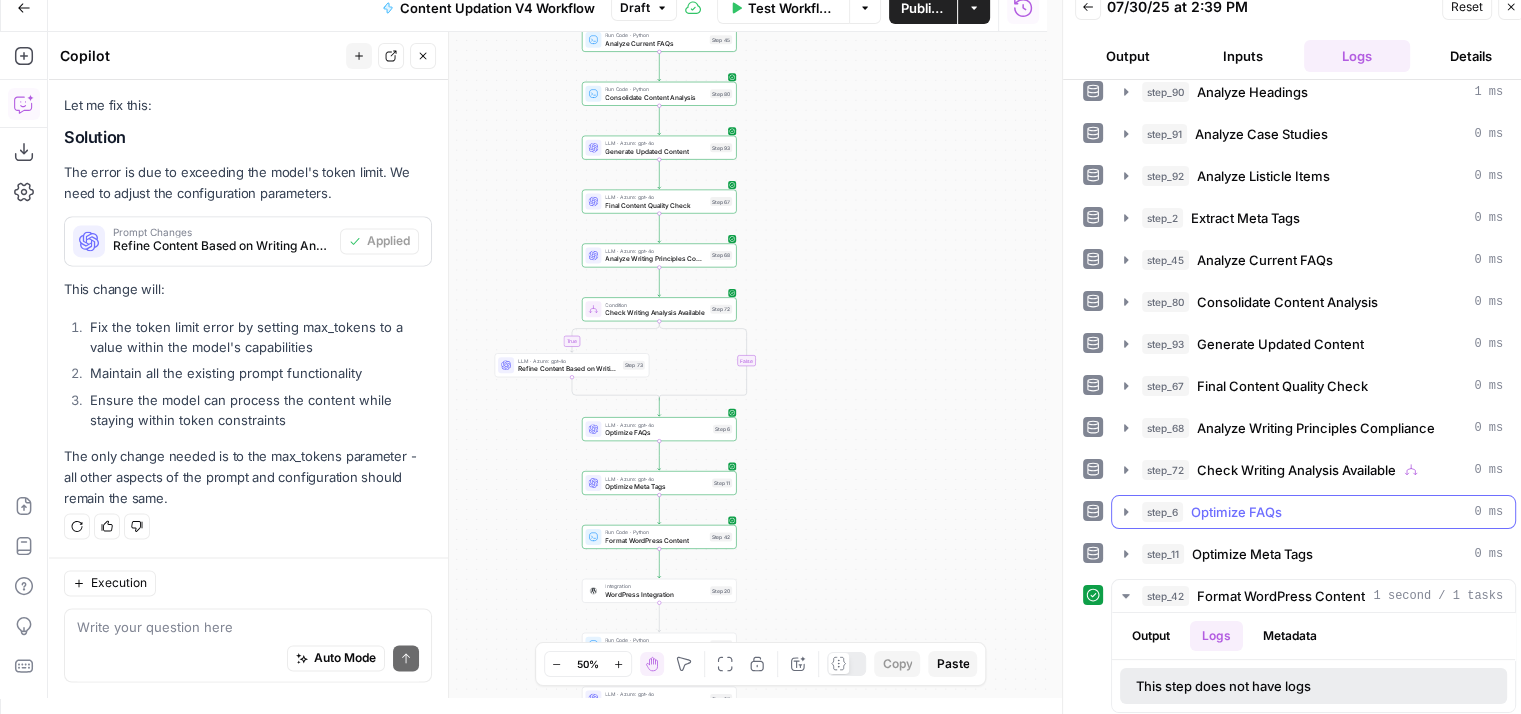 scroll, scrollTop: 350, scrollLeft: 0, axis: vertical 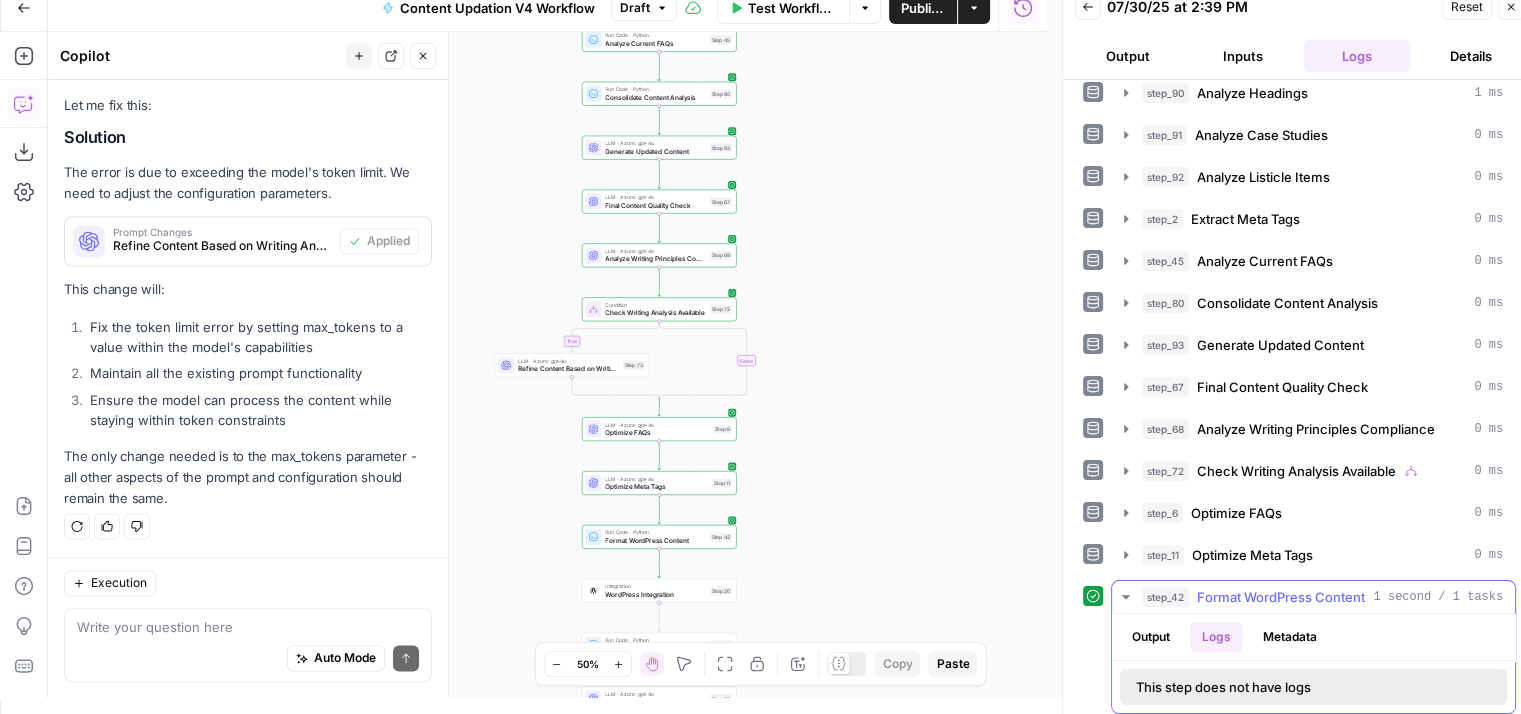 click on "Output" at bounding box center [1151, 637] 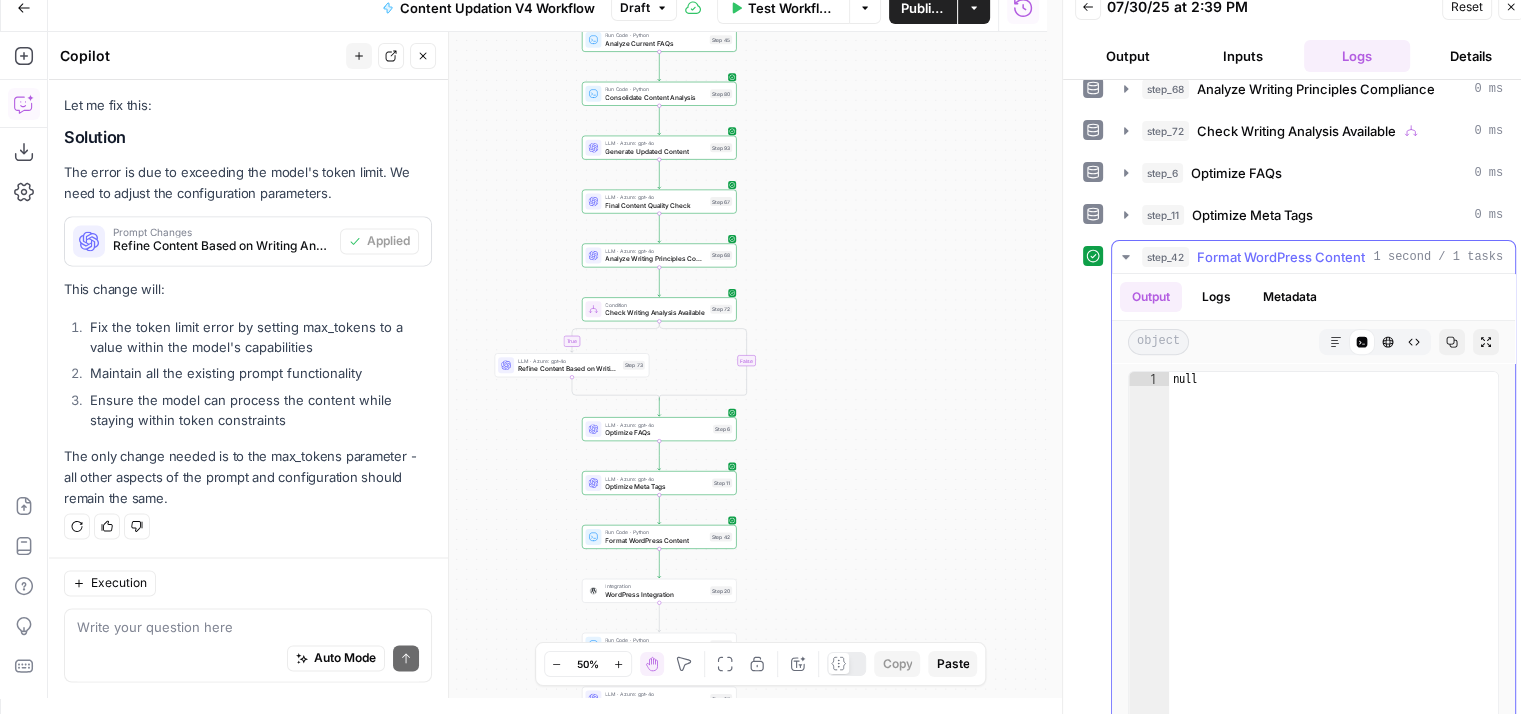 scroll, scrollTop: 709, scrollLeft: 0, axis: vertical 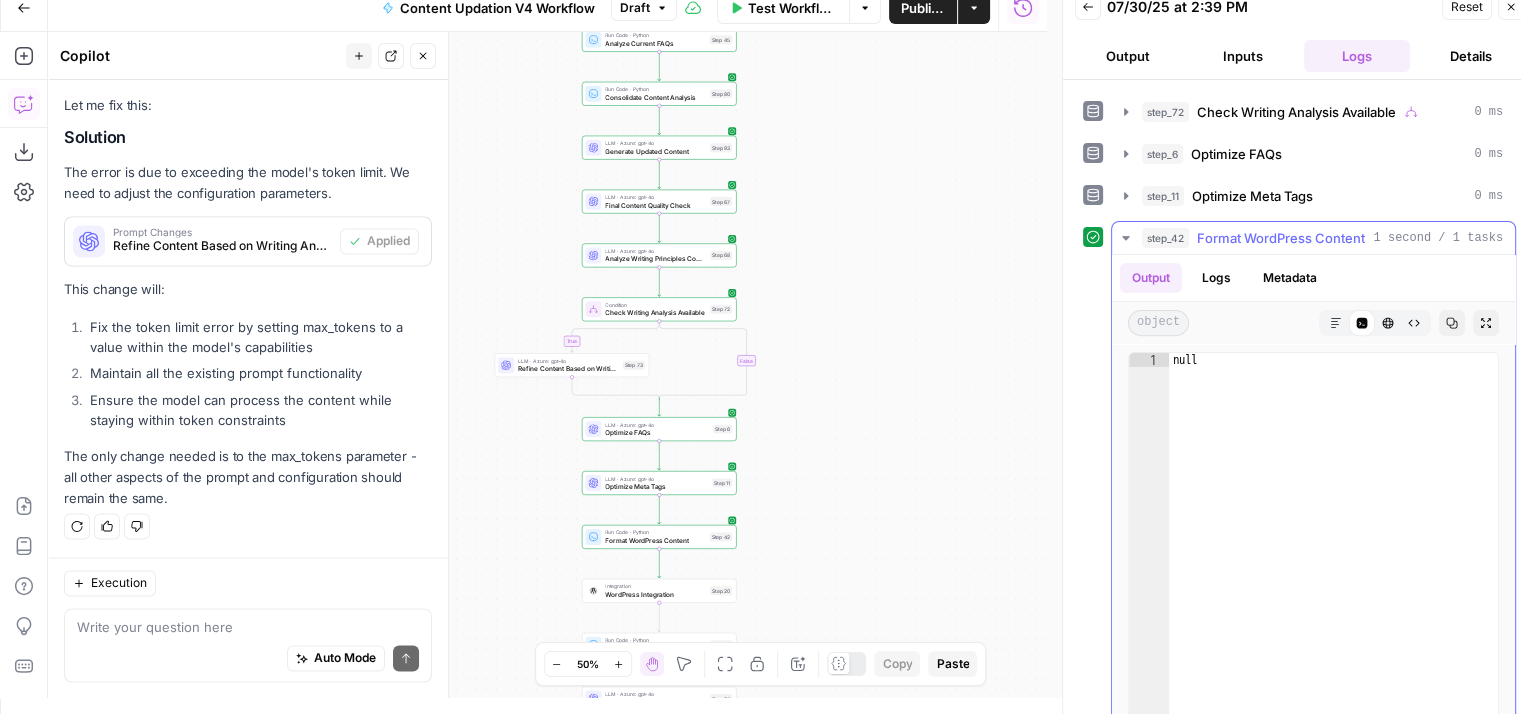 type on "****" 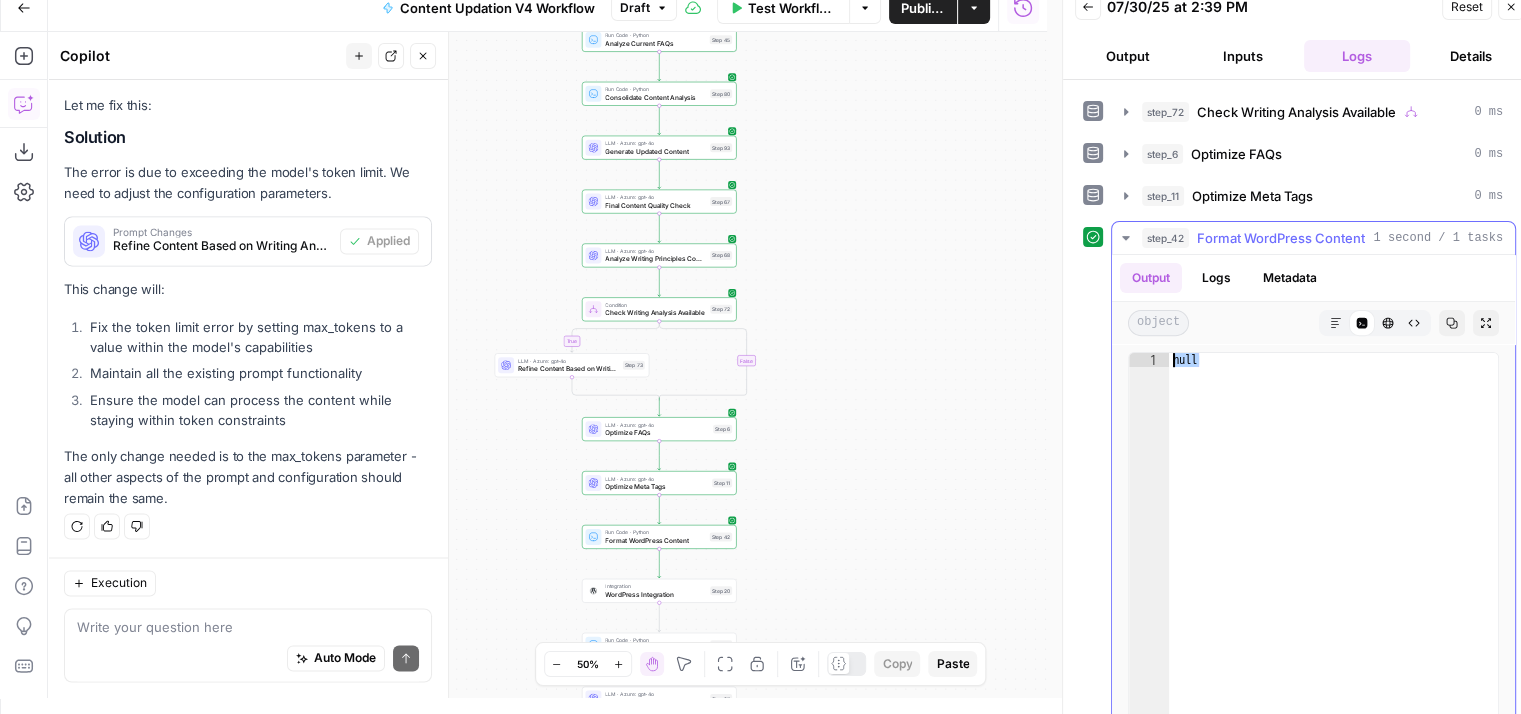drag, startPoint x: 1304, startPoint y: 365, endPoint x: 1172, endPoint y: 356, distance: 132.30646 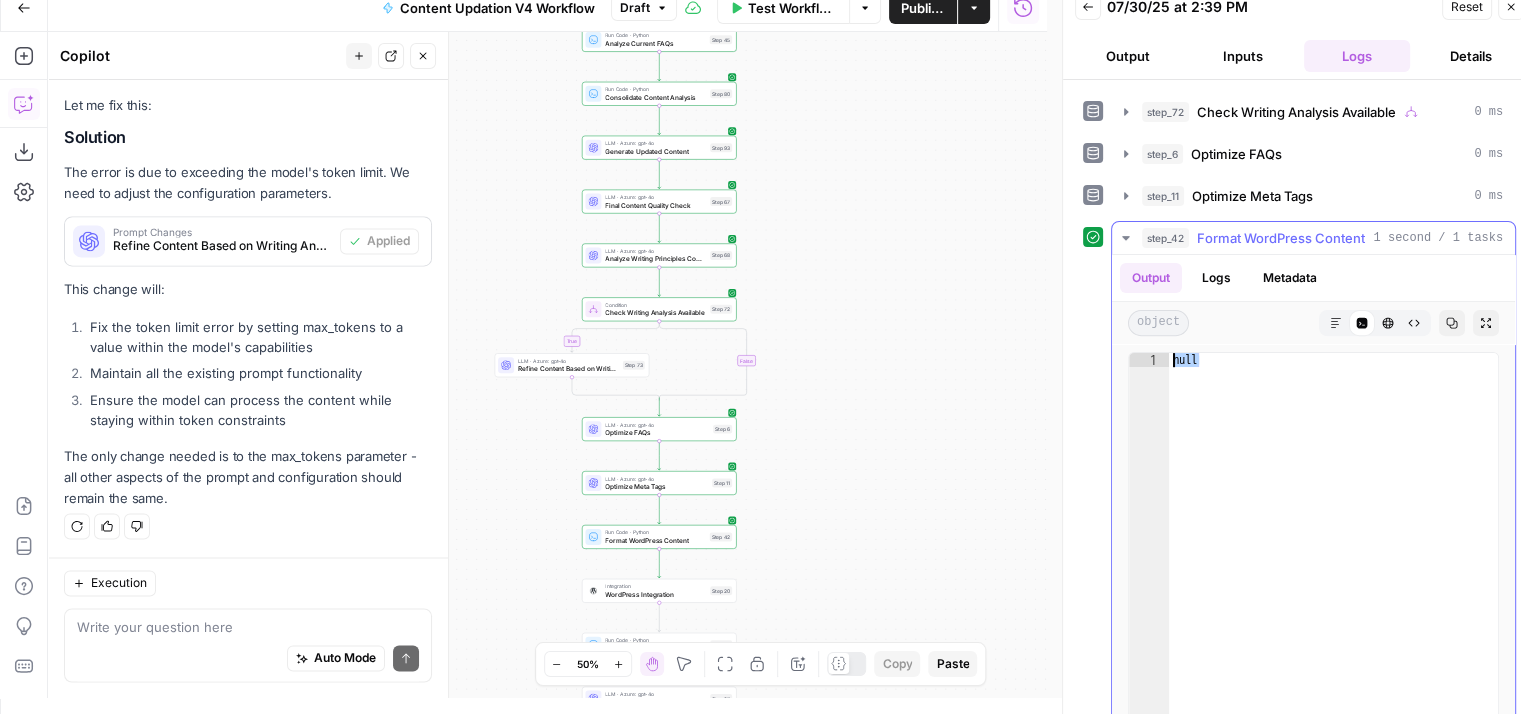 click on "null" at bounding box center [1333, 549] 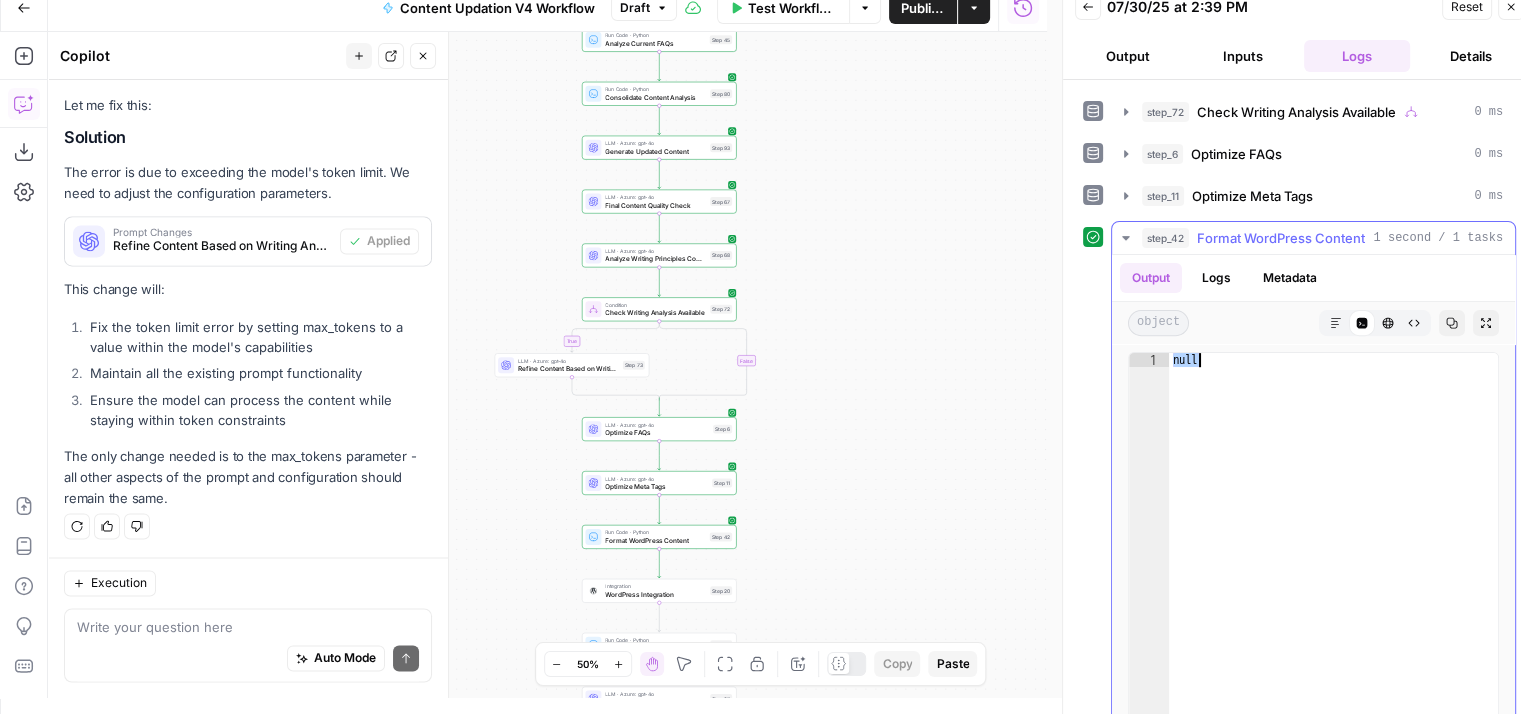 drag, startPoint x: 1172, startPoint y: 356, endPoint x: 1204, endPoint y: 352, distance: 32.24903 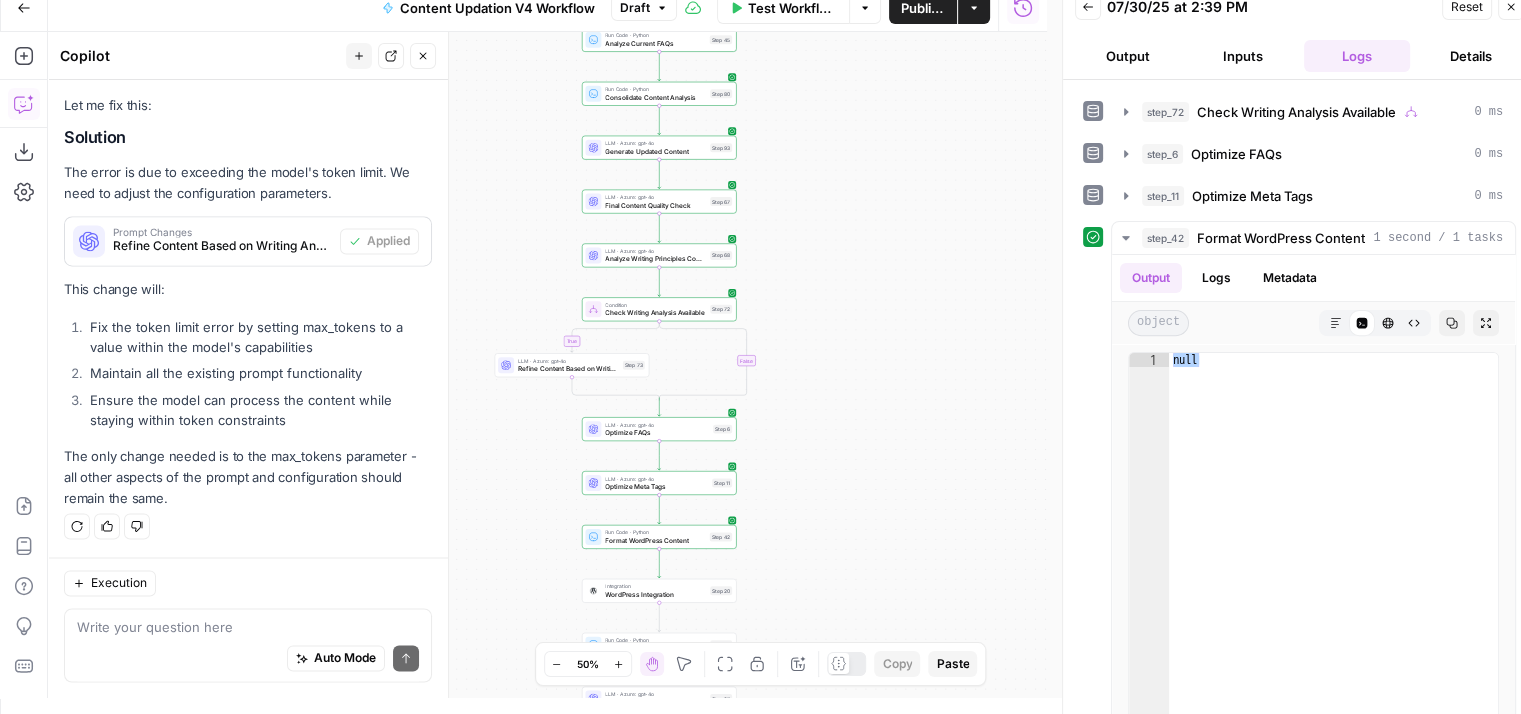 click on "Auto Mode Send" at bounding box center [248, 659] 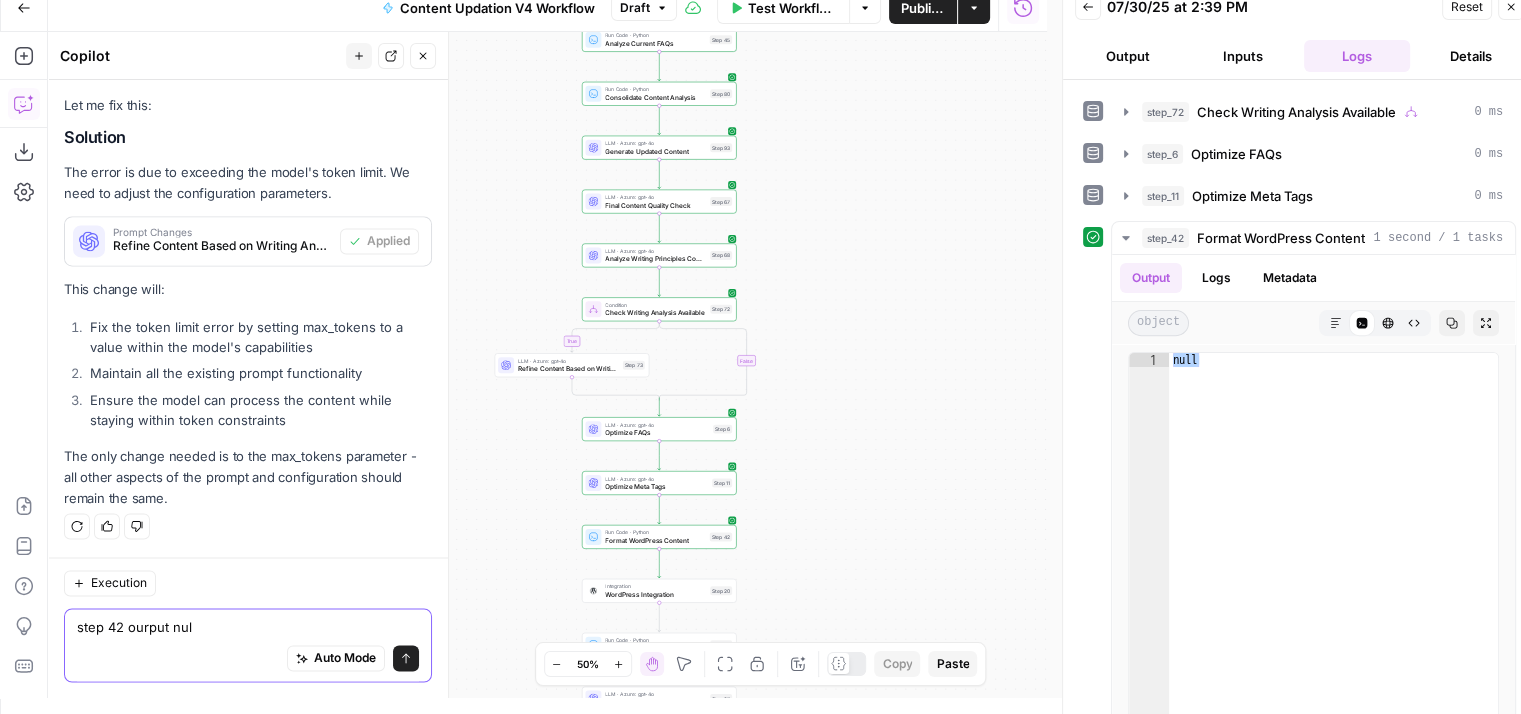 type on "step 42 ourput null" 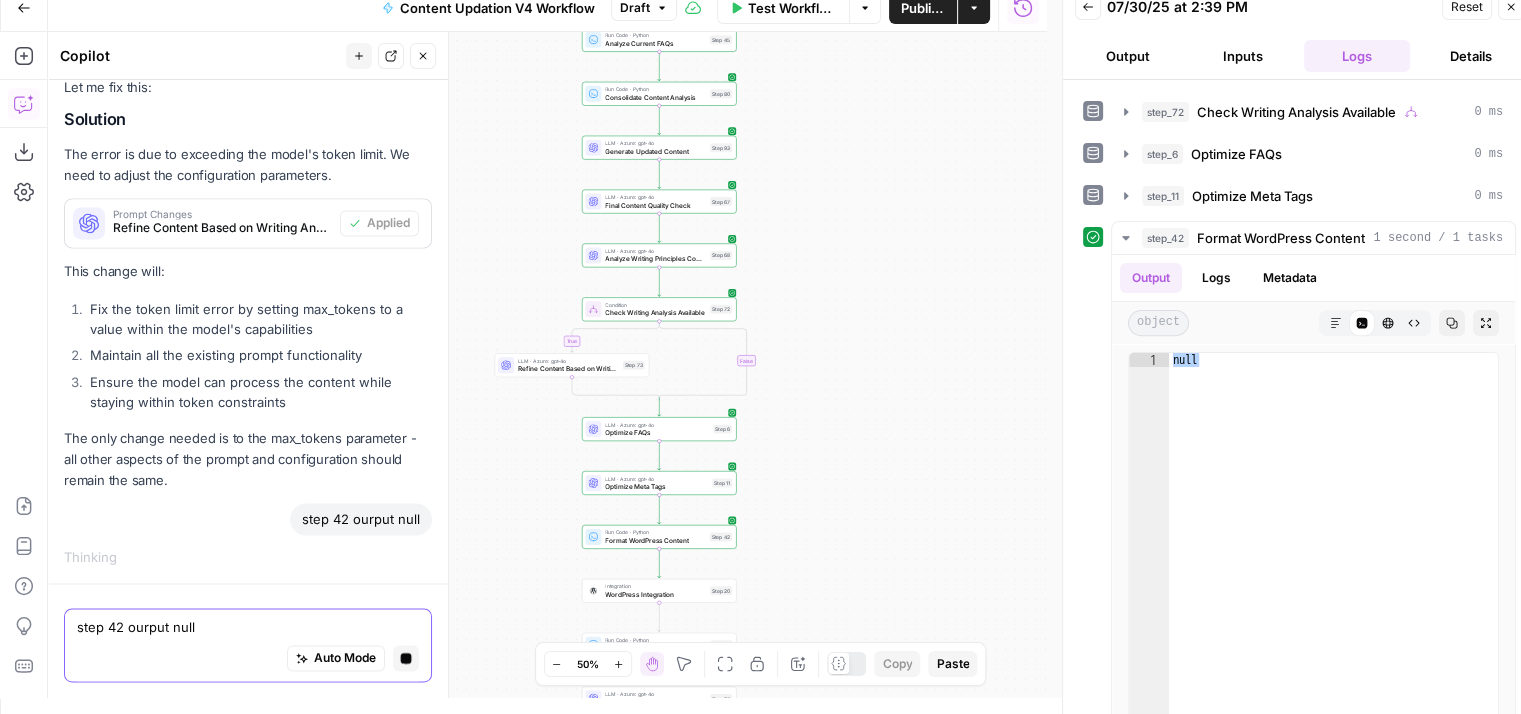 scroll, scrollTop: 3012, scrollLeft: 0, axis: vertical 